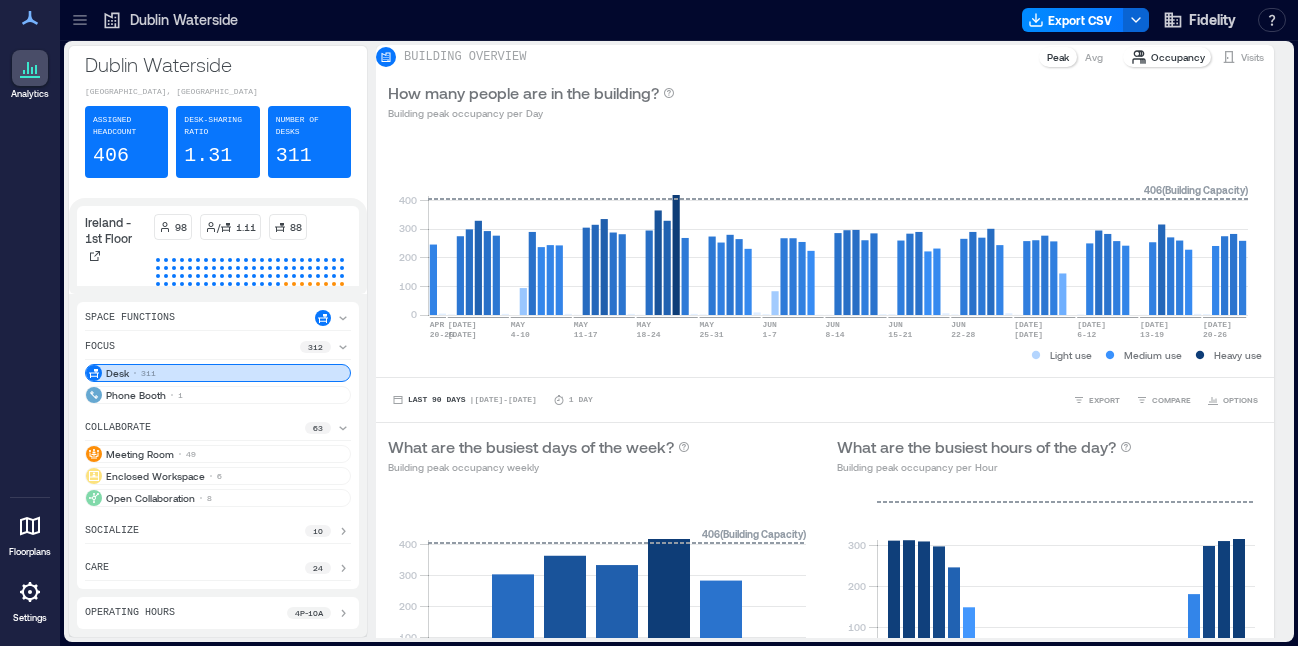 scroll, scrollTop: 0, scrollLeft: 0, axis: both 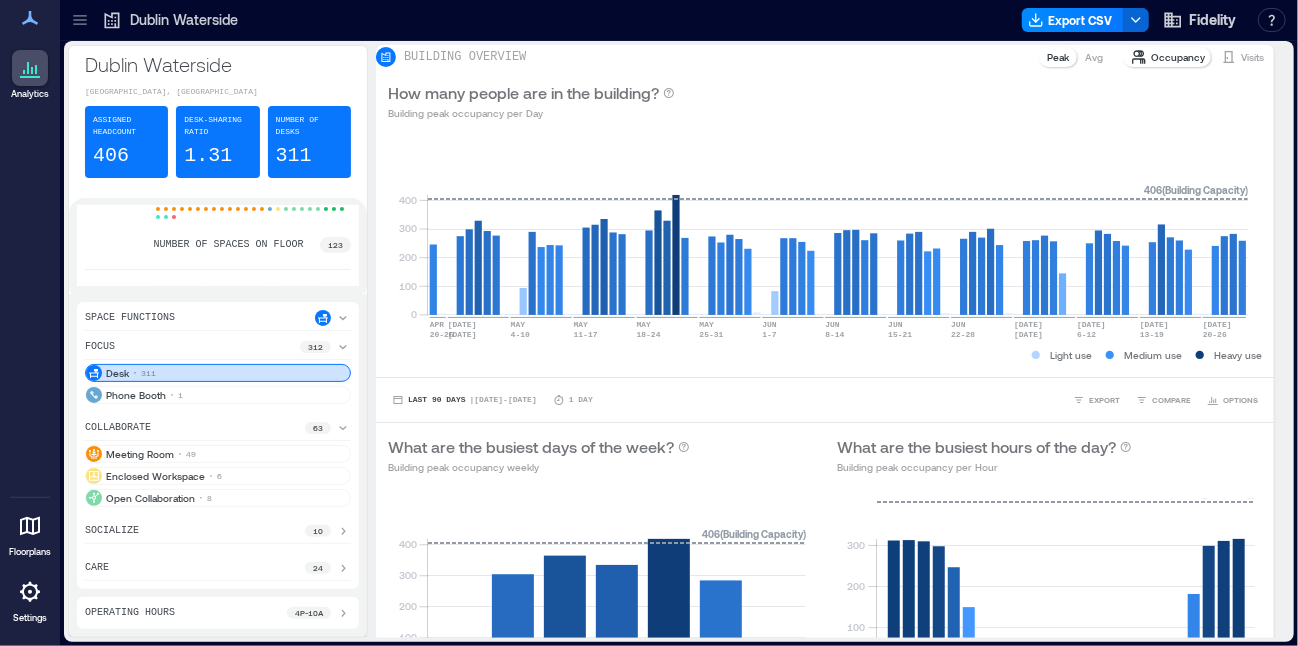 click on "311" at bounding box center [294, 156] 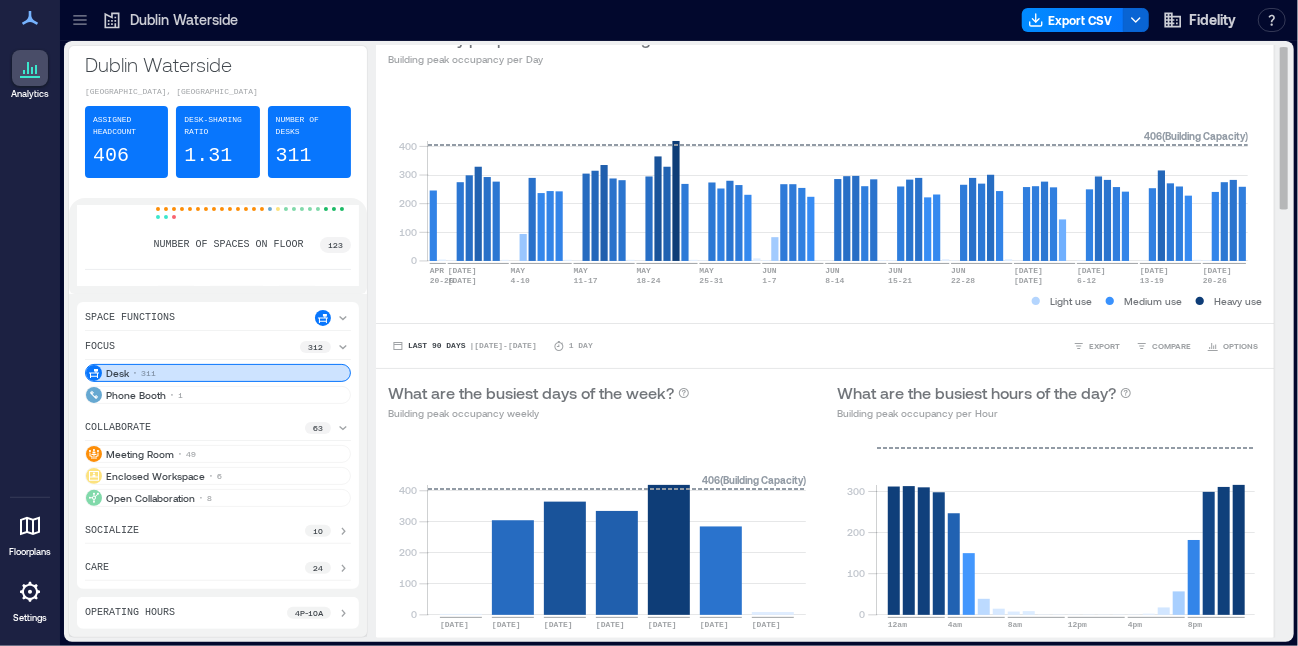 scroll, scrollTop: 0, scrollLeft: 0, axis: both 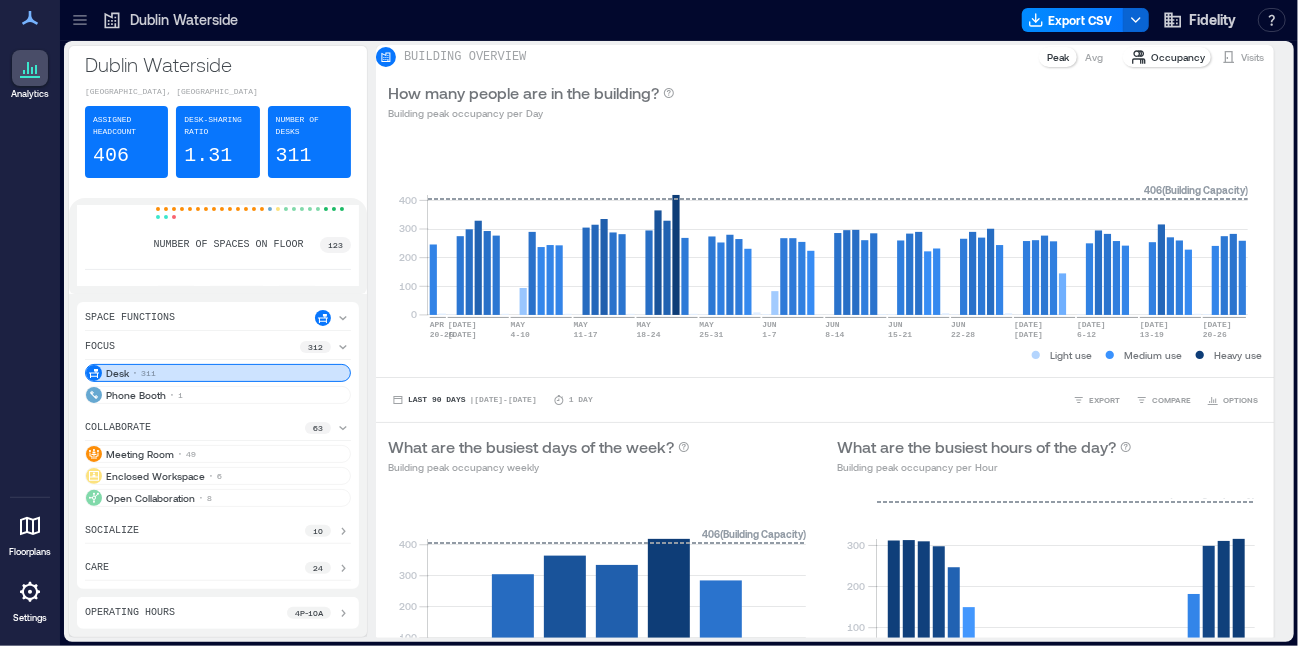 click on "406" at bounding box center [111, 156] 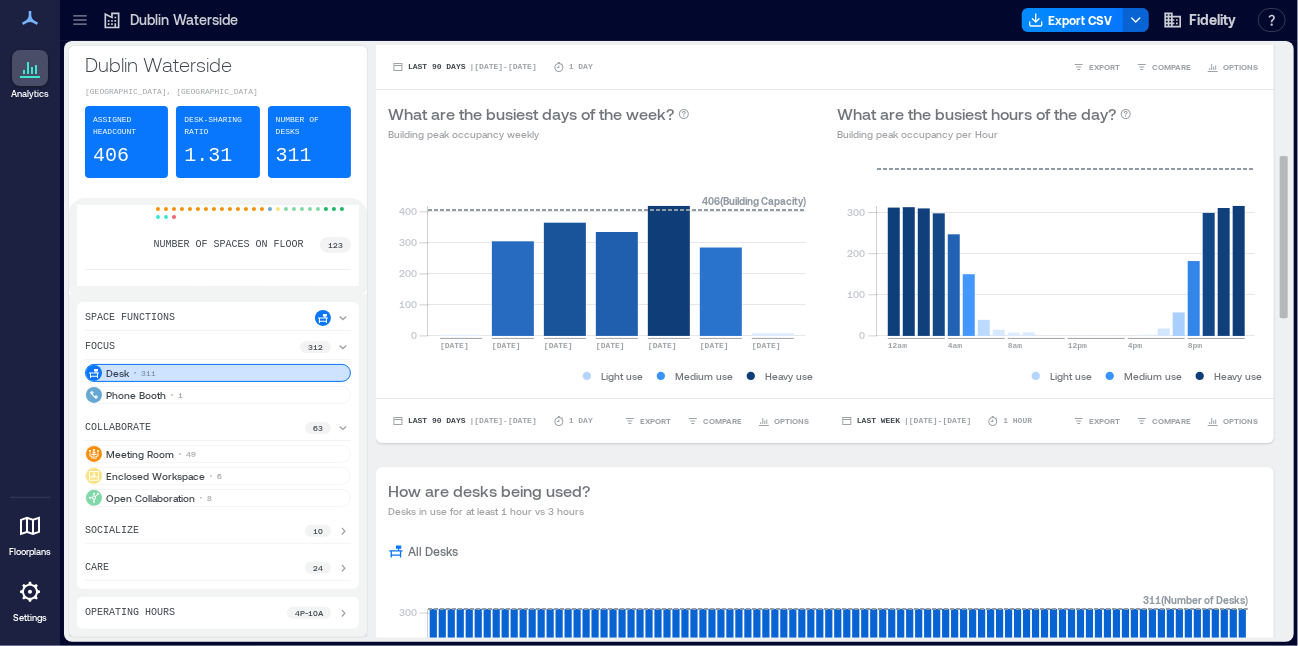 scroll, scrollTop: 400, scrollLeft: 0, axis: vertical 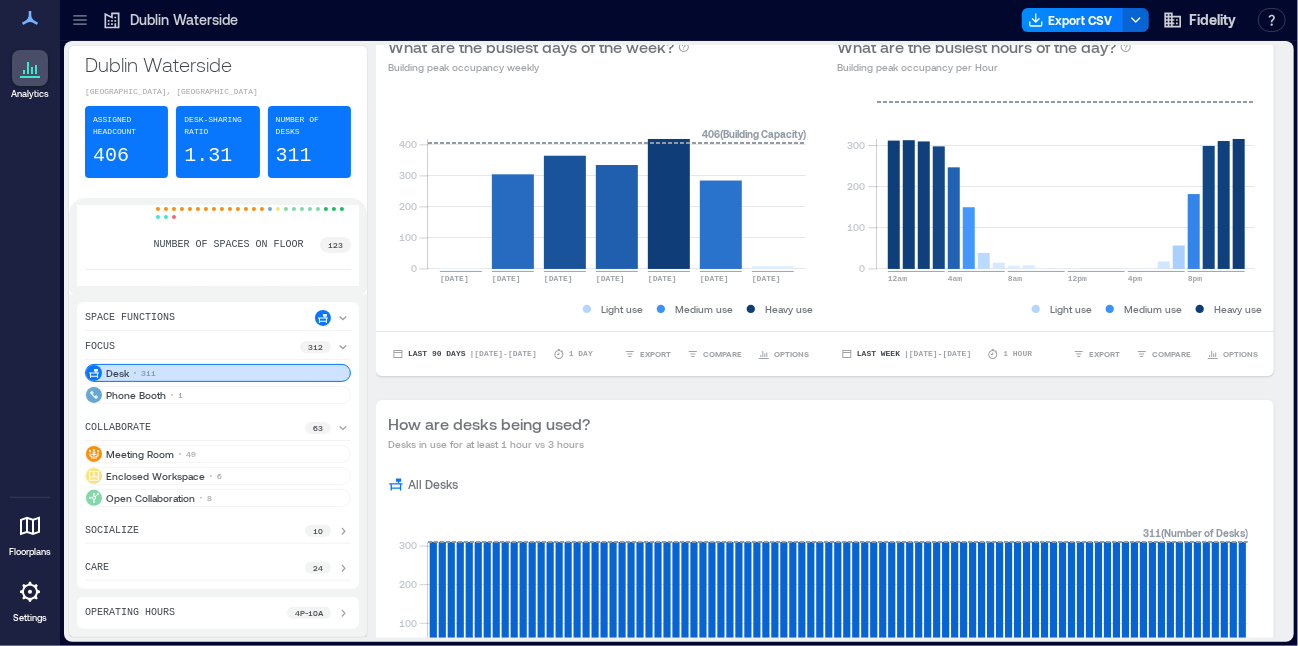click on "311" at bounding box center [294, 156] 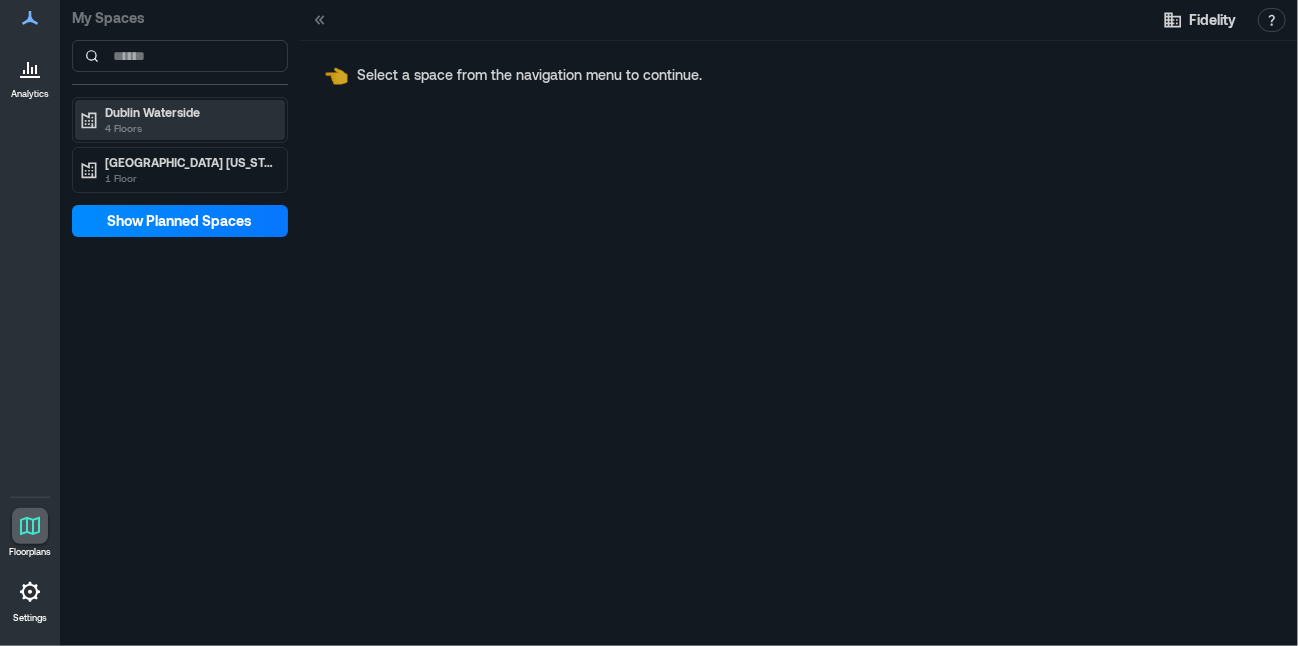 click on "Dublin Waterside" at bounding box center (189, 112) 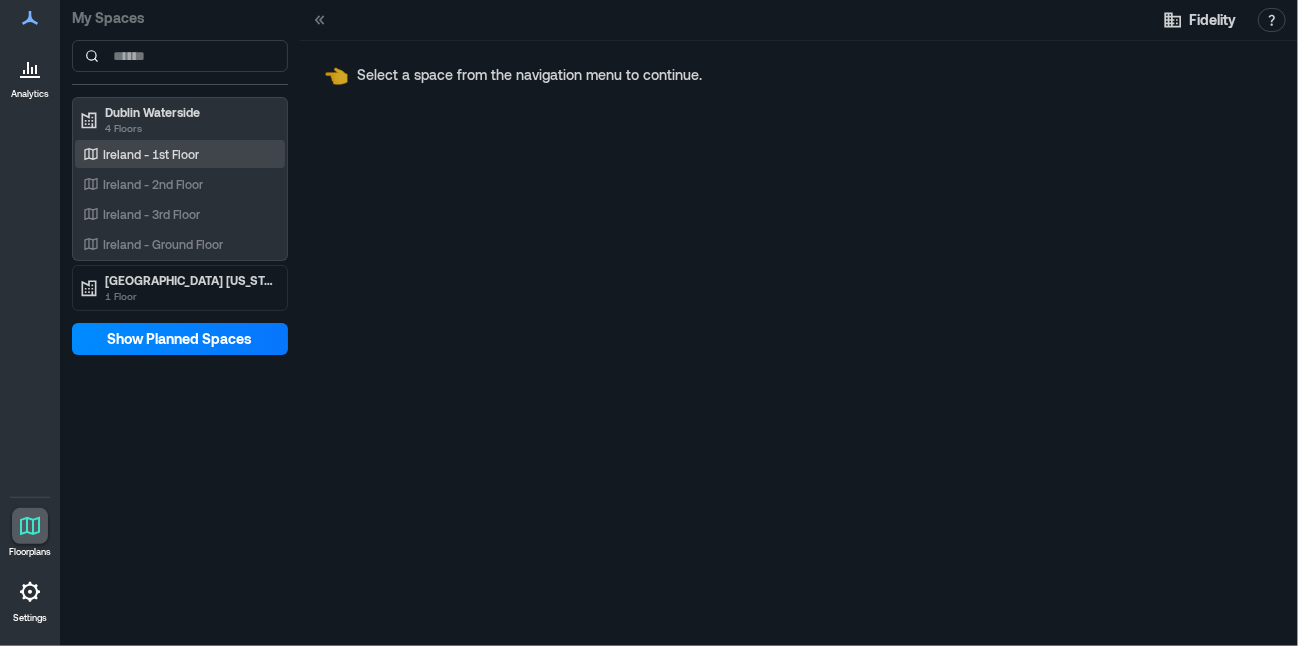 click on "Ireland - 1st Floor" at bounding box center [151, 154] 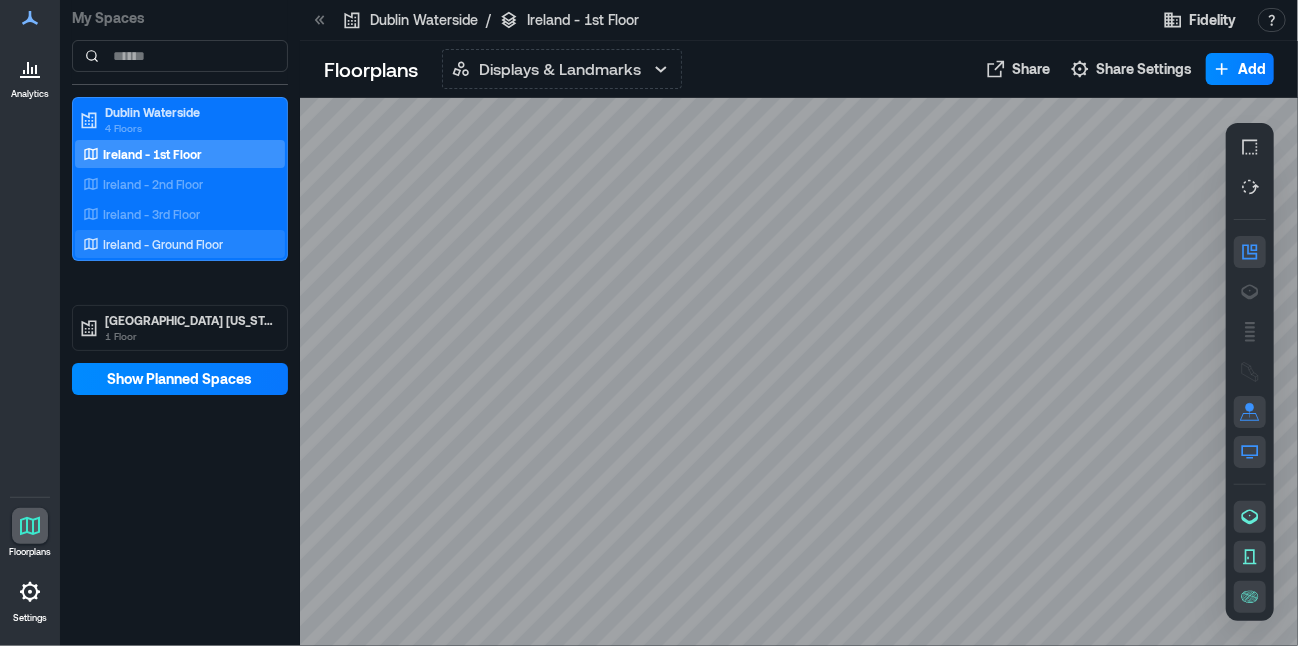click on "Ireland - Ground Floor" at bounding box center (163, 244) 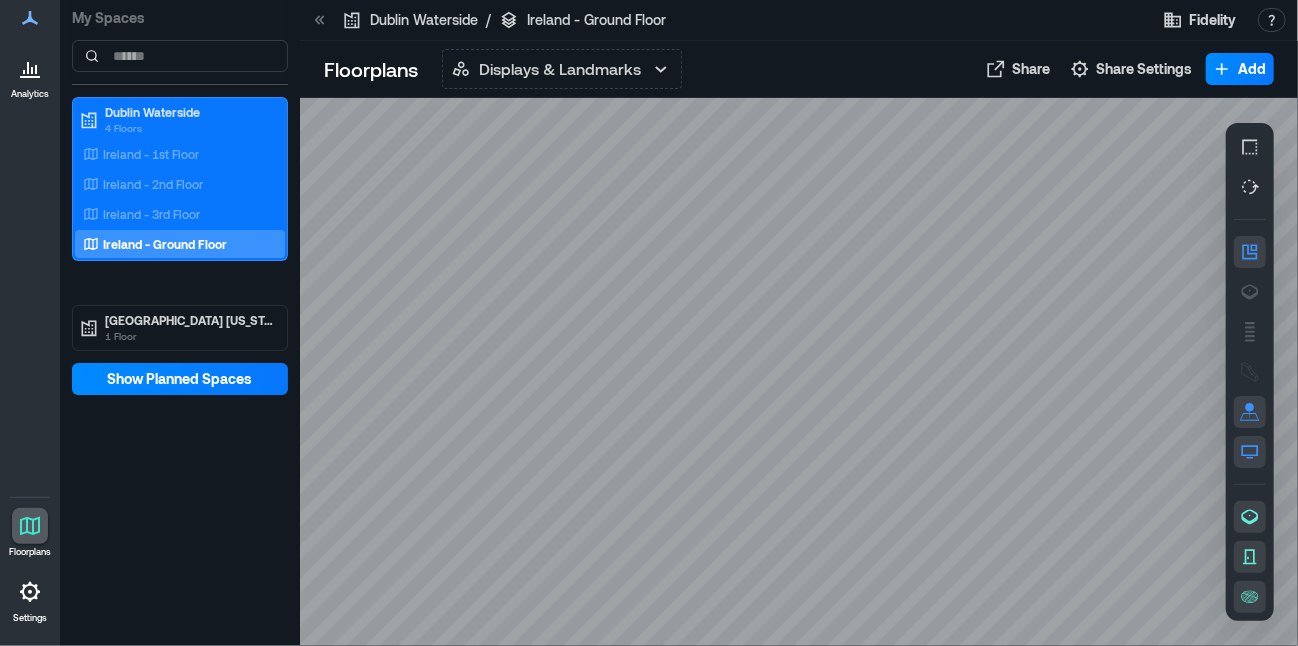 drag, startPoint x: 998, startPoint y: 328, endPoint x: 940, endPoint y: 261, distance: 88.61716 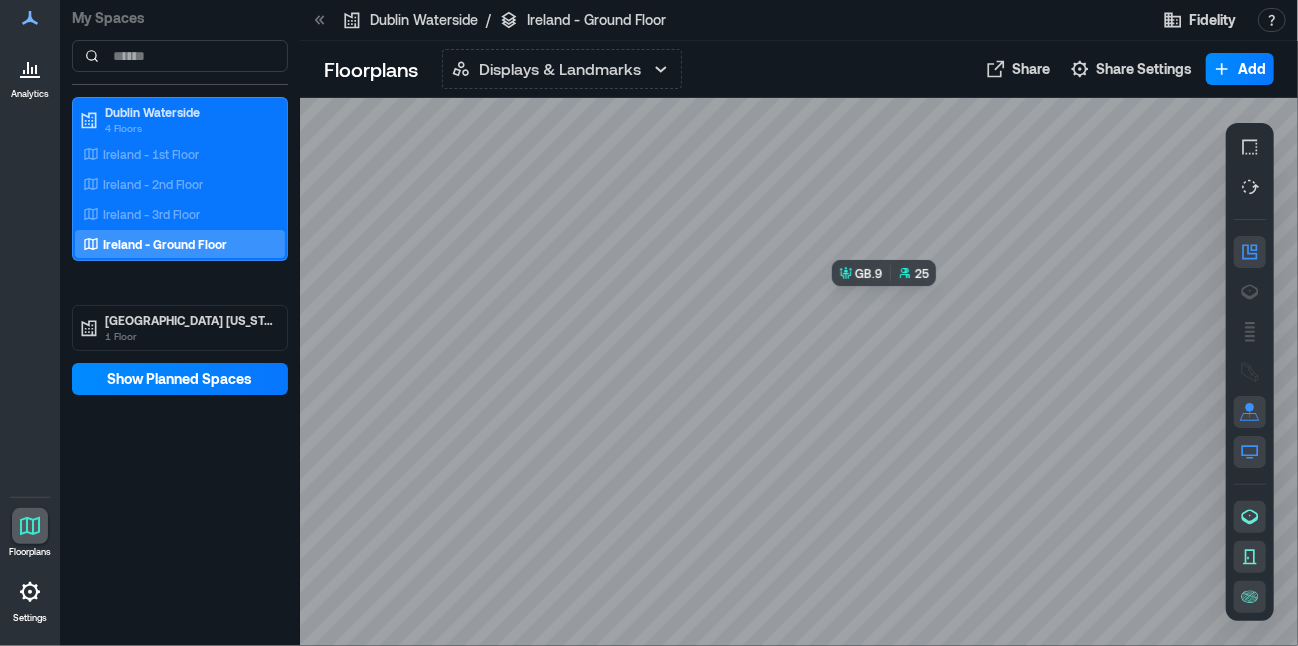 click at bounding box center [799, 372] 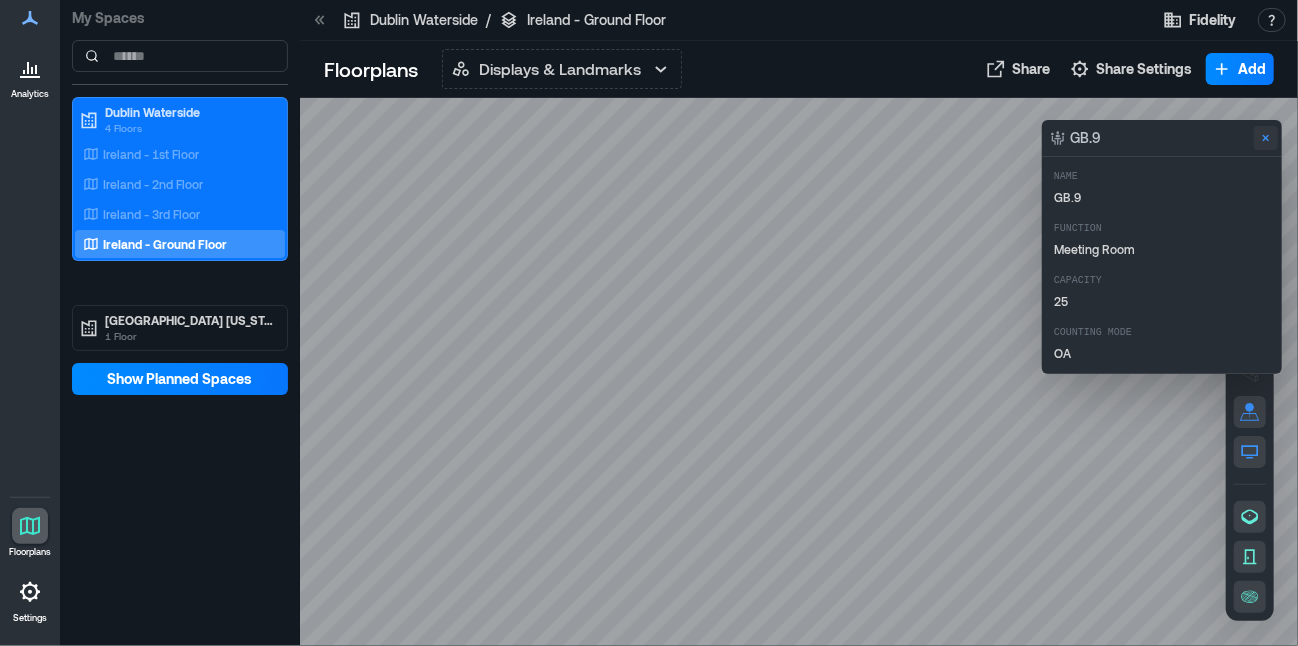 click 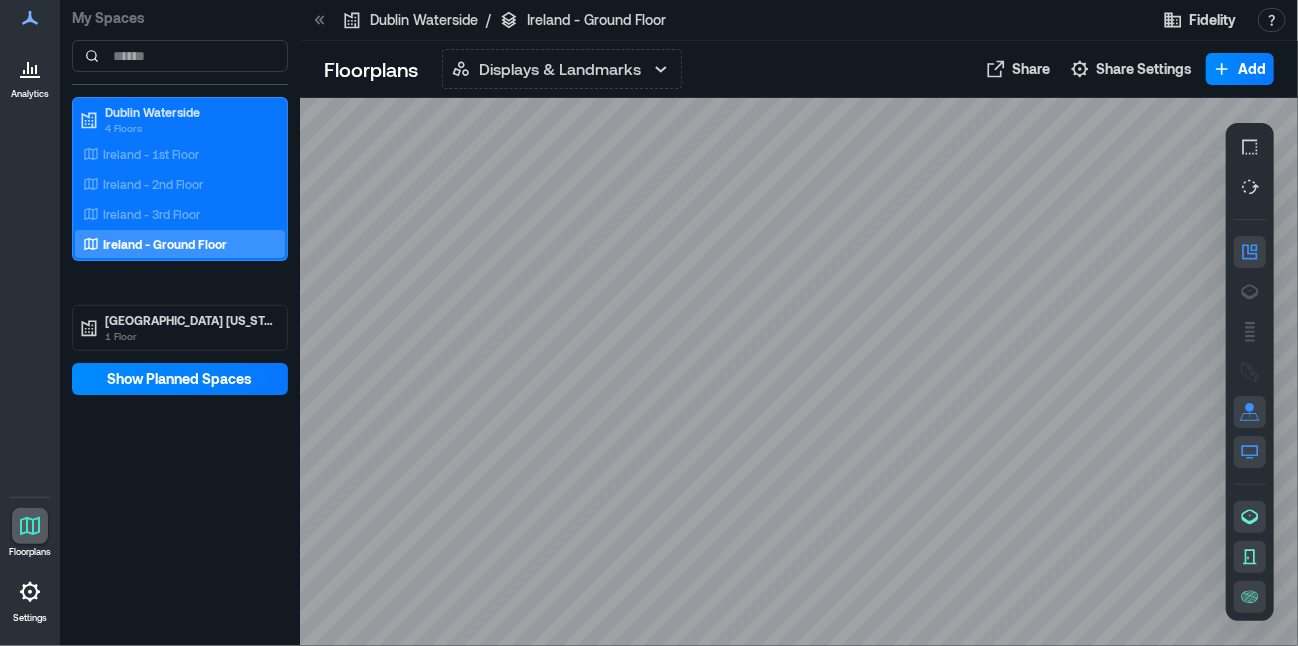 click at bounding box center (799, 372) 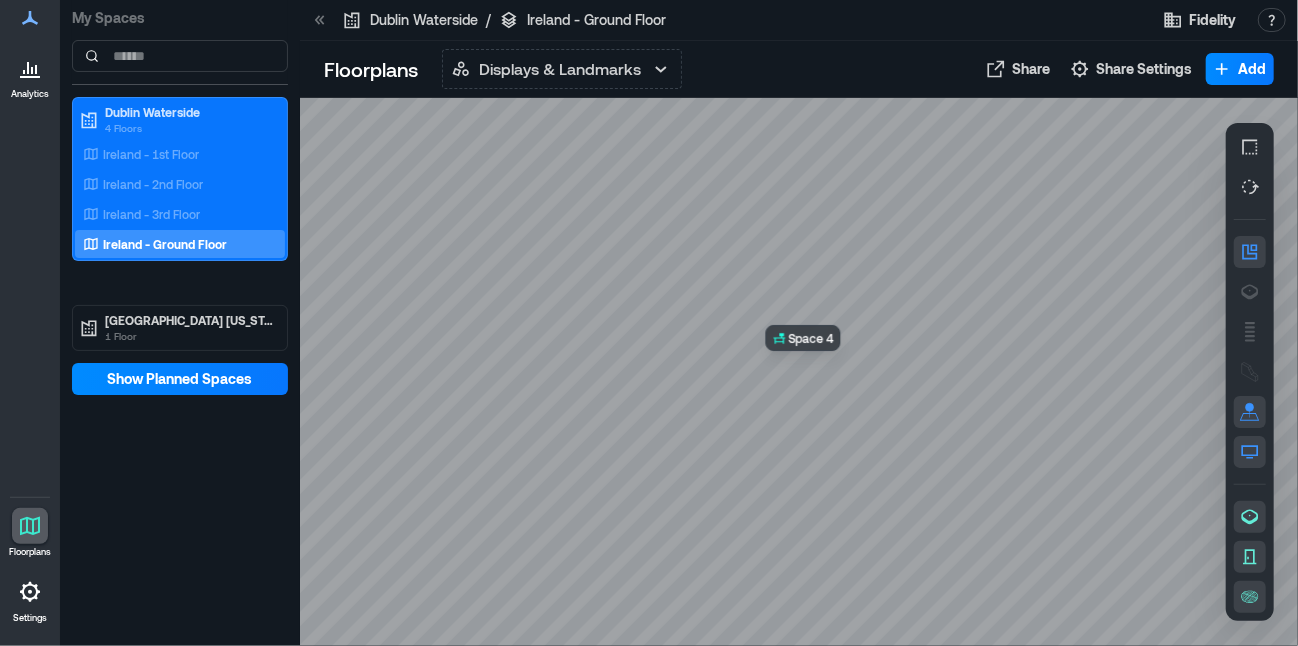 click at bounding box center [799, 372] 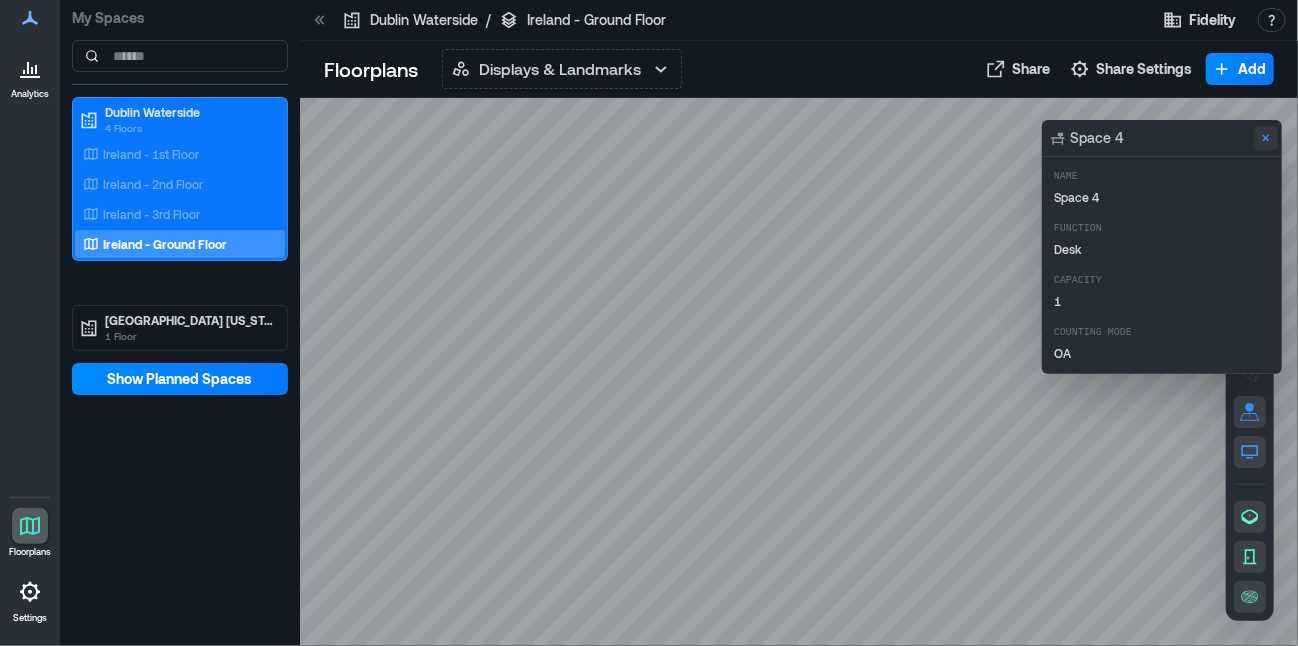 click 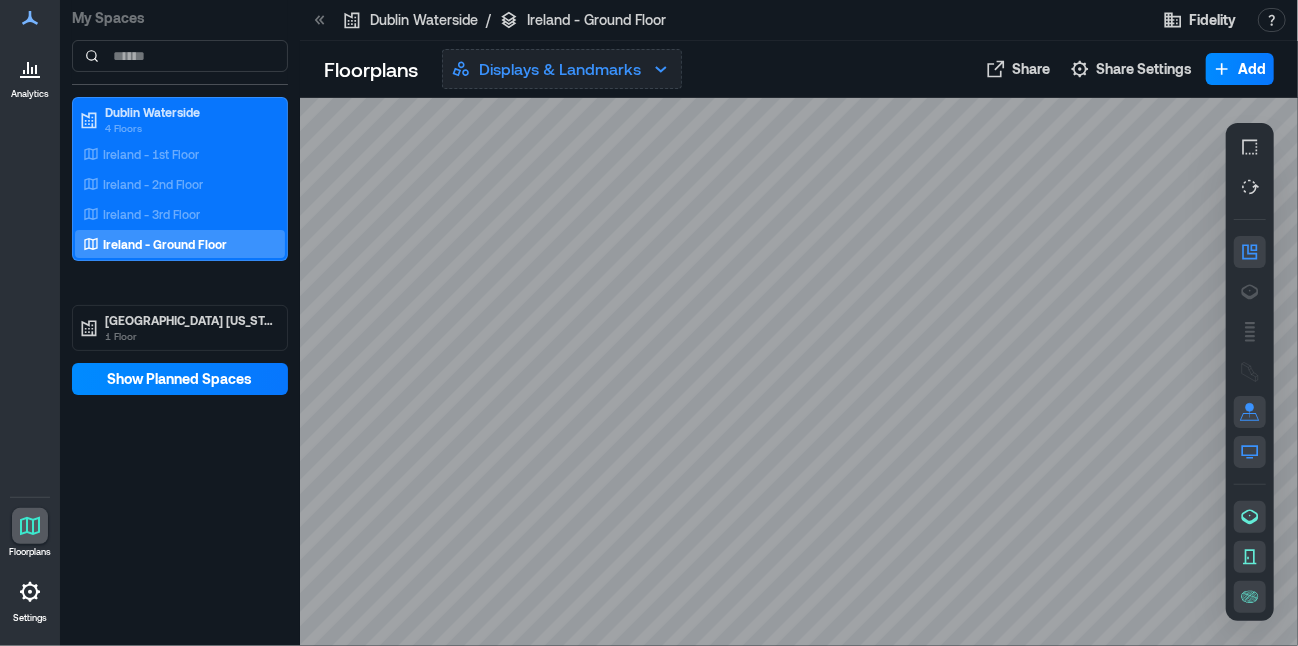 click 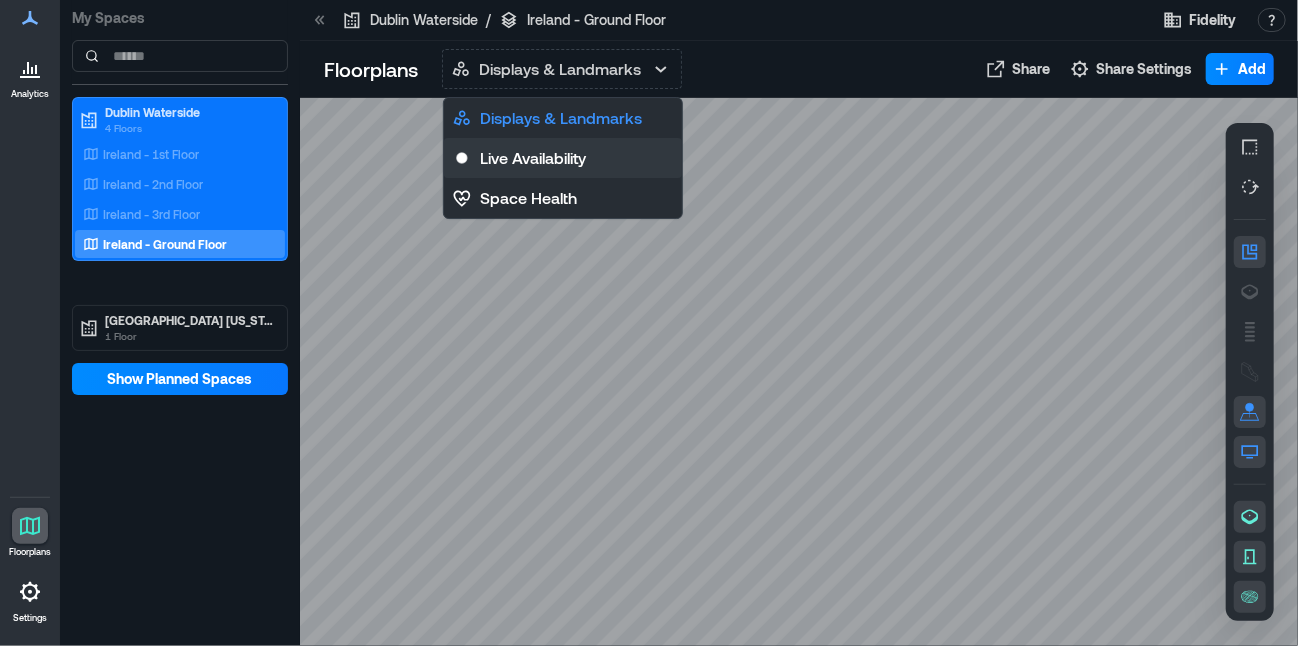 click on "Live Availability" at bounding box center (563, 158) 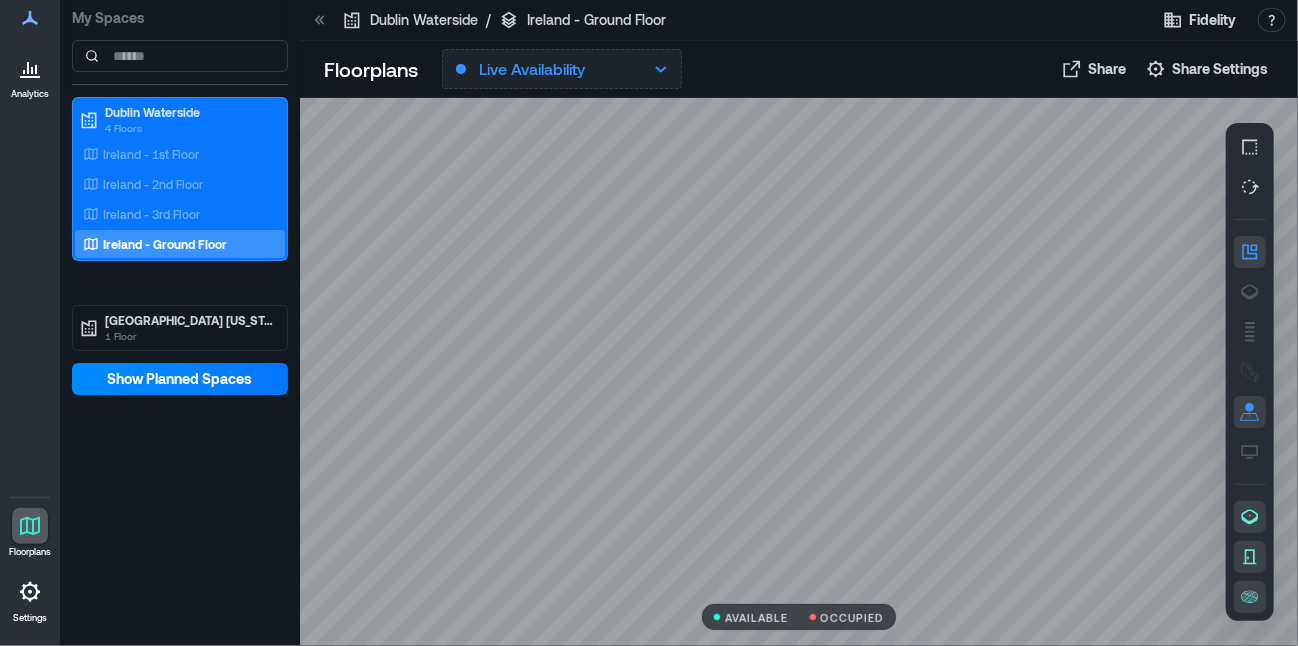 click on "Live Availability" at bounding box center [532, 69] 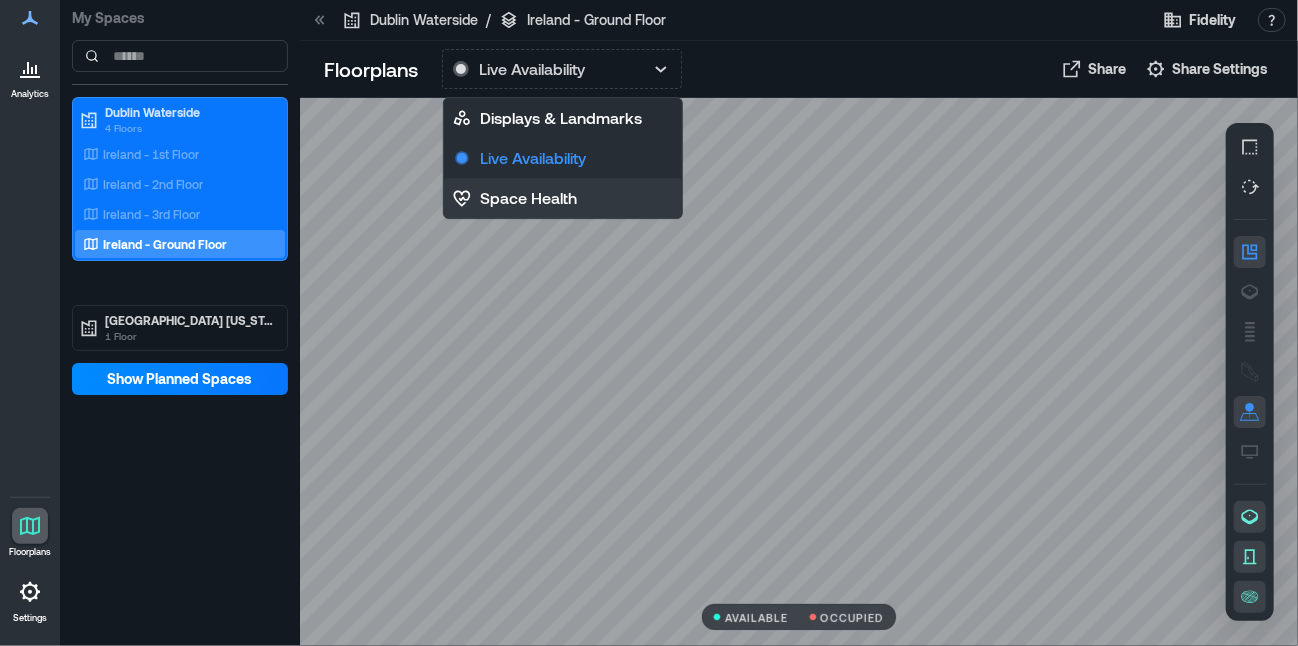 click on "Space Health" at bounding box center [528, 198] 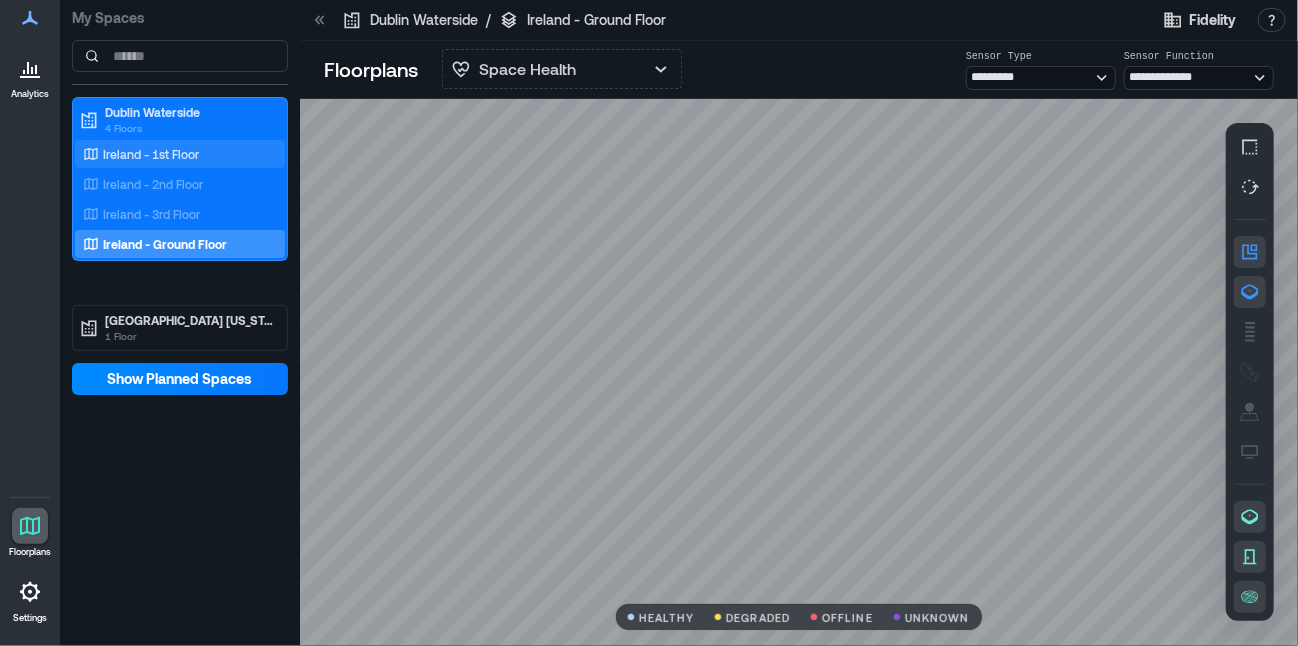 click on "Ireland - 1st Floor" at bounding box center [151, 154] 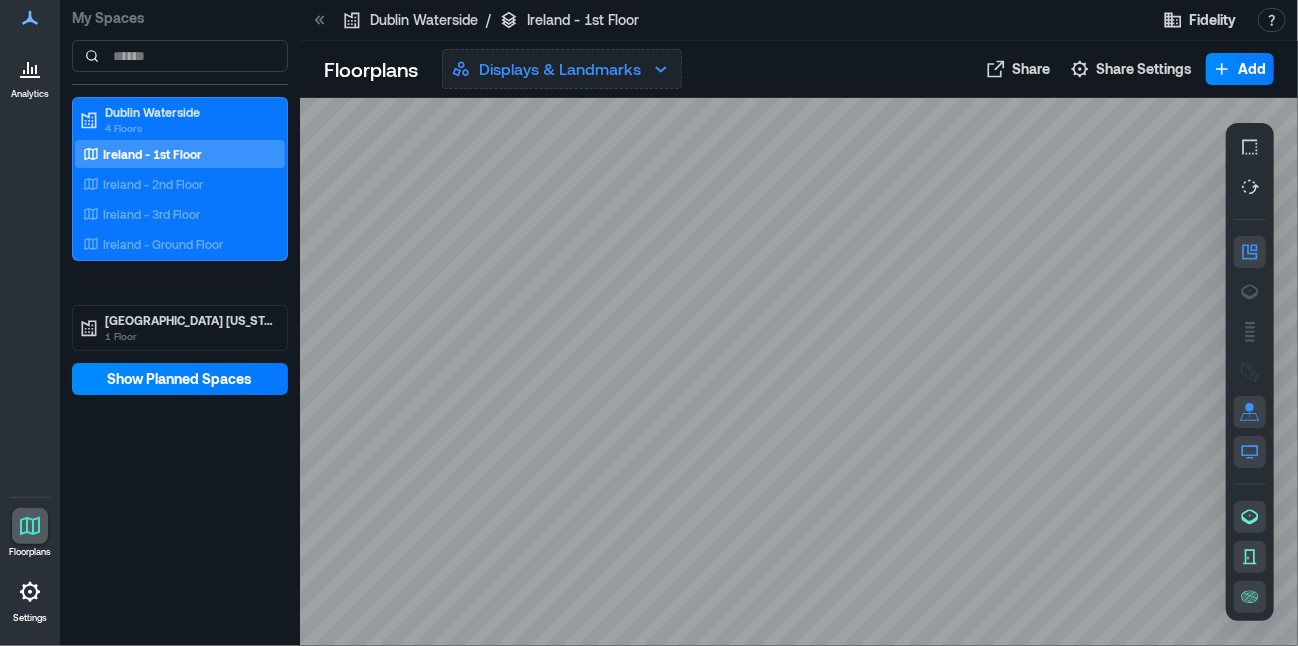 click on "Displays & Landmarks" at bounding box center [560, 69] 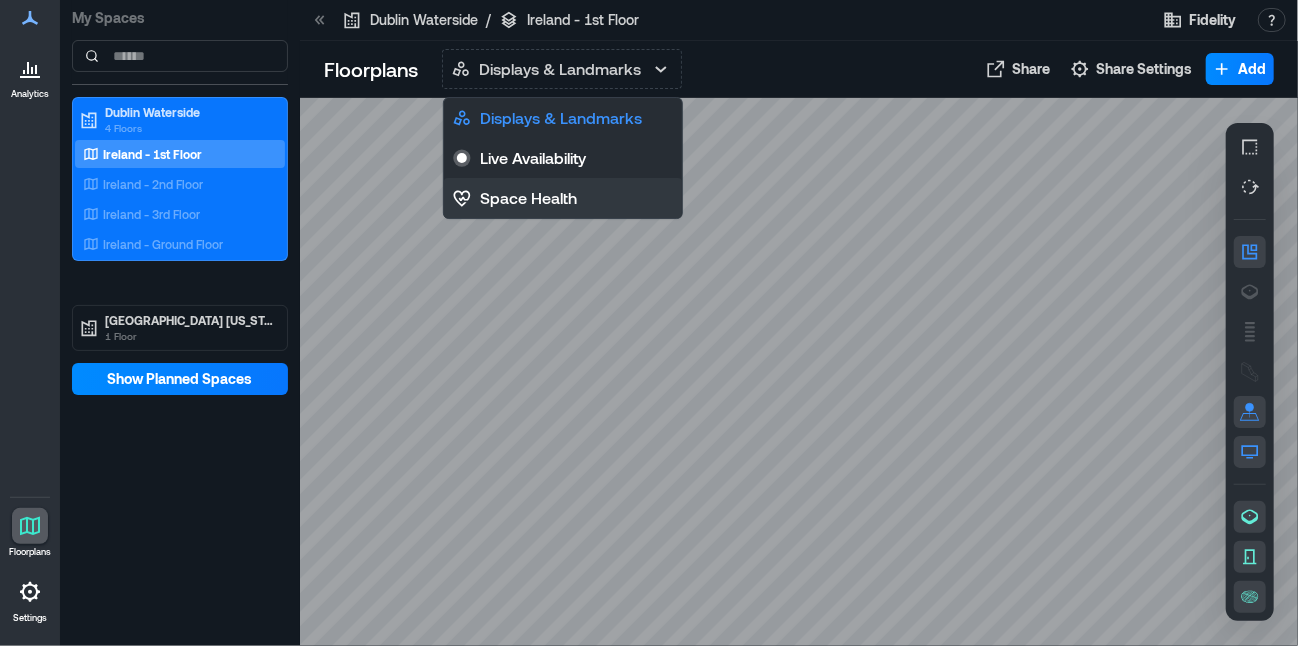 click on "Space Health" at bounding box center (528, 198) 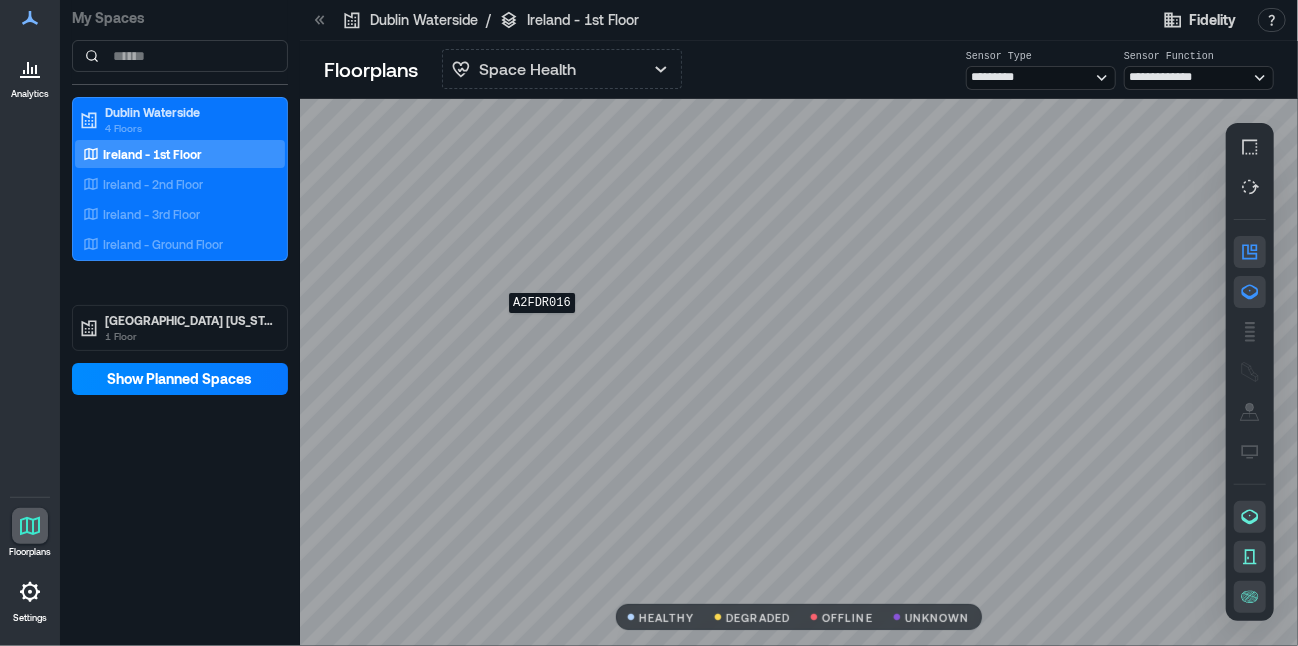 click on "A2FDR016" at bounding box center [799, 373] 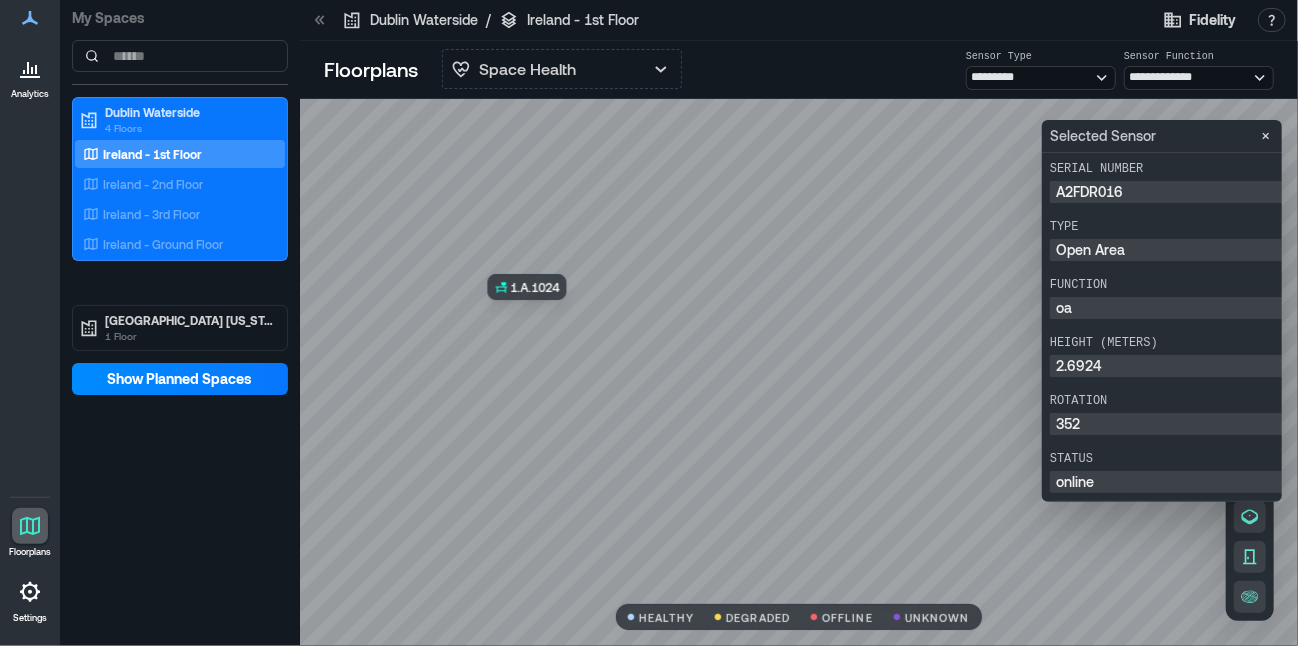 click at bounding box center (799, 373) 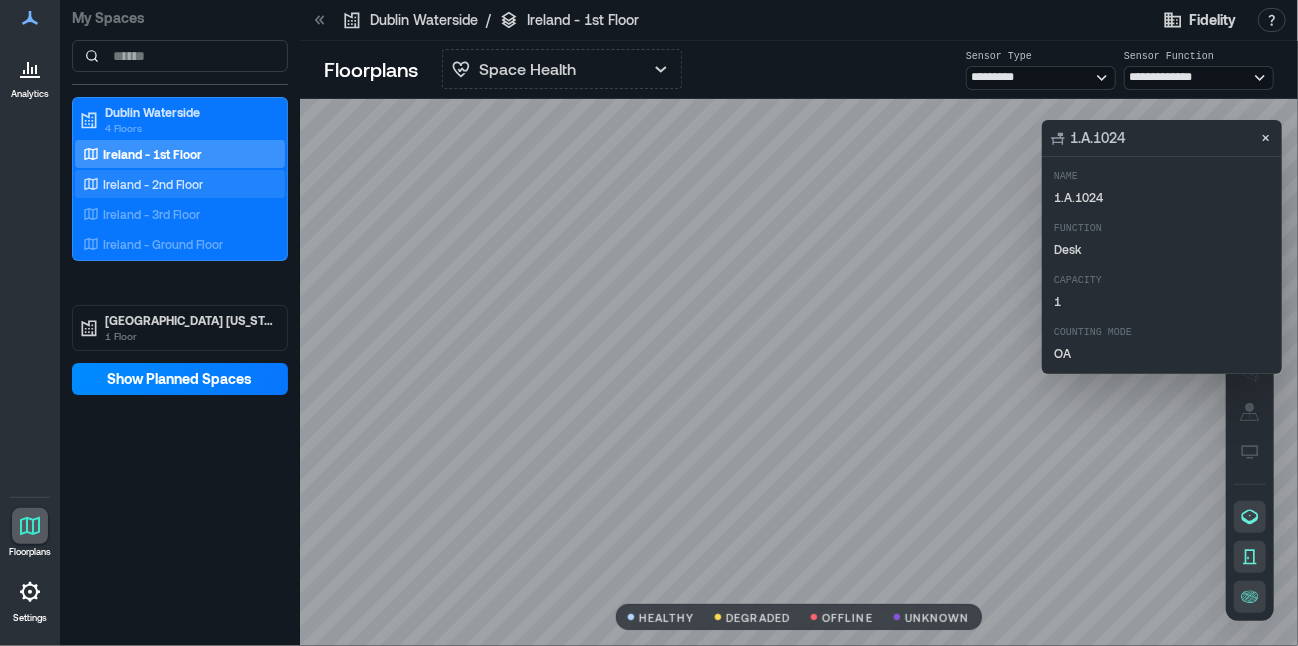 click on "Ireland - 2nd Floor" at bounding box center (153, 184) 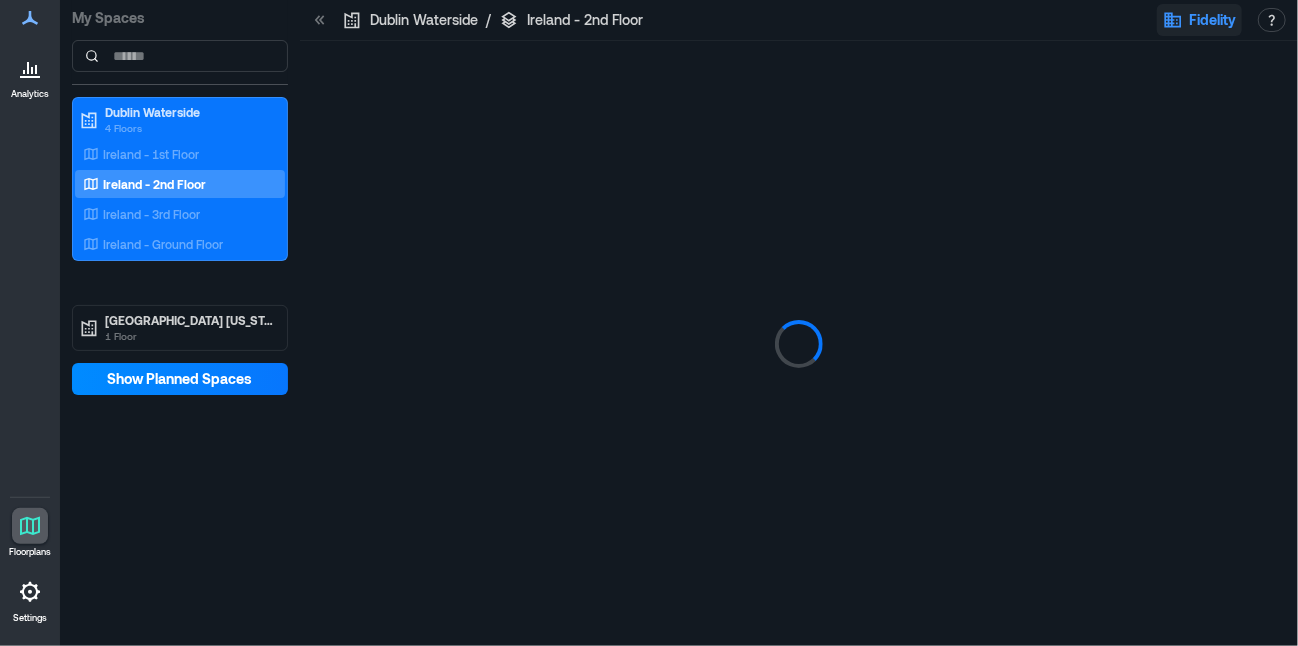 click 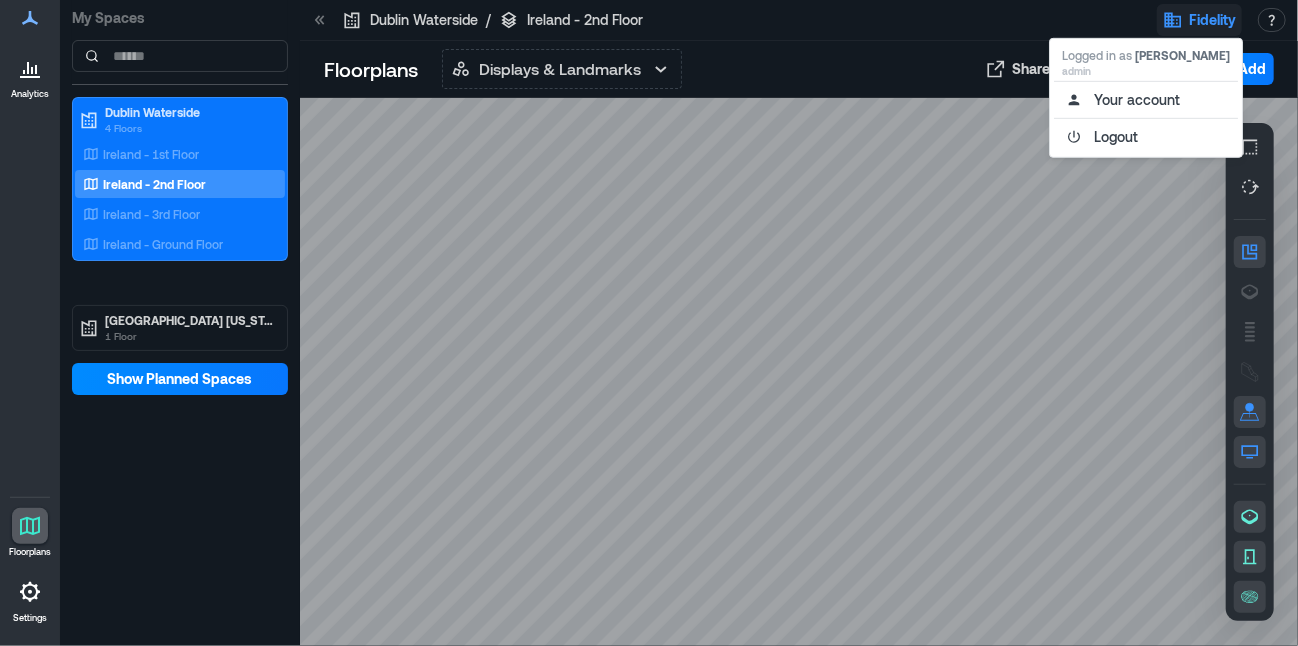 click on "My Spaces" at bounding box center (180, 18) 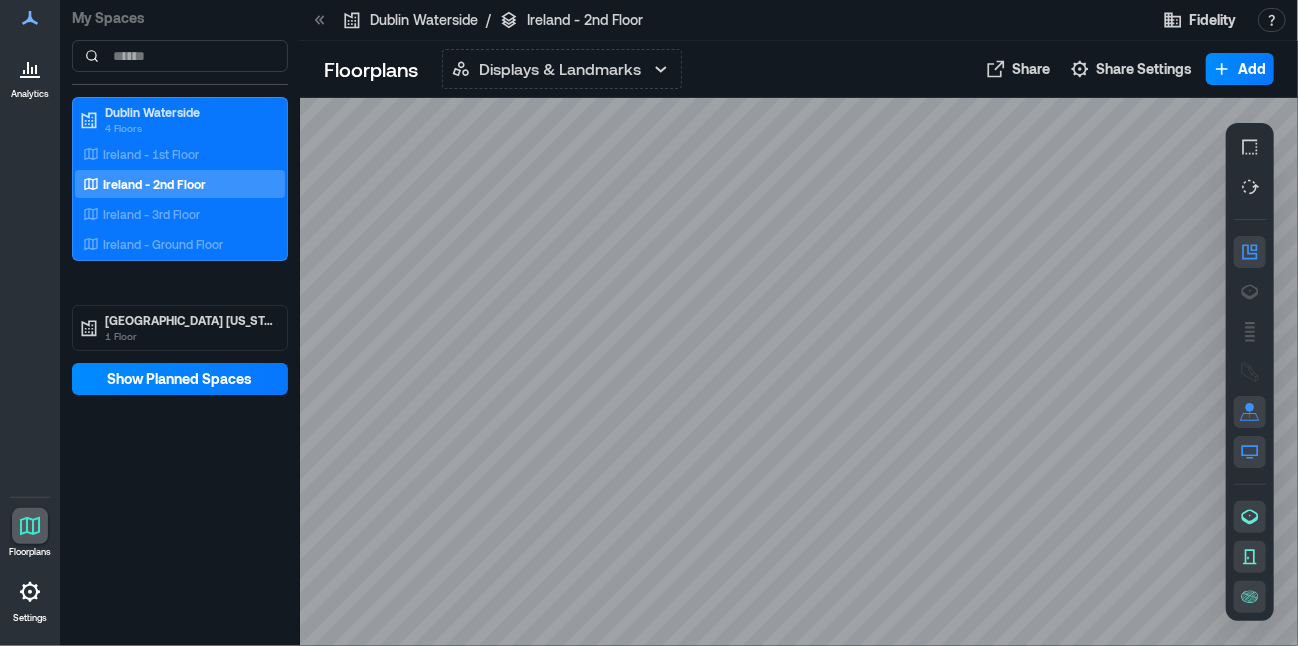 click 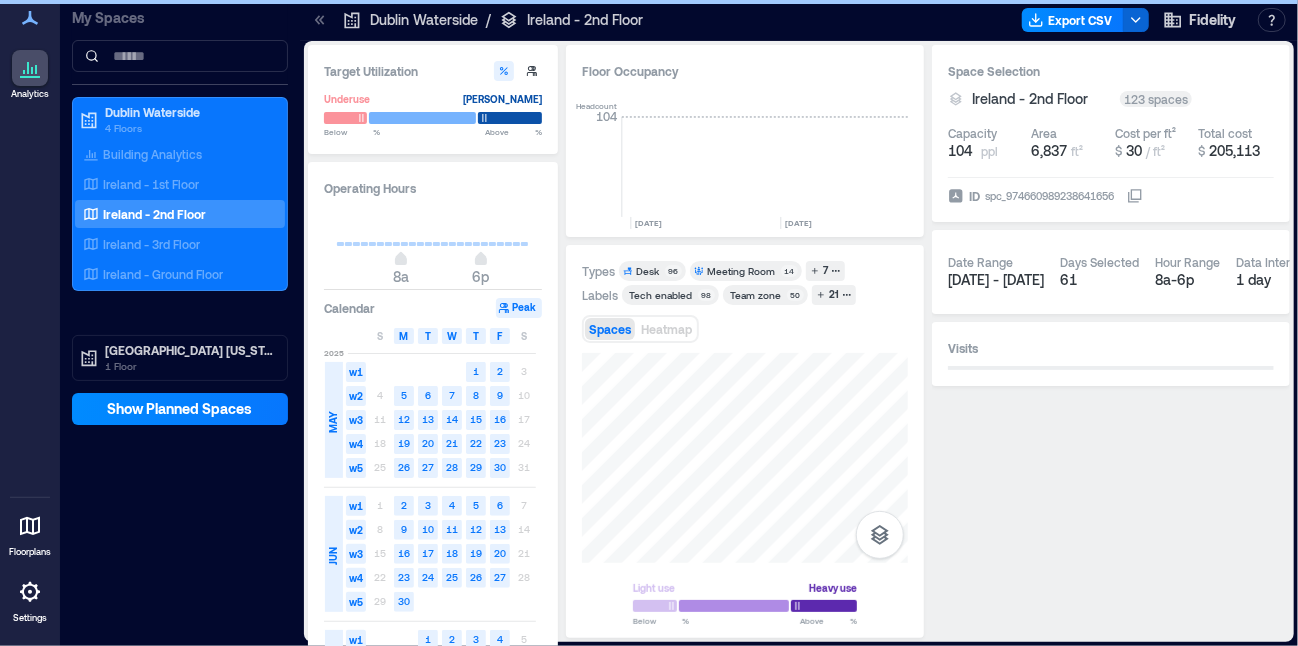 scroll, scrollTop: 0, scrollLeft: 5706, axis: horizontal 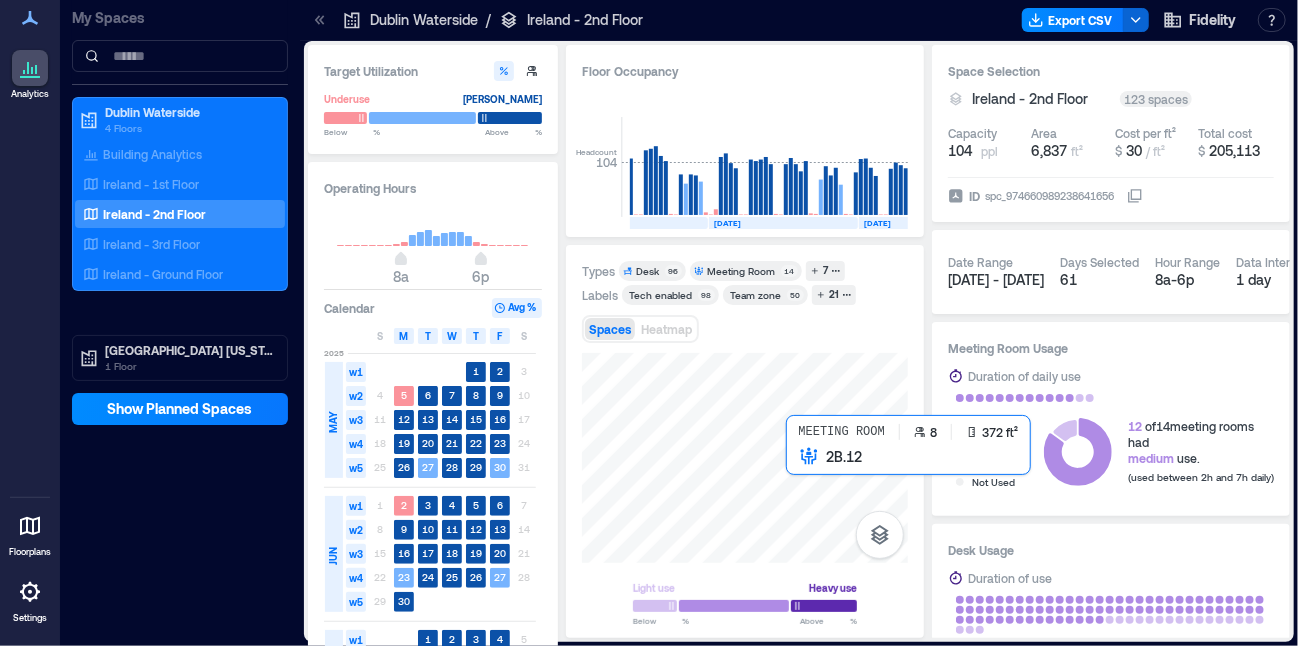 click at bounding box center (745, 458) 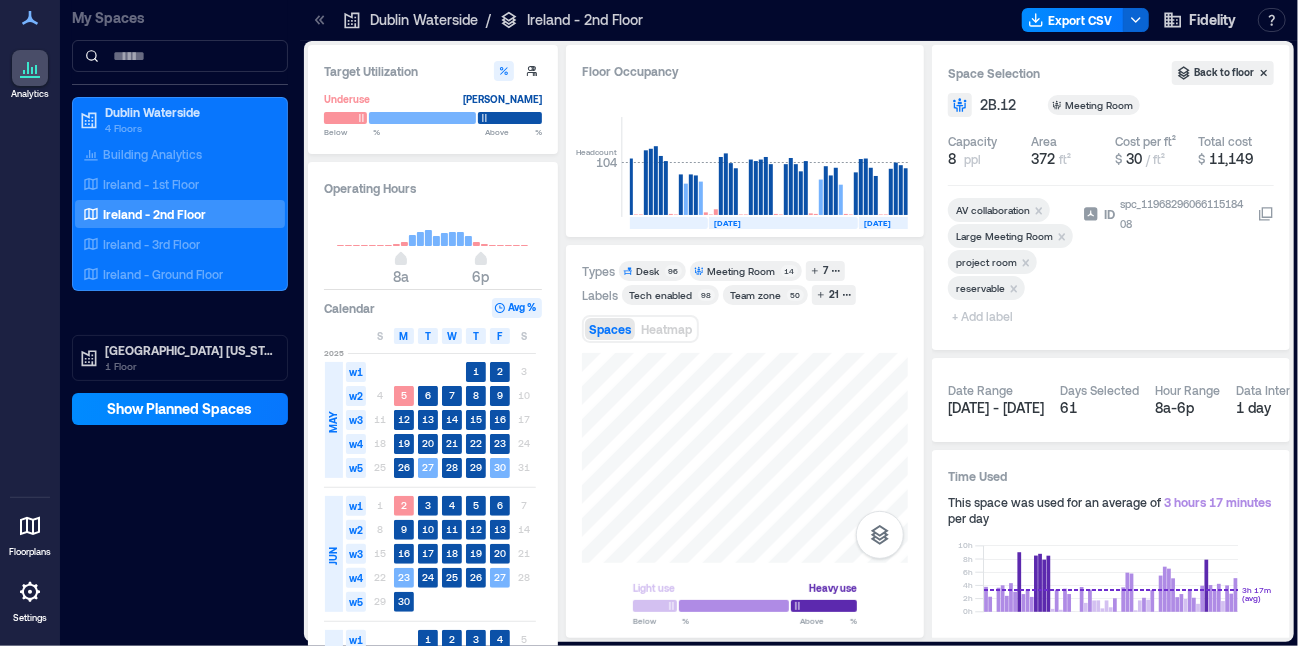 click on "Avg %" at bounding box center (517, 308) 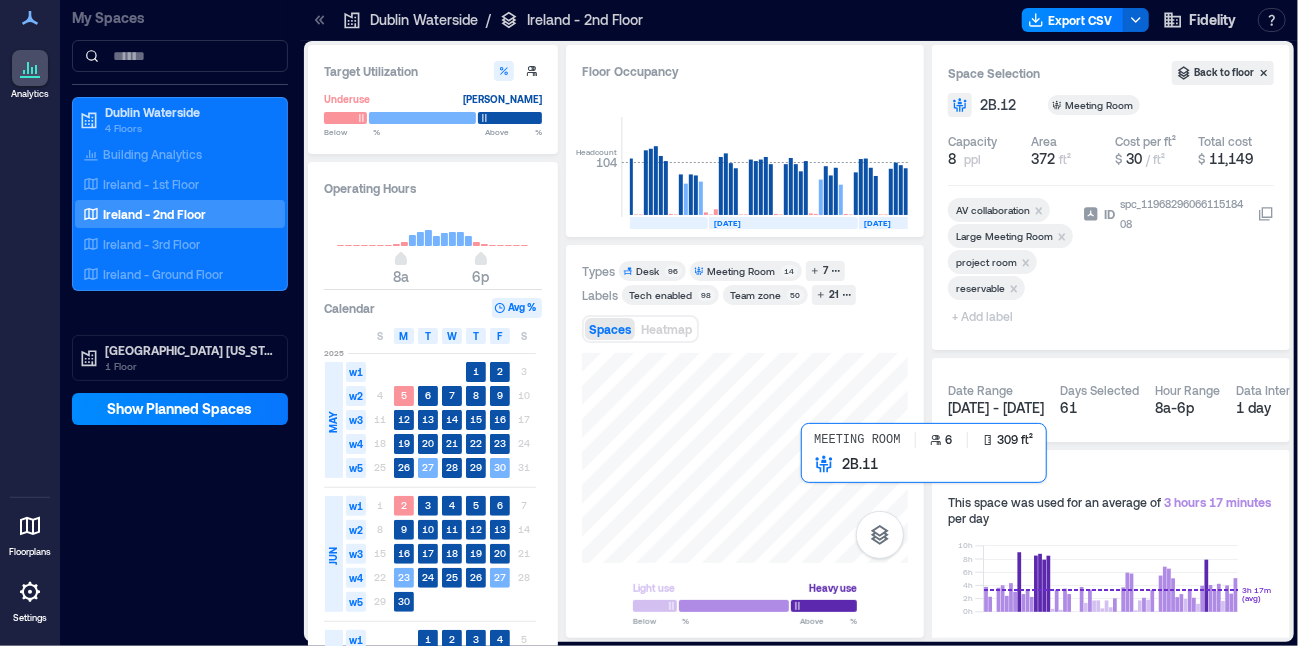 click at bounding box center (745, 458) 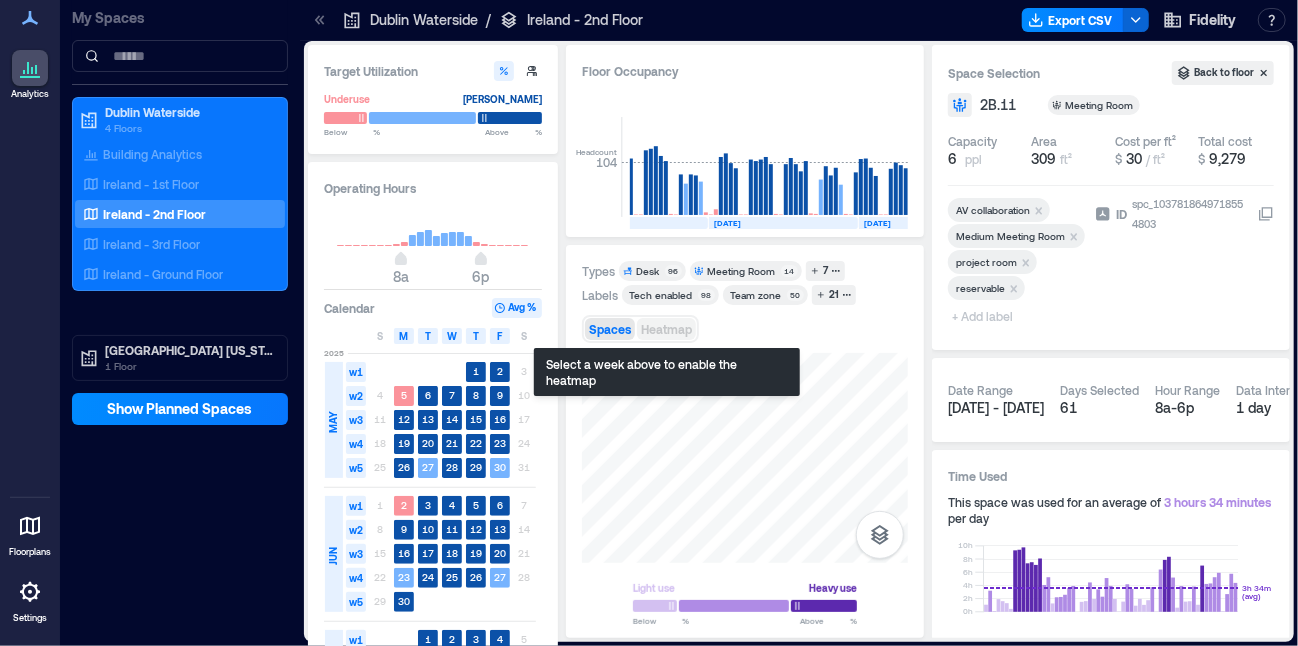 click on "Heatmap" at bounding box center [666, 329] 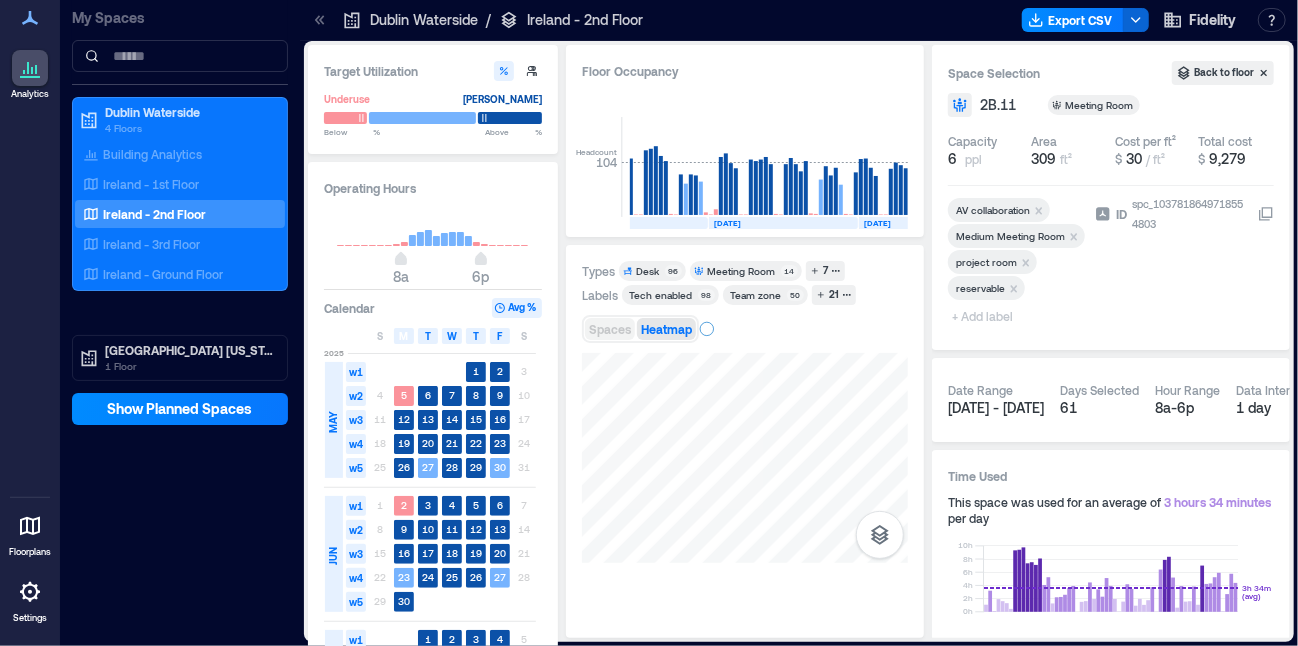click on "Spaces" at bounding box center (610, 329) 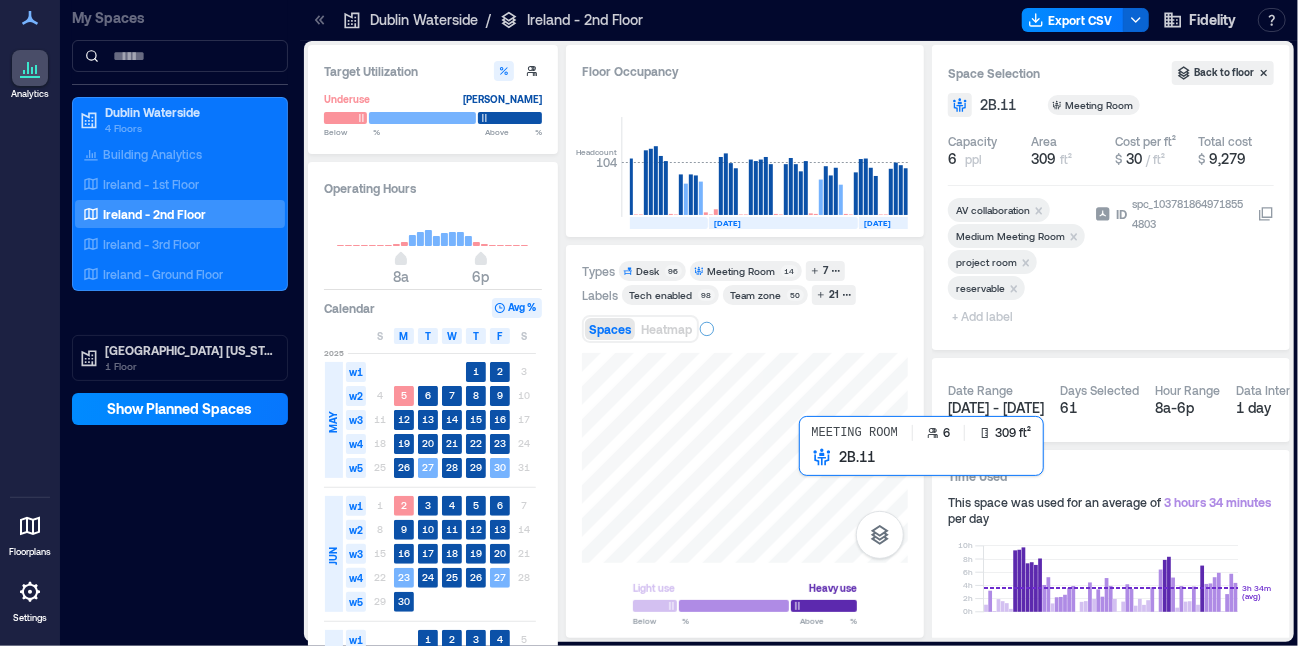click at bounding box center [745, 458] 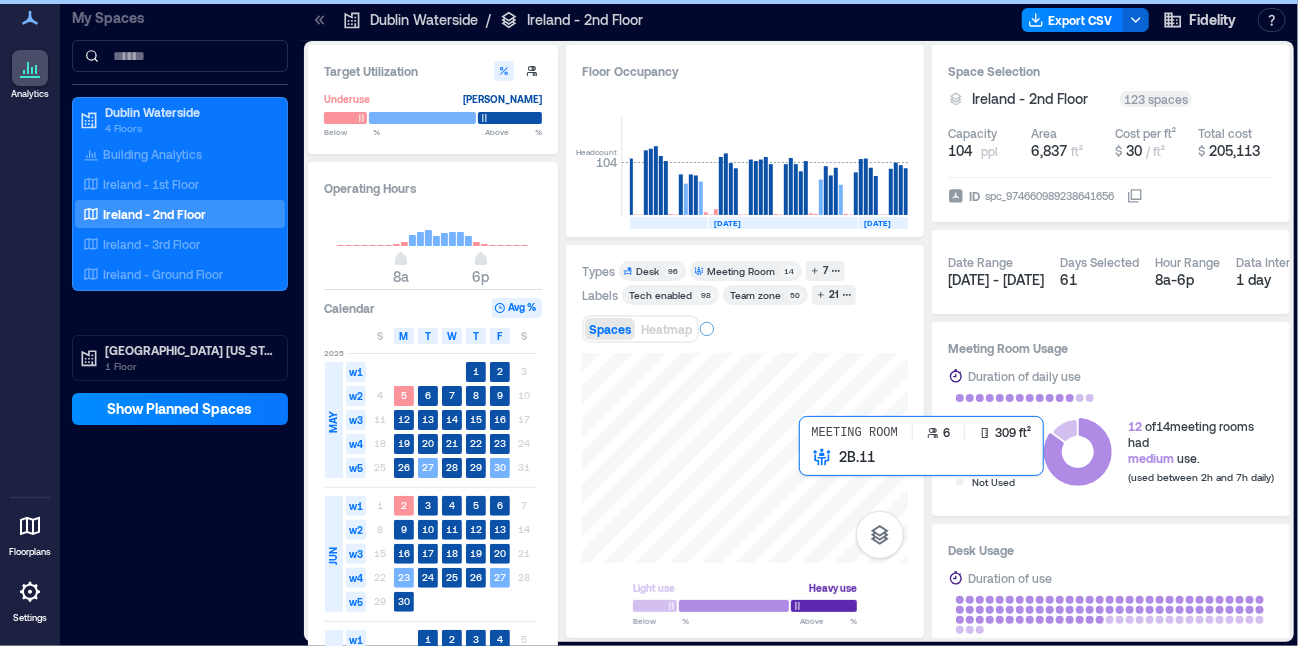 click at bounding box center [745, 458] 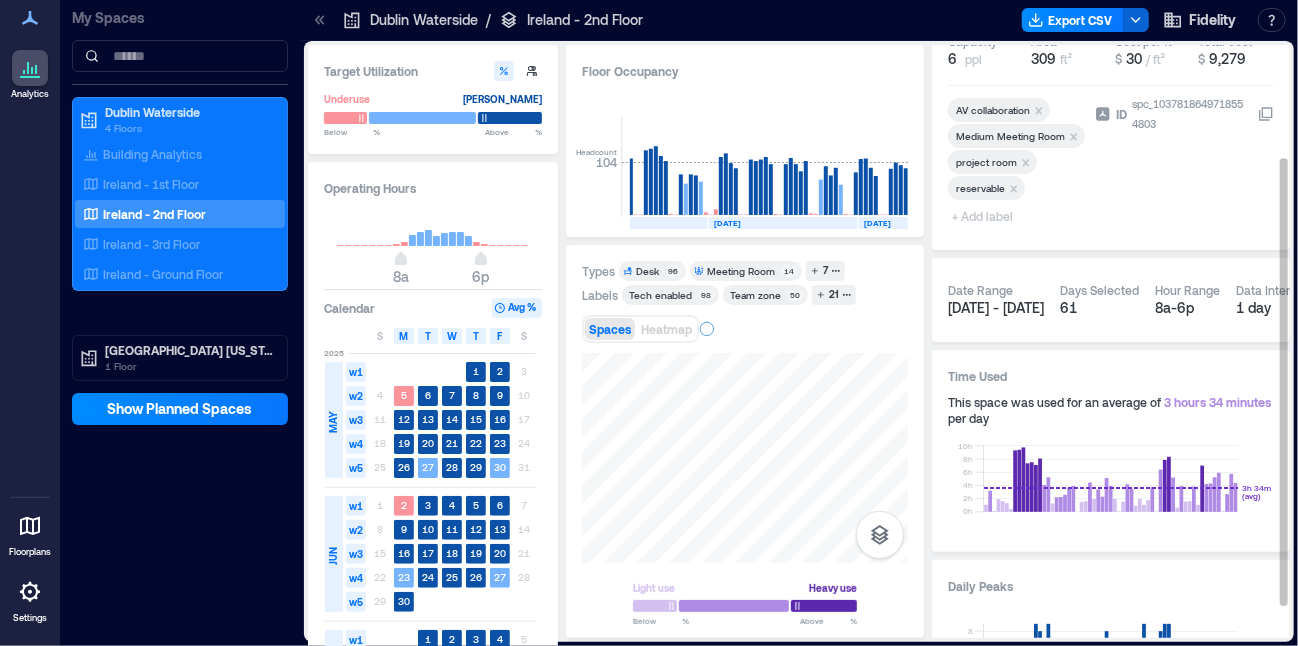scroll, scrollTop: 191, scrollLeft: 0, axis: vertical 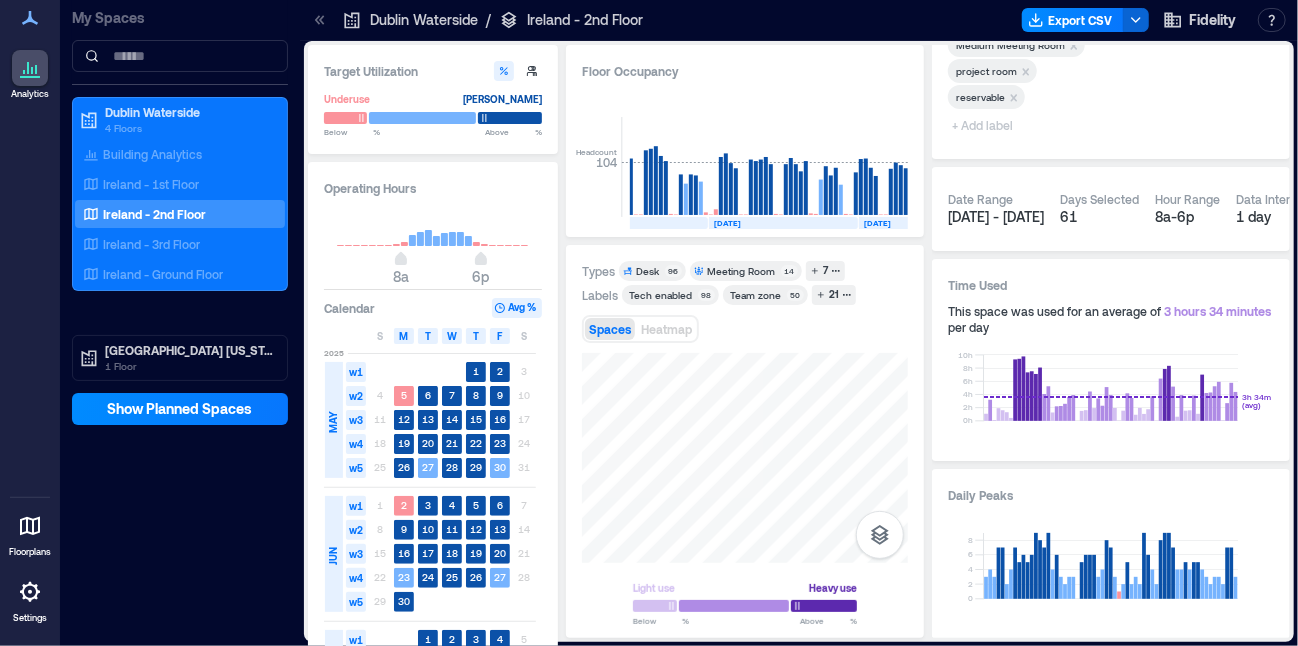 drag, startPoint x: 694, startPoint y: 476, endPoint x: 742, endPoint y: 348, distance: 136.70406 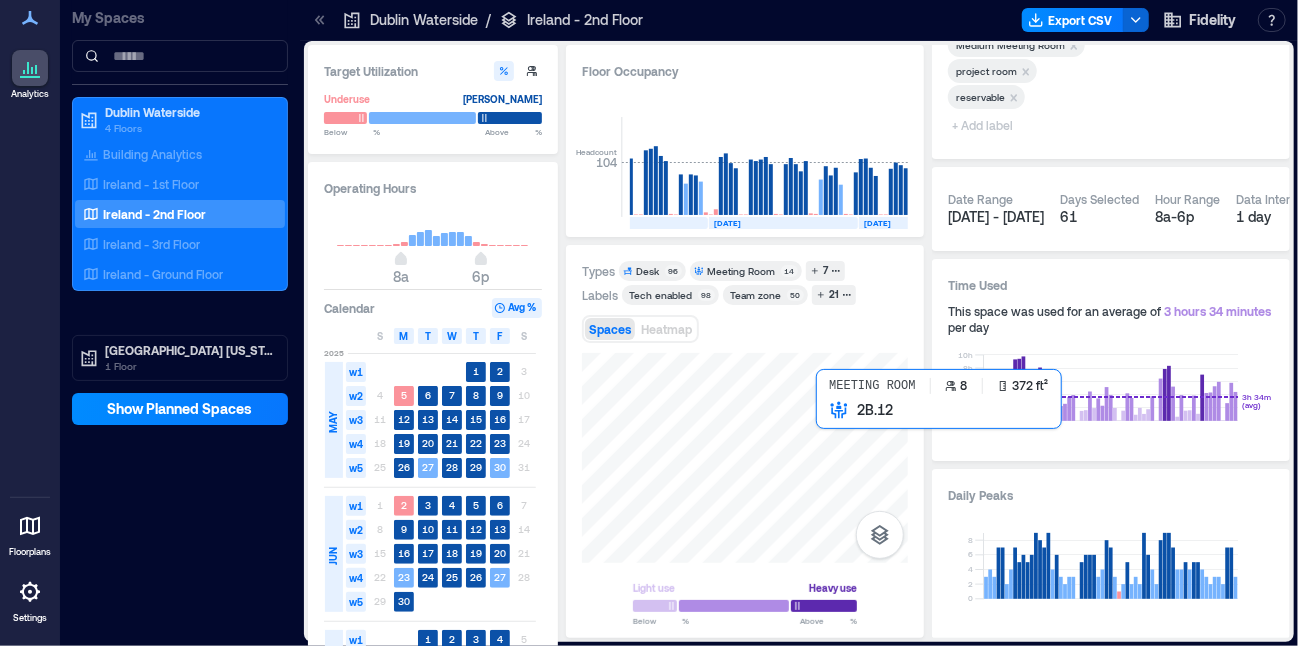 click at bounding box center [745, 458] 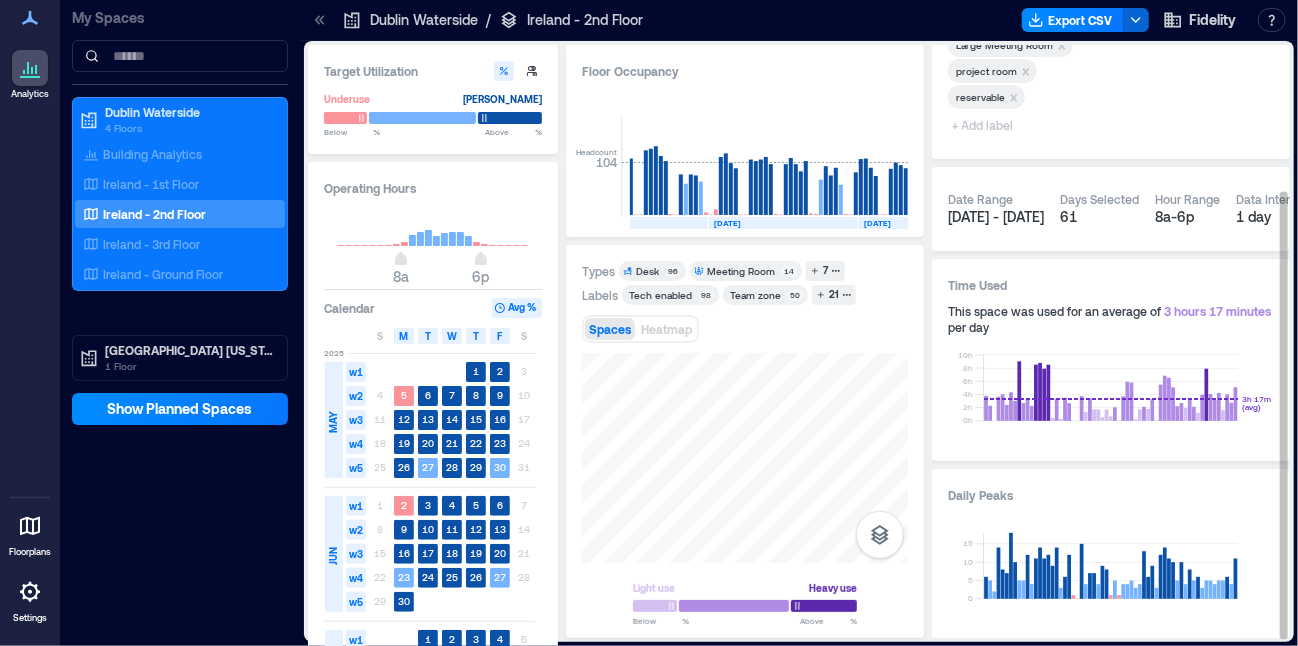 click on "1 day" at bounding box center (1271, 217) 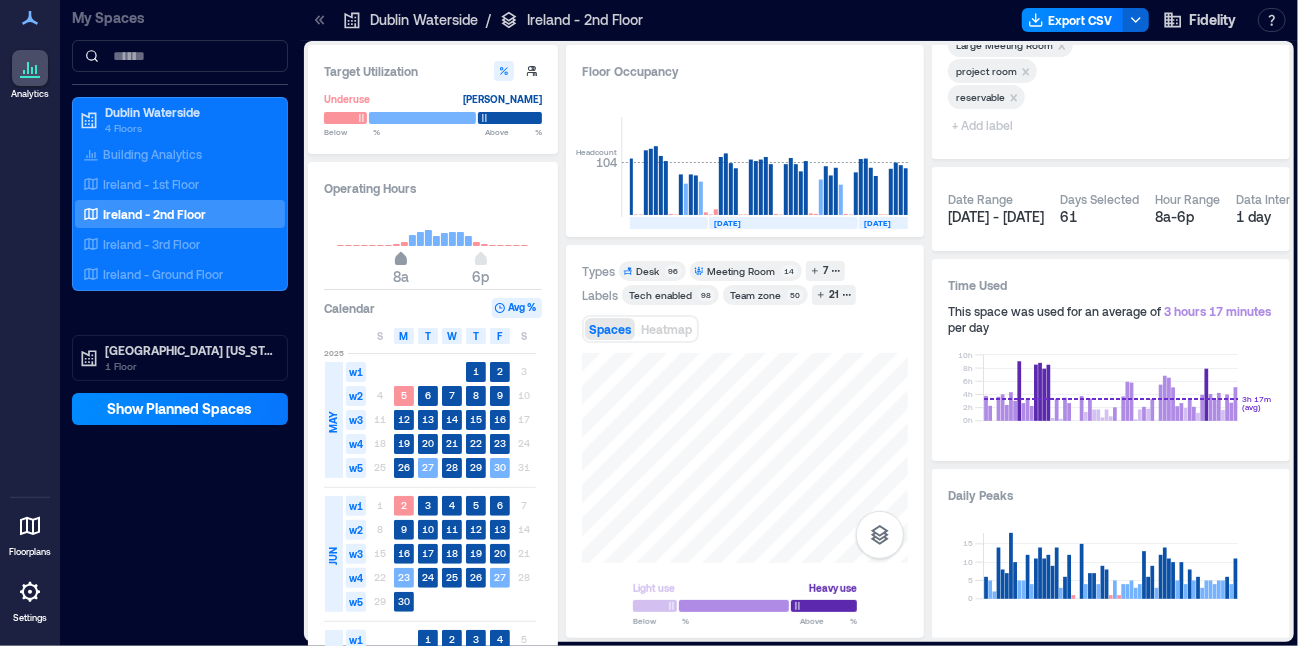 type on "*" 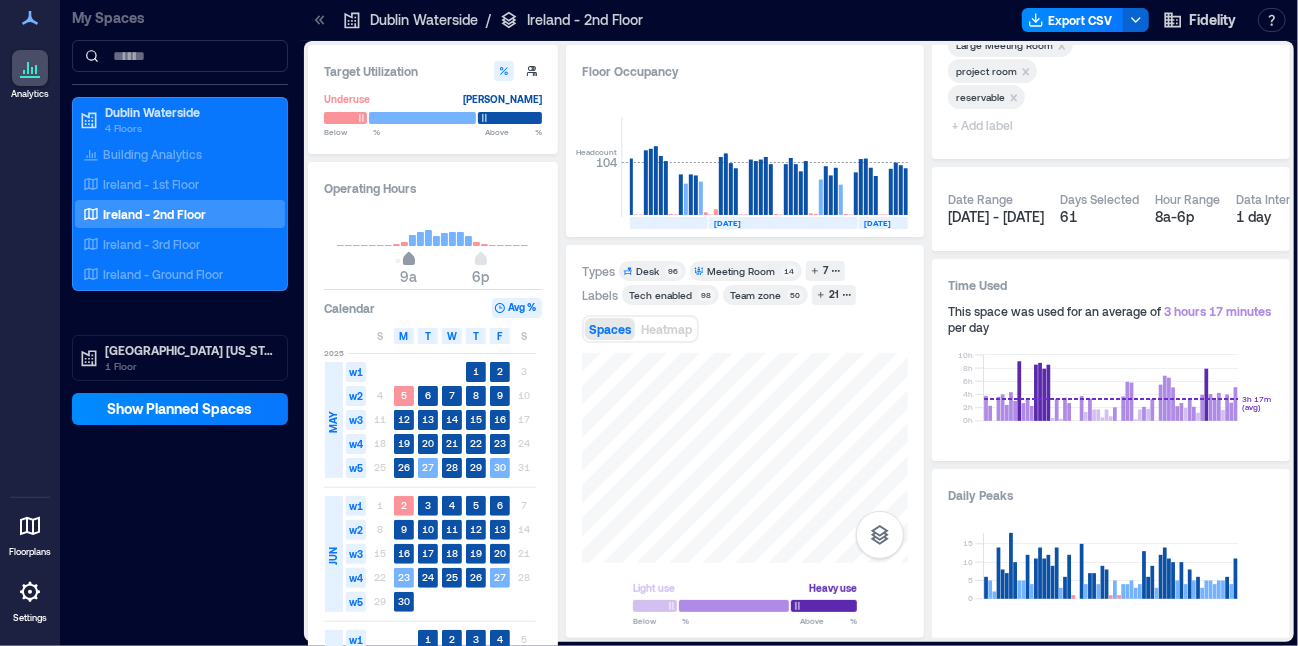 click on "9a" at bounding box center [409, 261] 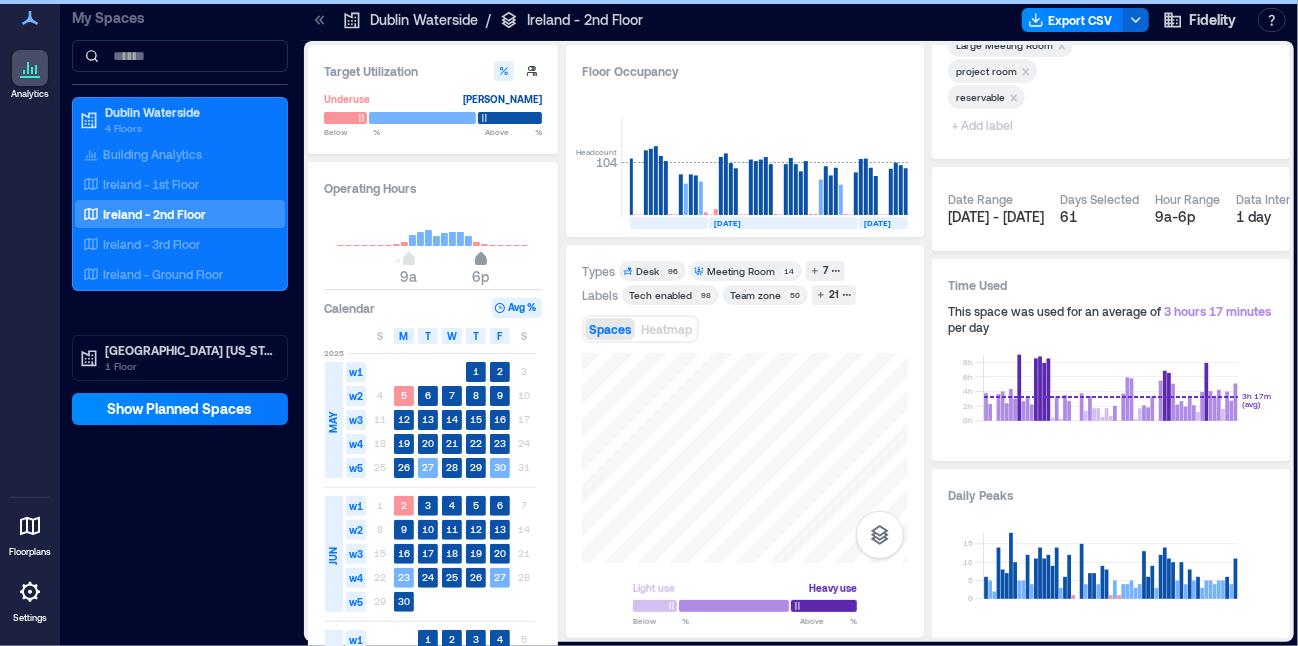 type on "**" 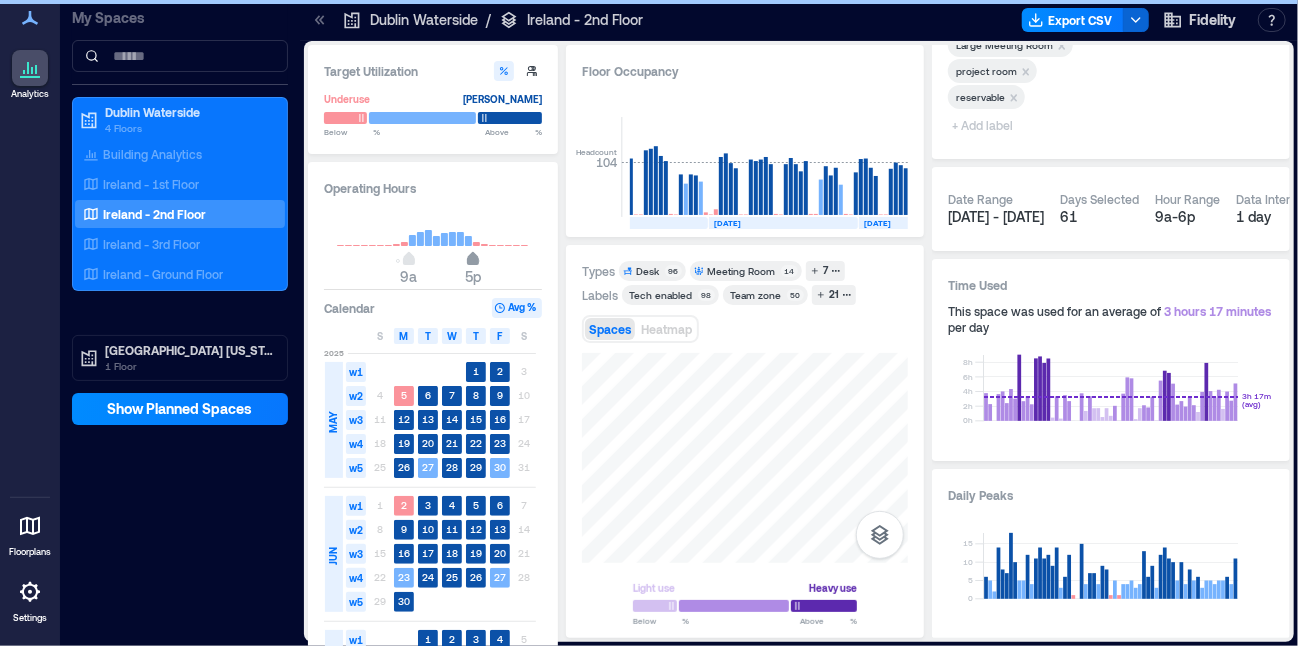 drag, startPoint x: 482, startPoint y: 262, endPoint x: 471, endPoint y: 262, distance: 11 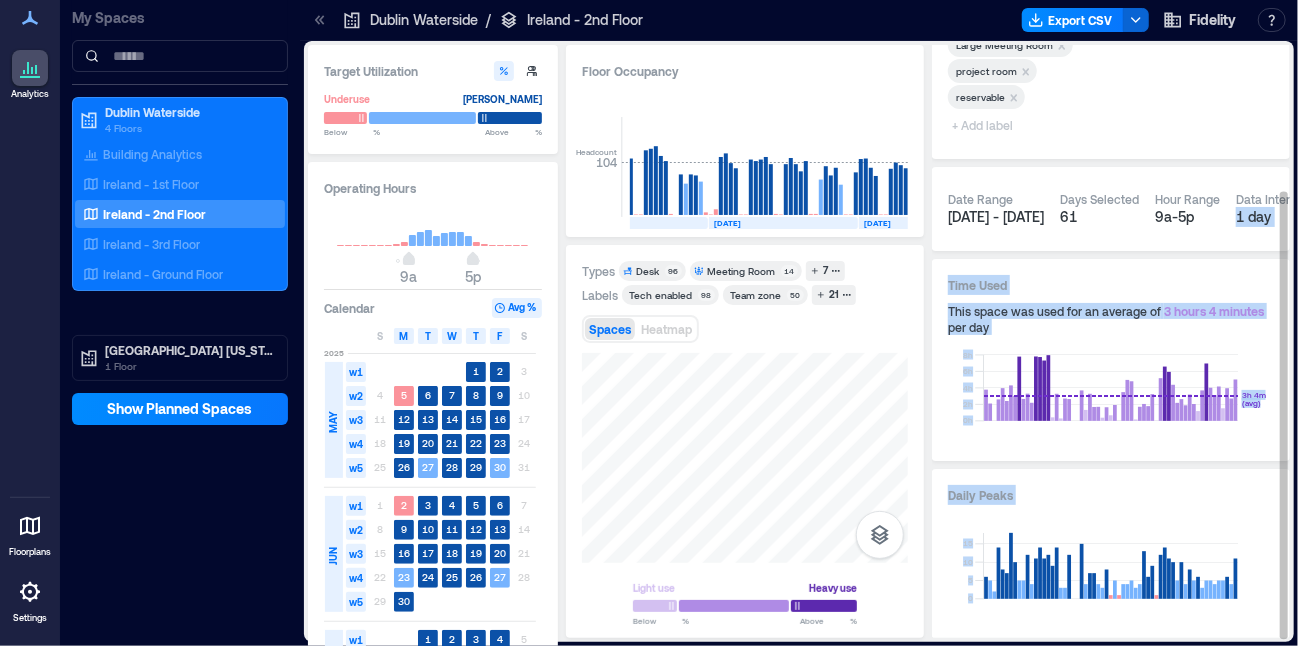 drag, startPoint x: 1282, startPoint y: 218, endPoint x: 1284, endPoint y: 187, distance: 31.06445 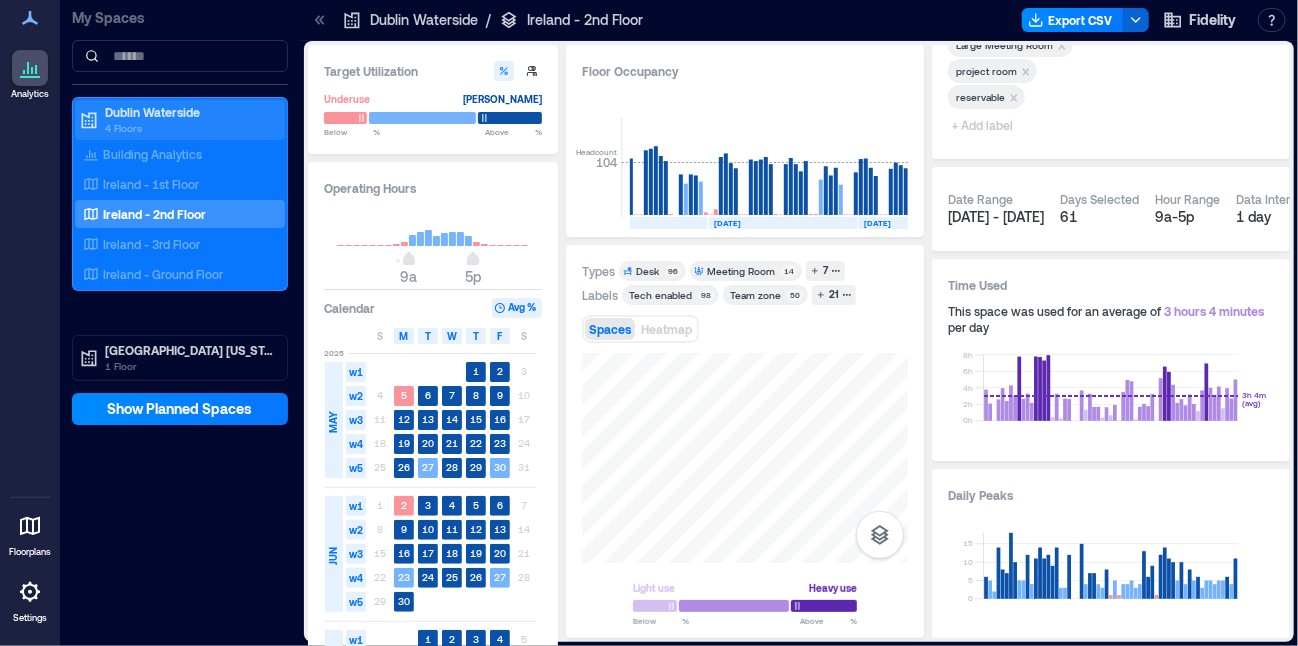 click on "Dublin Waterside" at bounding box center (189, 112) 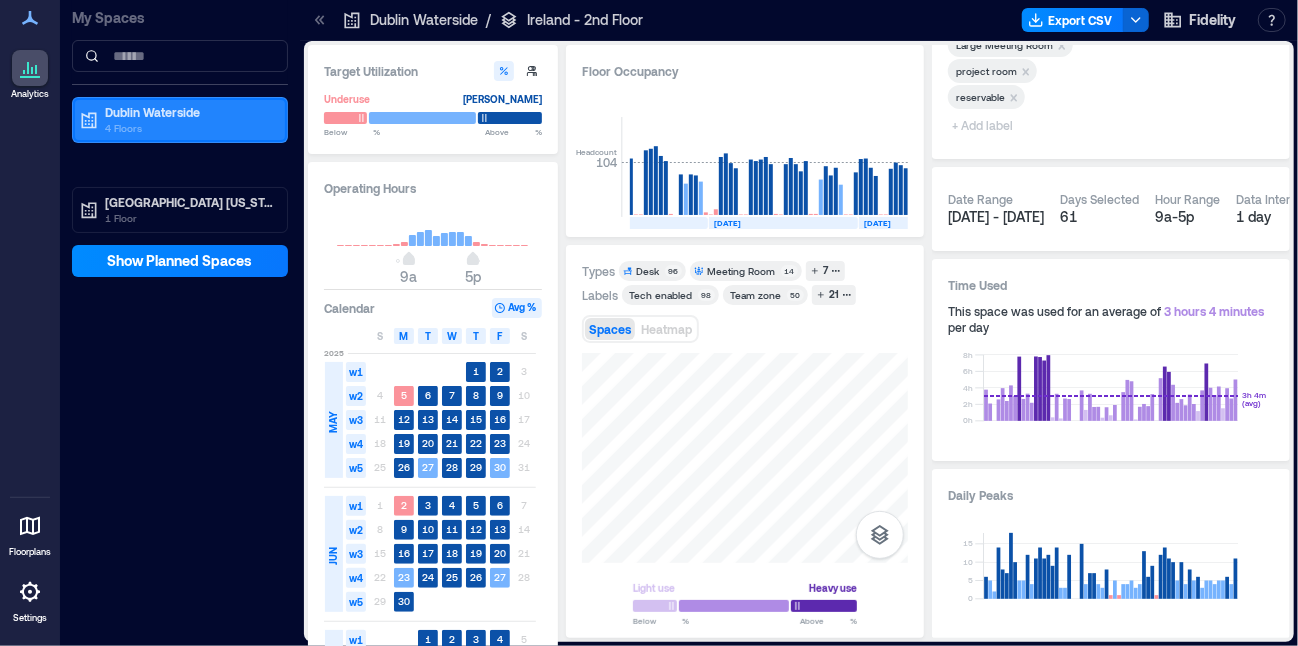 click on "Dublin Waterside" at bounding box center (189, 112) 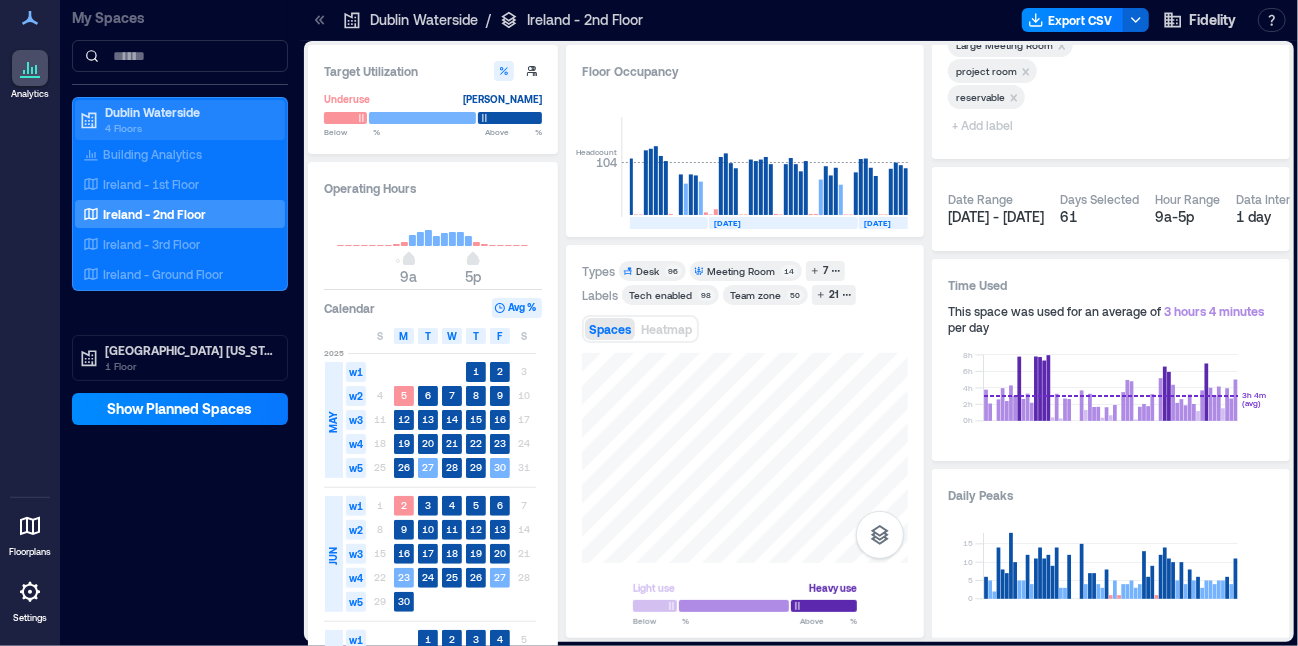 click on "4 Floors" at bounding box center [189, 128] 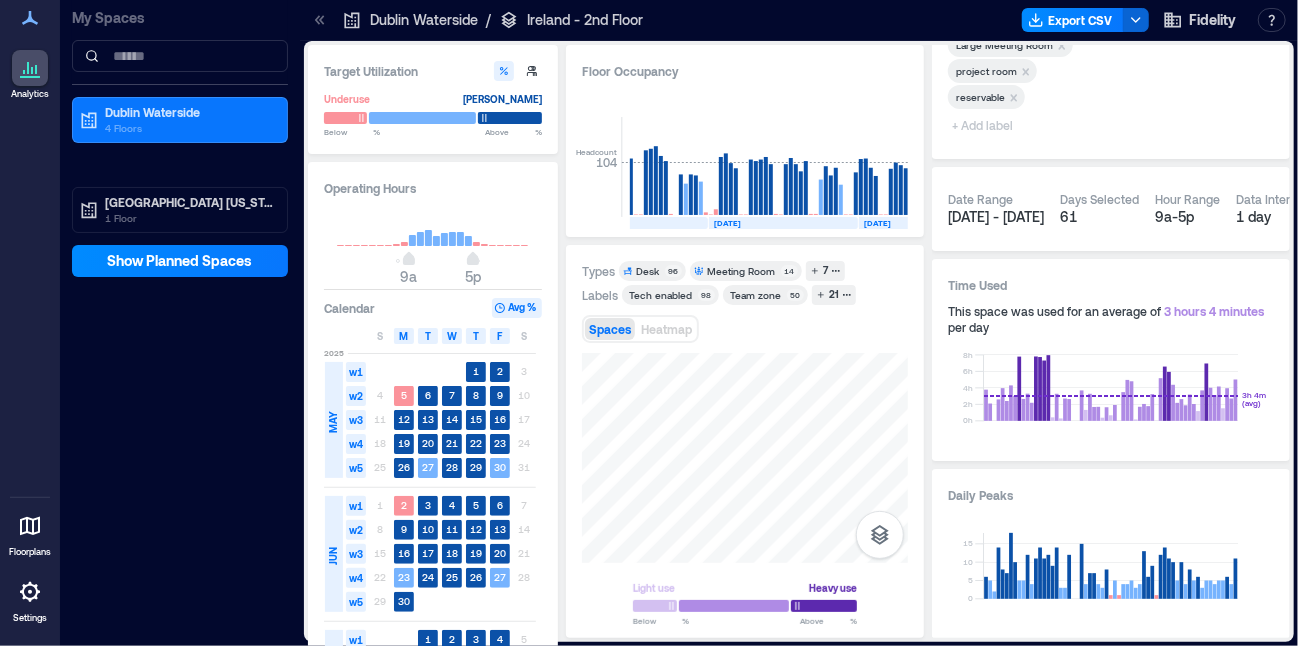 click 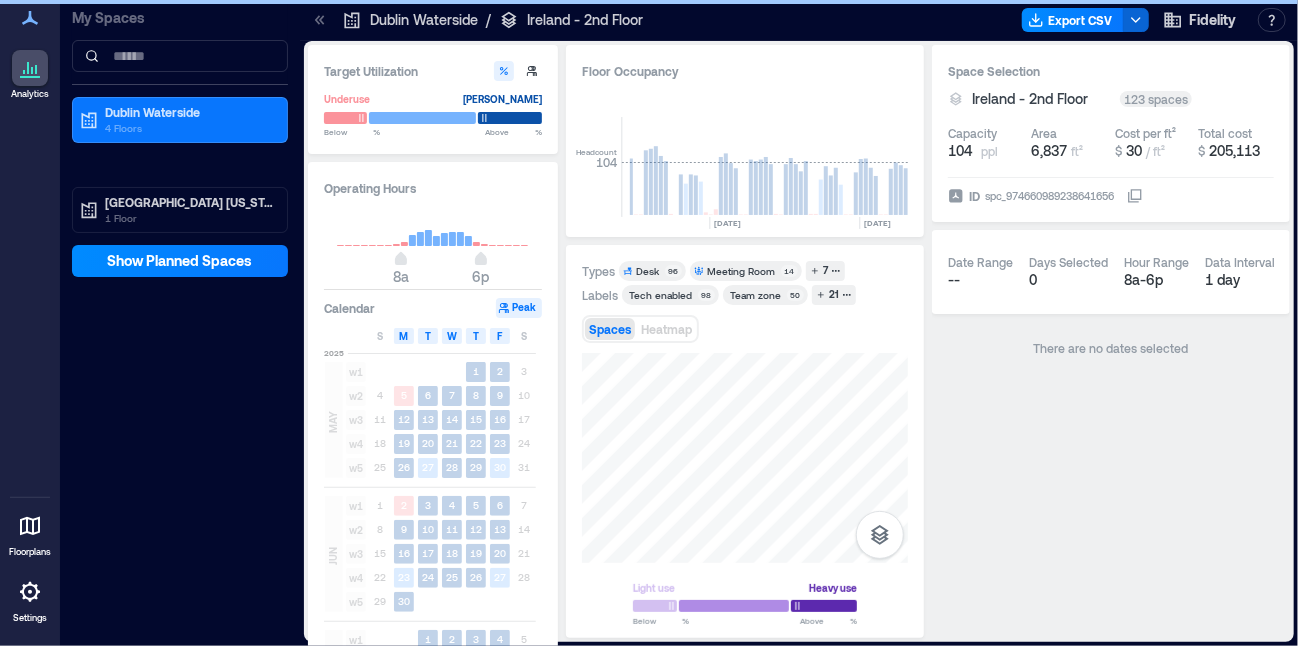 type on "*" 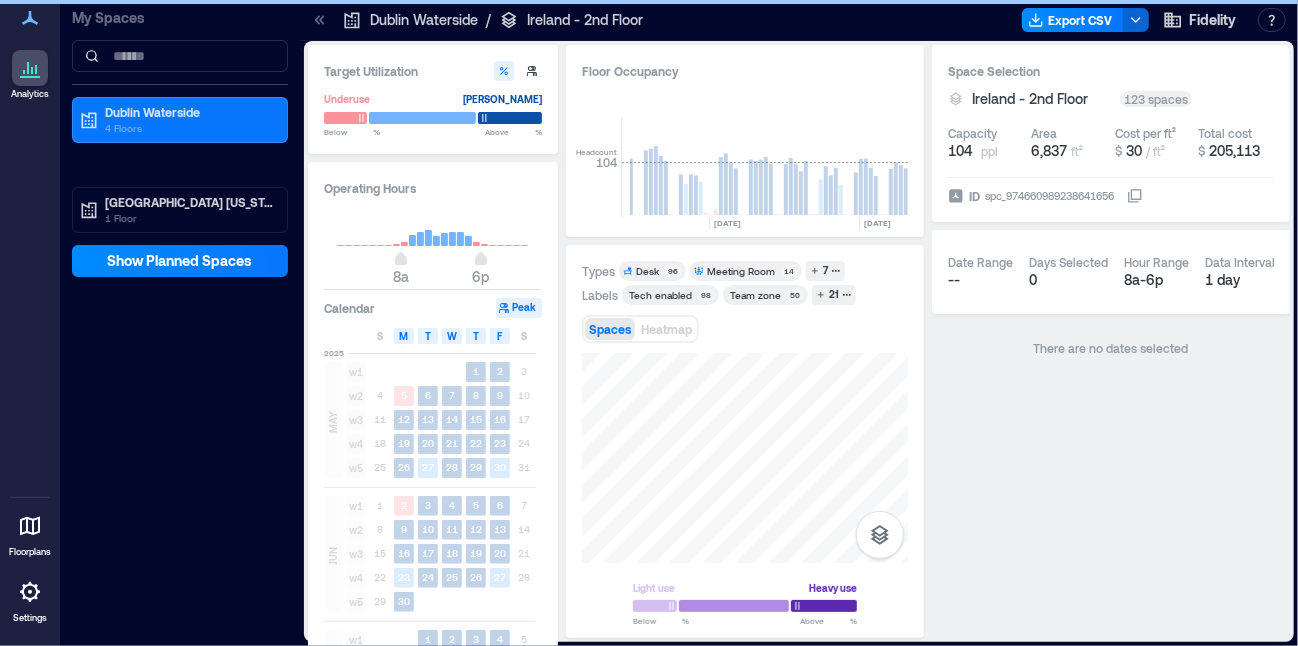 type on "**" 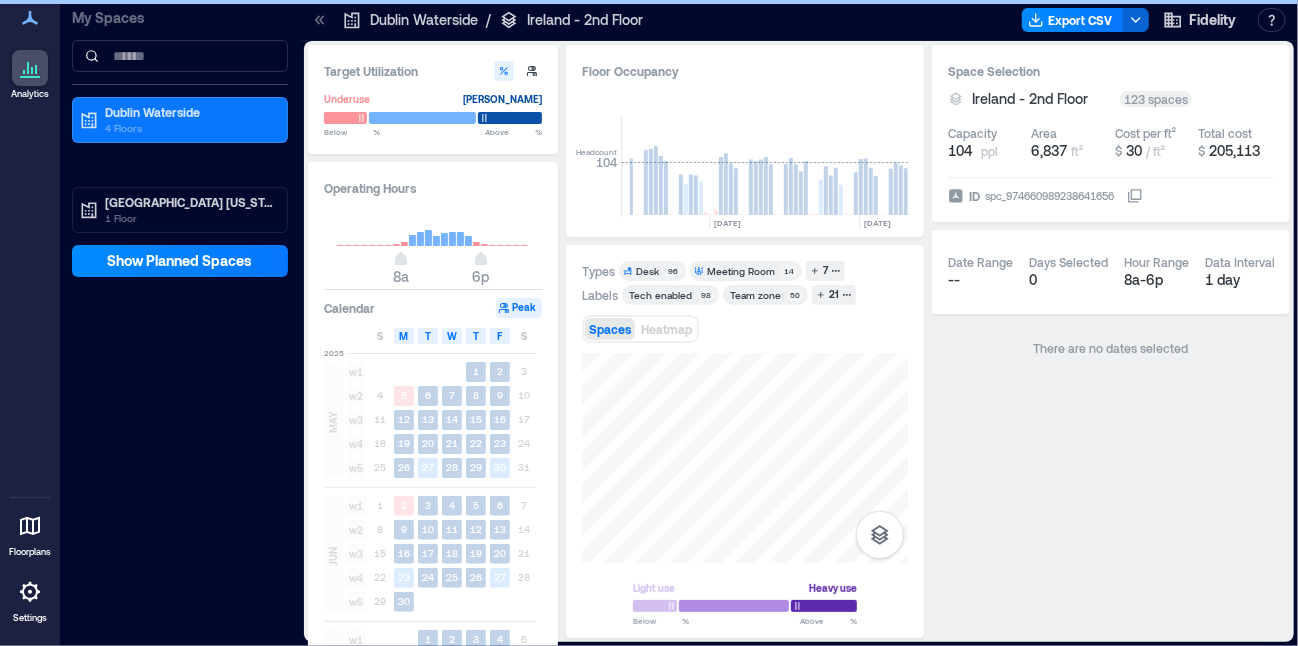scroll, scrollTop: 0, scrollLeft: 0, axis: both 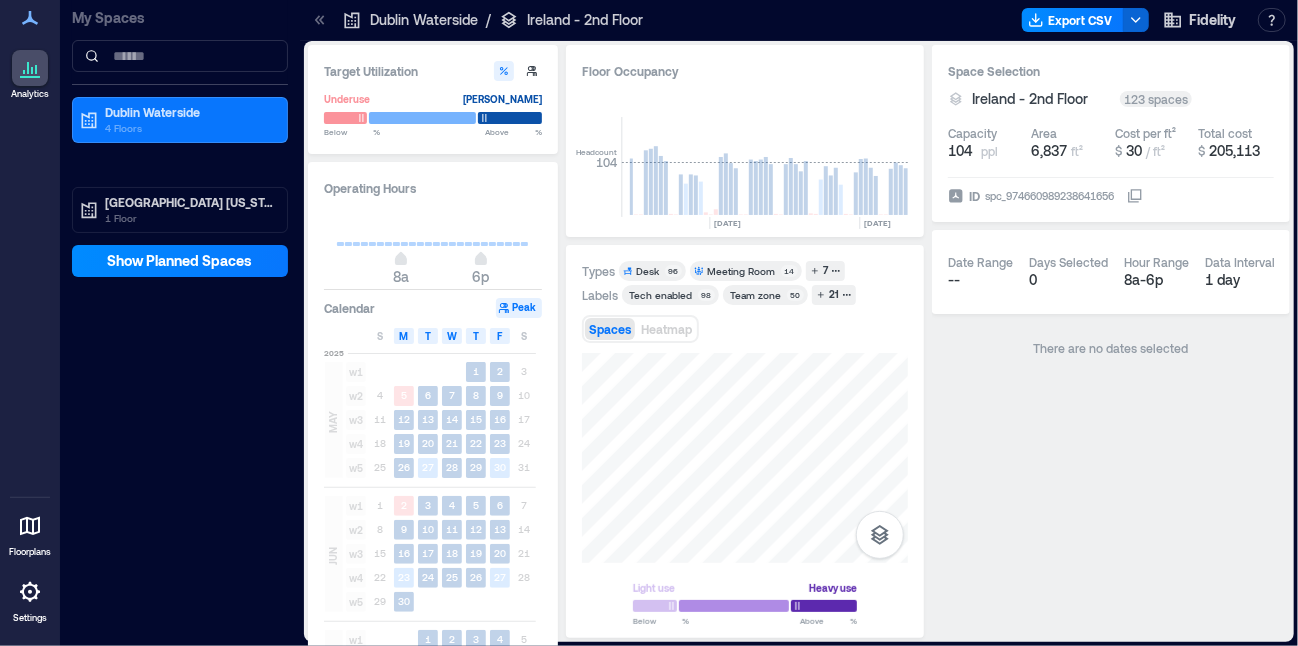 click on "Dublin Waterside" at bounding box center (424, 20) 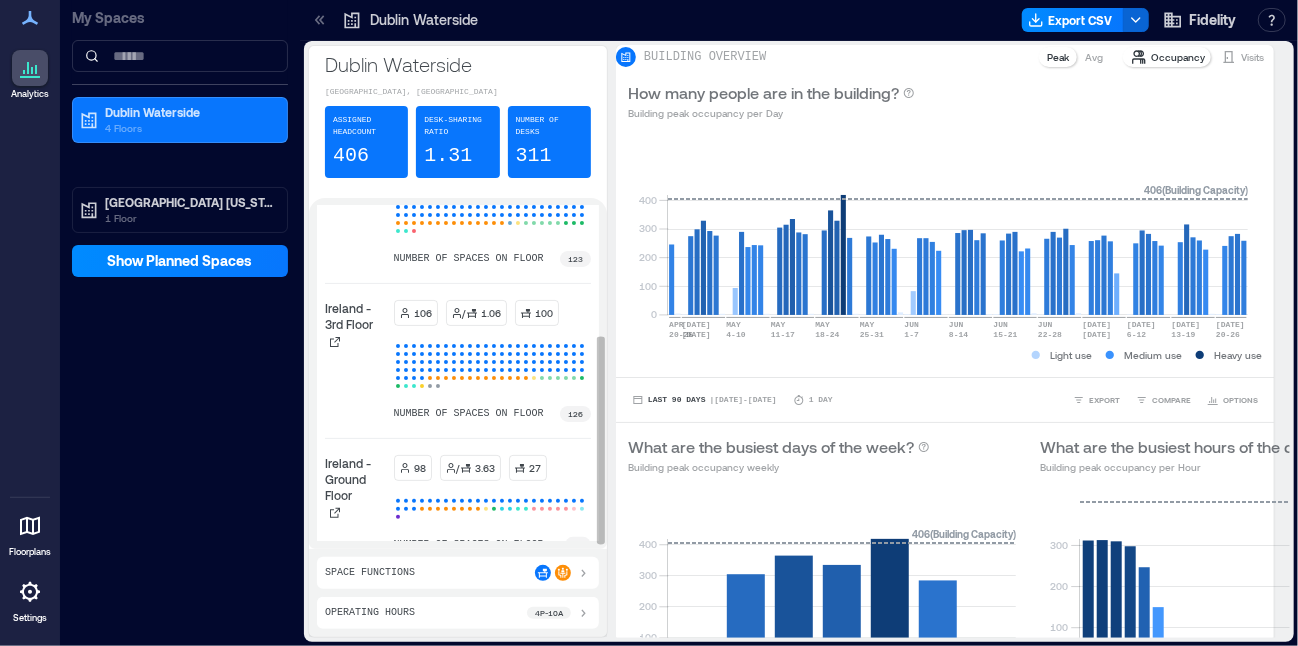 scroll, scrollTop: 230, scrollLeft: 0, axis: vertical 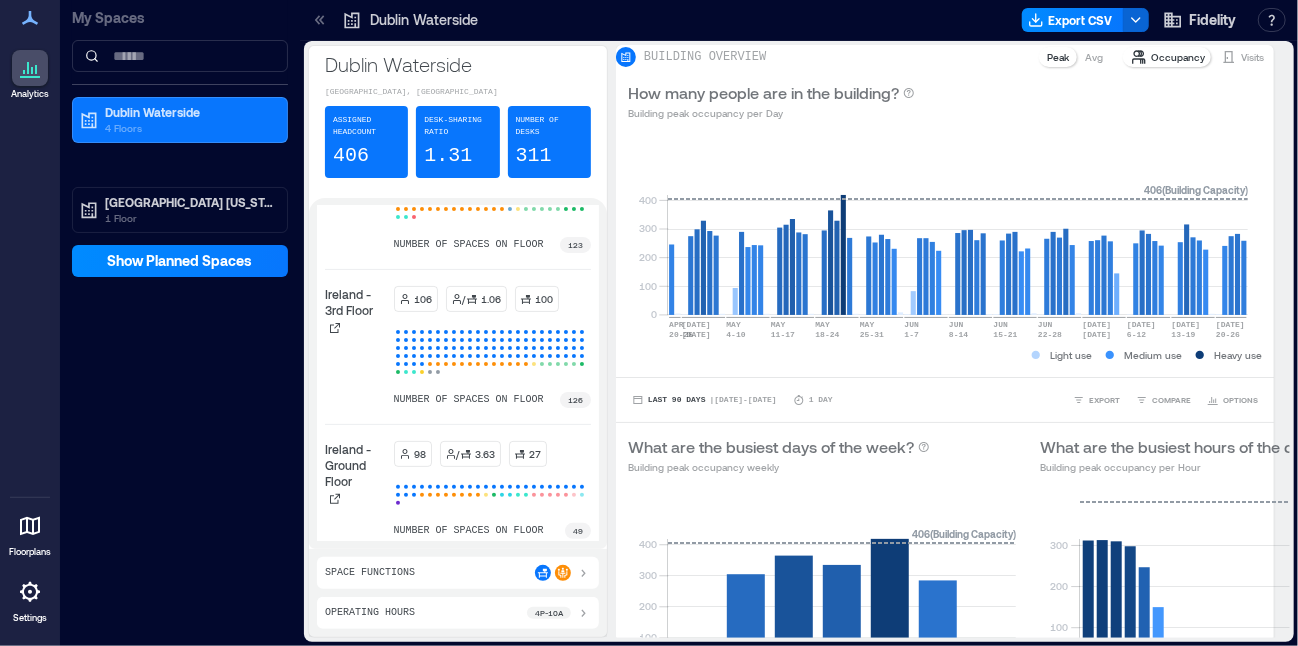 click 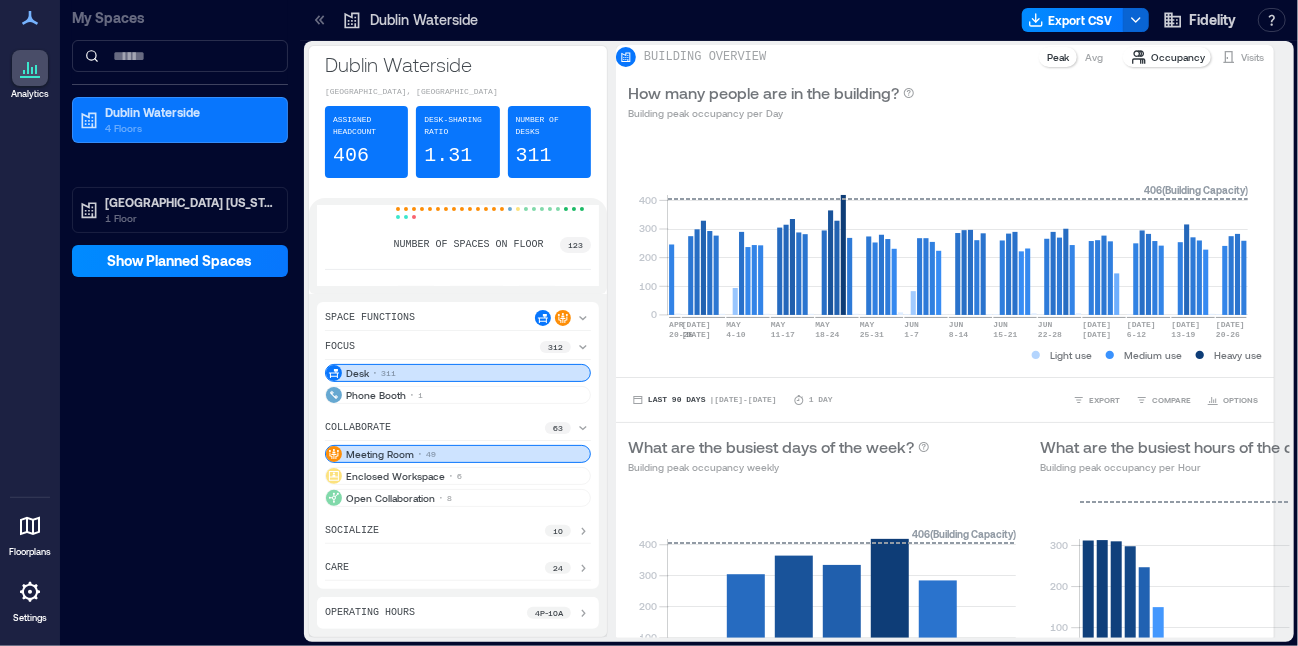 click on "socialize 10" at bounding box center (458, 533) 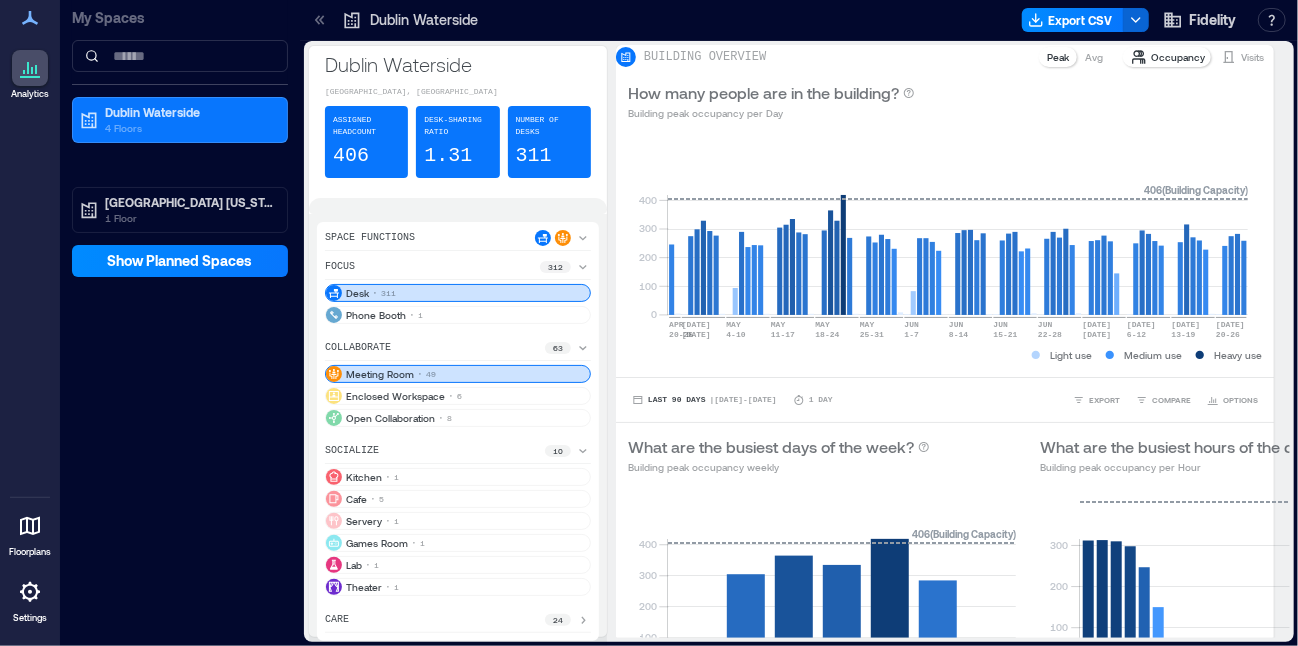 click on "Meeting Room" at bounding box center (380, 374) 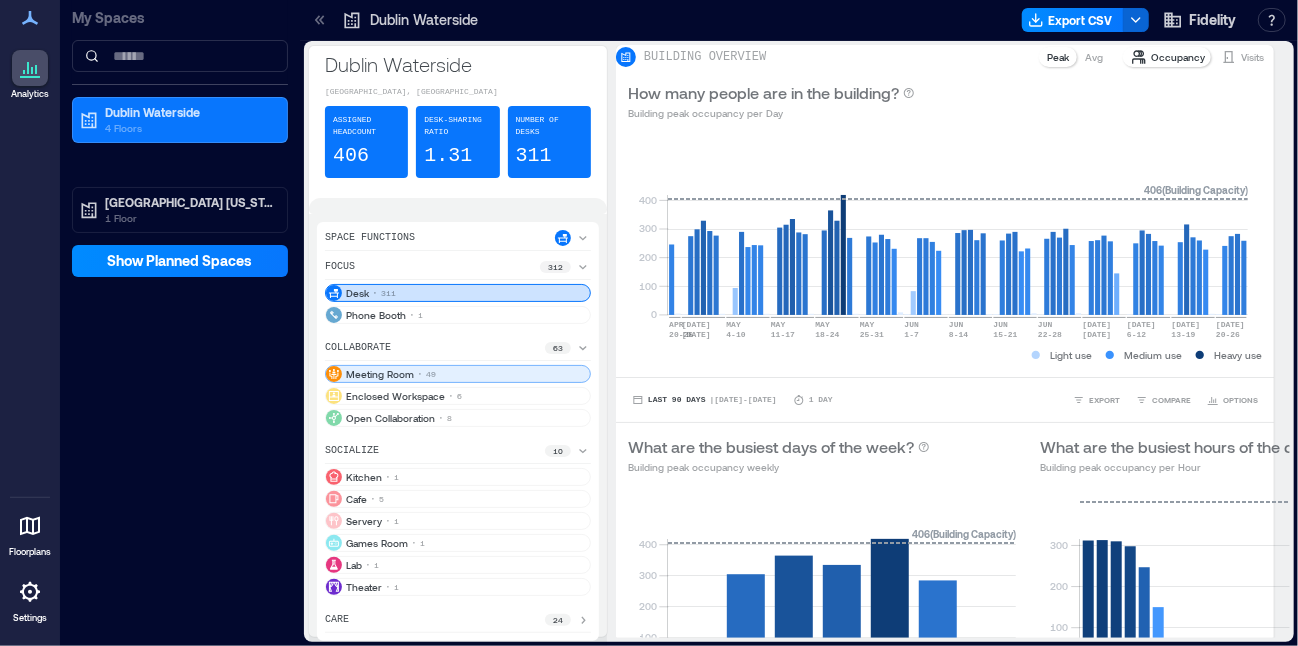 click on "Meeting Room" at bounding box center [380, 374] 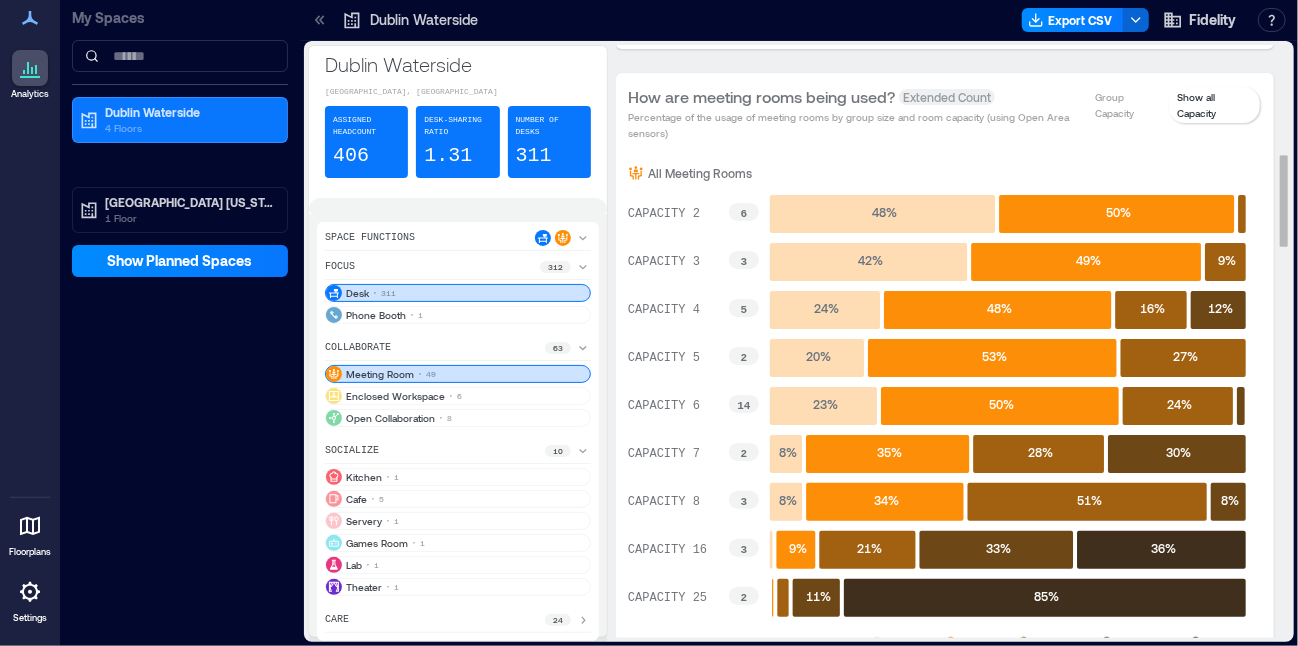 scroll, scrollTop: 700, scrollLeft: 0, axis: vertical 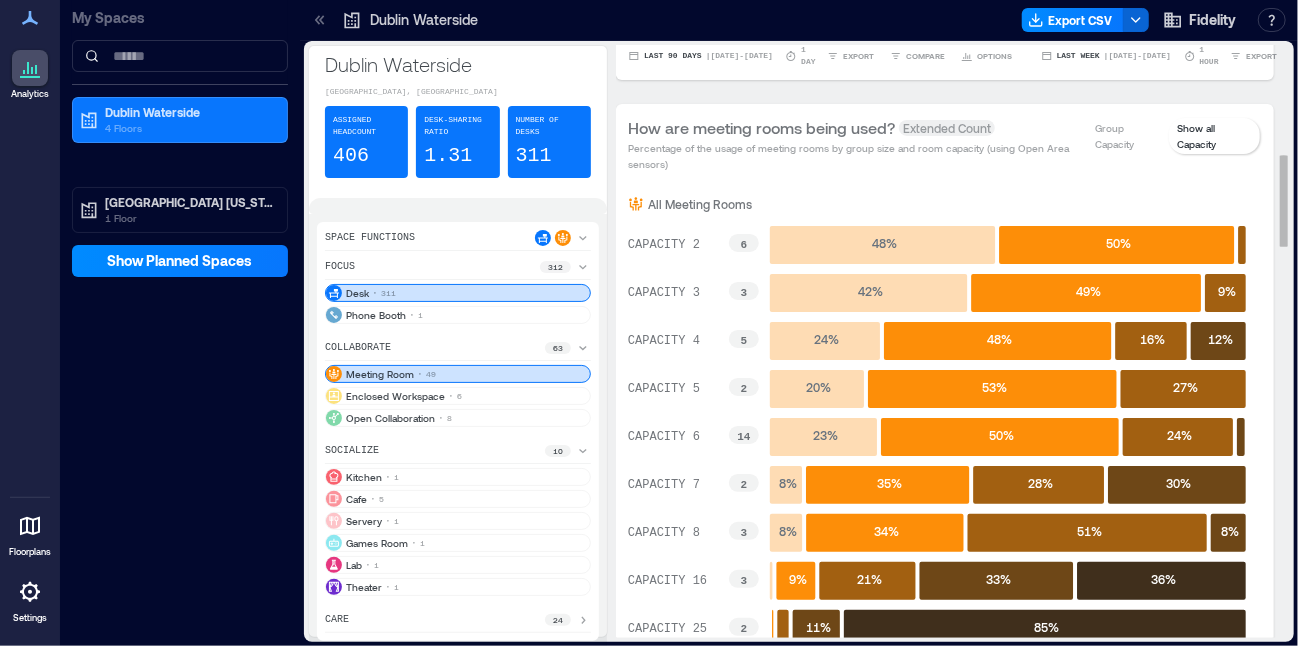 click on "Show all Capacity" at bounding box center (1214, 136) 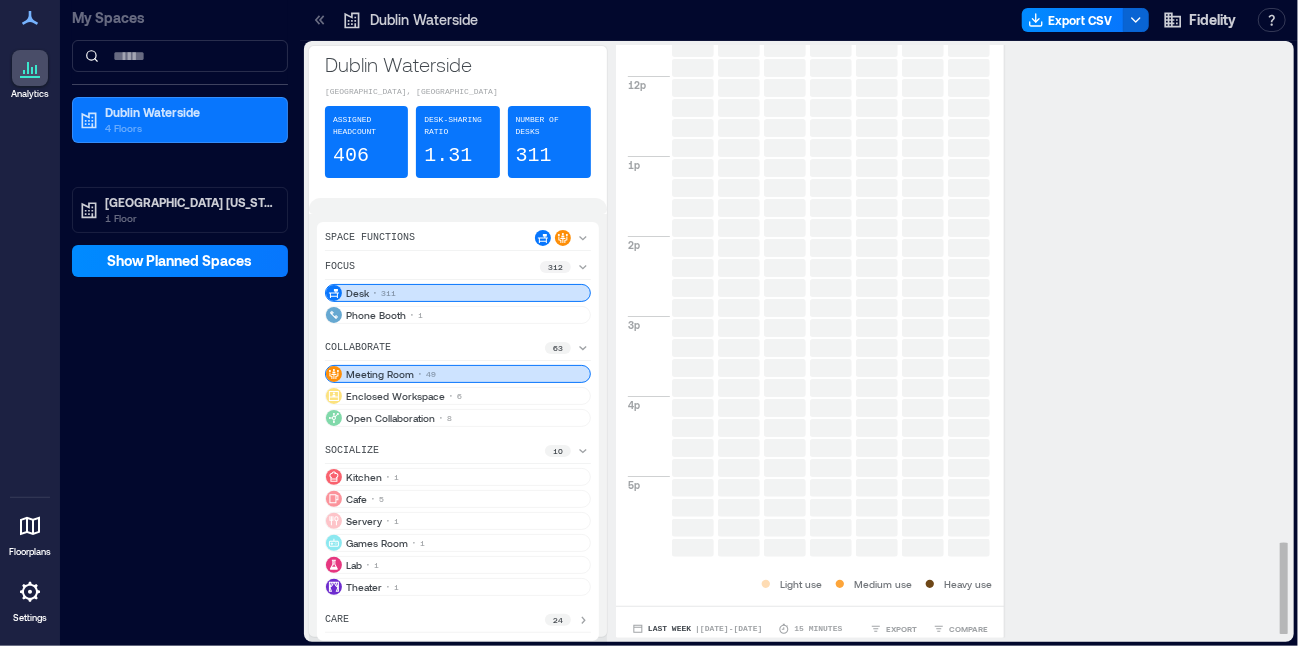 scroll, scrollTop: 3243, scrollLeft: 0, axis: vertical 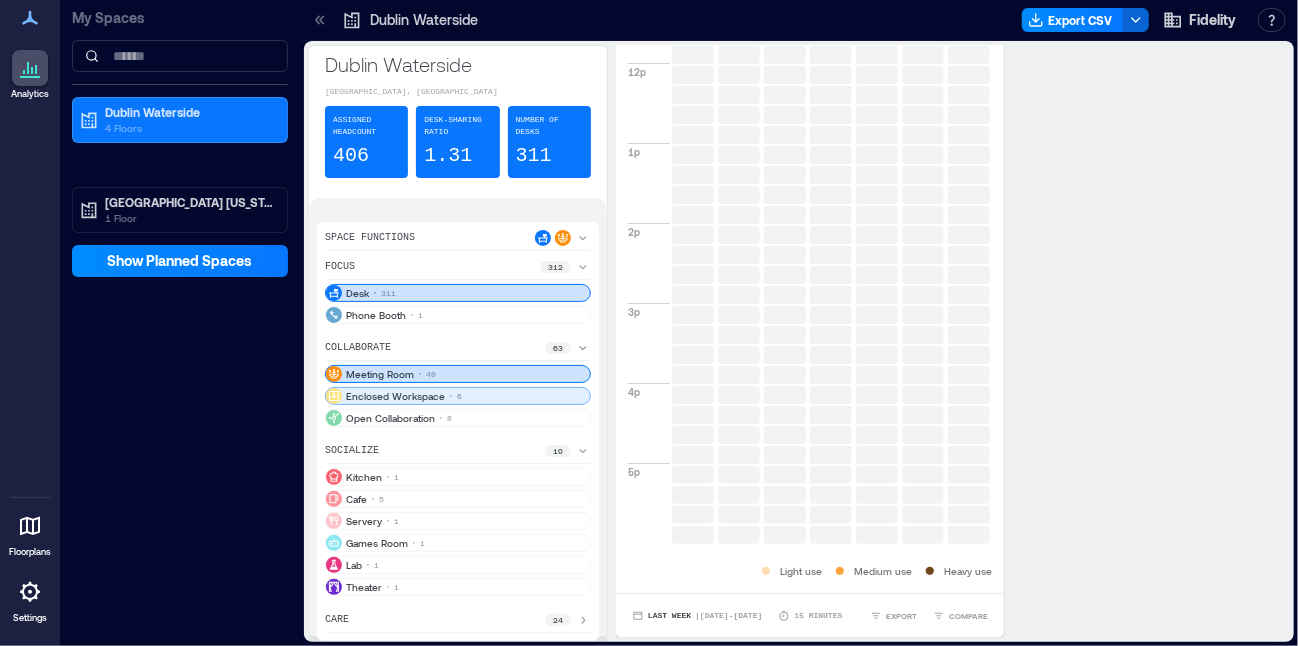 click on "Enclosed Workspace" at bounding box center [395, 396] 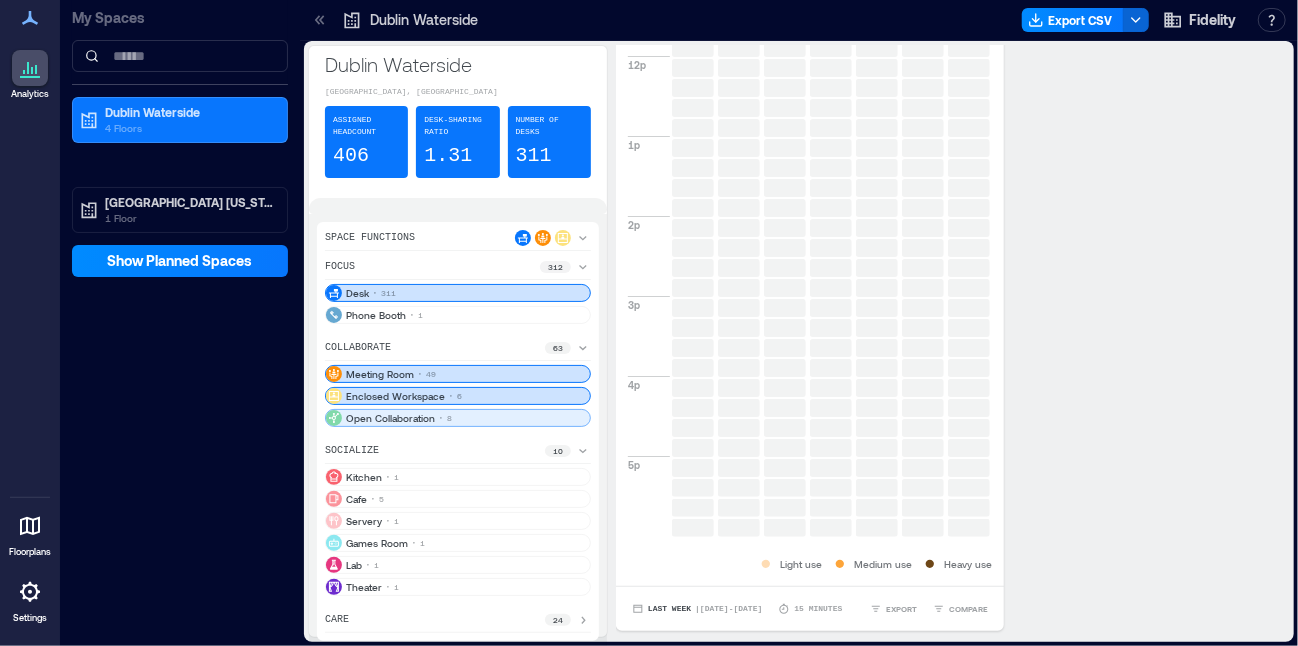 click on "Open Collaboration" at bounding box center (390, 418) 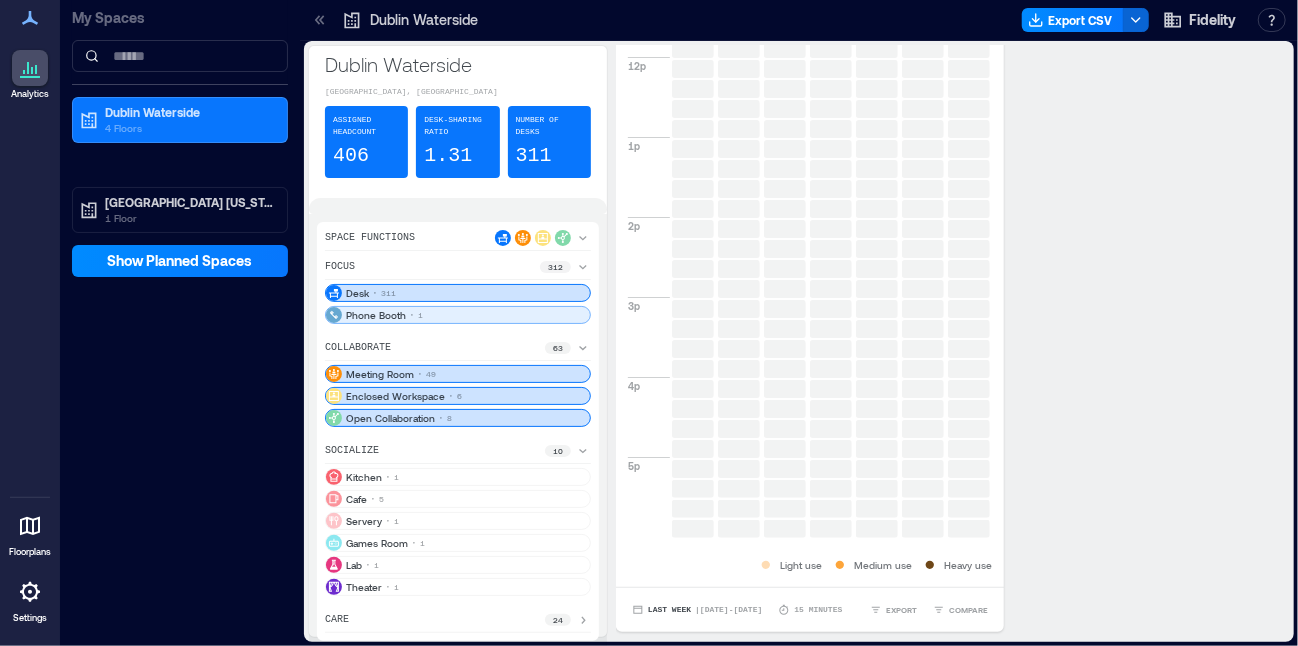 click on "Phone Booth 1" at bounding box center [458, 315] 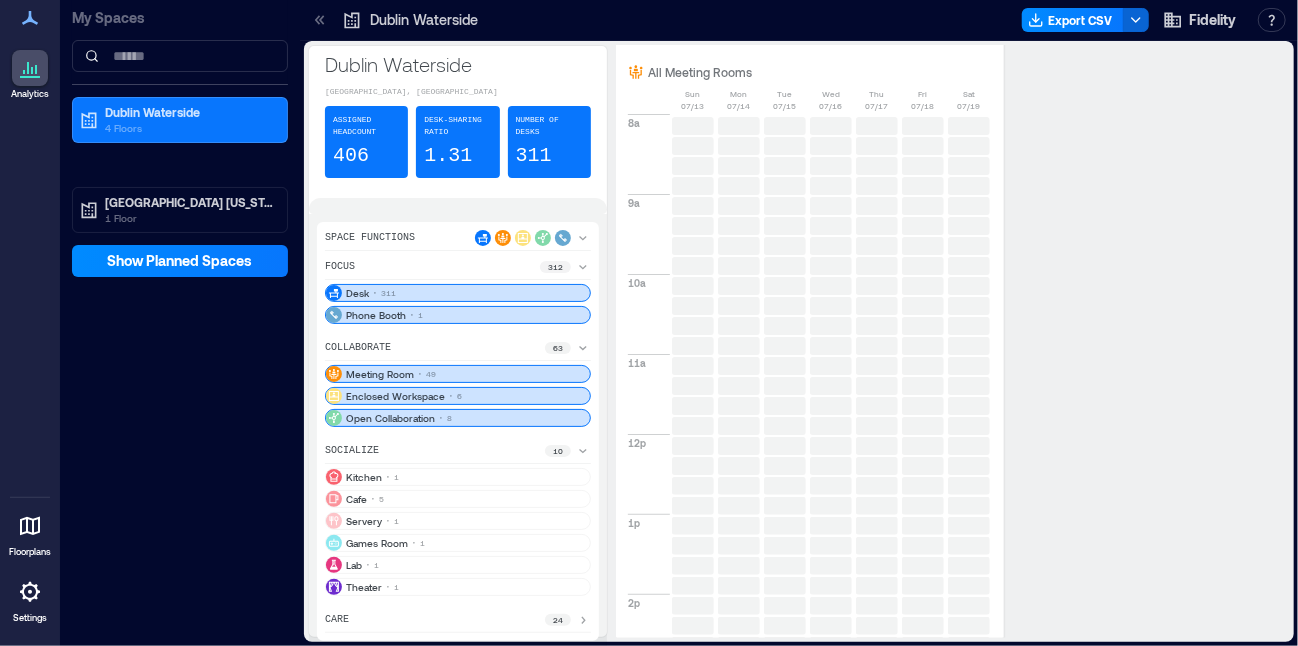 scroll, scrollTop: 4255, scrollLeft: 0, axis: vertical 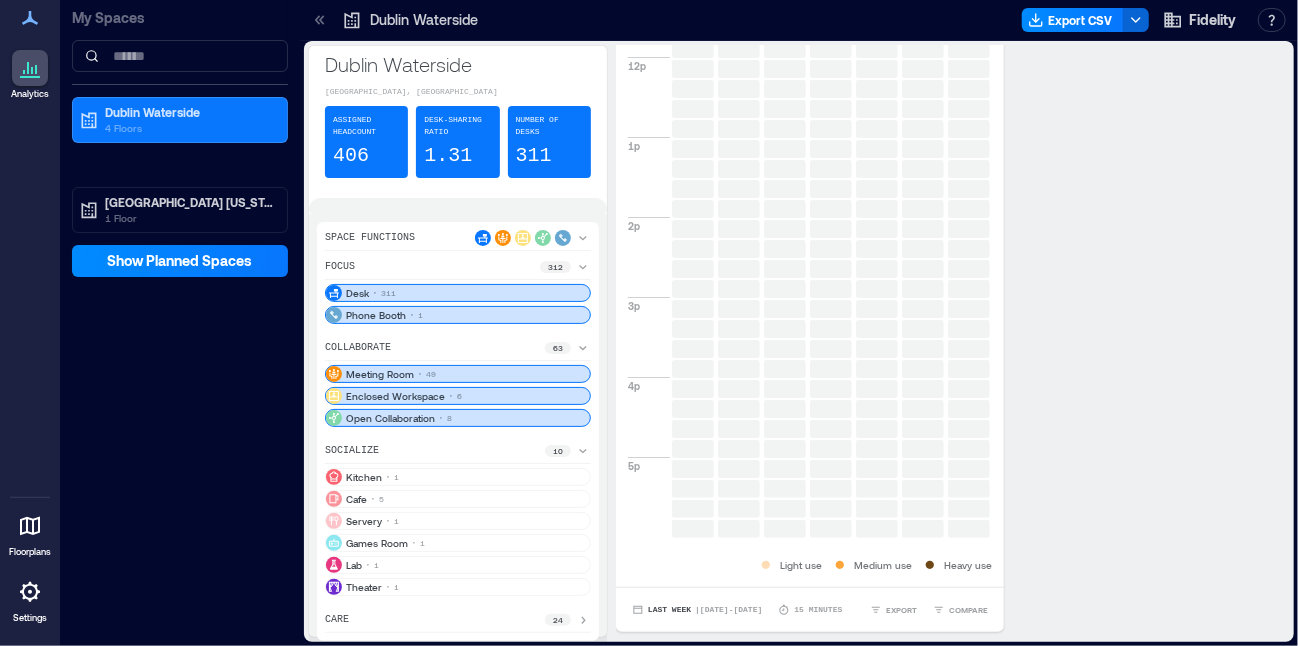 click on "socialize 10" at bounding box center (458, 453) 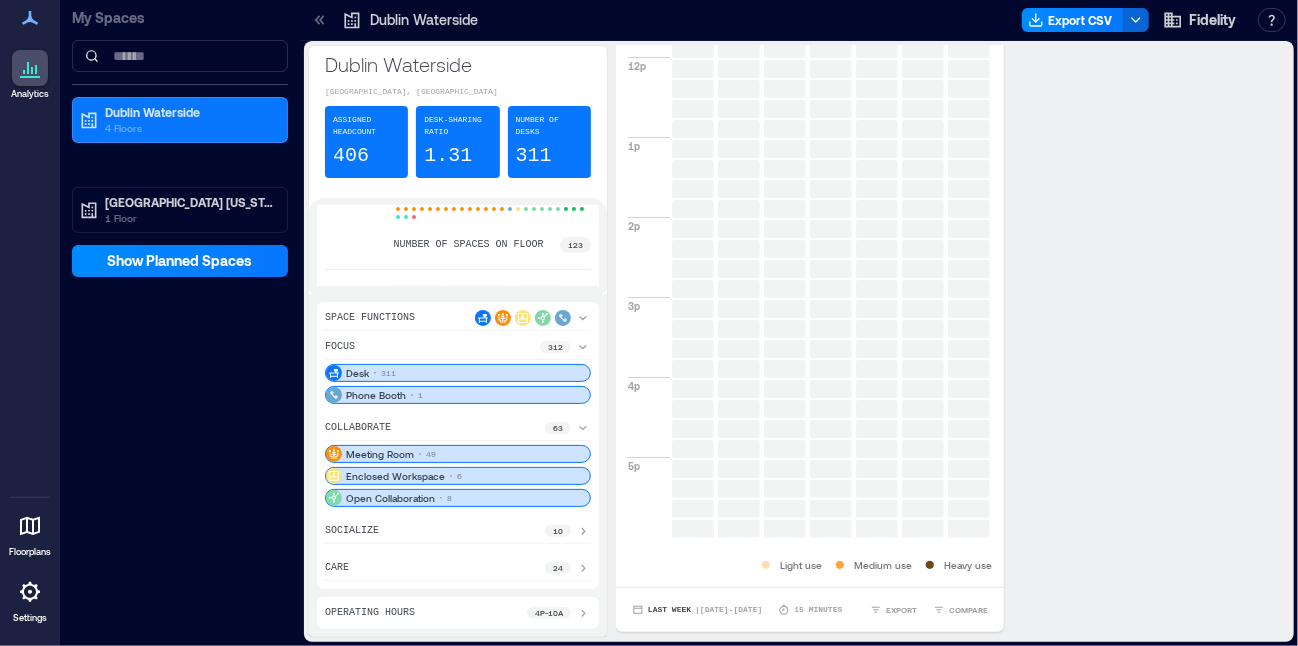 click on "Desk 311" at bounding box center [458, 373] 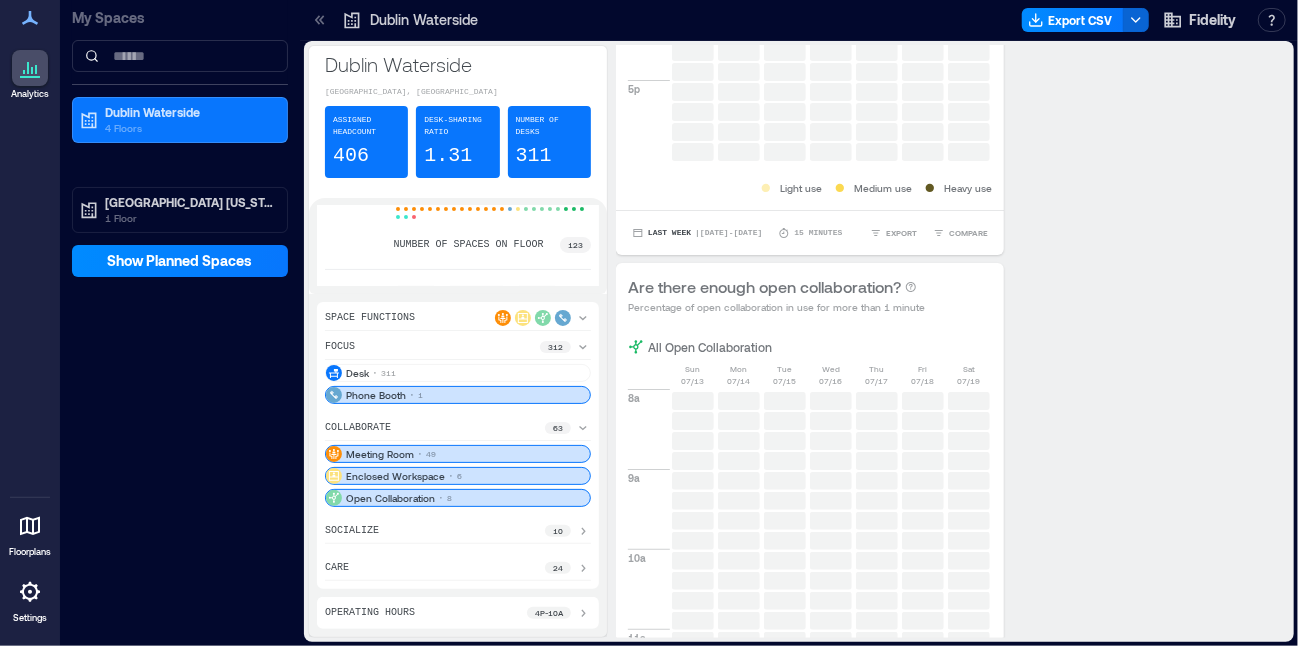 scroll, scrollTop: 2850, scrollLeft: 0, axis: vertical 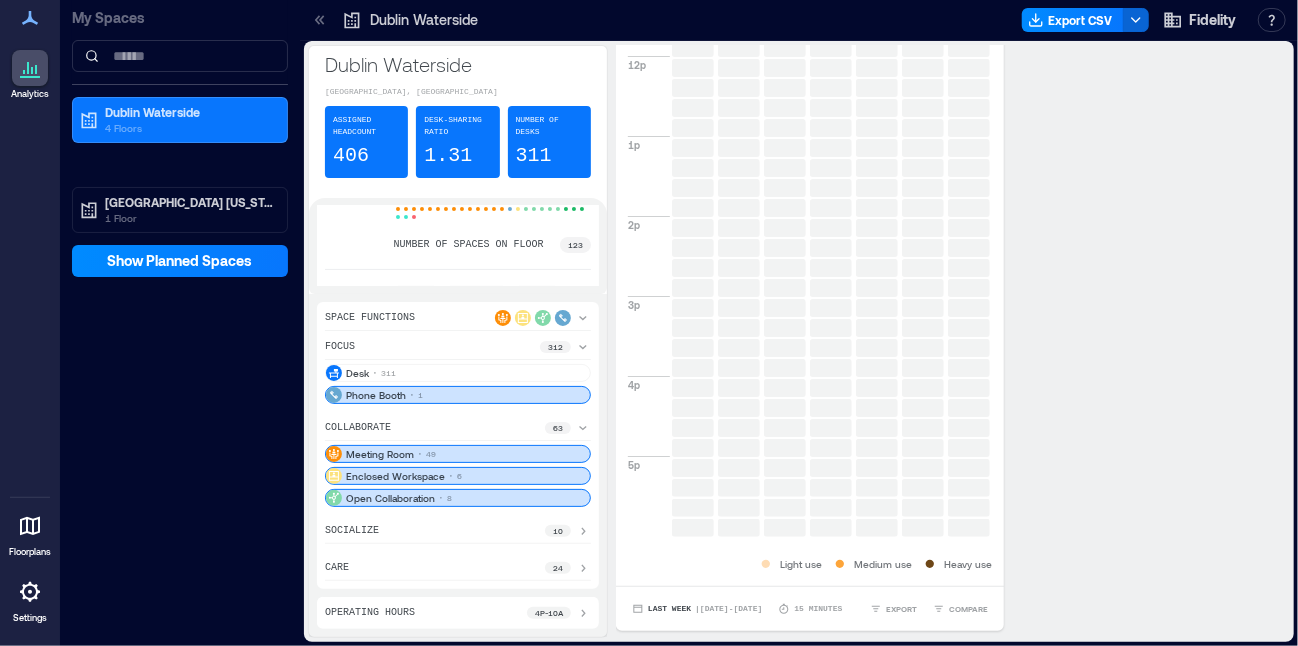 click on "focus 312 Desk 311 Phone Booth 1 collaborate 63 Meeting Room 49 Enclosed Workspace 6 Open Collaboration 8 socialize 10 care 24" at bounding box center (458, 460) 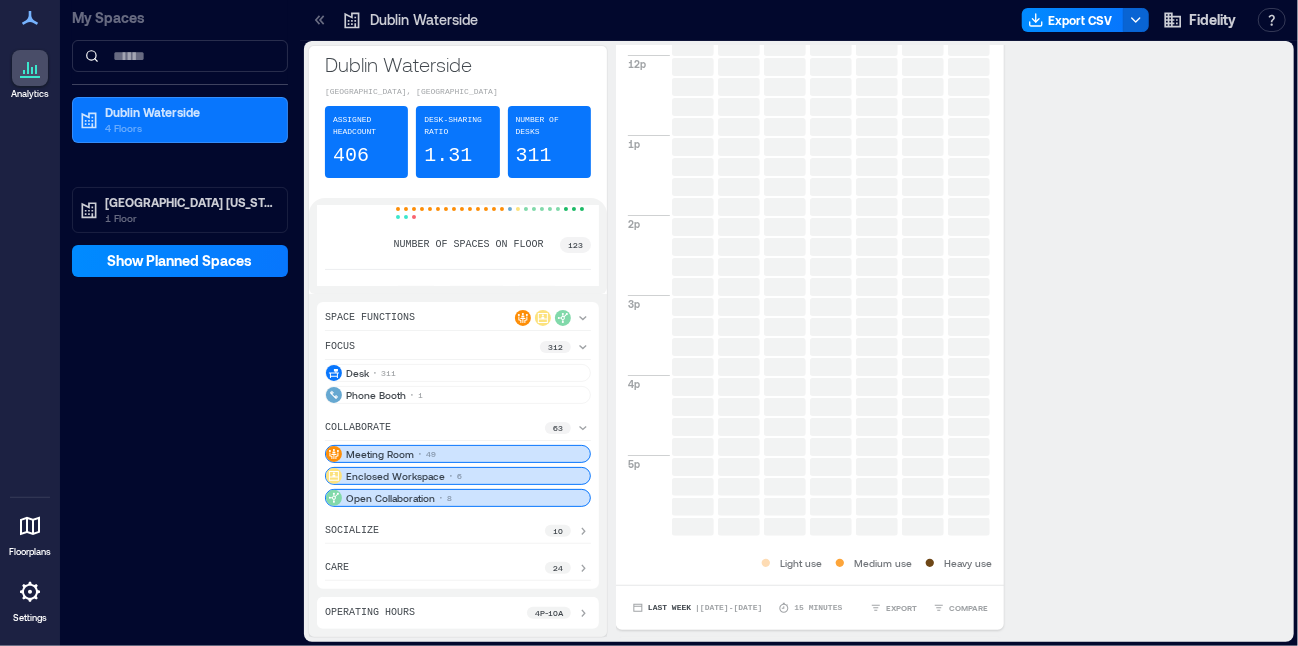 click on "Enclosed Workspace 6" at bounding box center (458, 476) 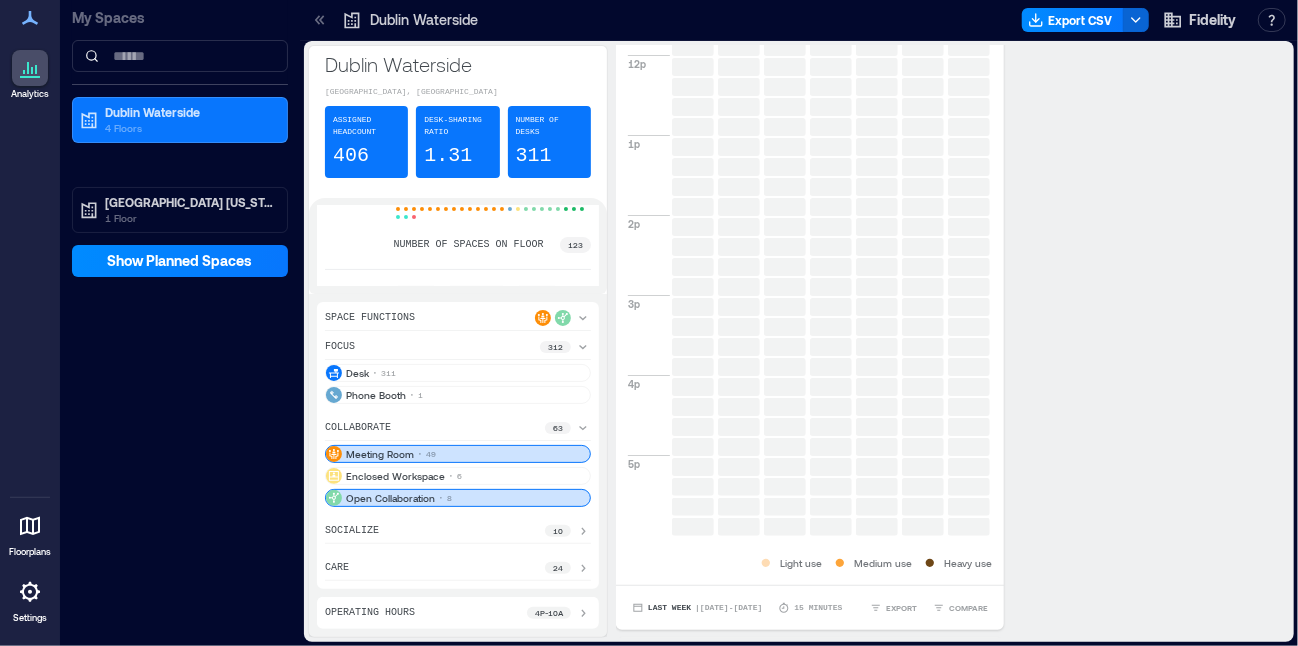drag, startPoint x: 548, startPoint y: 431, endPoint x: 537, endPoint y: 489, distance: 59.03389 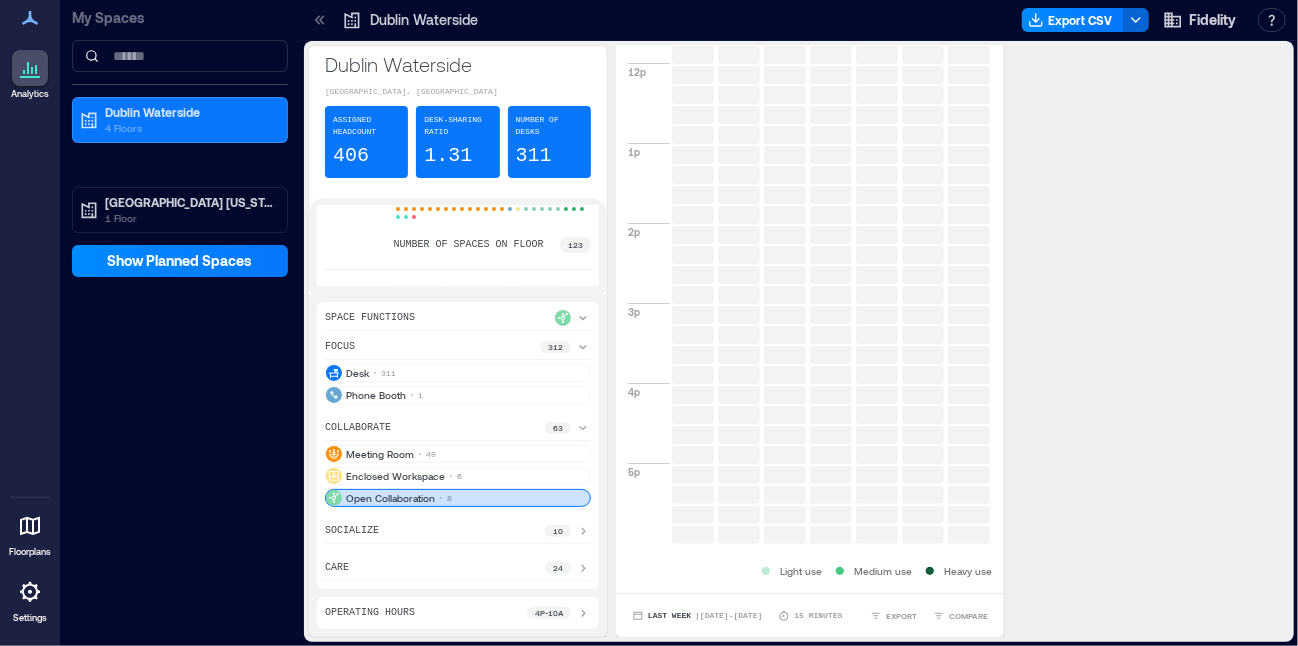 click on "Open Collaboration 8" at bounding box center (458, 498) 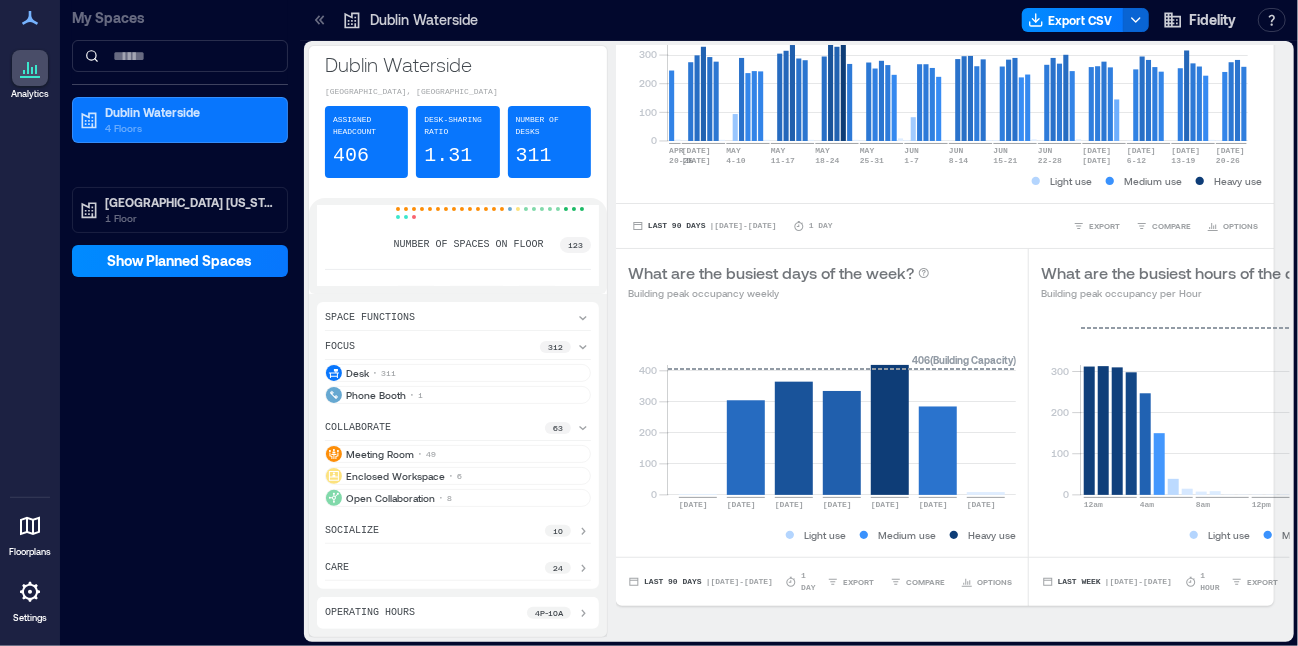 click on "4p  -  10a" at bounding box center (549, 613) 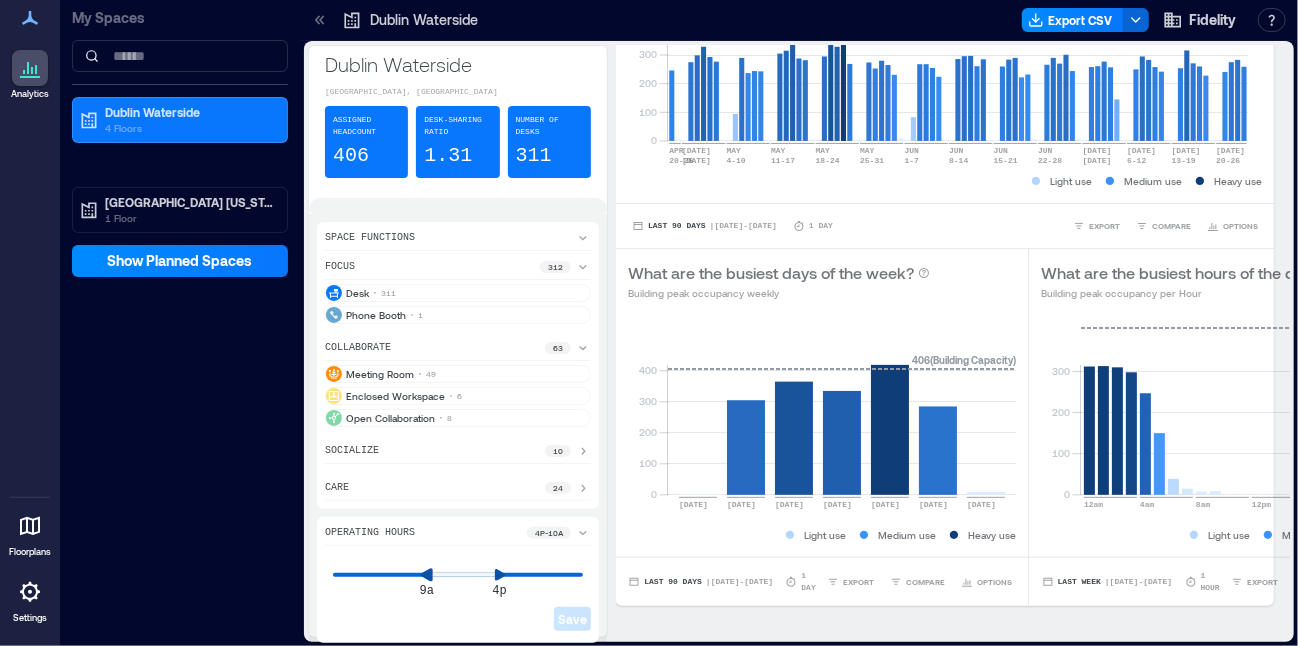 click 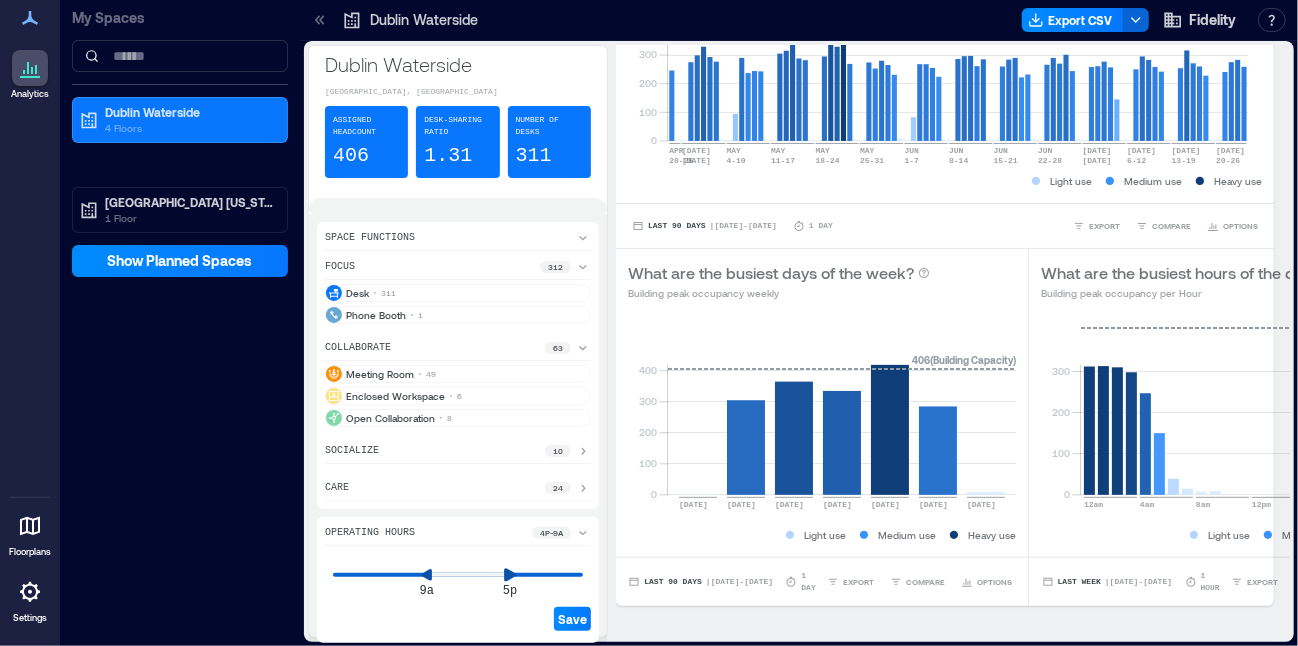 click 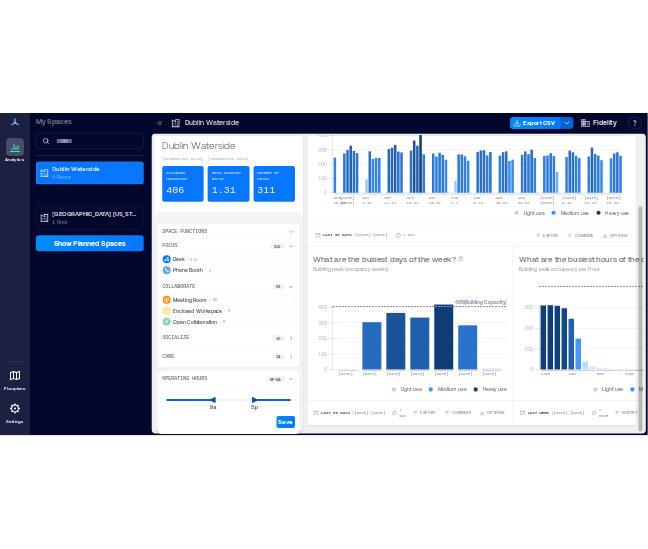 scroll, scrollTop: 184, scrollLeft: 0, axis: vertical 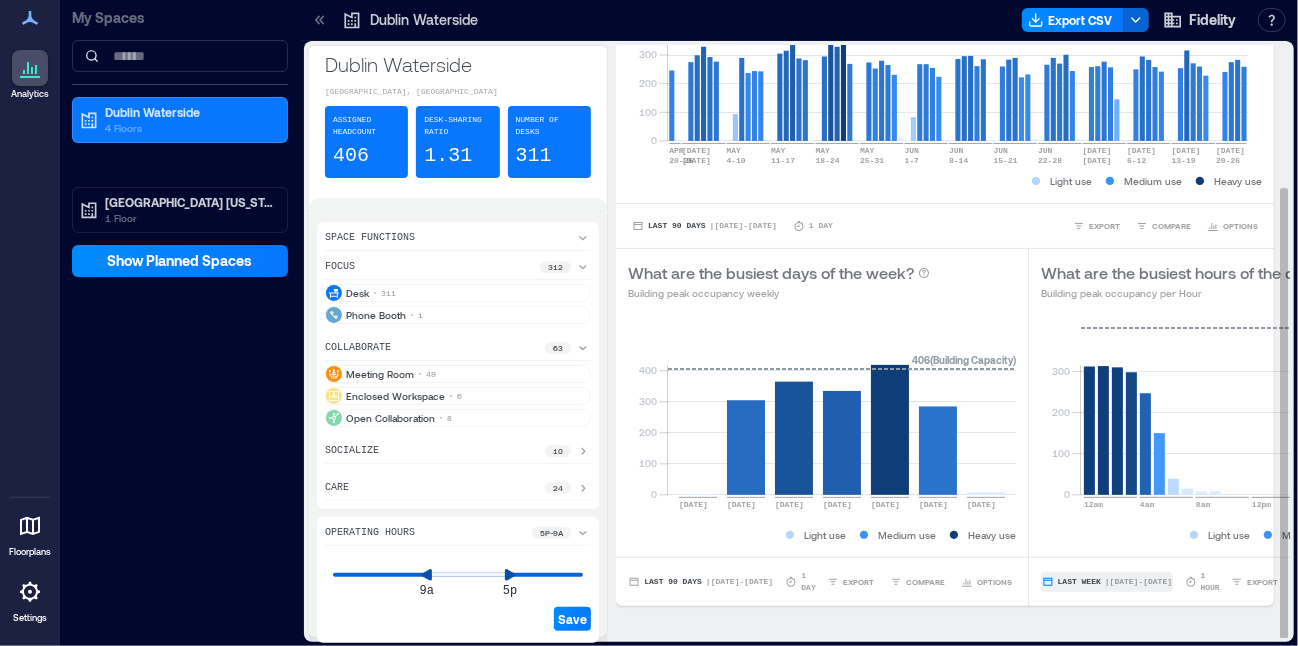 click on "Last Week   |  [DATE]  -  [DATE]" at bounding box center [1106, 582] 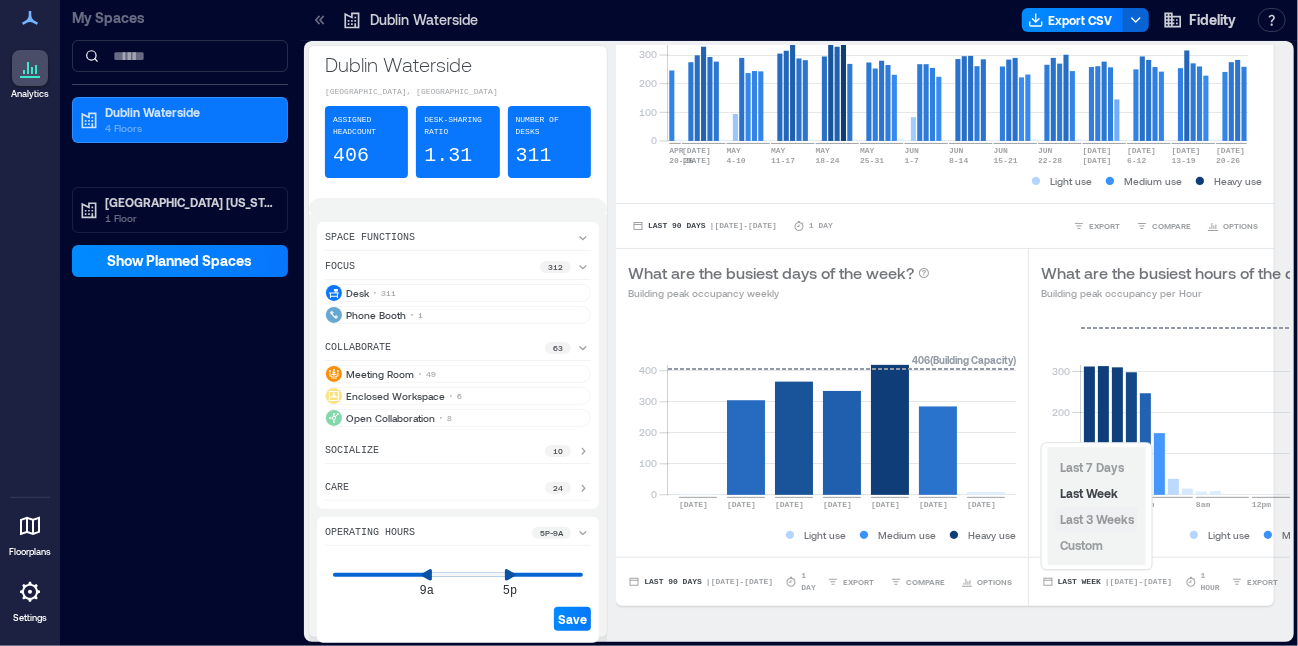 click on "Last 3 Weeks" at bounding box center [1097, 519] 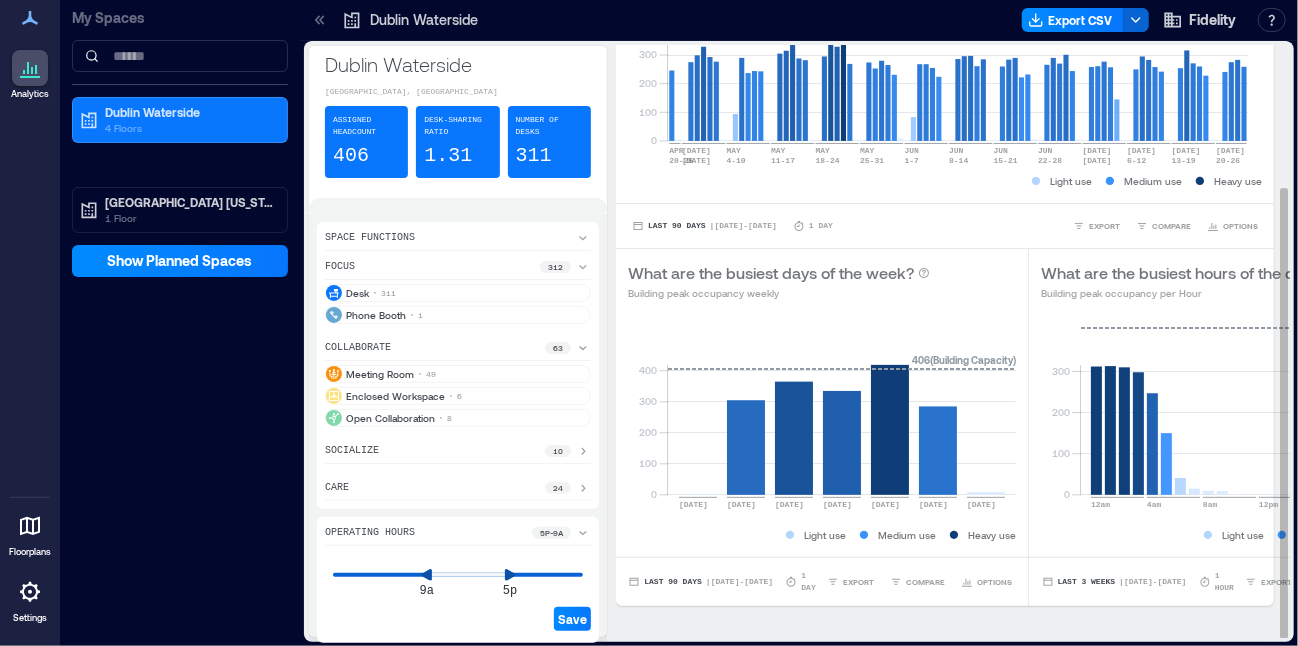 drag, startPoint x: 1266, startPoint y: 464, endPoint x: 1268, endPoint y: 427, distance: 37.054016 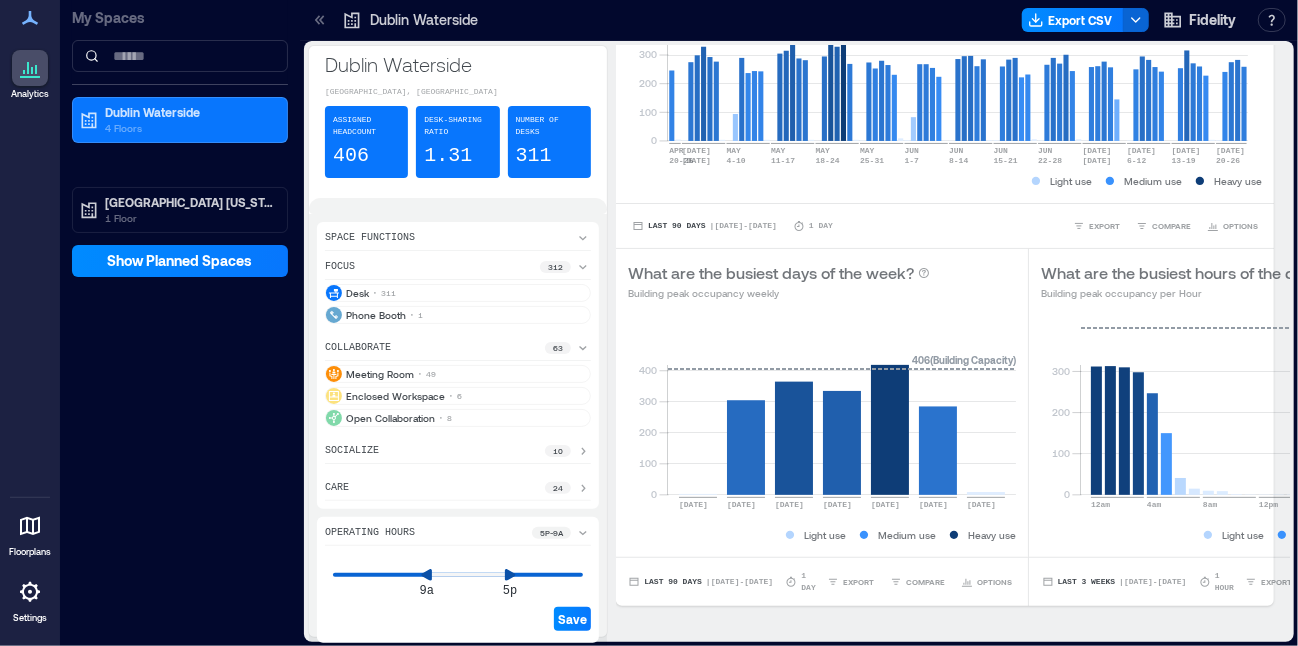 drag, startPoint x: 1221, startPoint y: 624, endPoint x: 942, endPoint y: 639, distance: 279.40292 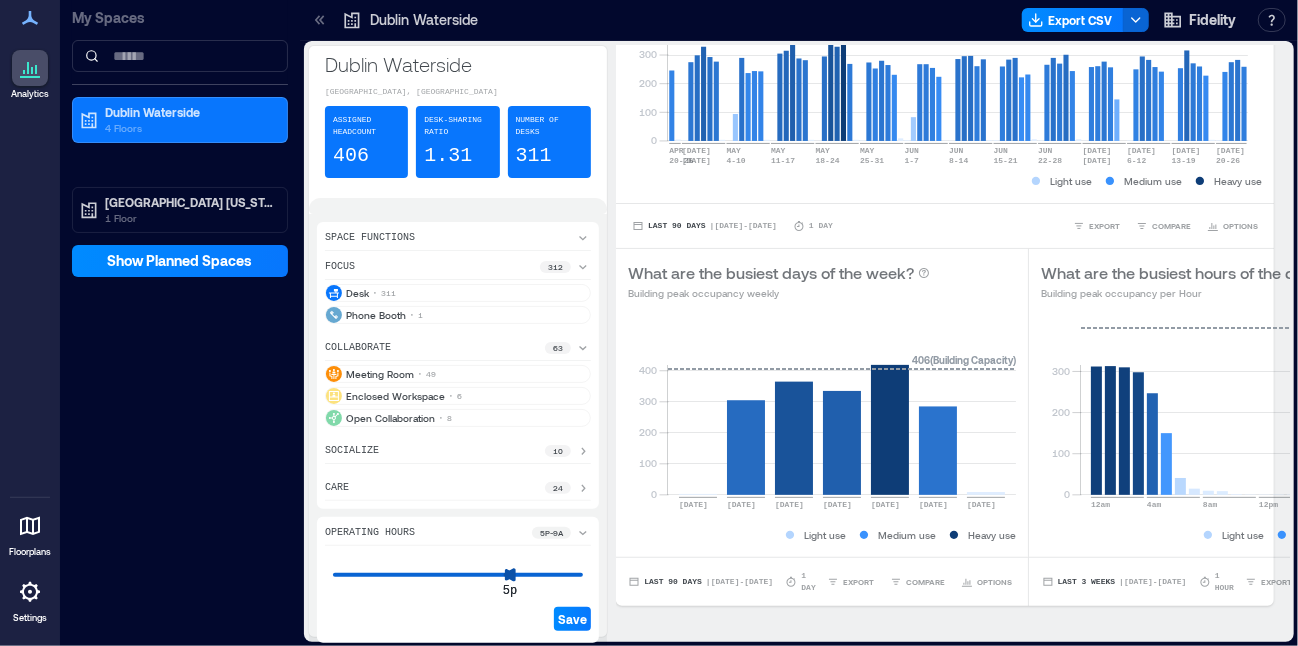 click on "5p 5p Save" at bounding box center (458, 592) 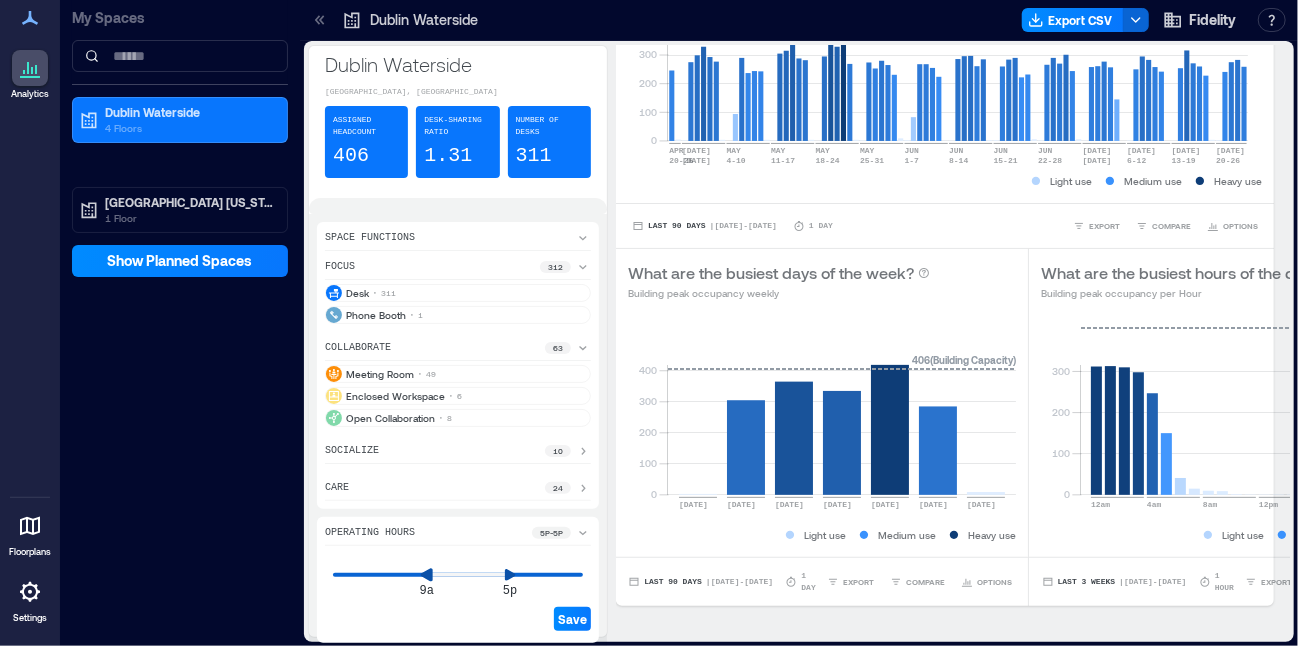click on "9a 5p Save" at bounding box center [458, 592] 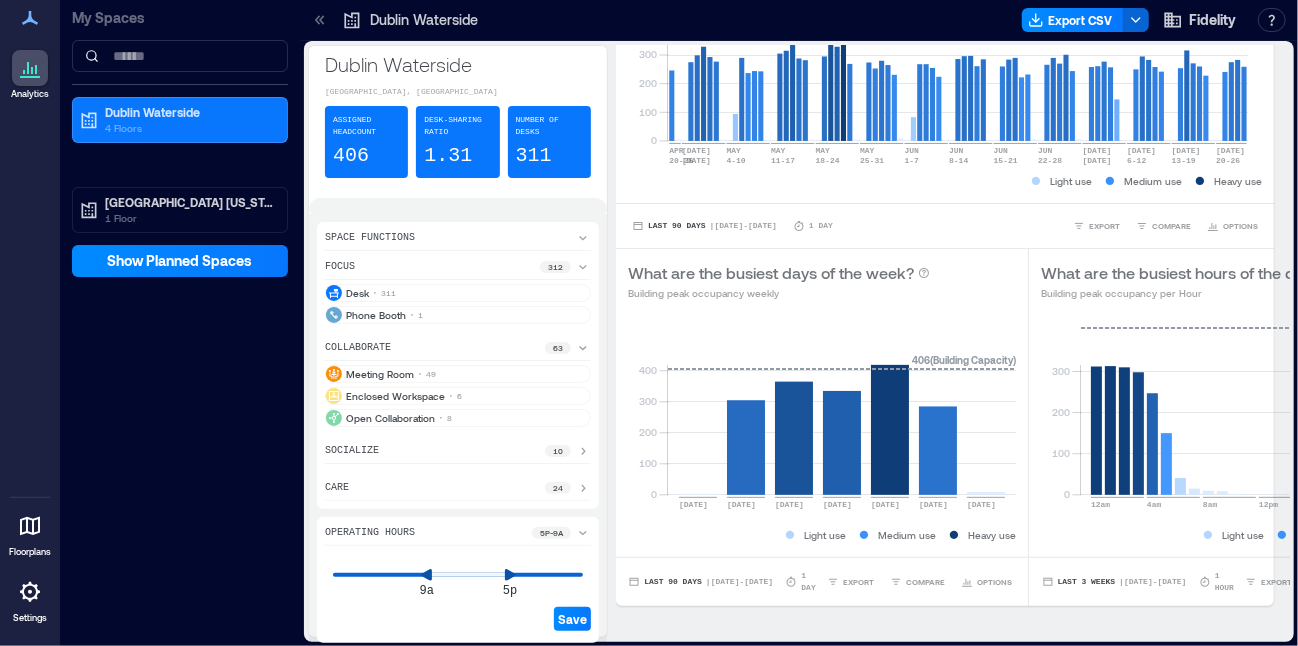 click on "5p  -  9a" at bounding box center [551, 533] 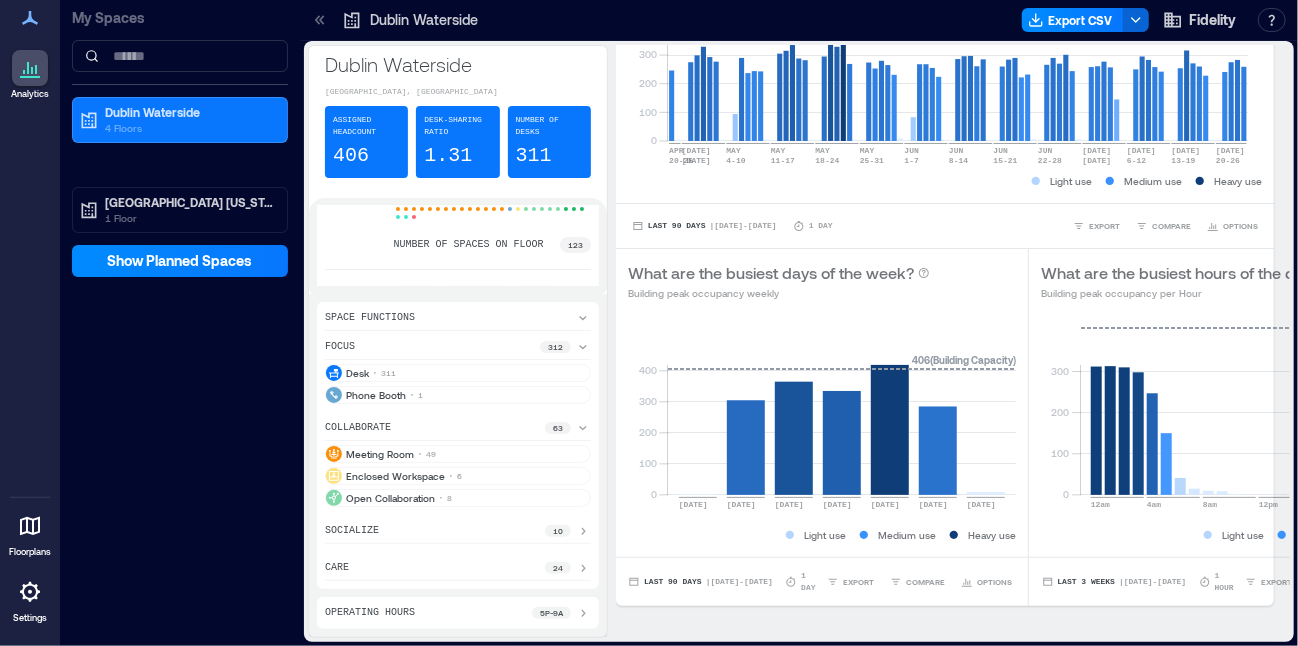click on "5p  -  9a" at bounding box center [551, 613] 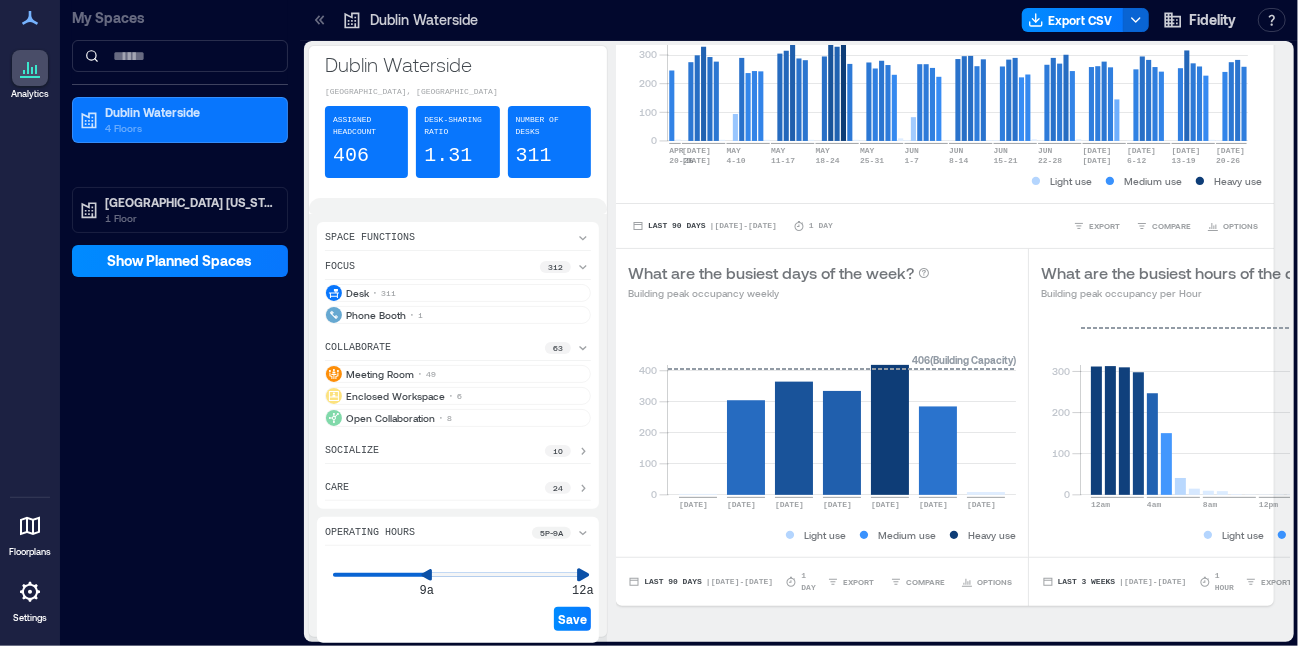 click on "[GEOGRAPHIC_DATA] Assigned Headcount 406 Desk-sharing ratio 1.31 Number of Desks [GEOGRAPHIC_DATA] - 1st Floor 98 / 1.11 88 number of spaces on floor [GEOGRAPHIC_DATA] - 2nd Floor 104 / 1.08 96 number of spaces on floor [GEOGRAPHIC_DATA] - 3rd Floor 106 / 1.06 100 number of spaces on floor [GEOGRAPHIC_DATA] - Ground Floor 98 / 3.63 27 number of spaces on floor 49 Space Functions focus 312 Desk 311 Phone Booth 1 collaborate 63 Meeting Room 49 Enclosed Workspace 6 Open Collaboration 8 socialize 10 care 24 Operating Hours 5p  -  9a 9a 12a Save BUILDING OVERVIEW Peak Avg Occupancy Visits How many people are in the building? Building peak occupancy per Day 0 100 200 300 400 APR [DATE]-[DATE] MAY [DATE] 4-[DATE] [DATE]-[DATE] [DATE]-[DATE] [DATE]-[DATE] [DATE]-[DATE] [DATE]-[DATE] [DATE]-[DATE] JUN [DATE]-[DATE] [DATE] [DATE] 6-[DATE] [DATE]-[DATE] [DATE]-[DATE] 406  ( Building Capacity ) Light use Medium use Heavy use Last 90 Days   |  [DATE]  -  [DATE] 1 Day EXPORT COMPARE OPTIONS What are the busiest days of the week? 0 100 200 300" at bounding box center [799, 341] 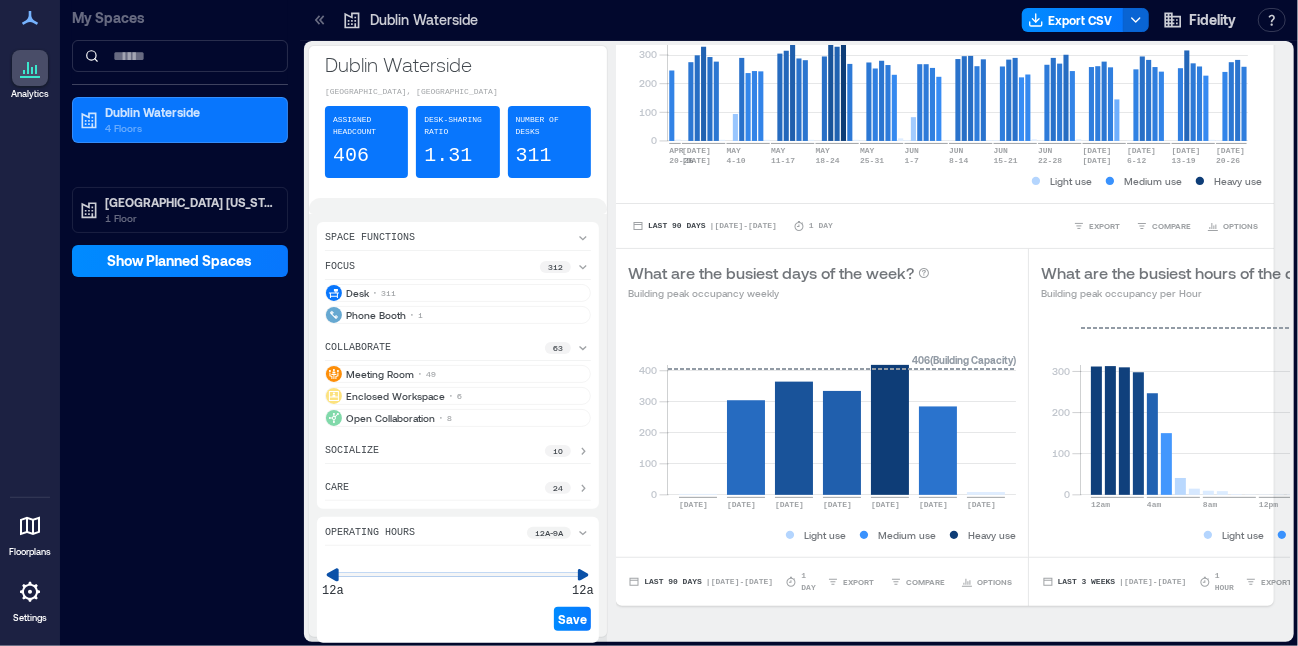 click on "Analytics Floorplans Settings My Spaces [GEOGRAPHIC_DATA][US_STATE] 1 Floor Show Planned Spaces [GEOGRAPHIC_DATA] Waterside Export CSV Fidelity Resources API Documentation Help Center Contact Talk to our Founder Have feedback? [PERSON_NAME]'s founder and CEO [PERSON_NAME] would love to hear from you. [PHONE_NUMBER] [PERSON_NAME][EMAIL_ADDRESS][DOMAIN_NAME] Chat with Support [GEOGRAPHIC_DATA] Assigned Headcount 406 Desk-sharing ratio 1.31 Number of Desks 311 [GEOGRAPHIC_DATA] - 1st Floor 98 / 1.11 88 number of spaces on floor [GEOGRAPHIC_DATA] - 2nd Floor 104 / 1.08 96 number of spaces on floor [GEOGRAPHIC_DATA] - 3rd Floor 106 / 1.06 100 number of spaces on floor [GEOGRAPHIC_DATA] - Ground Floor 98 / 3.63 27 number of spaces on floor 49 Space Functions focus 312 Desk 311 Phone Booth 1 collaborate 63 Meeting Room 49 Enclosed Workspace 6 Open Collaboration 8 socialize 10 care 24 Operating Hours 12a  -  9a 12a 12a Save BUILDING OVERVIEW Peak Avg Occupancy Visits How many people are in the building? 0 100 200 300 )" at bounding box center [649, 323] 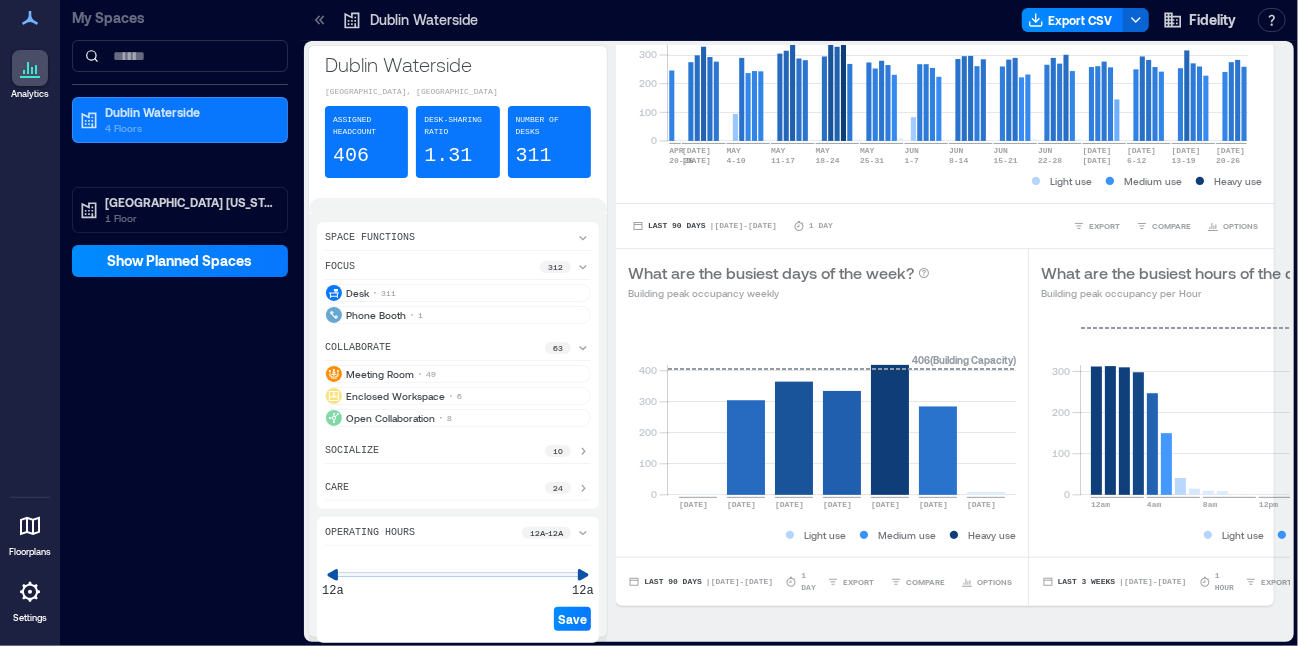 click on "Save" at bounding box center [458, 603] 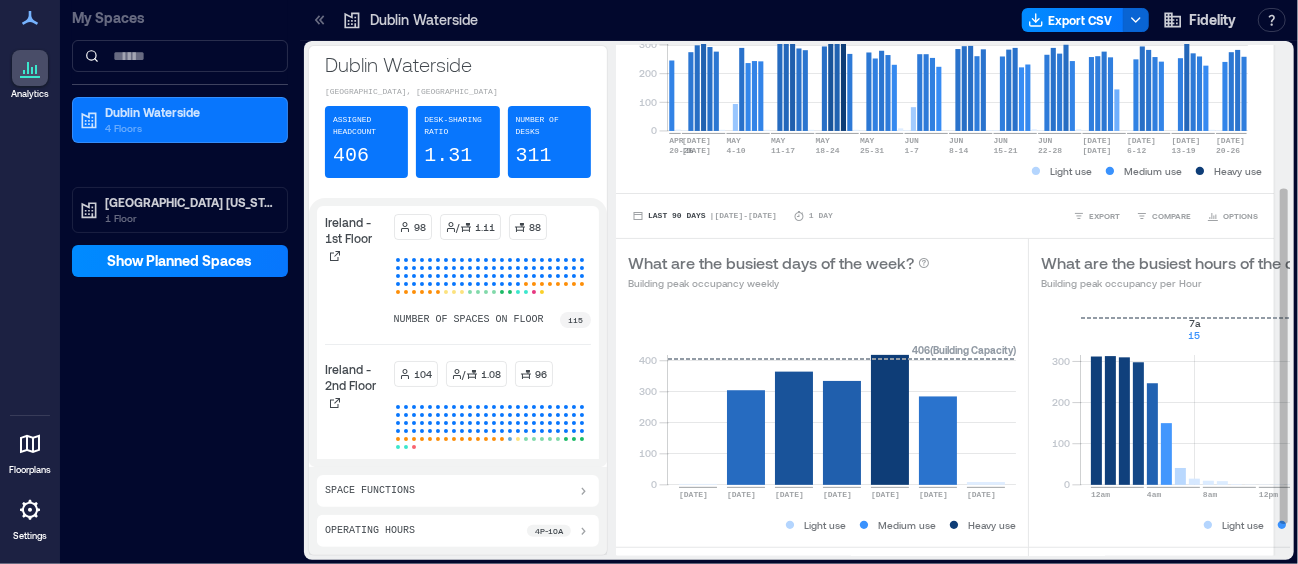 scroll, scrollTop: 266, scrollLeft: 0, axis: vertical 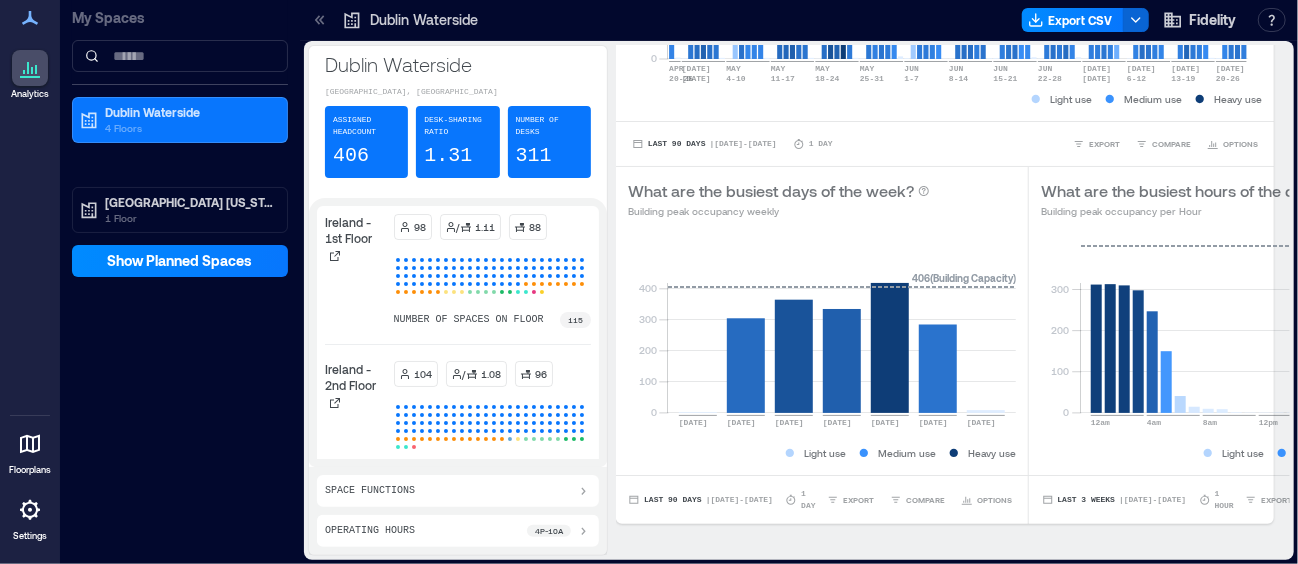 click on "4p  -  10a" at bounding box center [549, 531] 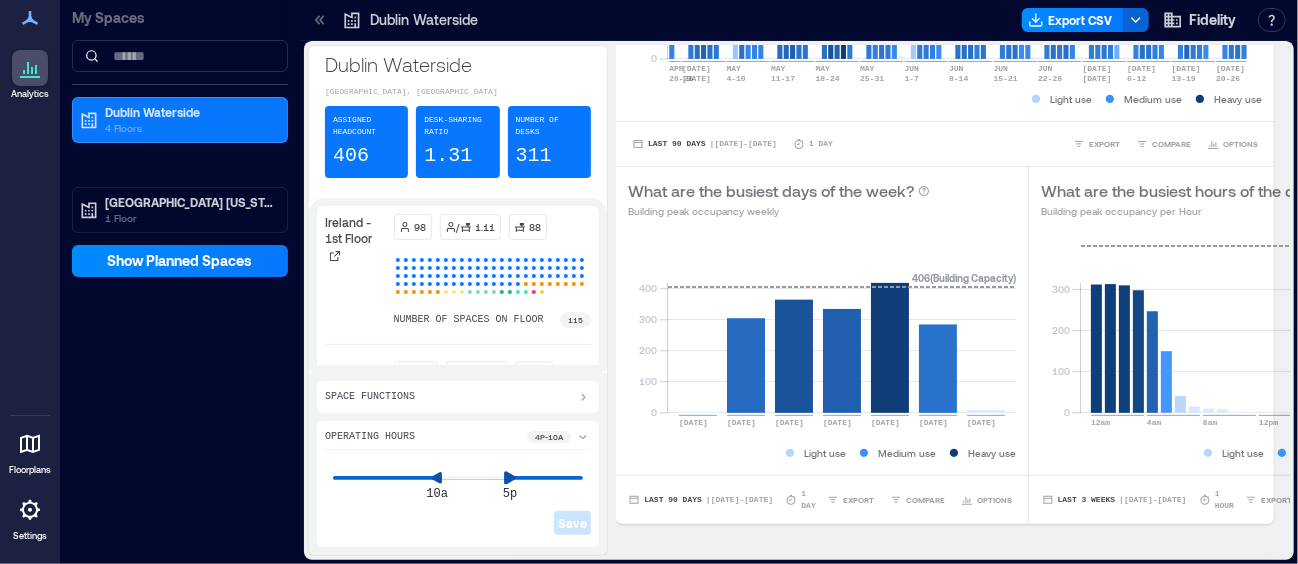click 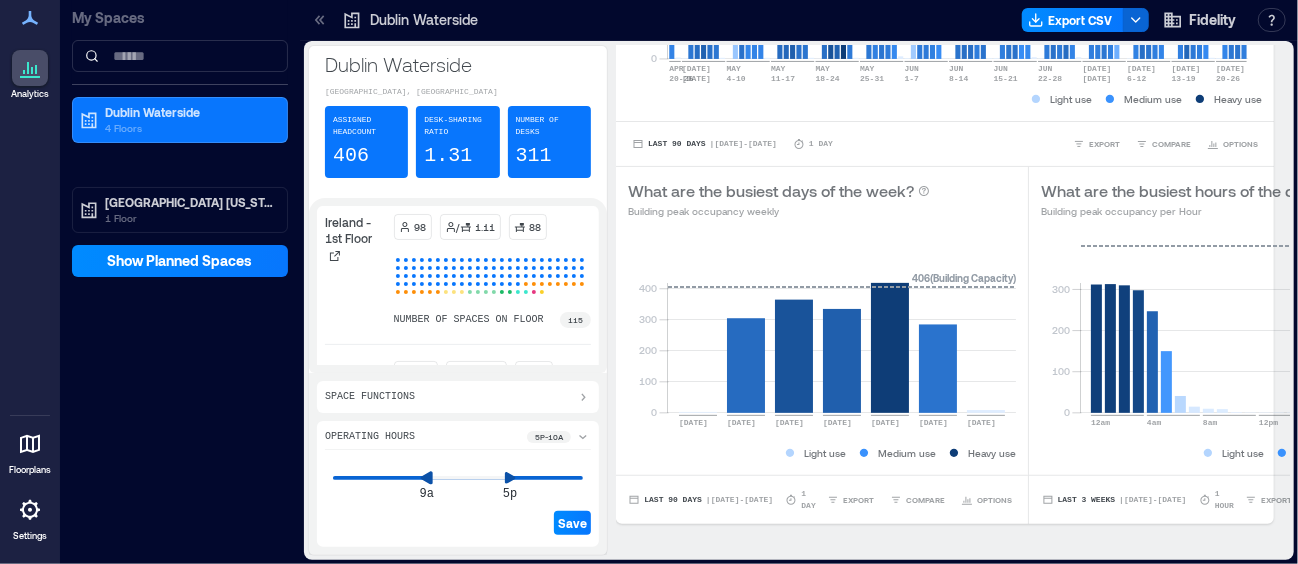 click 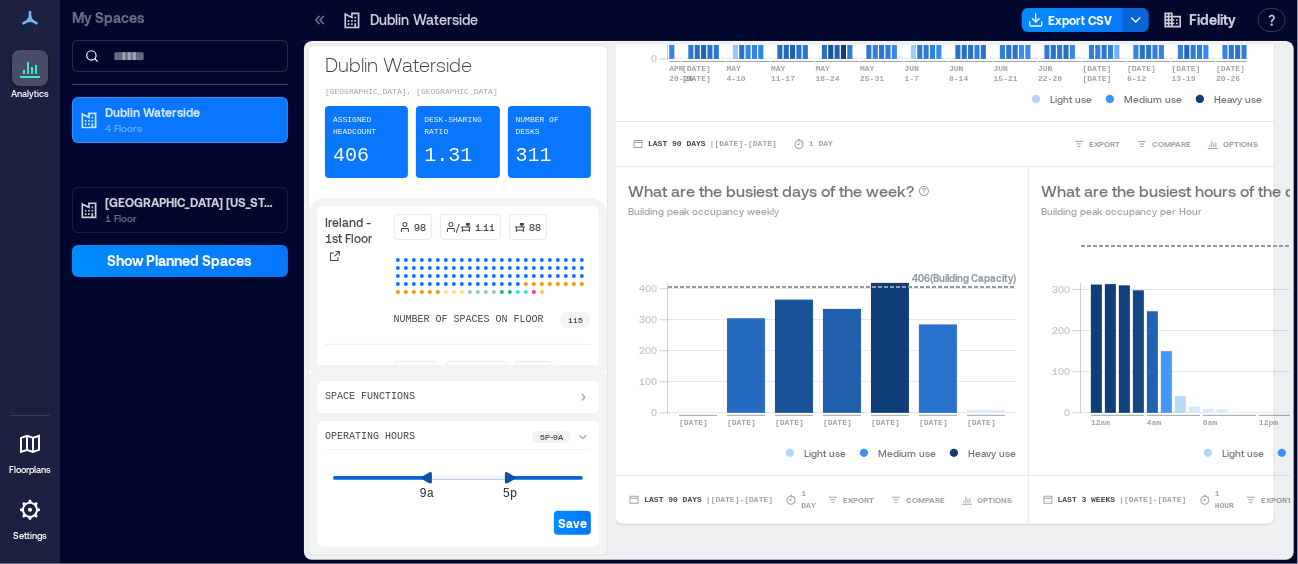 click 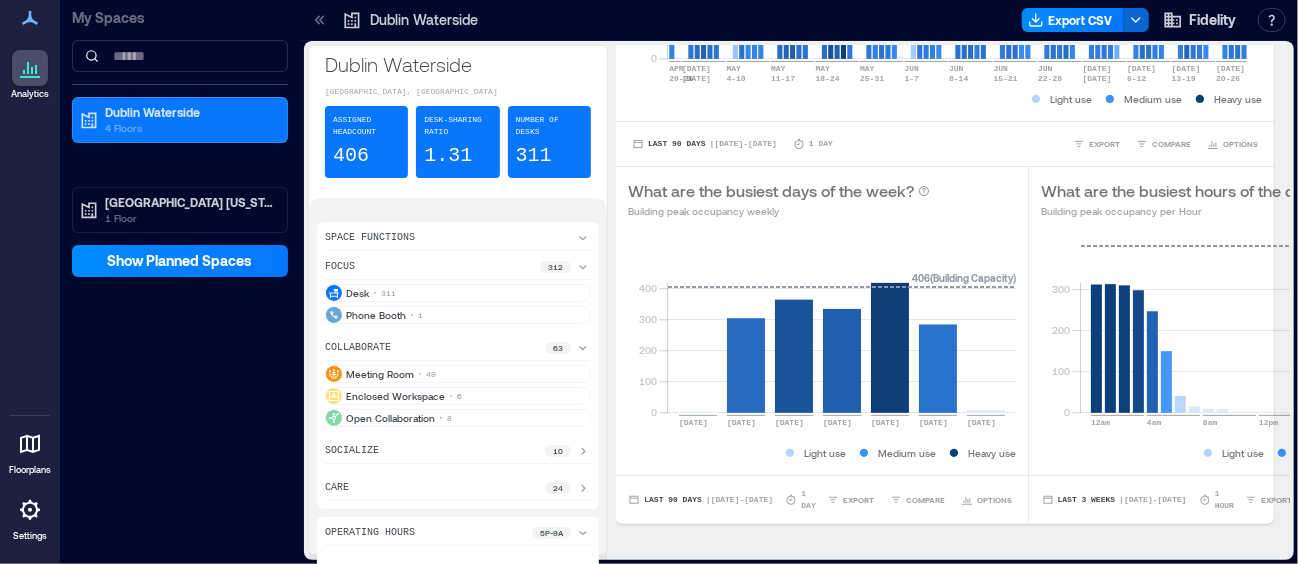 click 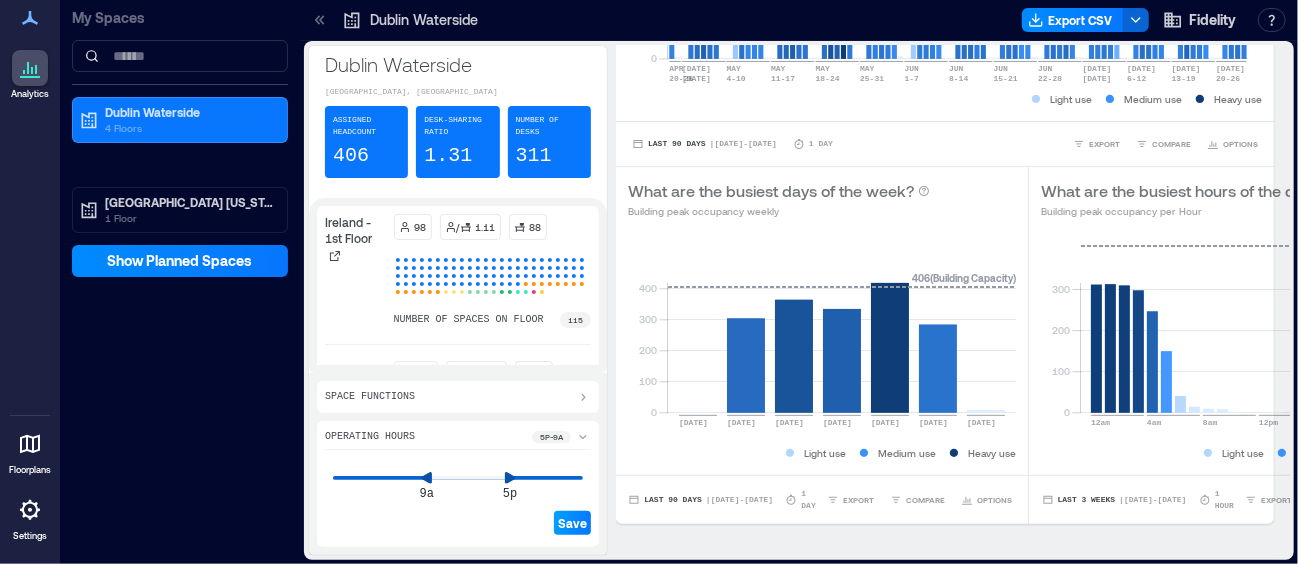 click on "Save" at bounding box center [572, 523] 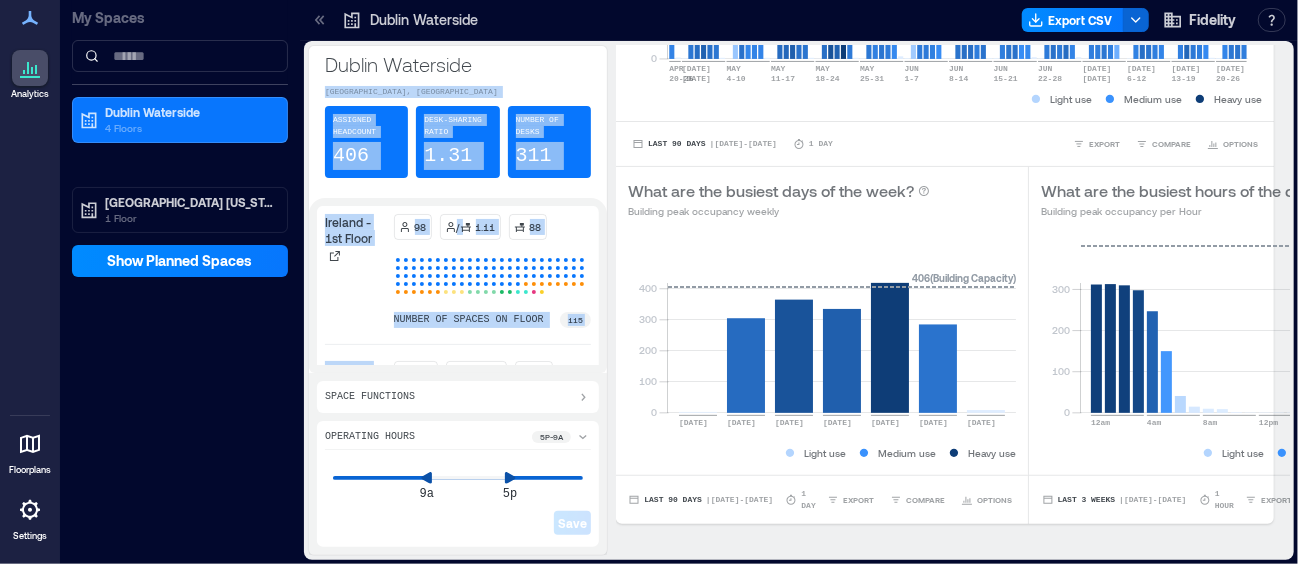 drag, startPoint x: 600, startPoint y: 215, endPoint x: 605, endPoint y: 80, distance: 135.09256 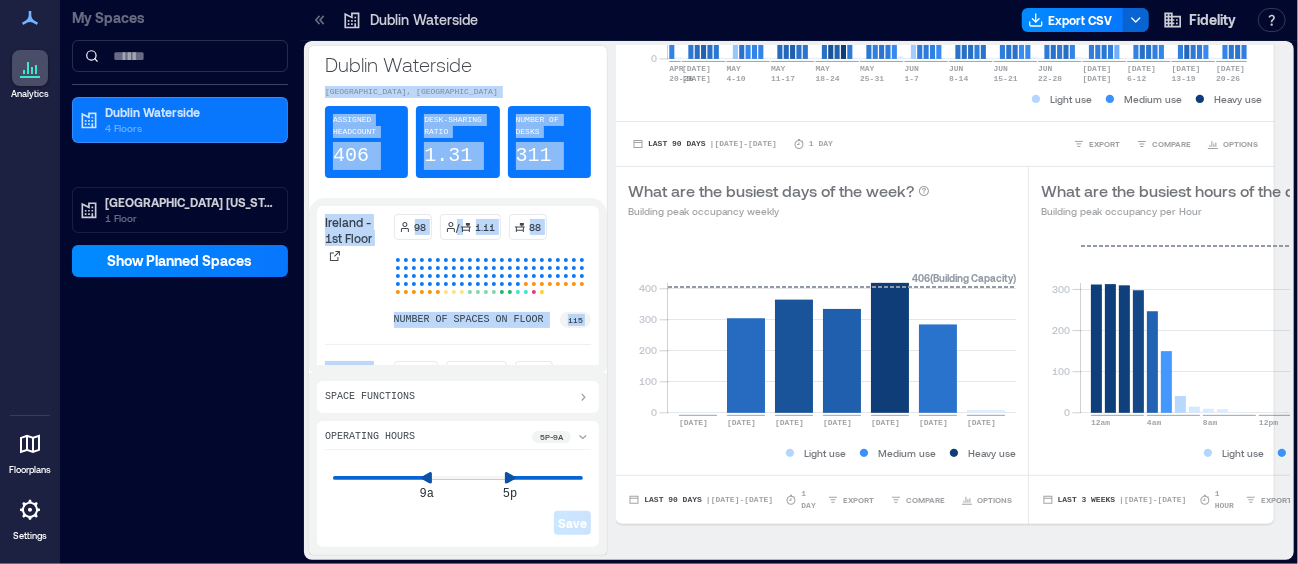 click on "[GEOGRAPHIC_DATA], [GEOGRAPHIC_DATA] Assigned Headcount 406 Desk-sharing ratio 1.31 Number of Desks 311" at bounding box center (458, 122) 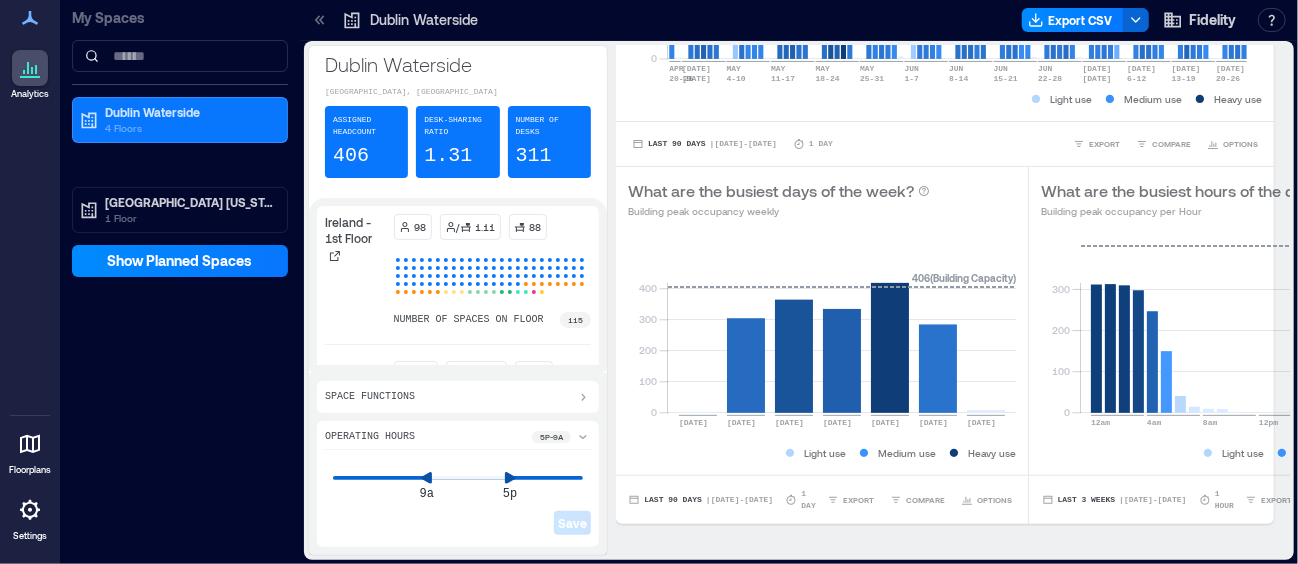 click on "Number of Desks 311" at bounding box center [549, 142] 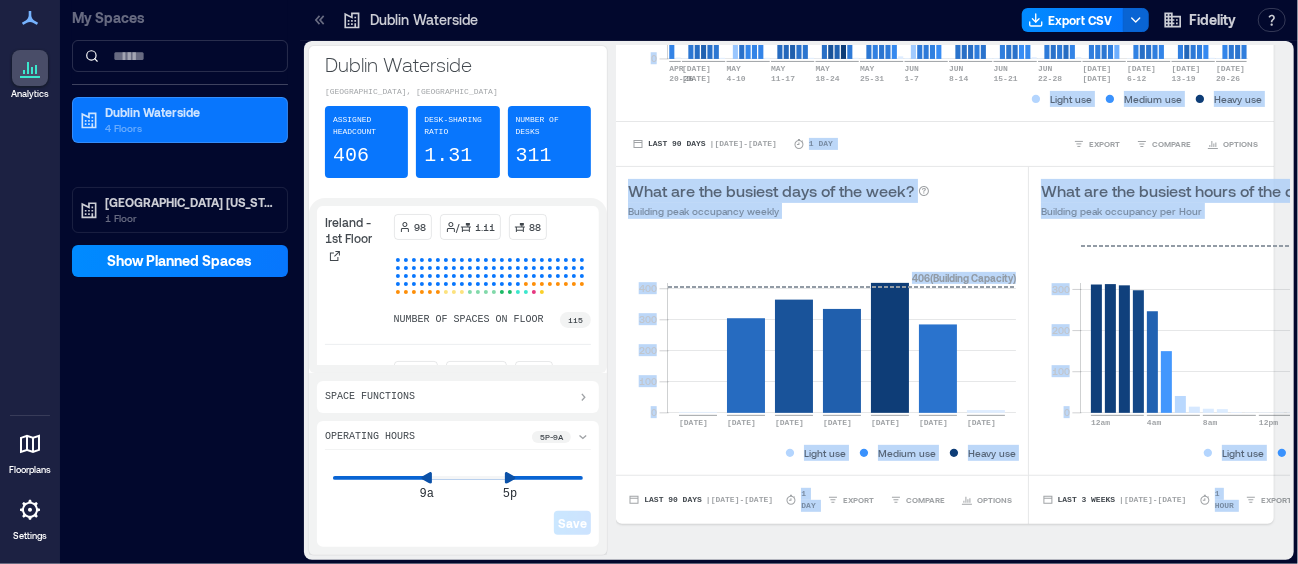 drag, startPoint x: 1270, startPoint y: 325, endPoint x: 1278, endPoint y: 136, distance: 189.16924 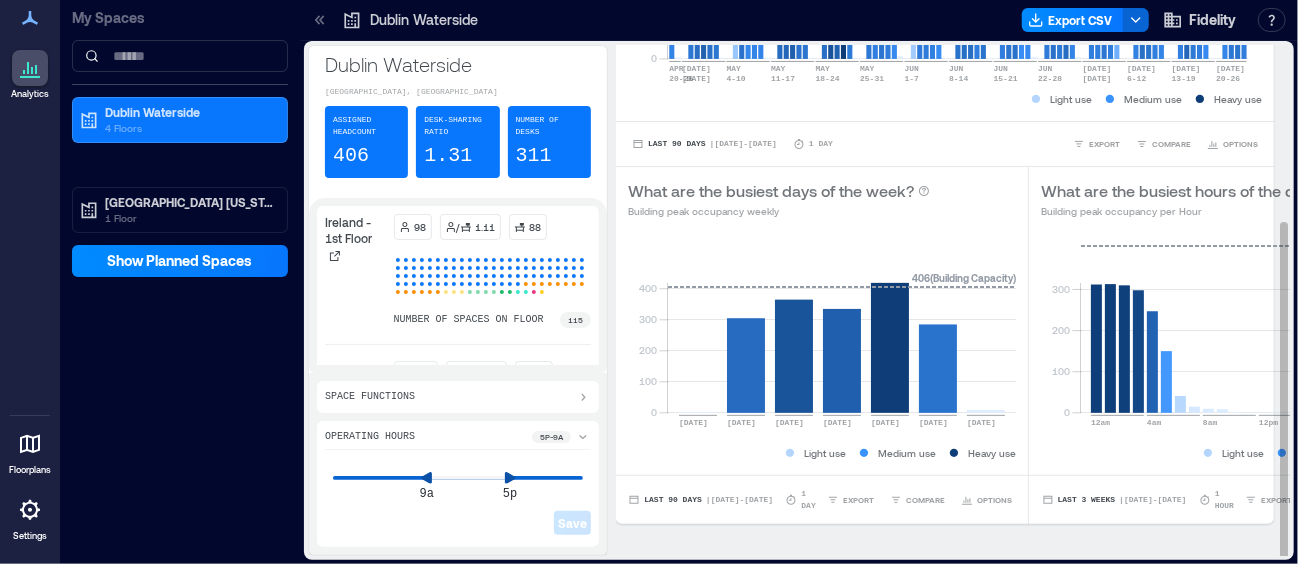 click on "BUILDING OVERVIEW Peak Avg Occupancy Visits How many people are in the building? Building peak occupancy per Day 0 100 200 300 400 APR [DATE]-[DATE] MAY [DATE] 4-[DATE] [DATE]-[DATE] [DATE]-[DATE] [DATE]-[DATE] [DATE]-[DATE] [DATE]-[DATE] [DATE]-[DATE] JUN [DATE]-[DATE] [DATE] [DATE] 6-[DATE] [DATE]-[DATE] [DATE]-[DATE] 406  ( Building Capacity ) Light use Medium use Heavy use Last 90 Days   |  [DATE]  -  [DATE] 1 Day EXPORT COMPARE OPTIONS What are the busiest days of the week? Building peak occupancy weekly 0 100 200 300 400 [DATE] [DATE] [DATE] [DATE] [DATE] [DATE] [DATE] 406  ( Building Capacity ) Light use Medium use Heavy use Last 90 Days   |  [DATE]  -  [DATE] 1 Day EXPORT COMPARE OPTIONS What are the busiest hours of the day? Building peak occupancy per Hour 0 100 200 300 12am 4am 8am 12pm 4pm 8pm 406  ( Building Capacity ) Light use Medium use Heavy use Last 3 Weeks   |  [DATE]  -  [DATE] 1 Hour EXPORT COMPARE OPTIONS" at bounding box center [953, 300] 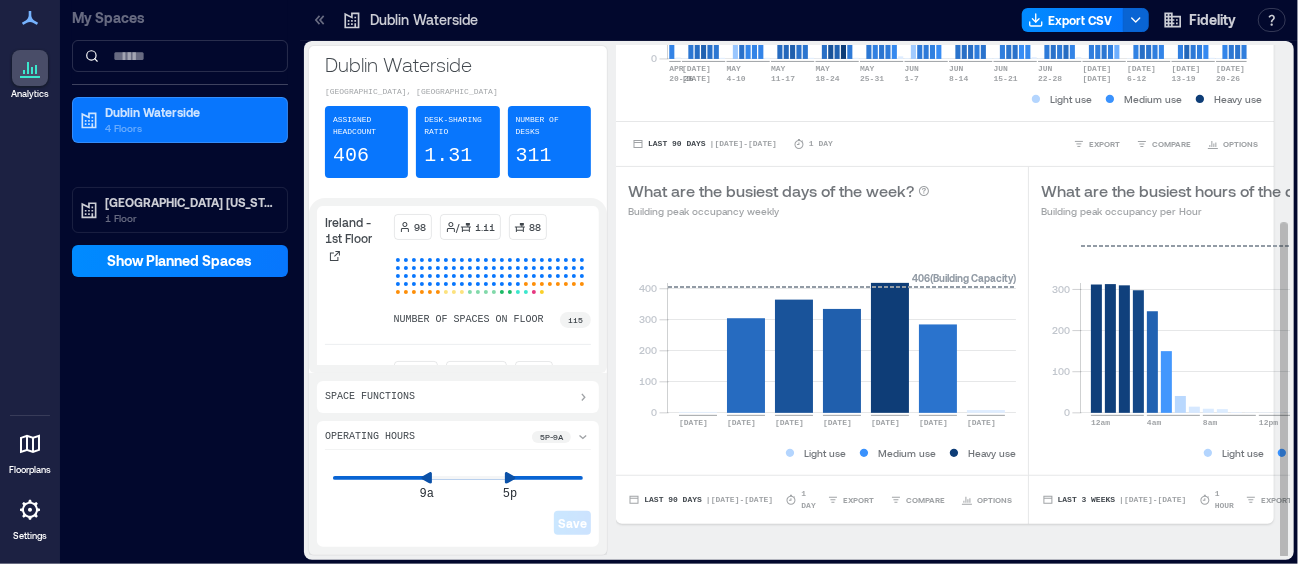 click on "Last 90 Days   |  [DATE]  -  [DATE] 1 Day EXPORT COMPARE OPTIONS" at bounding box center (822, 499) 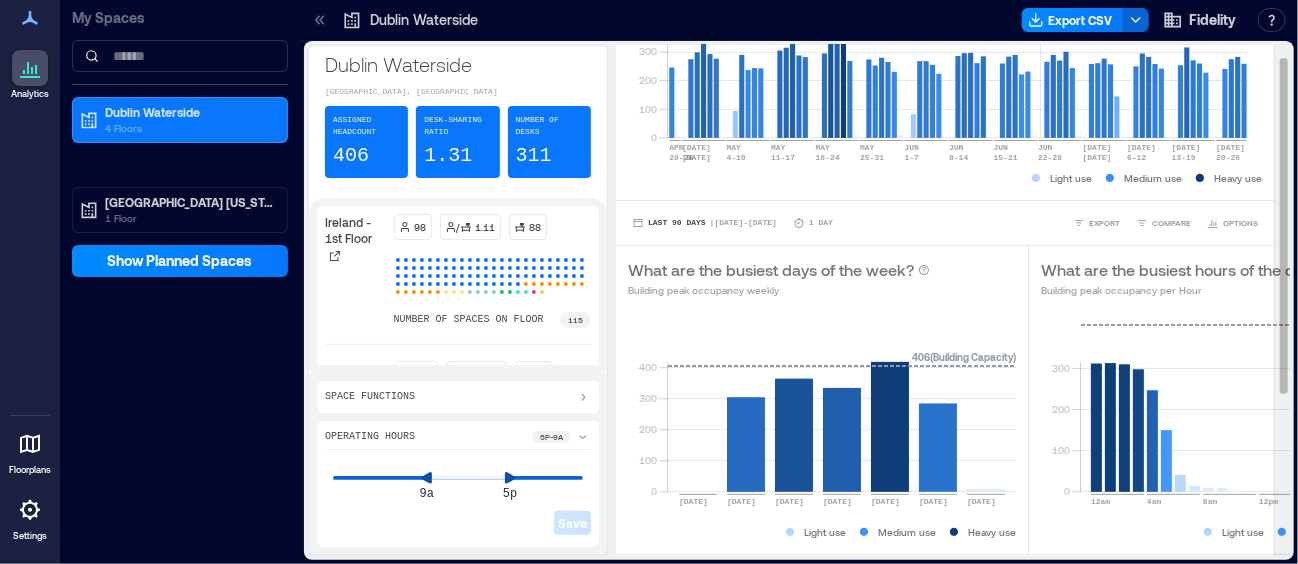 scroll, scrollTop: 266, scrollLeft: 0, axis: vertical 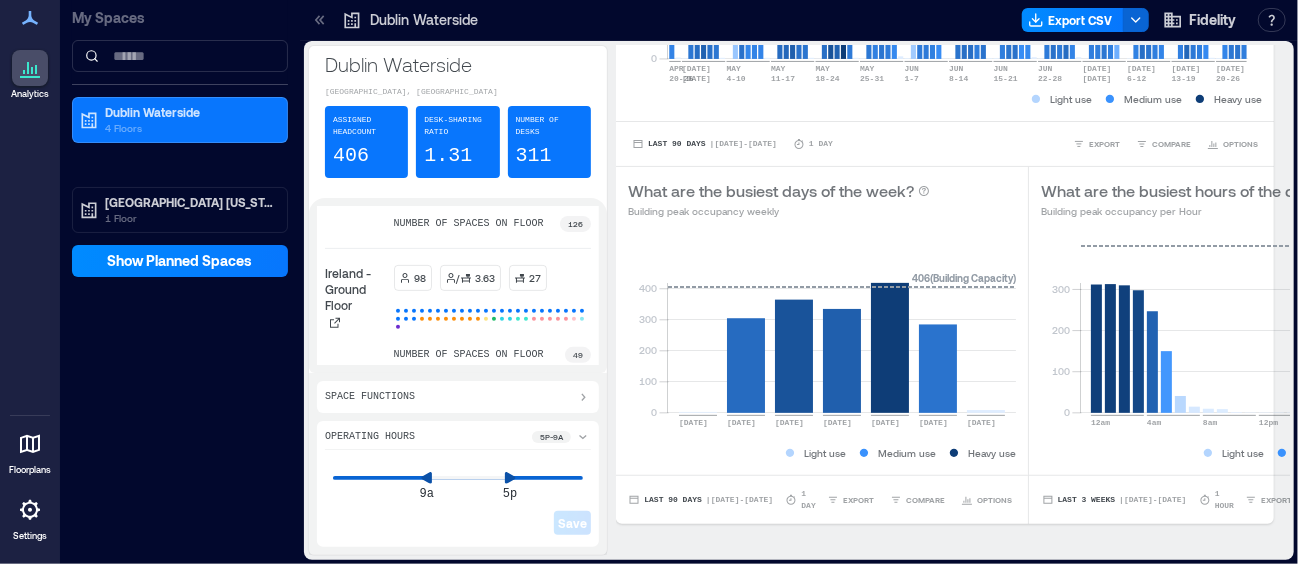 click 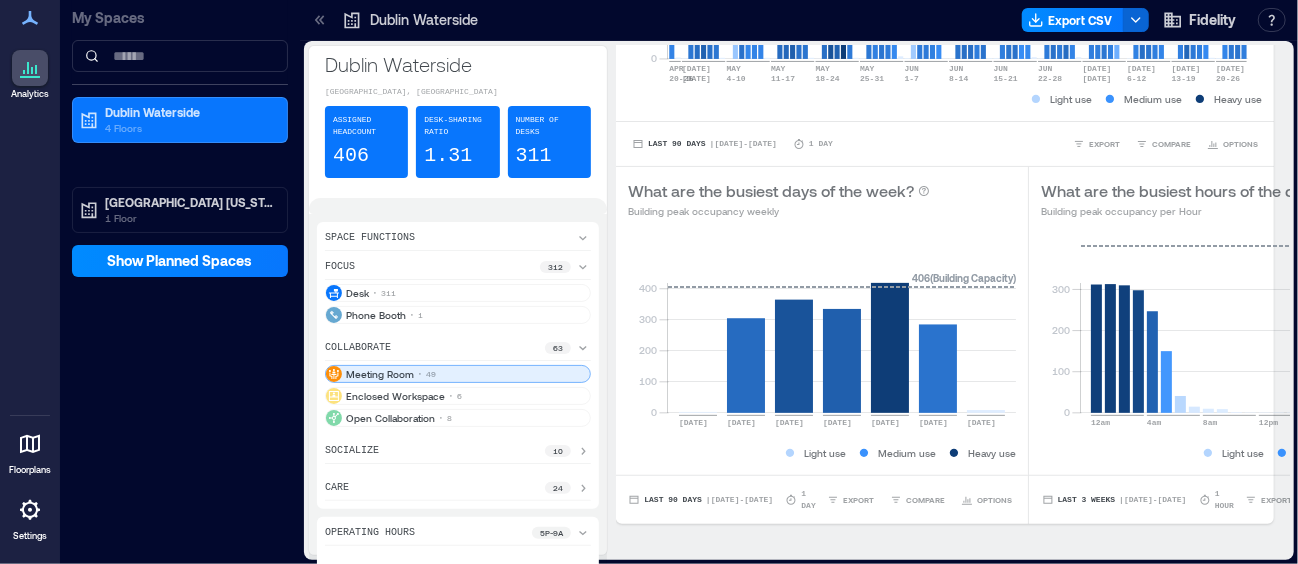 click on "49" at bounding box center (431, 374) 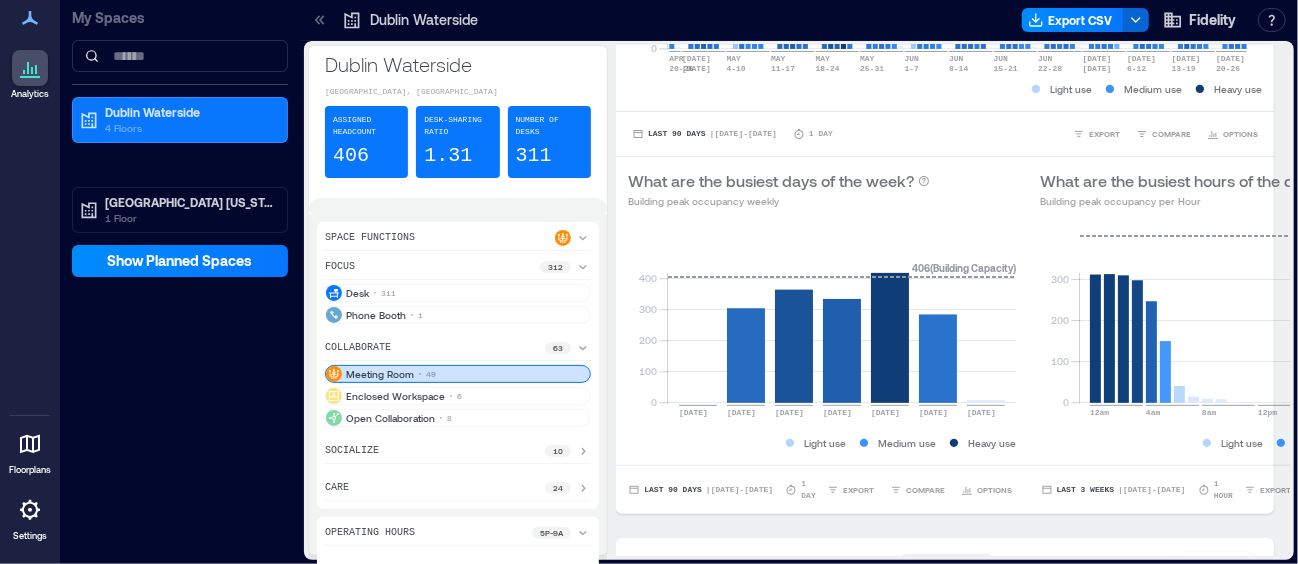 click 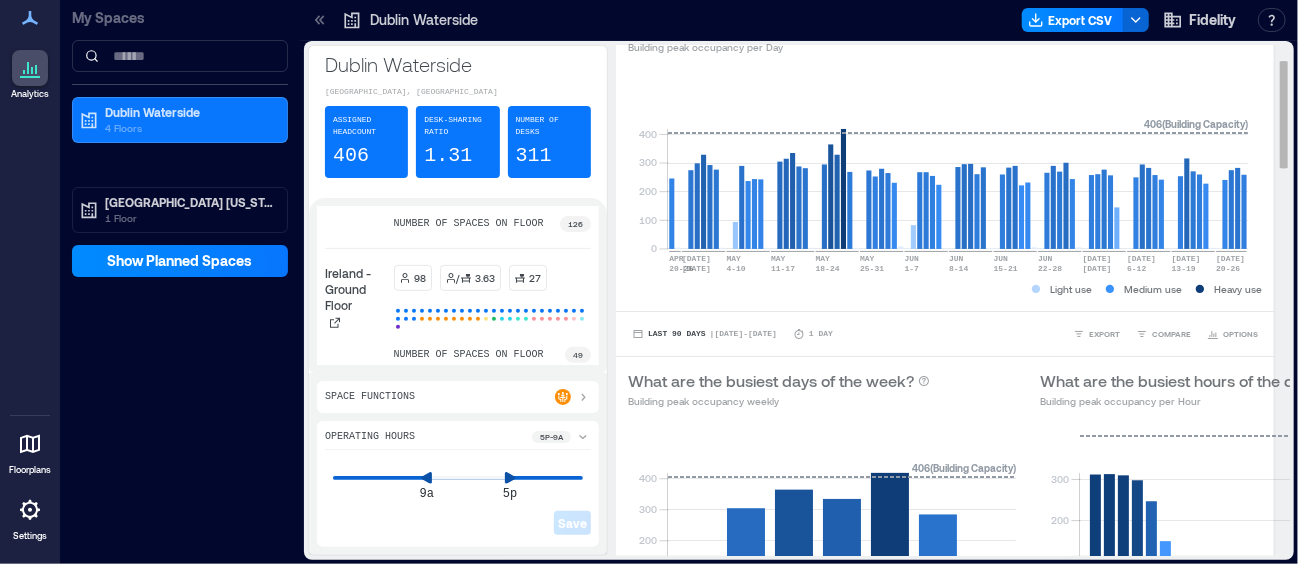 scroll, scrollTop: 0, scrollLeft: 0, axis: both 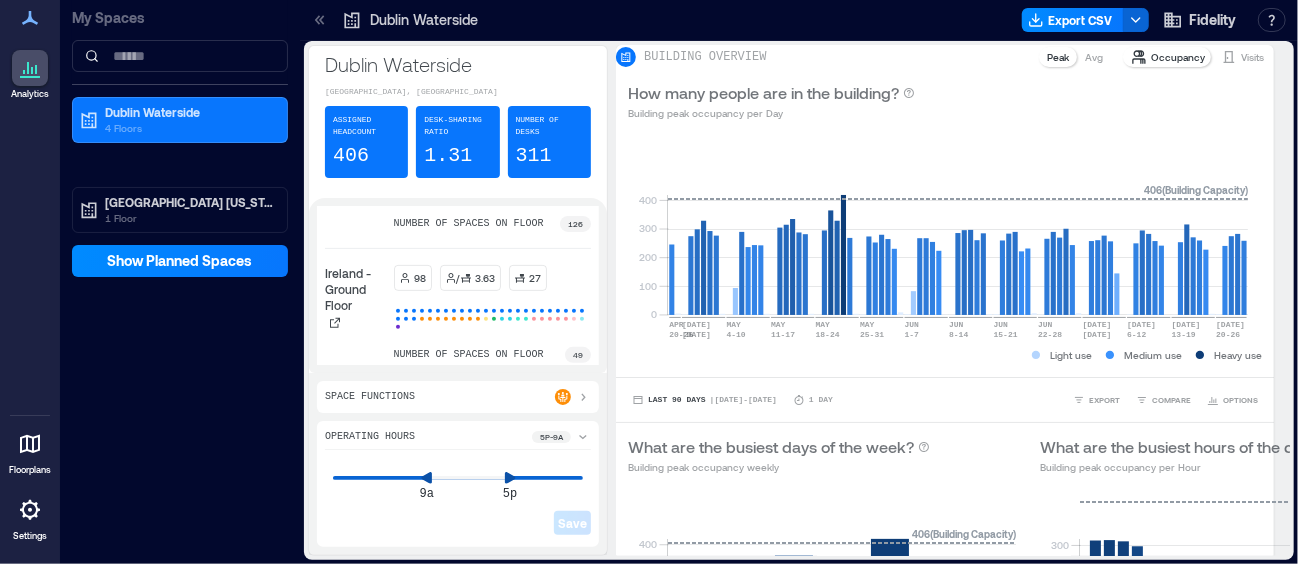 click on "Assigned Headcount" at bounding box center (366, 126) 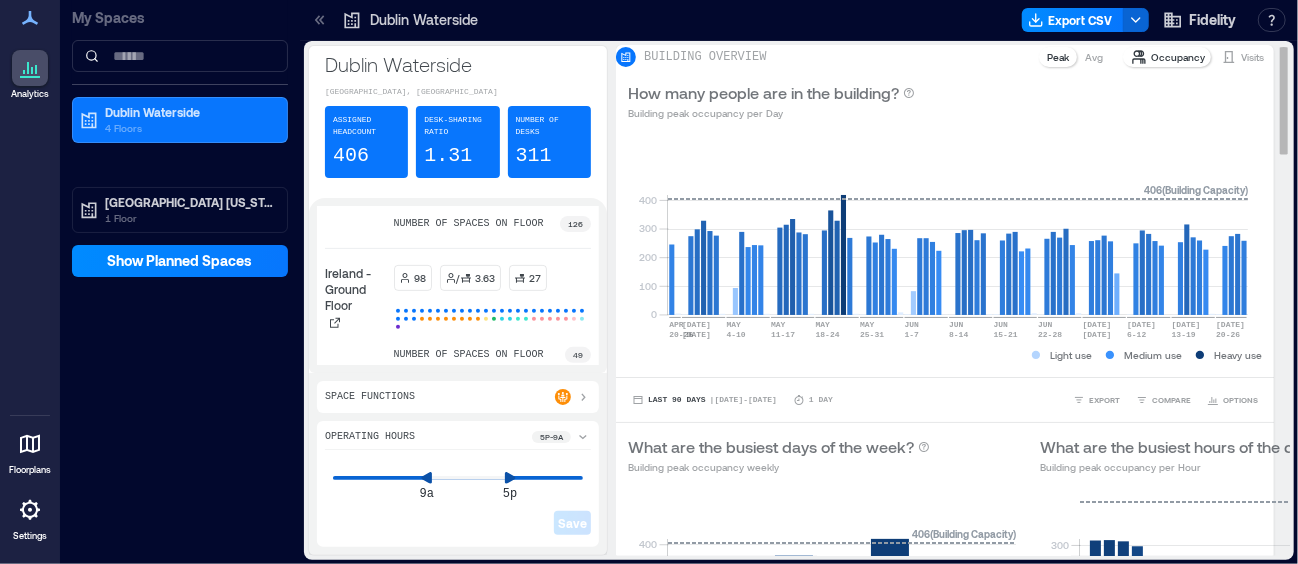 click on "BUILDING OVERVIEW" at bounding box center [705, 57] 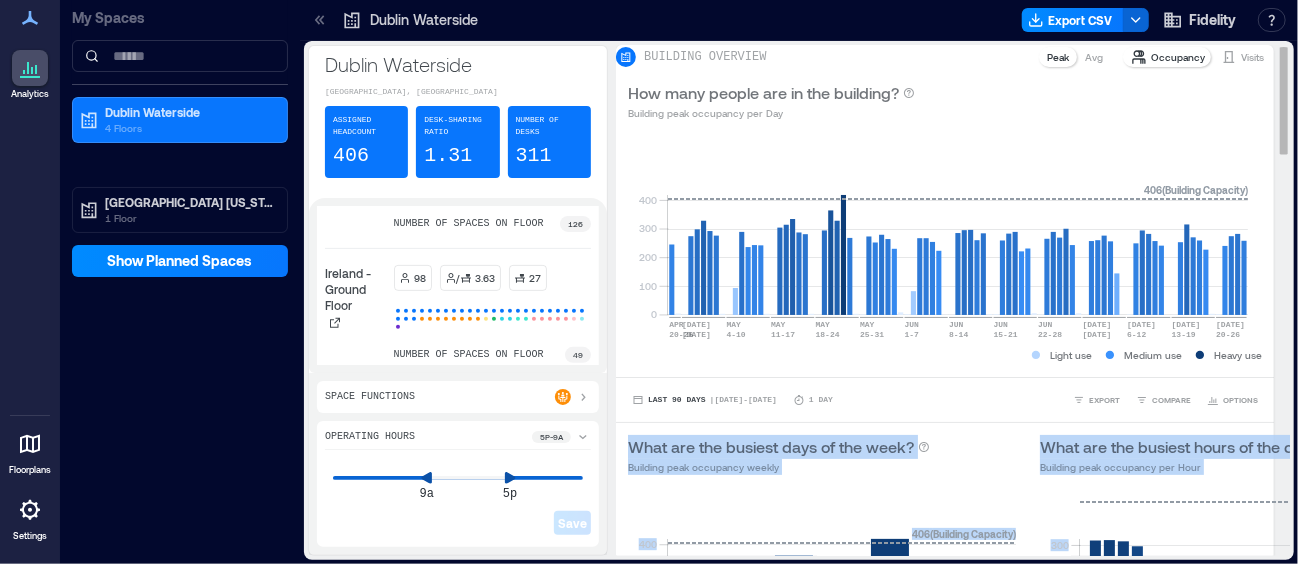 drag, startPoint x: 1268, startPoint y: 107, endPoint x: 1224, endPoint y: 381, distance: 277.51035 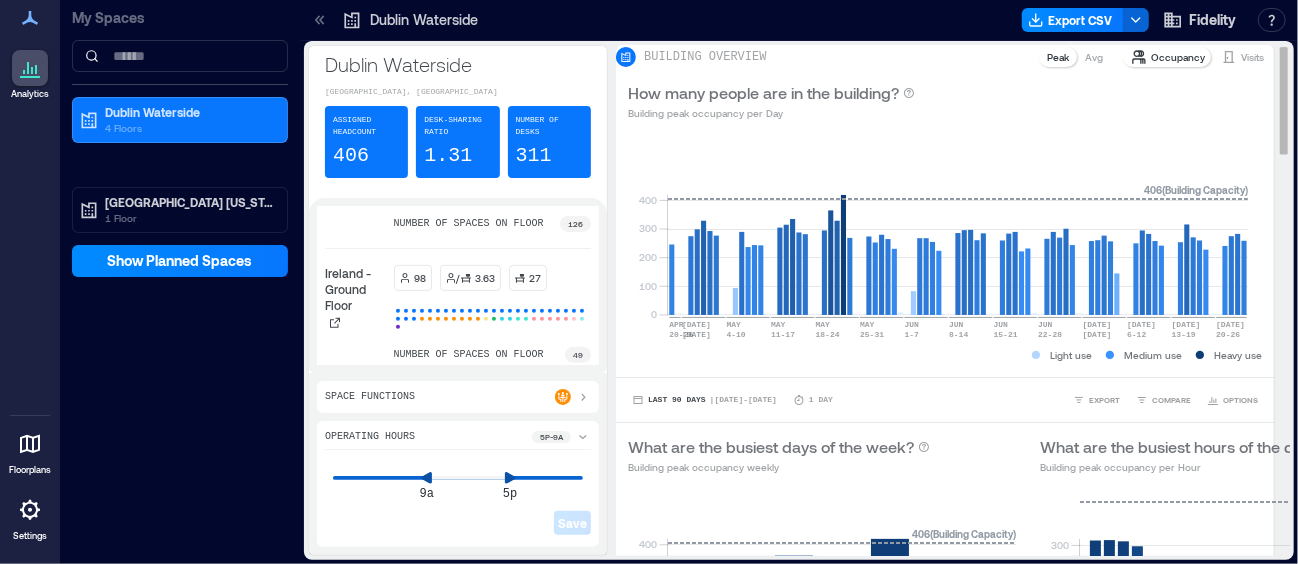 click on "BUILDING OVERVIEW Peak Avg Occupancy Visits How many people are in the building? Building peak occupancy per Day 0 100 200 300 400 APR [DATE]-[DATE] MAY [DATE] 4-[DATE] [DATE]-[DATE] [DATE]-[DATE] [DATE]-[DATE] [DATE]-[DATE] [DATE]-[DATE] [DATE]-[DATE] JUN [DATE]-[DATE] [DATE] [DATE] 6-[DATE] [DATE]-[DATE] [DATE]-[DATE] 406  ( Building Capacity ) Light use Medium use Heavy use Last 90 Days   |  [DATE]  -  [DATE] 1 Day EXPORT COMPARE OPTIONS What are the busiest days of the week? Building peak occupancy weekly 0 100 200 300 400 [DATE] [DATE] [DATE] [DATE] [DATE] [DATE] [DATE] 406  ( Building Capacity ) Light use Medium use Heavy use Last 90 Days   |  [DATE]  -  [DATE] 1 Day EXPORT COMPARE OPTIONS What are the busiest hours of the day? Building peak occupancy per Hour 0 100 200 300 12am 4am 8am 12pm 4pm 8pm 406  ( Building Capacity ) Light use Medium use Heavy use Last 3 Weeks   |  [DATE]  -  [DATE] 1 Hour EXPORT COMPARE OPTIONS How are meeting rooms being used? Extended Count Group Capacity Show all Capacity All Meeting Rooms CAPACITY 2 6 CAPACITY 3 3" at bounding box center [953, 1256] 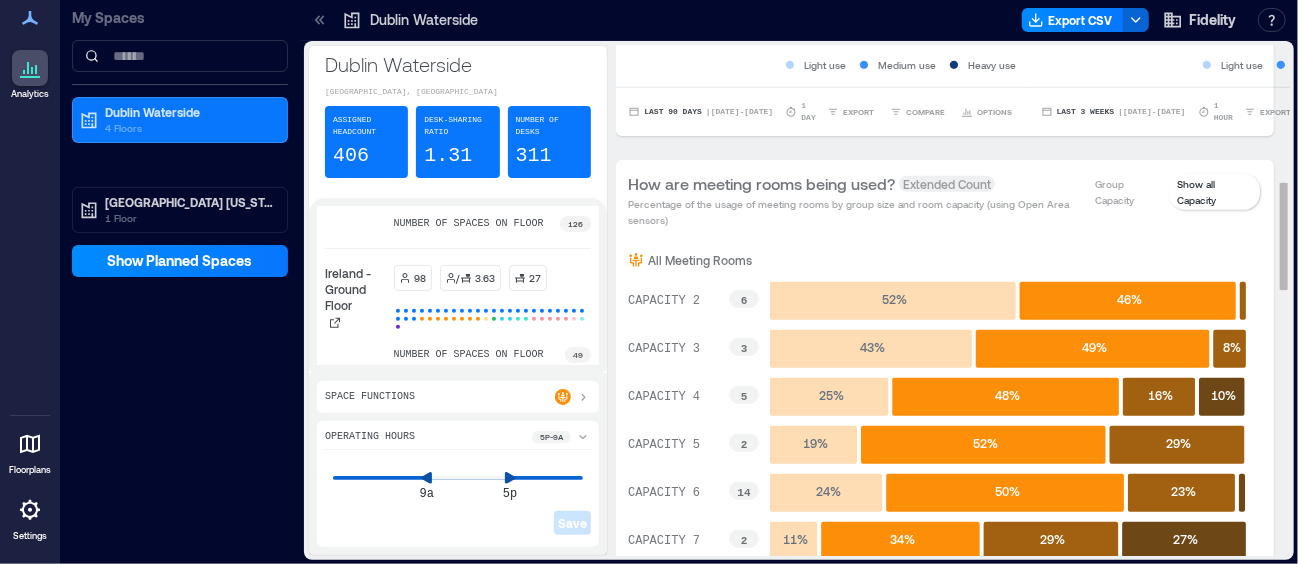 scroll, scrollTop: 600, scrollLeft: 0, axis: vertical 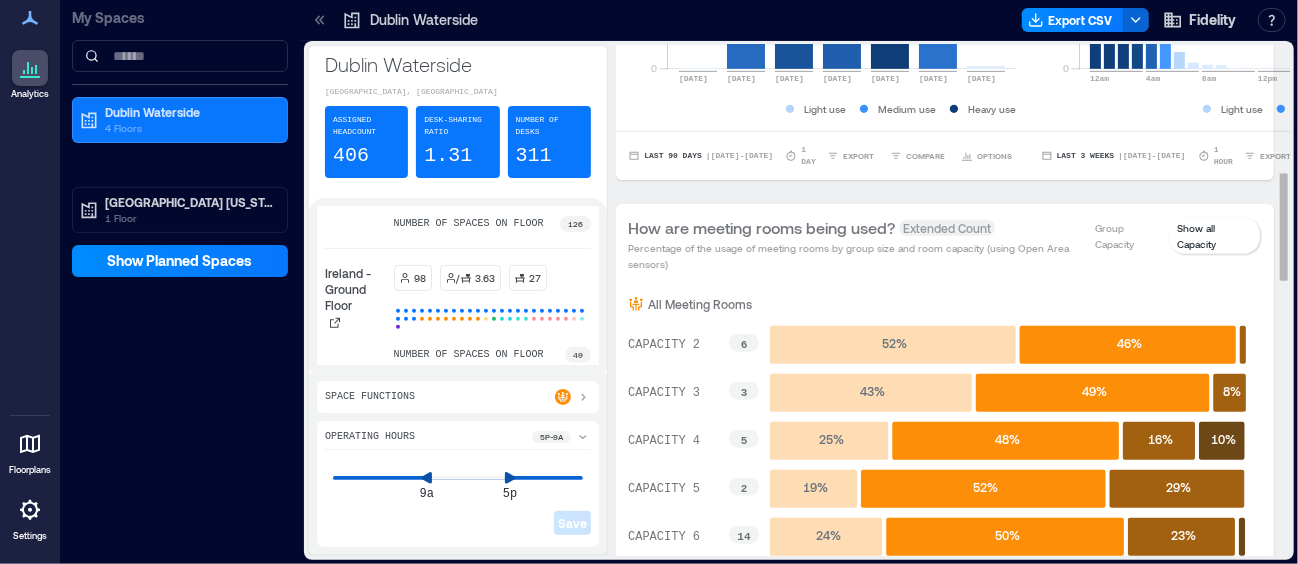 click on "Group Capacity" at bounding box center [1128, 236] 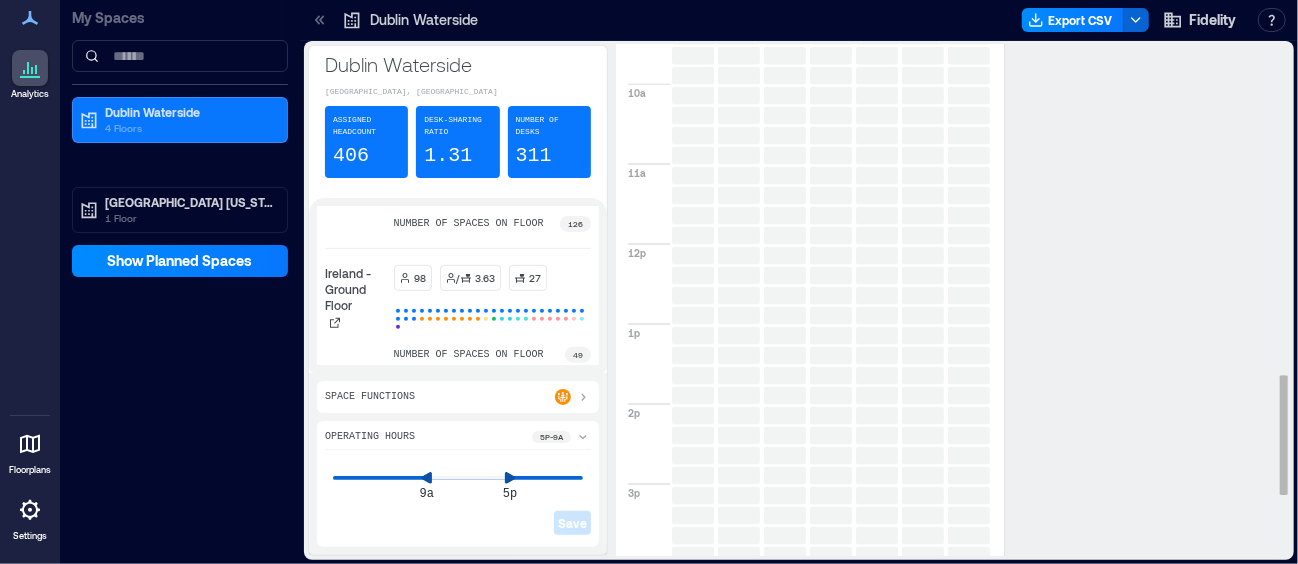 scroll, scrollTop: 1670, scrollLeft: 0, axis: vertical 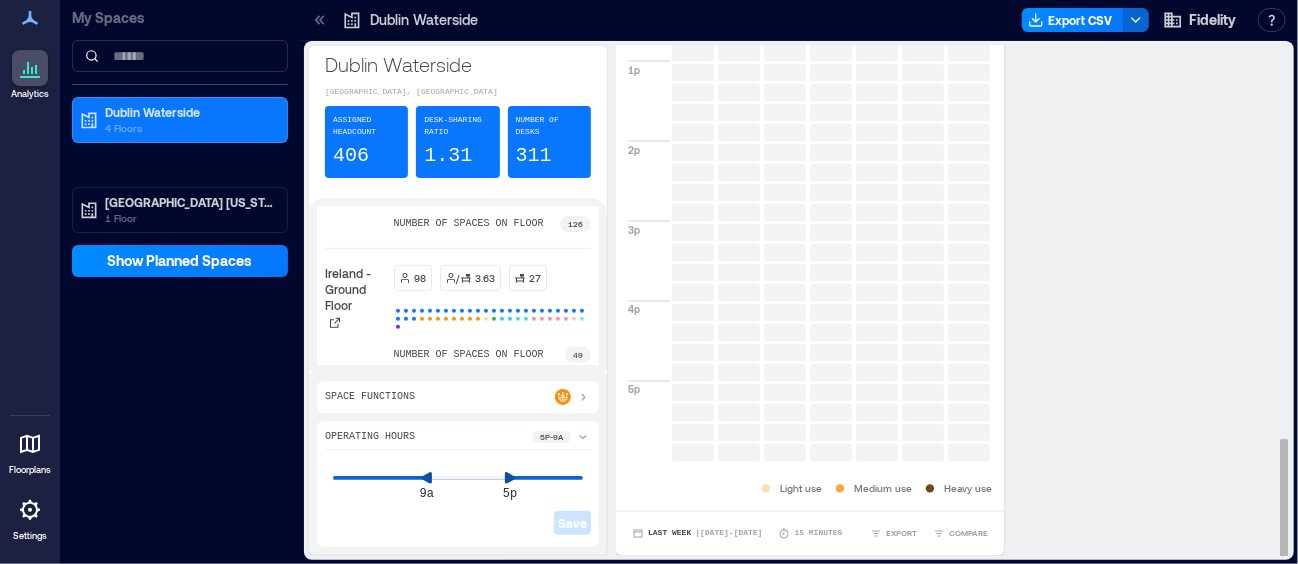 click on "Light use" at bounding box center (801, 489) 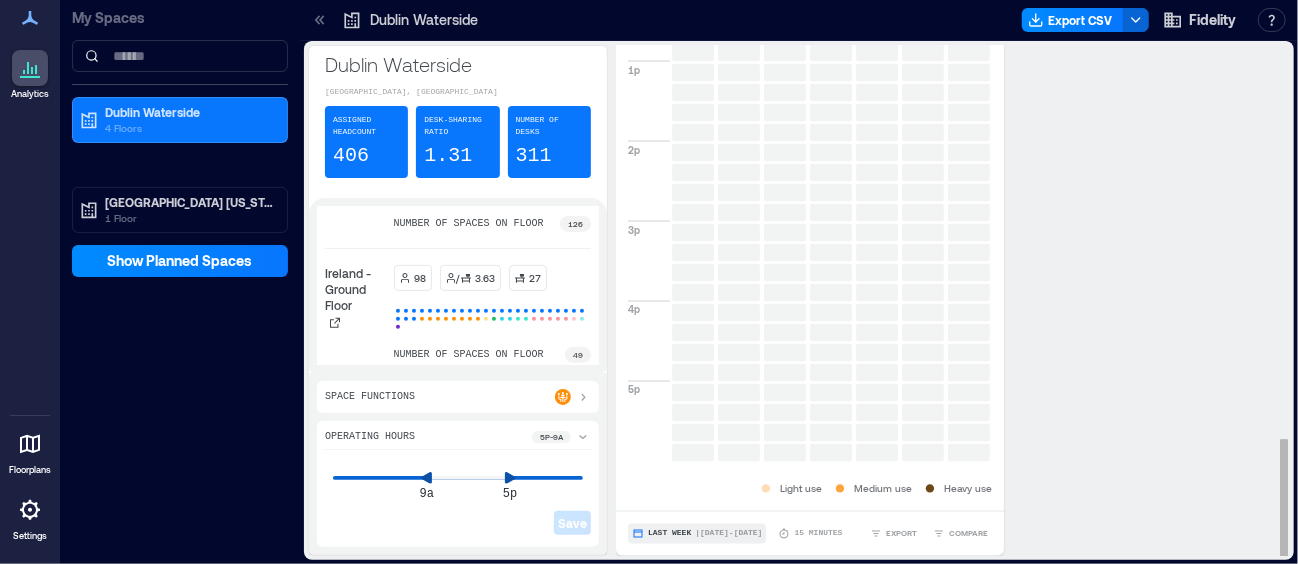 click on "Last Week" at bounding box center (669, 534) 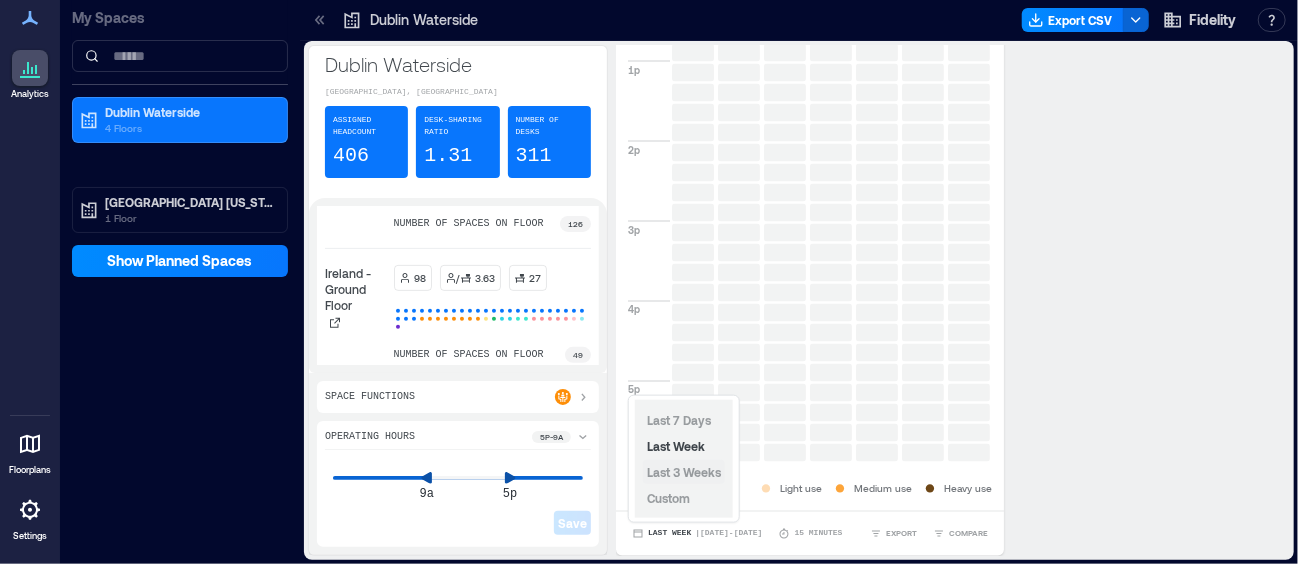 click on "Last 3 Weeks" at bounding box center [684, 472] 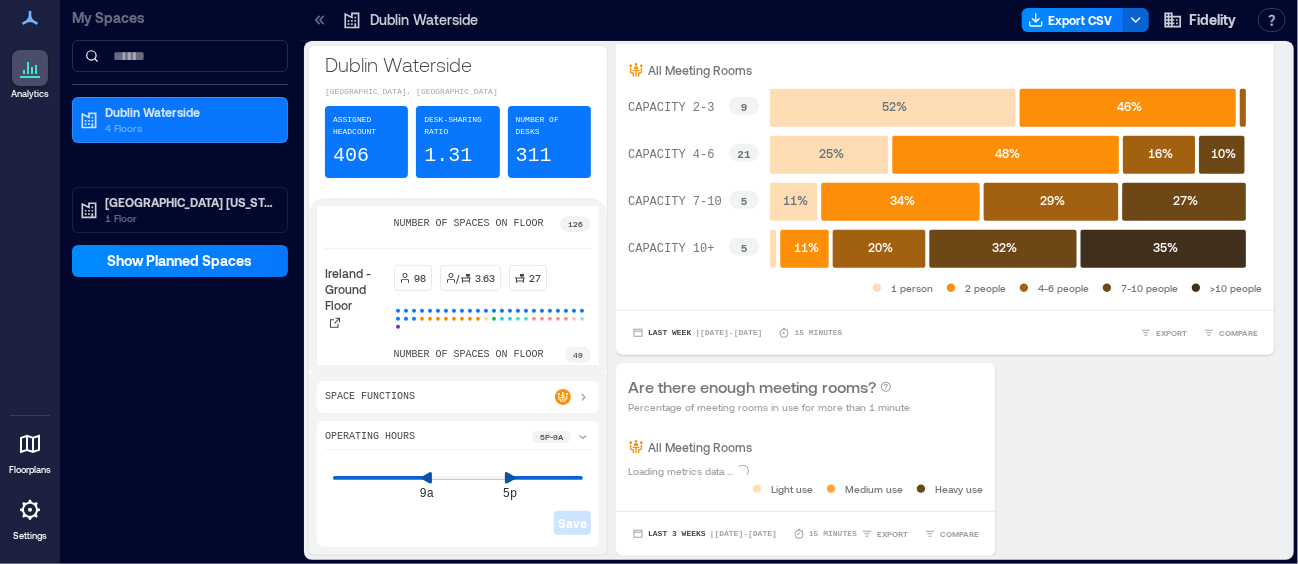 scroll, scrollTop: 844, scrollLeft: 0, axis: vertical 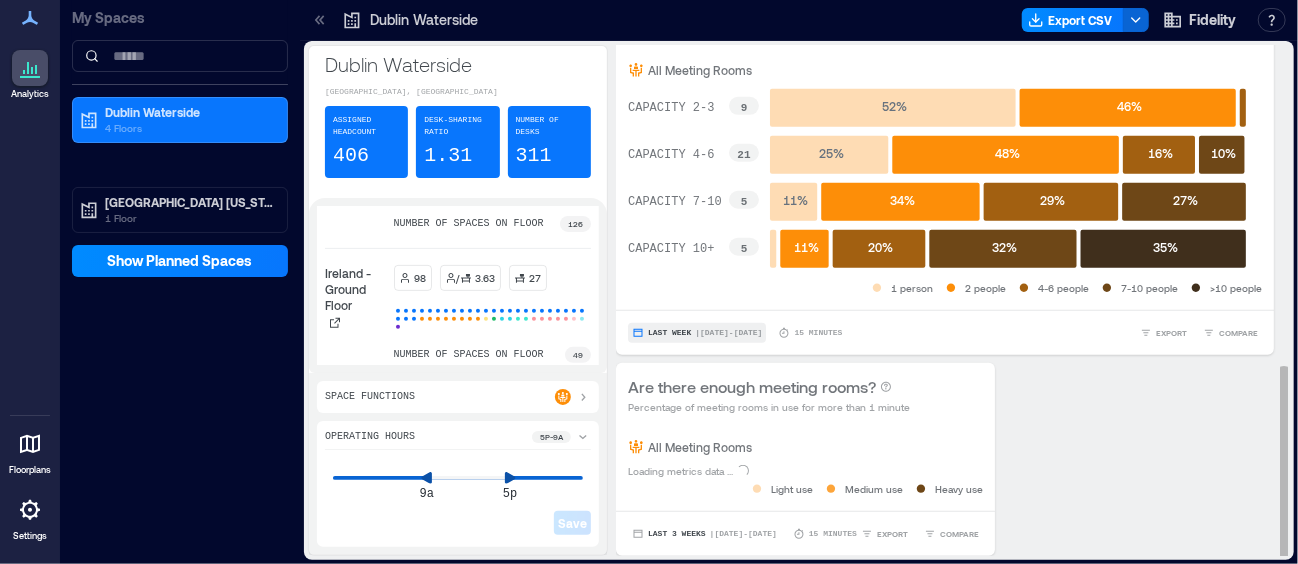 click on "Last Week" at bounding box center (669, 333) 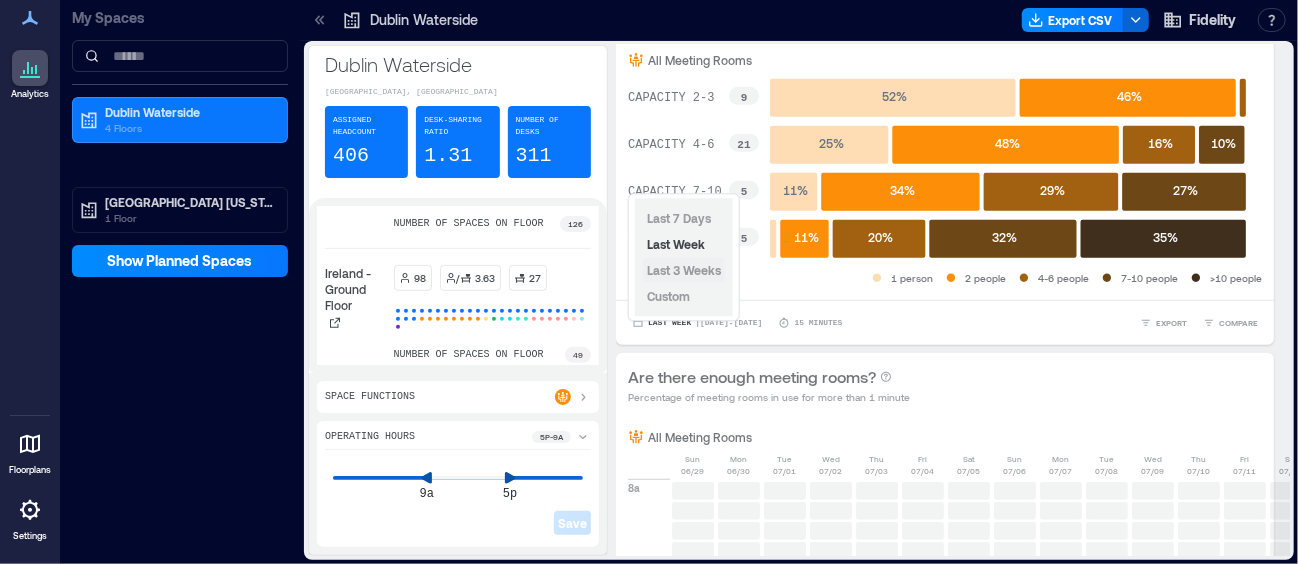 click on "Last 3 Weeks" at bounding box center [684, 270] 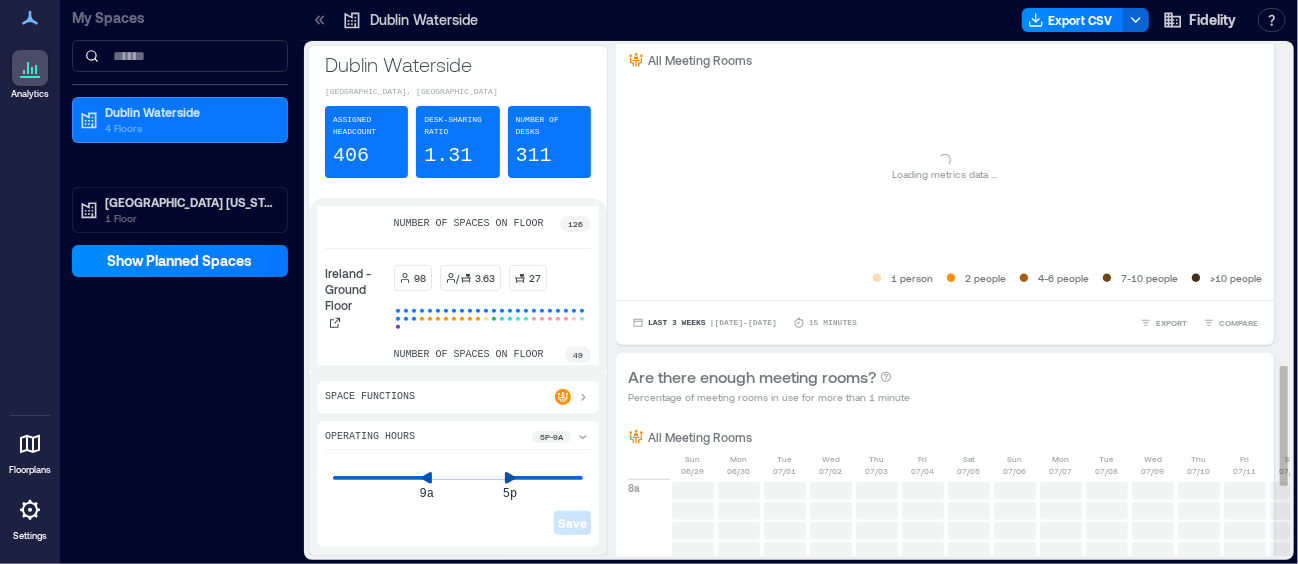 click on "Are there enough meeting rooms? Percentage of meeting rooms in use for more than 1 minute" at bounding box center [945, 385] 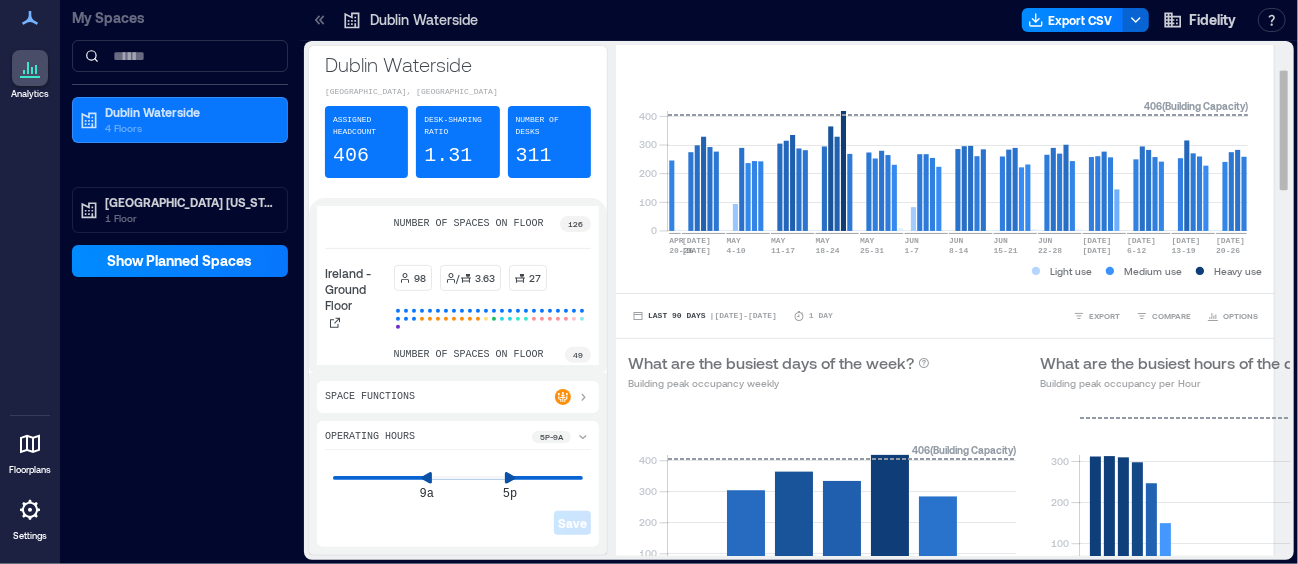 scroll, scrollTop: 100, scrollLeft: 0, axis: vertical 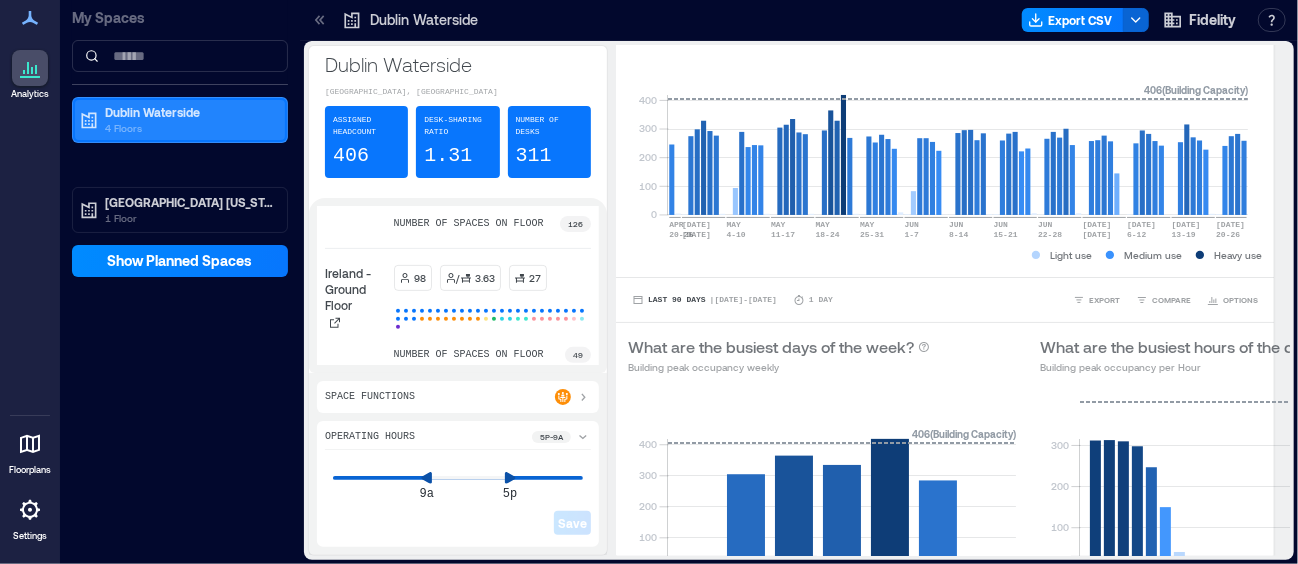 click 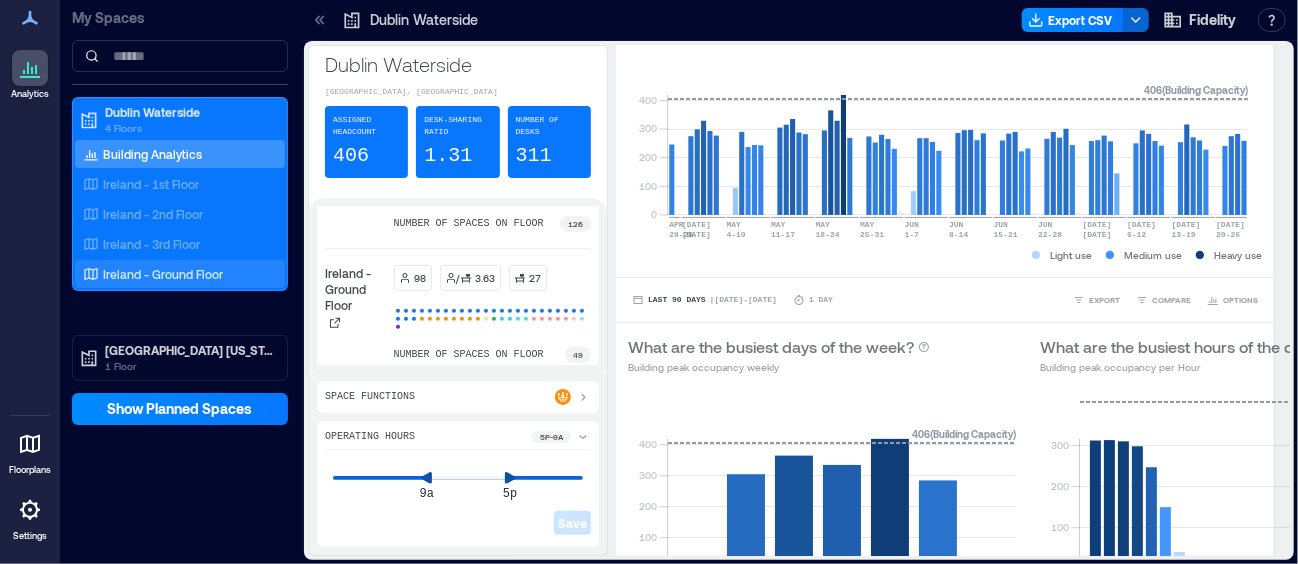 click on "Ireland - Ground Floor" at bounding box center [163, 274] 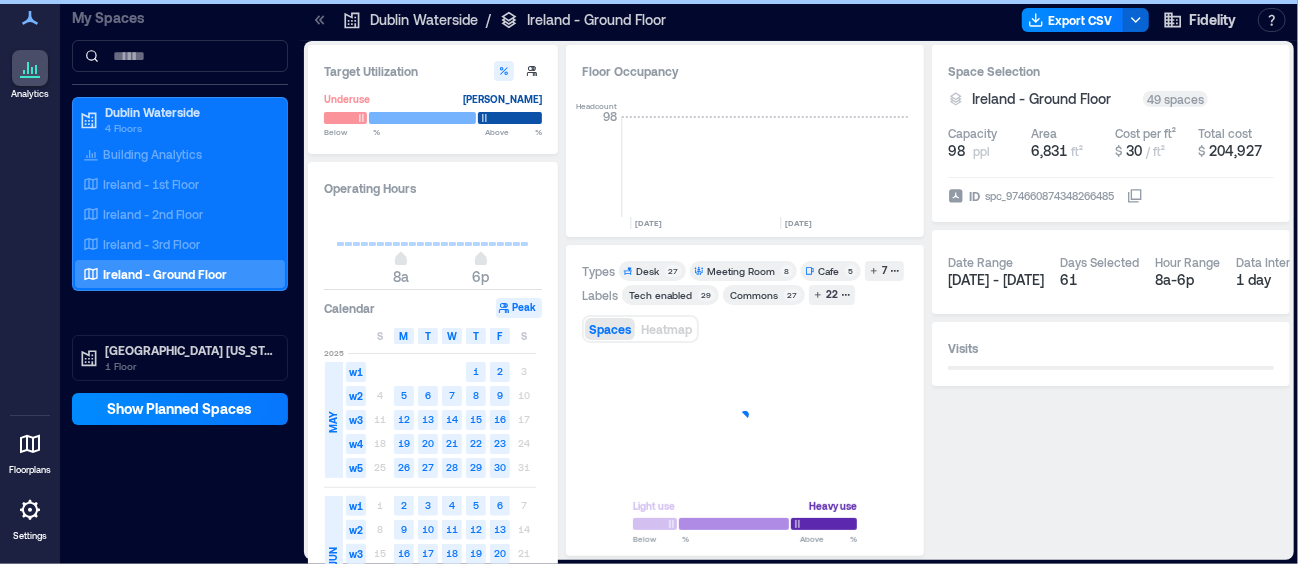 scroll, scrollTop: 0, scrollLeft: 5706, axis: horizontal 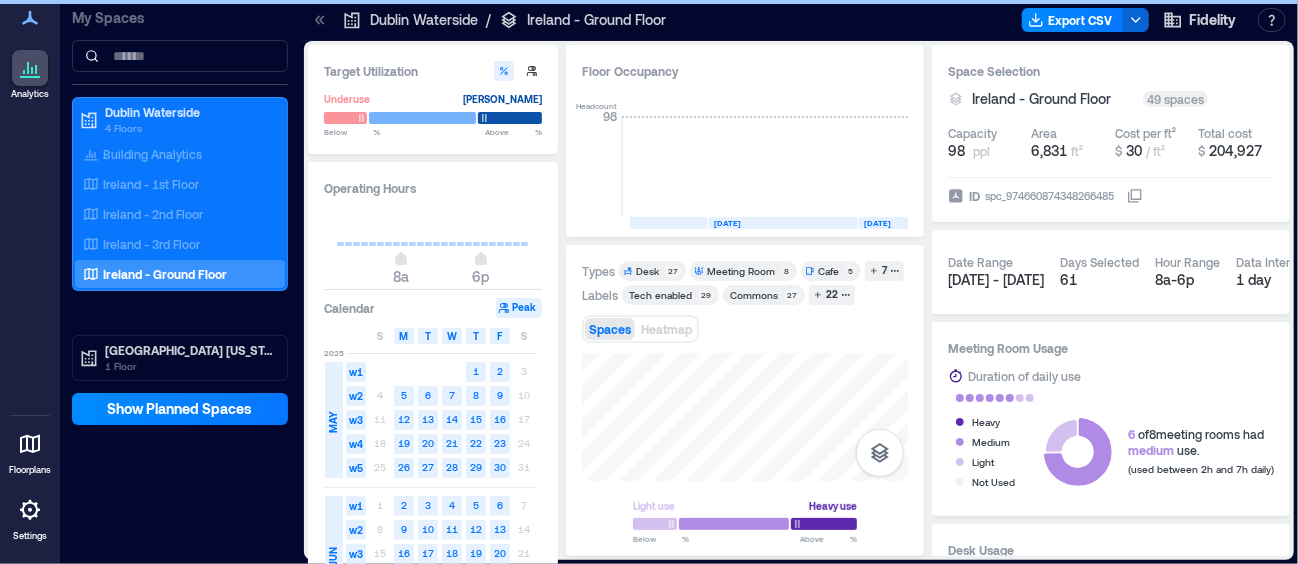 type on "****" 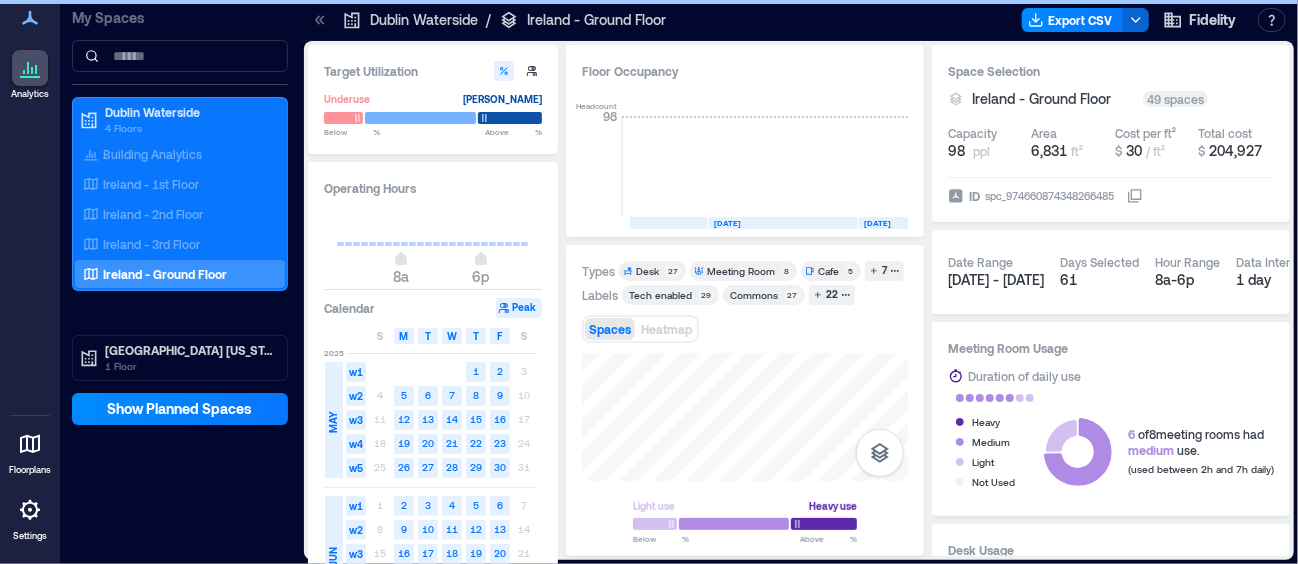 type on "***" 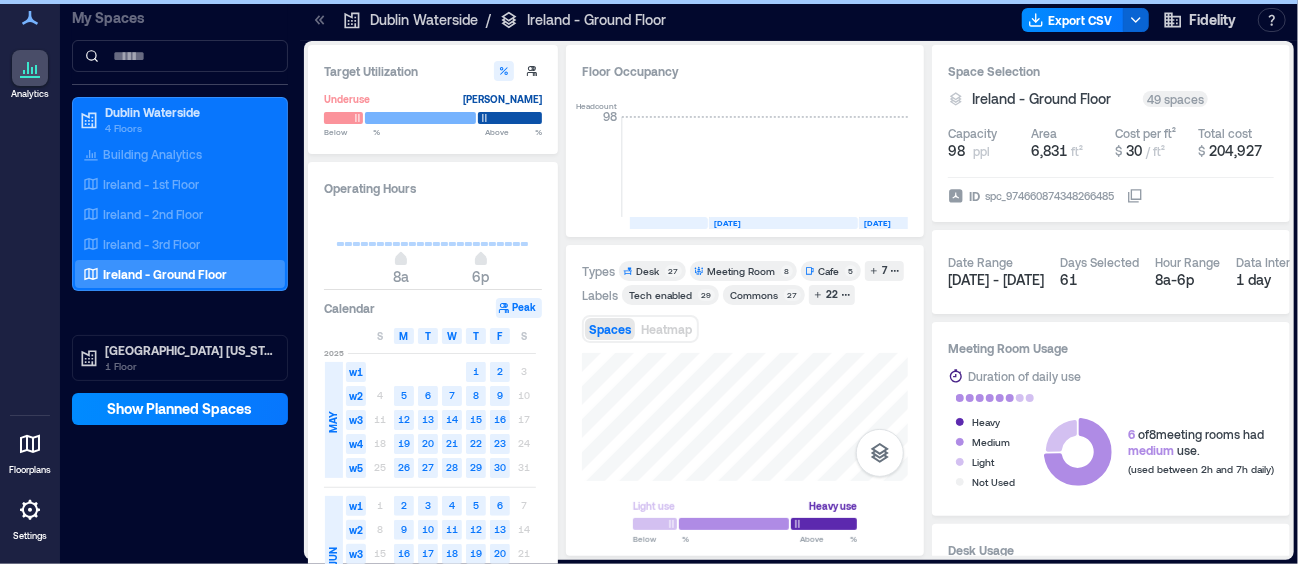 type on "**" 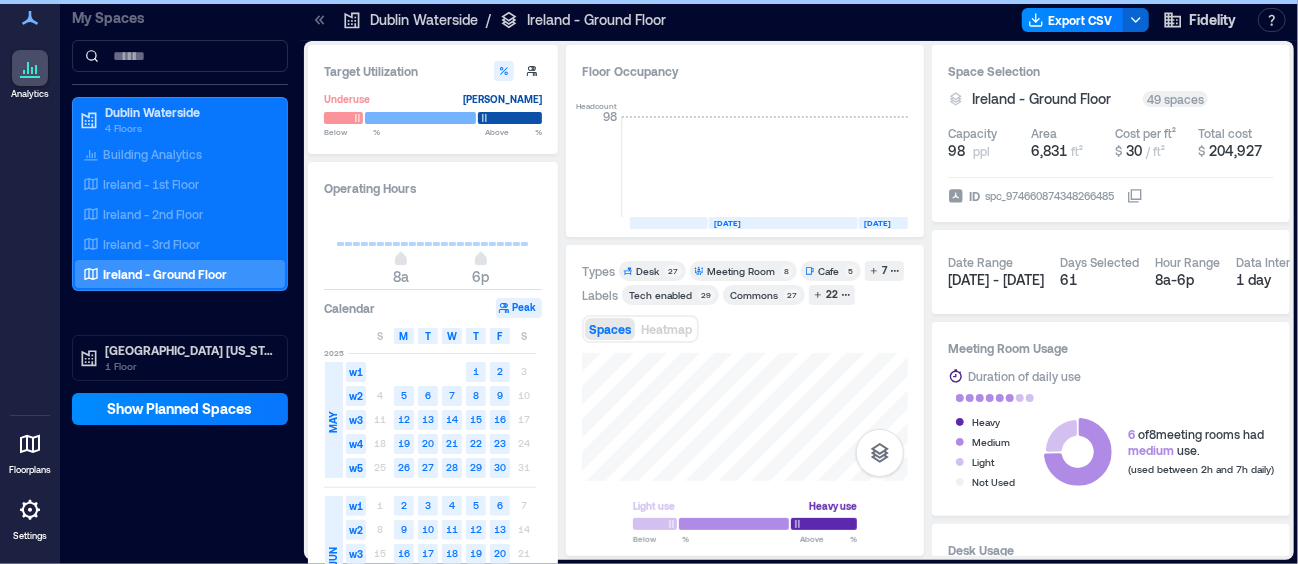 type on "****" 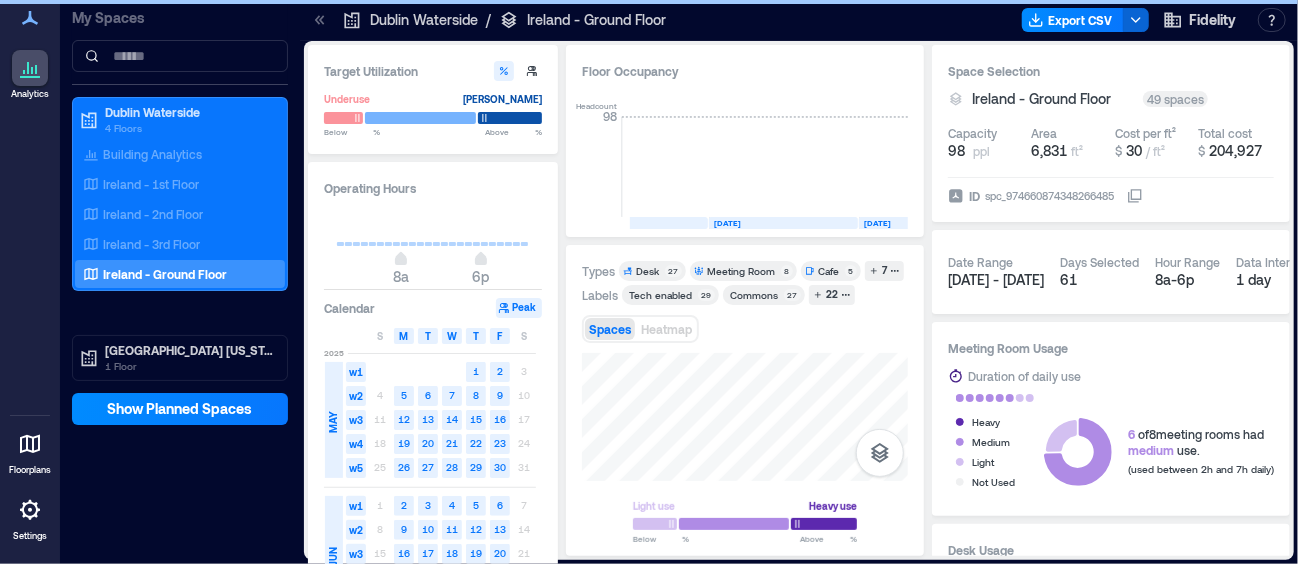 type on "**" 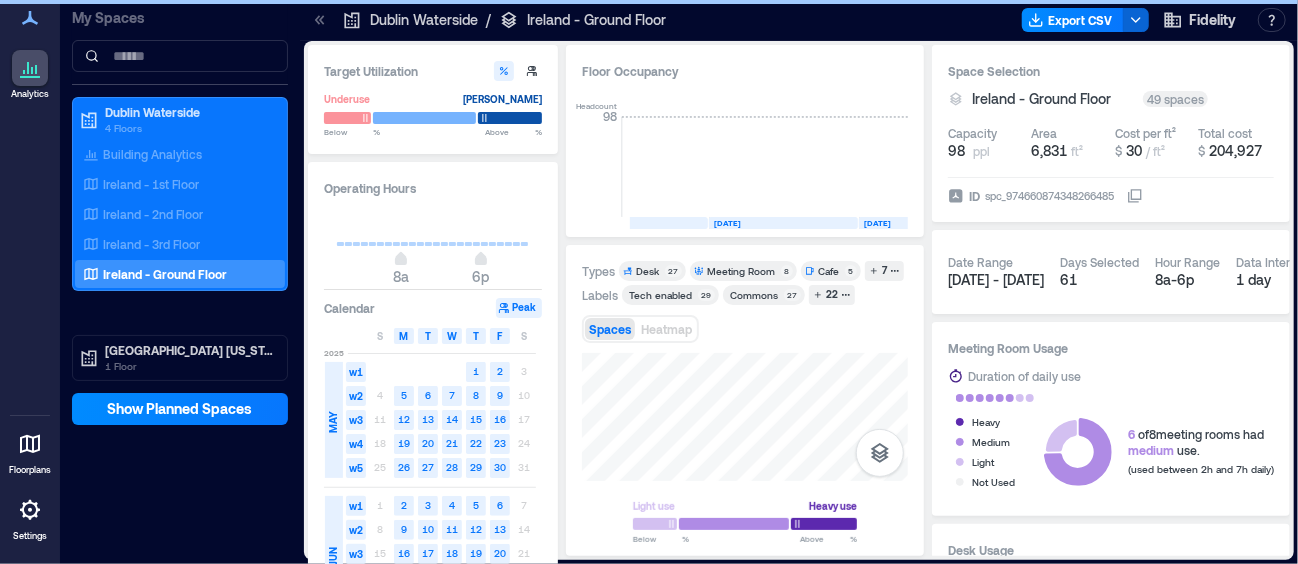 type on "****" 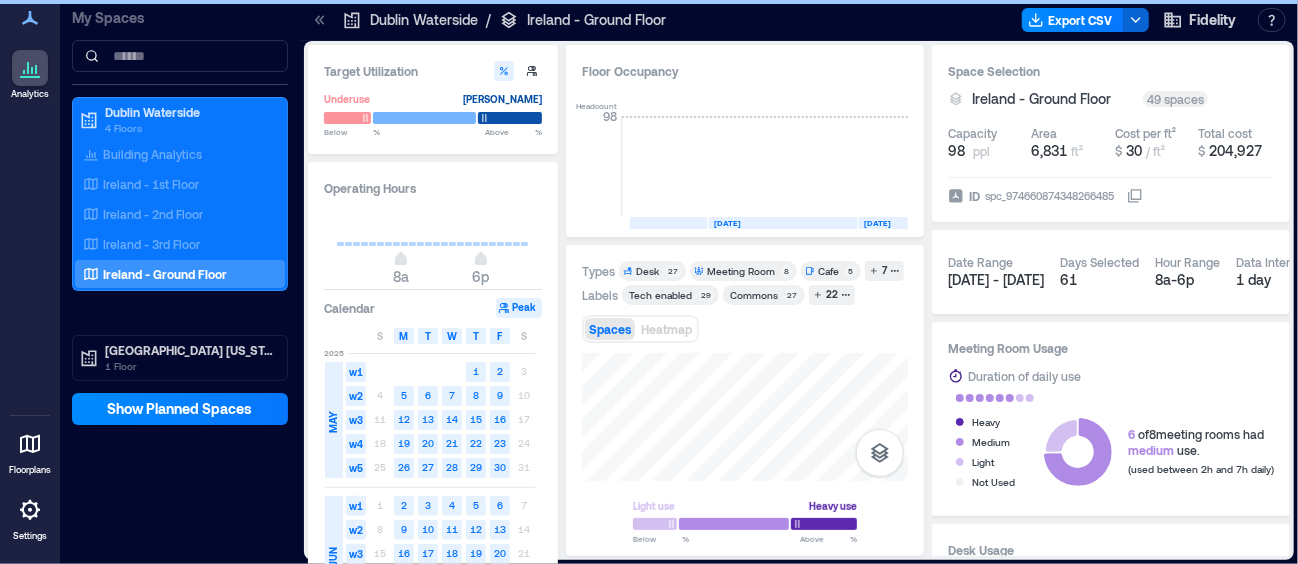 type on "**" 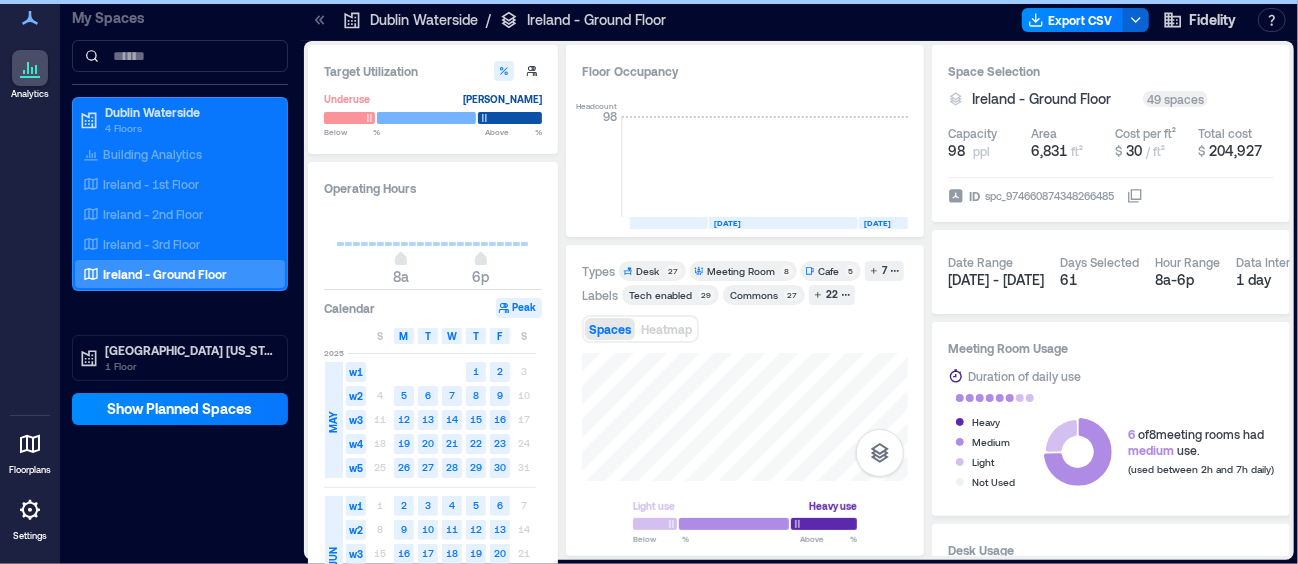 type on "****" 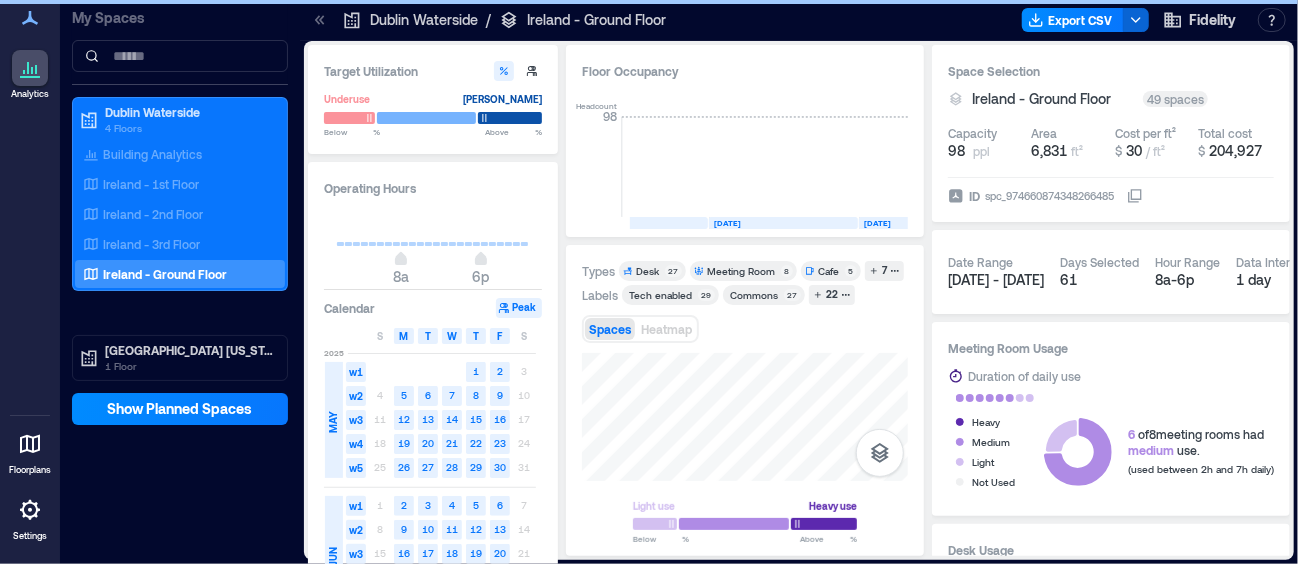 type on "****" 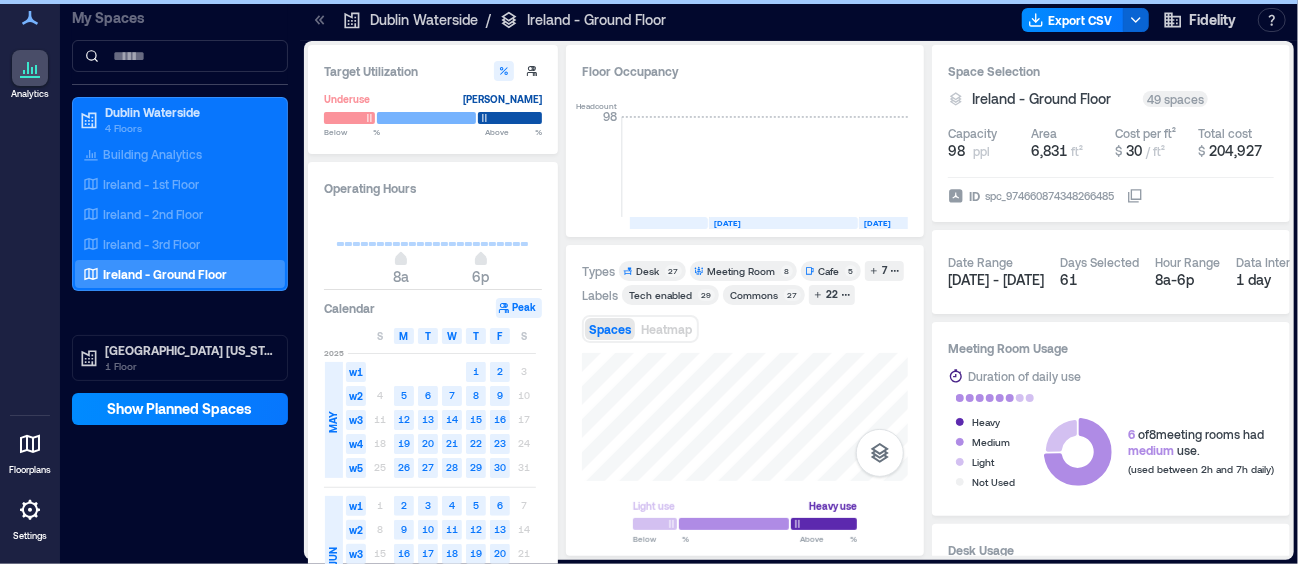 type on "**" 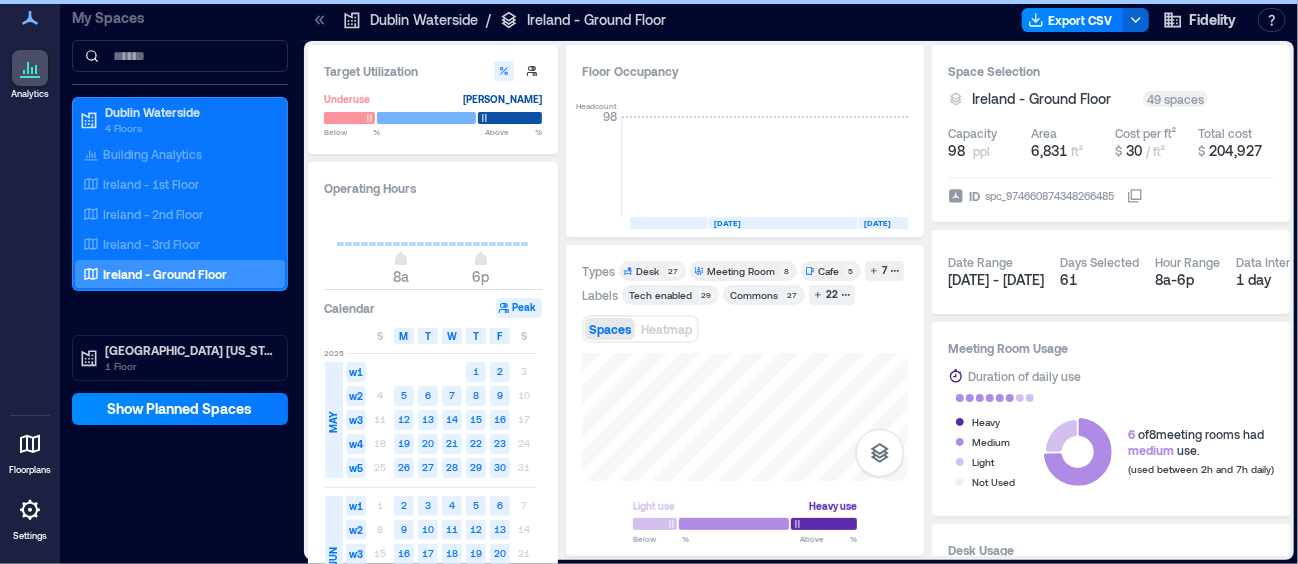 type on "****" 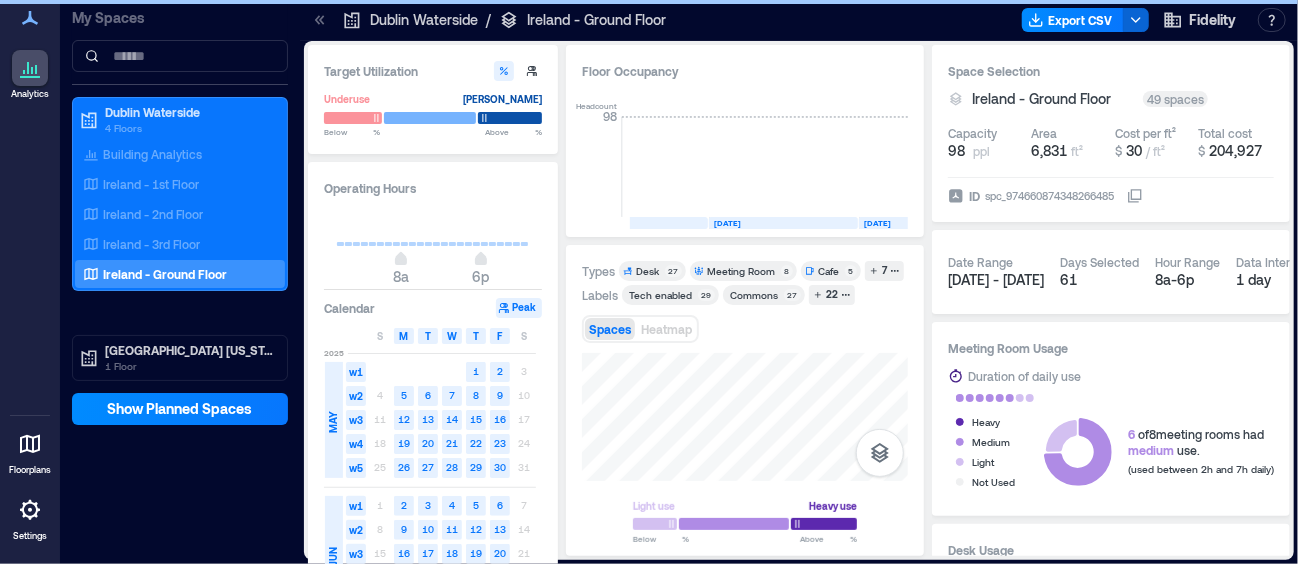 type on "****" 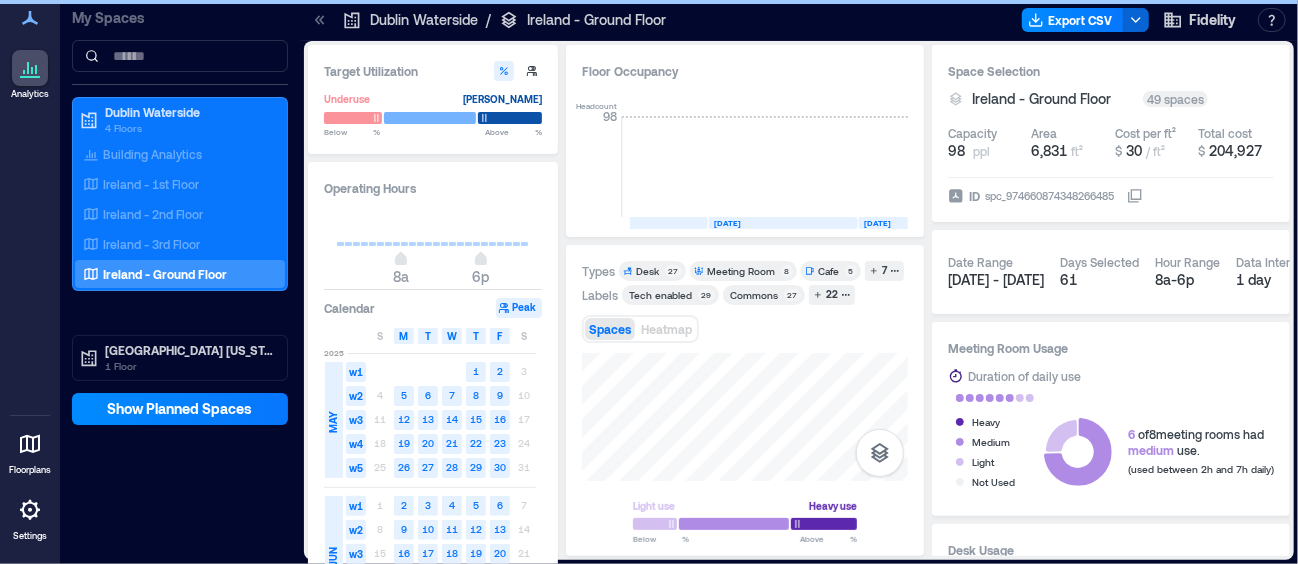 type on "**" 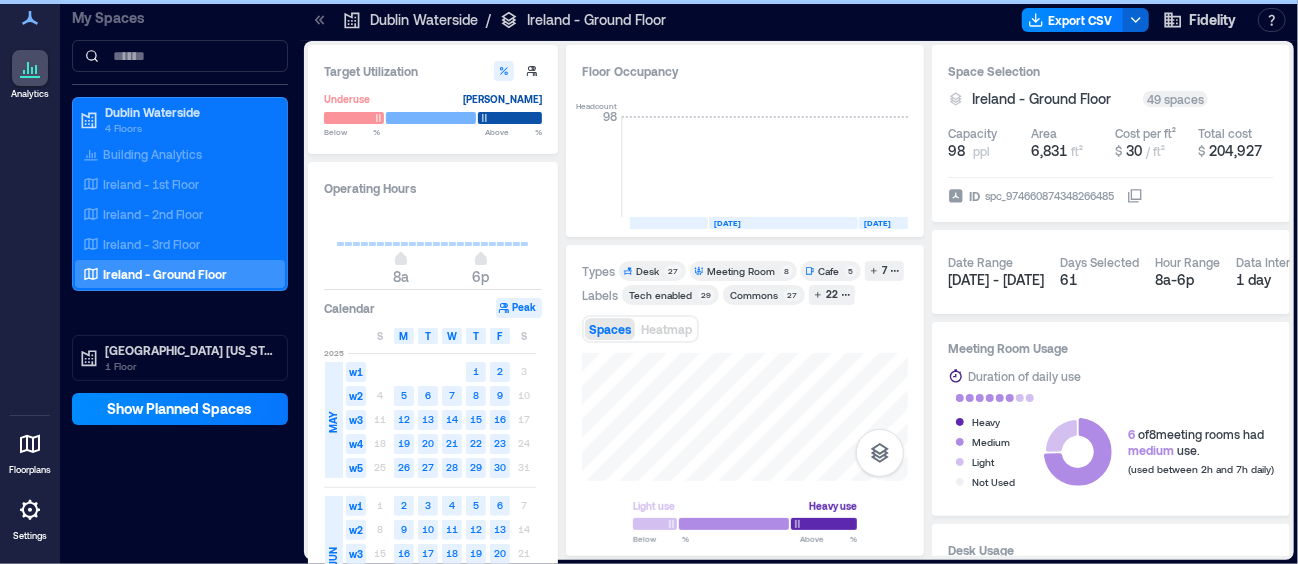 type on "****" 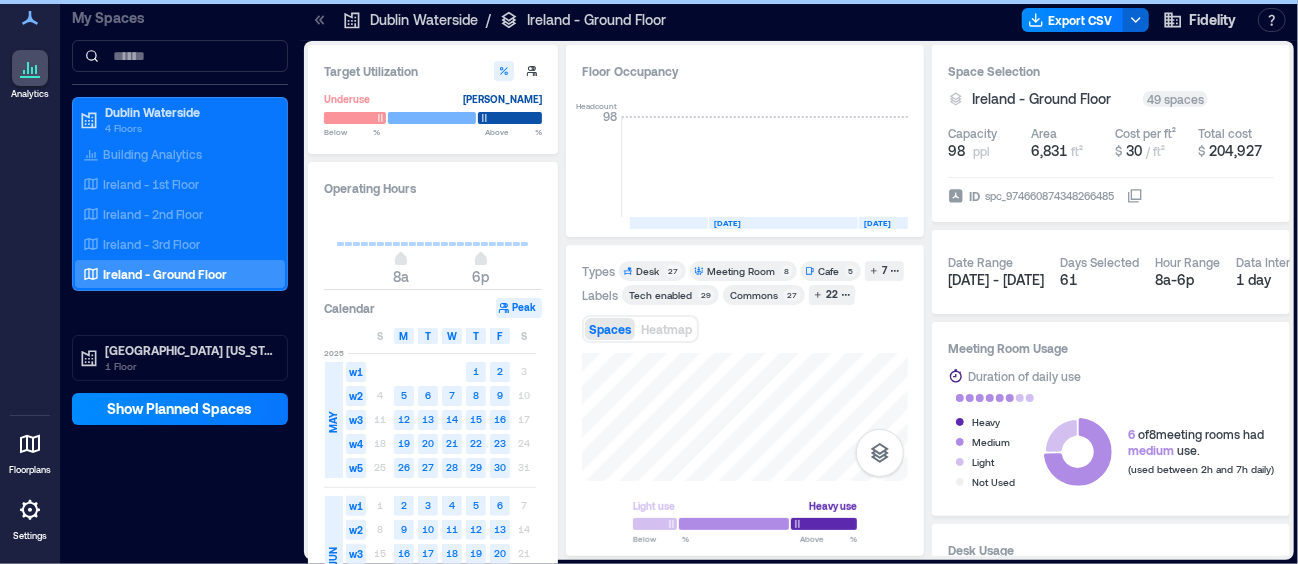 type on "**" 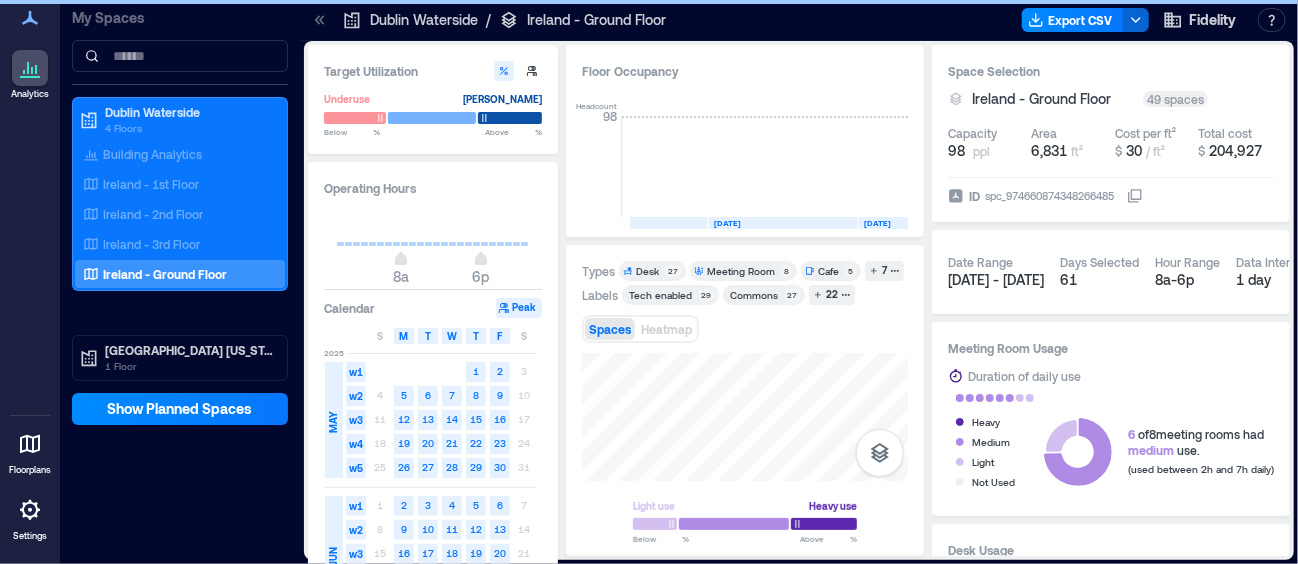 type on "***" 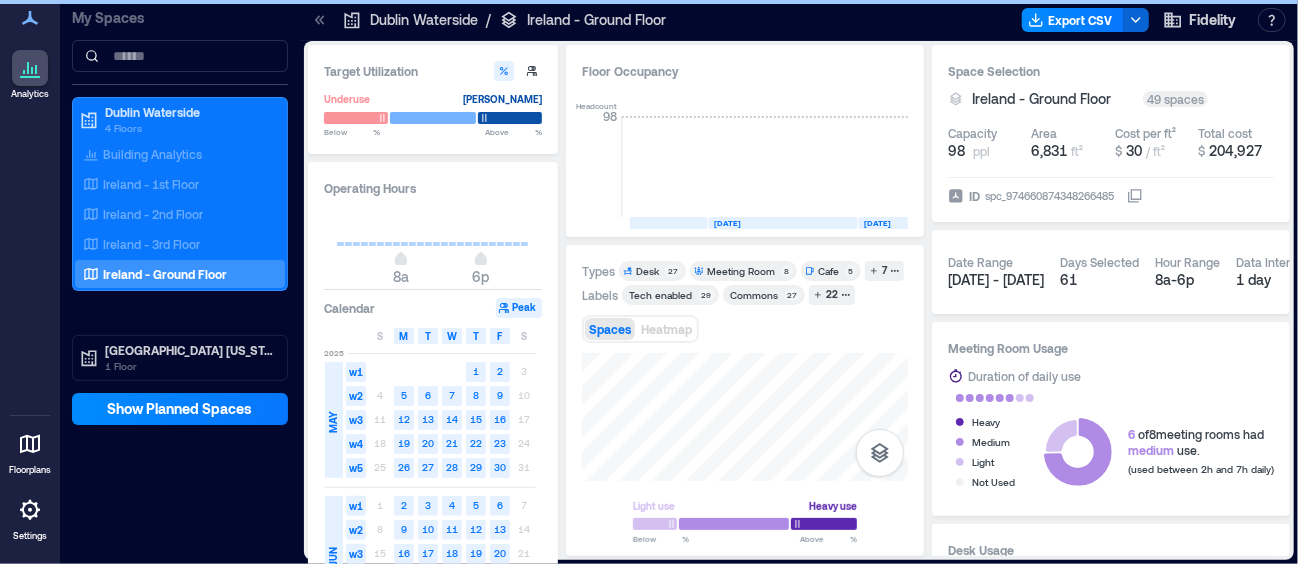 drag, startPoint x: 364, startPoint y: 118, endPoint x: 389, endPoint y: 118, distance: 25 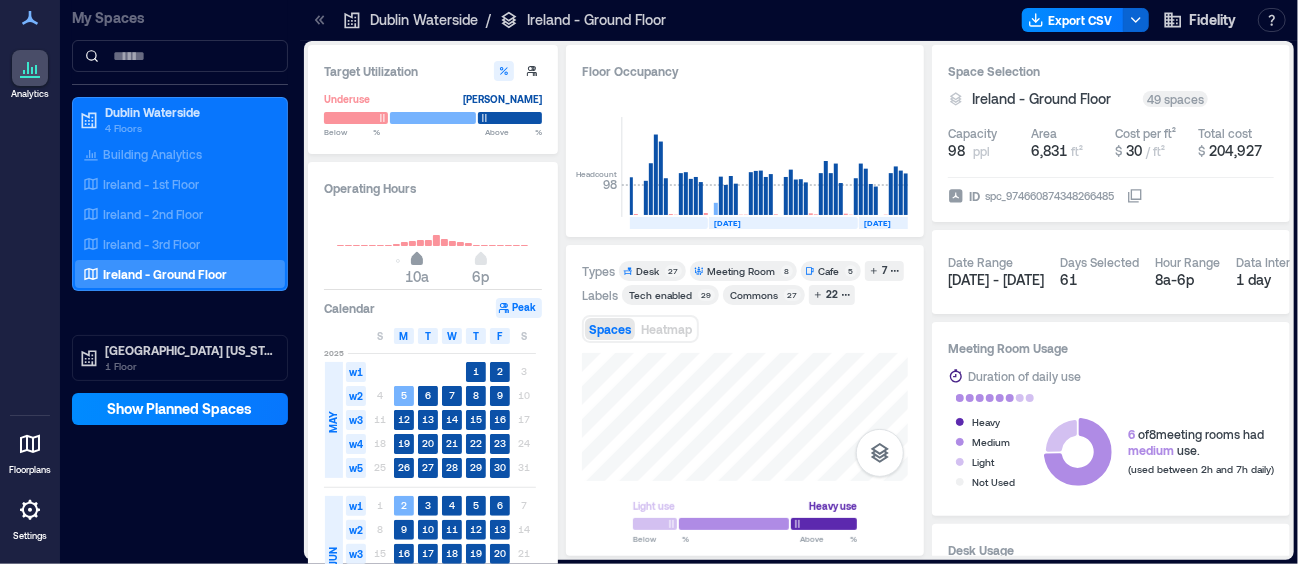 type on "*" 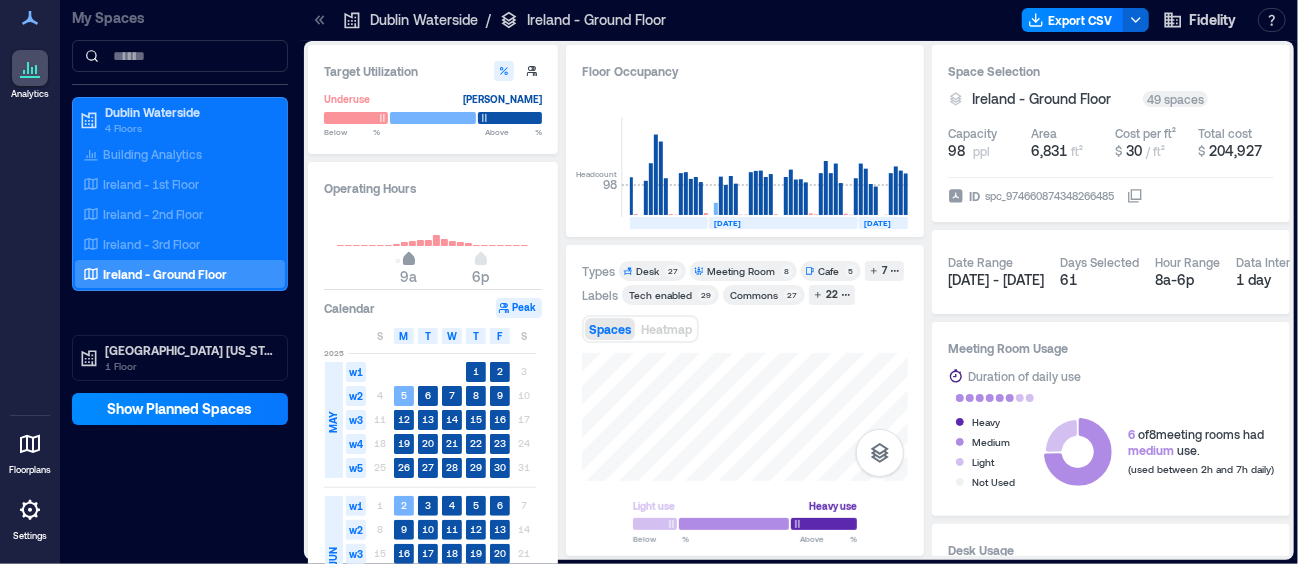 click on "9a" at bounding box center [409, 261] 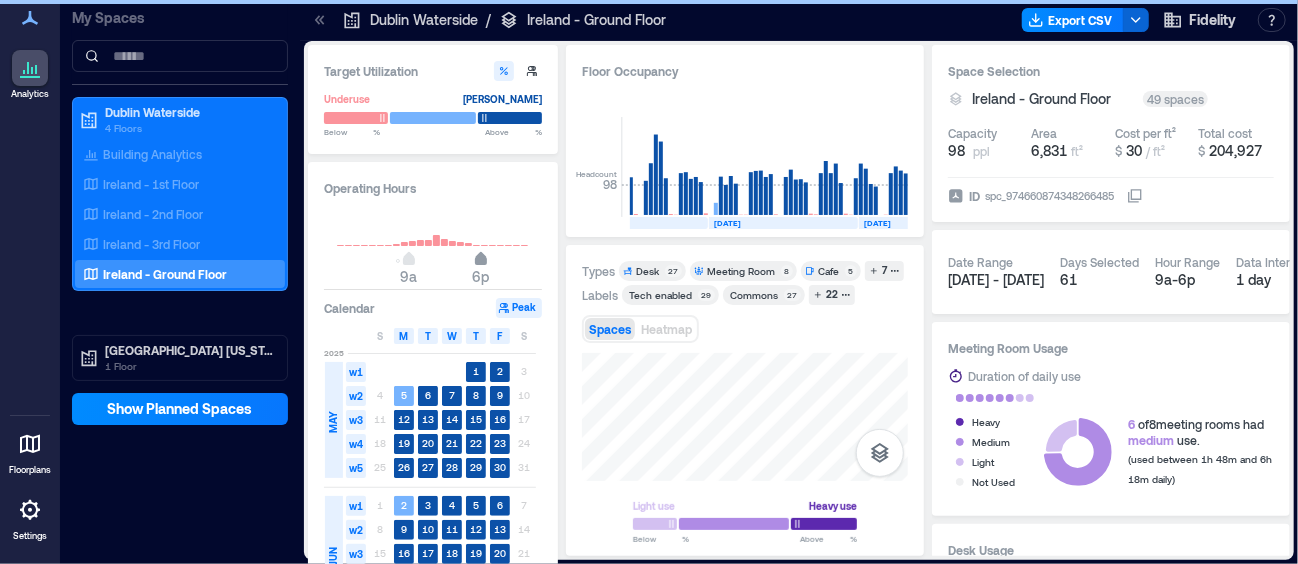 type on "**" 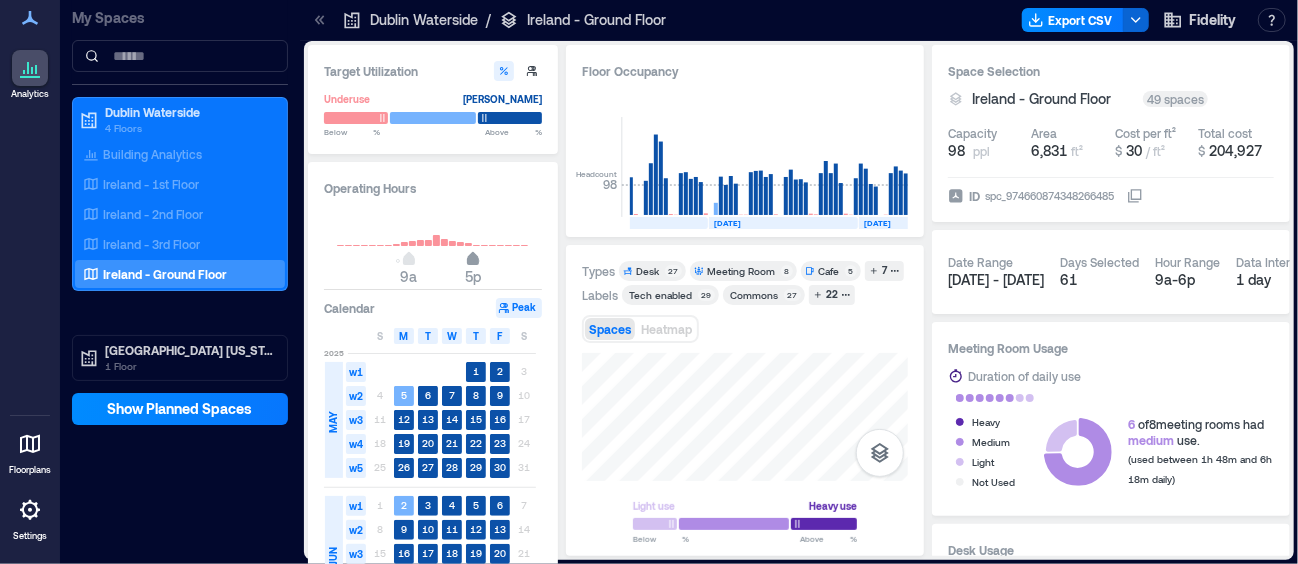 click on "5p" at bounding box center [473, 261] 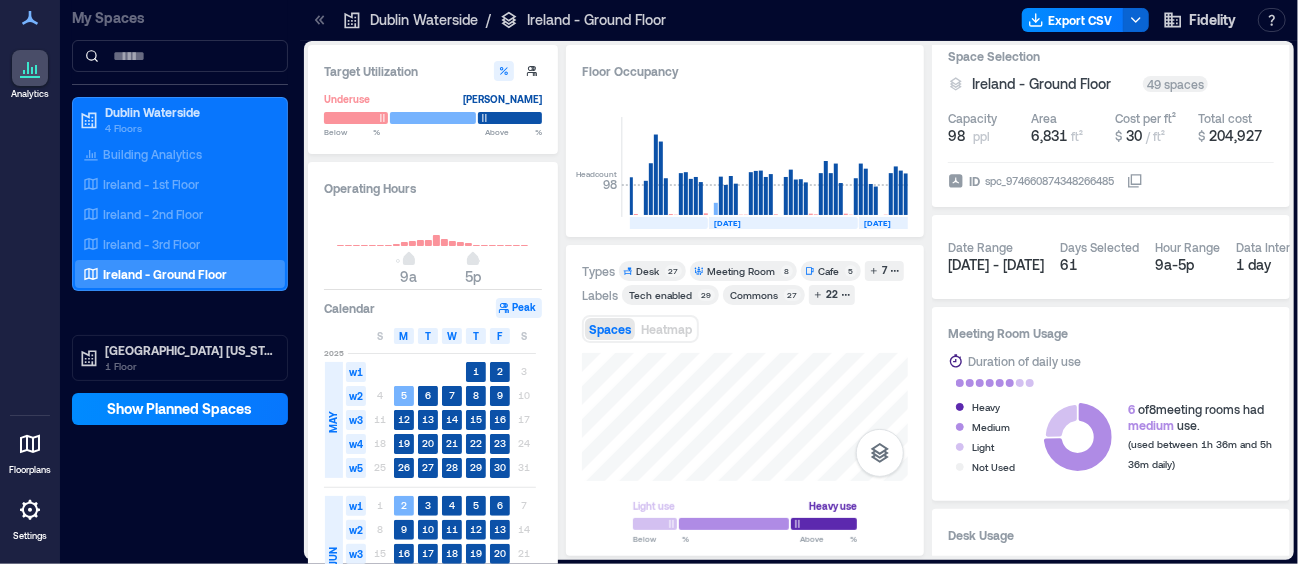 scroll, scrollTop: 0, scrollLeft: 0, axis: both 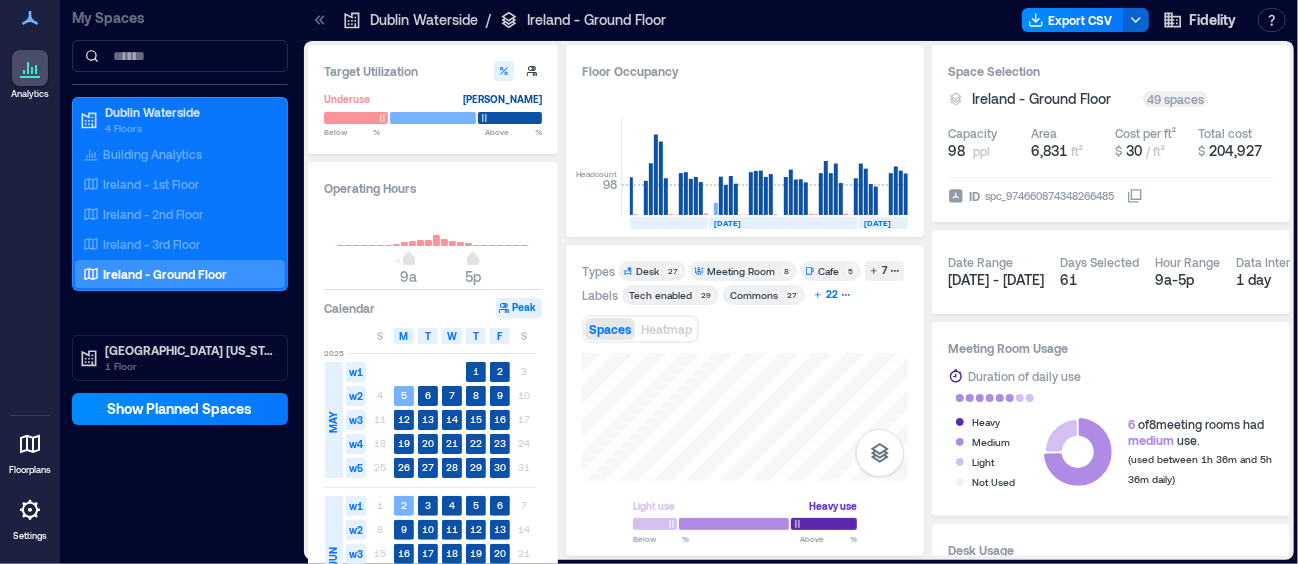 click 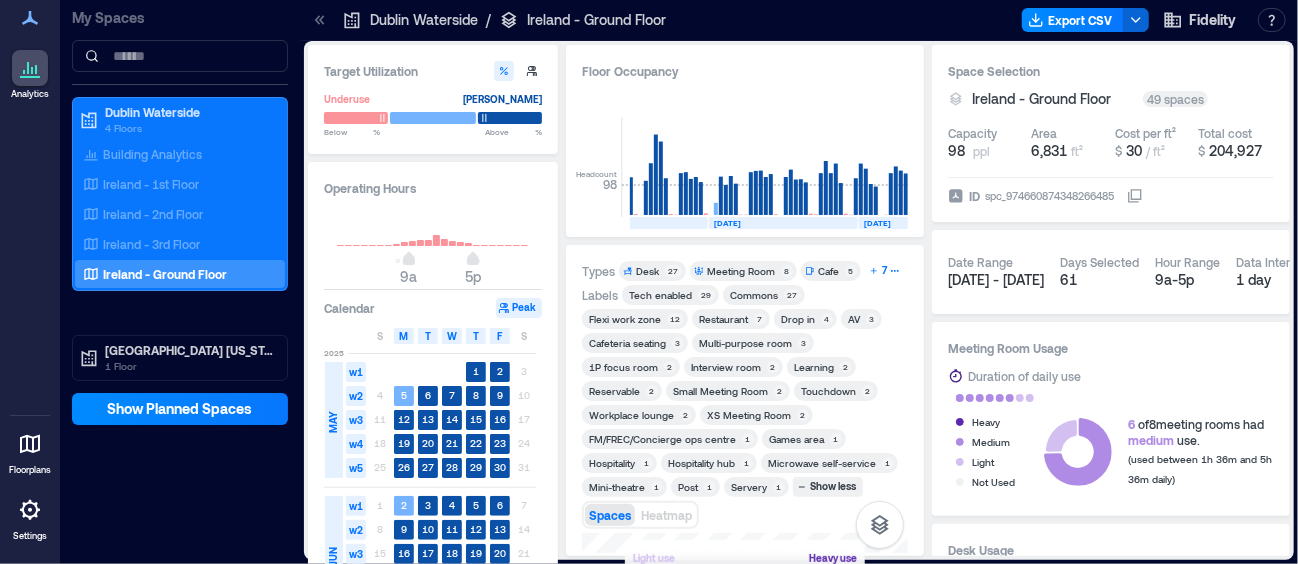 click on "7" at bounding box center [884, 271] 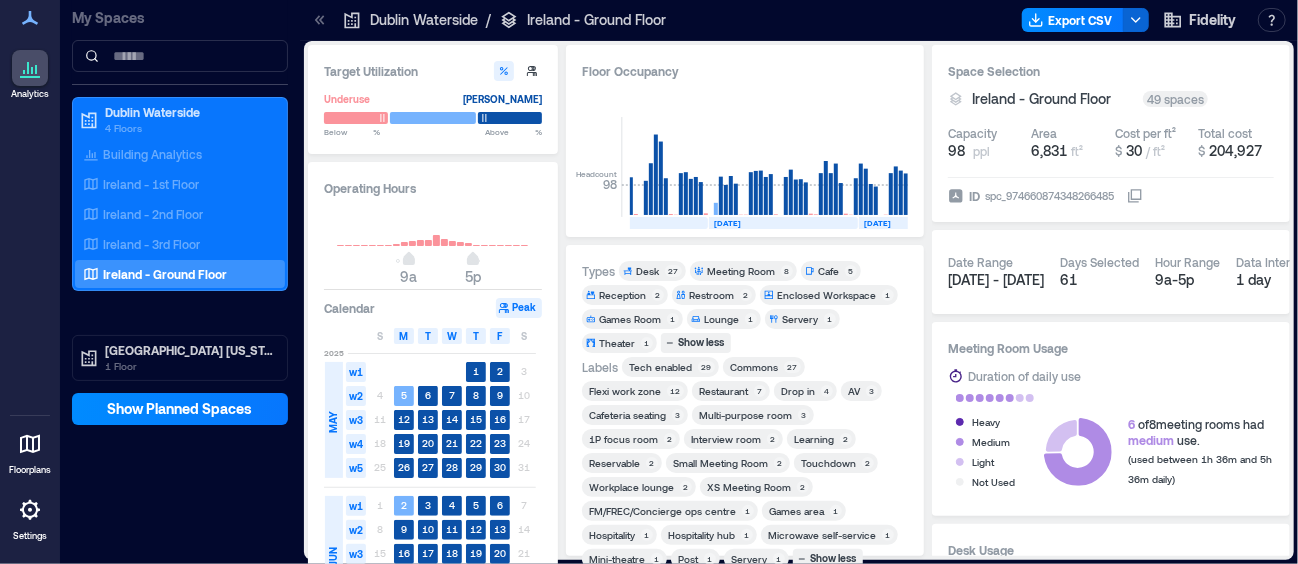 click on "Meeting Room" at bounding box center (741, 271) 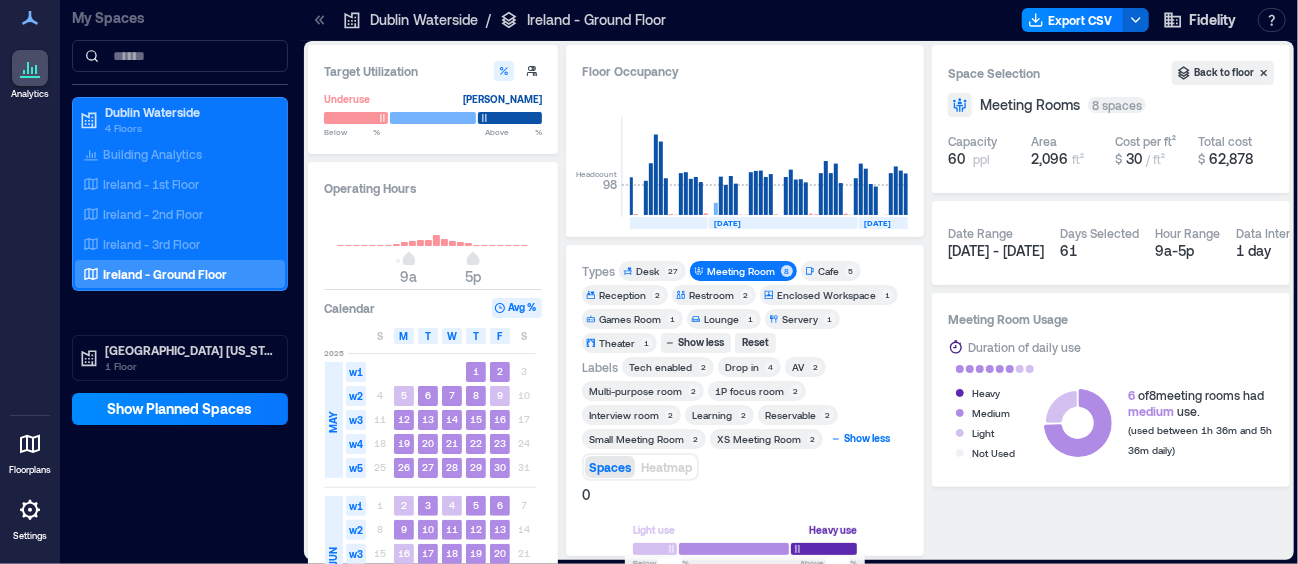 click on "Show less" at bounding box center [867, 439] 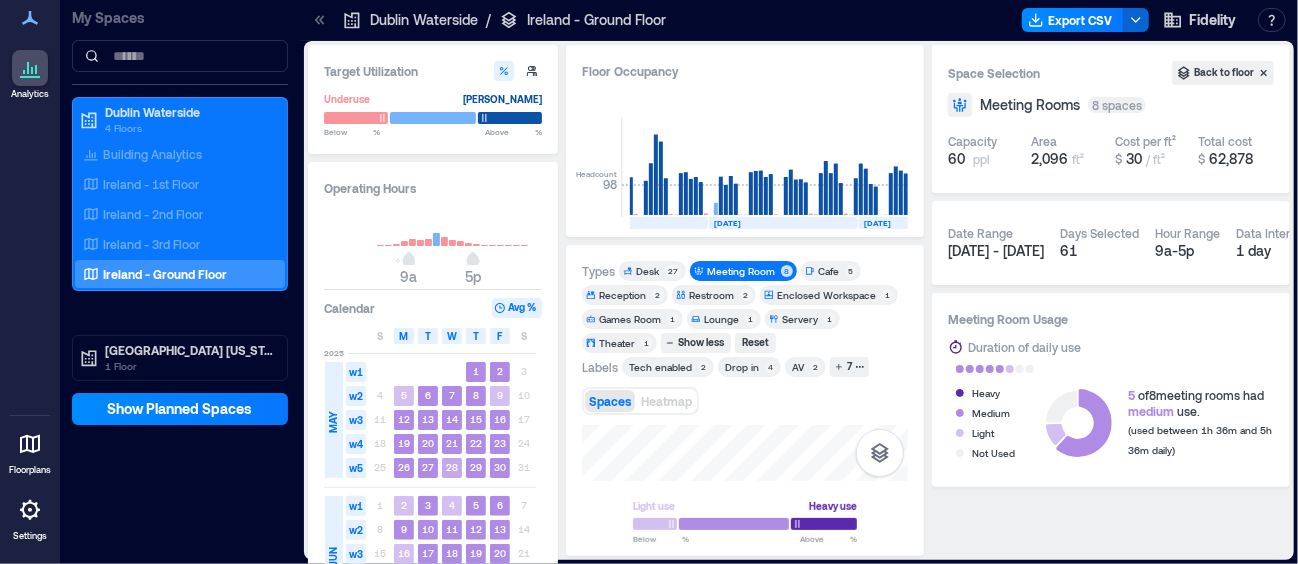 click on "28" 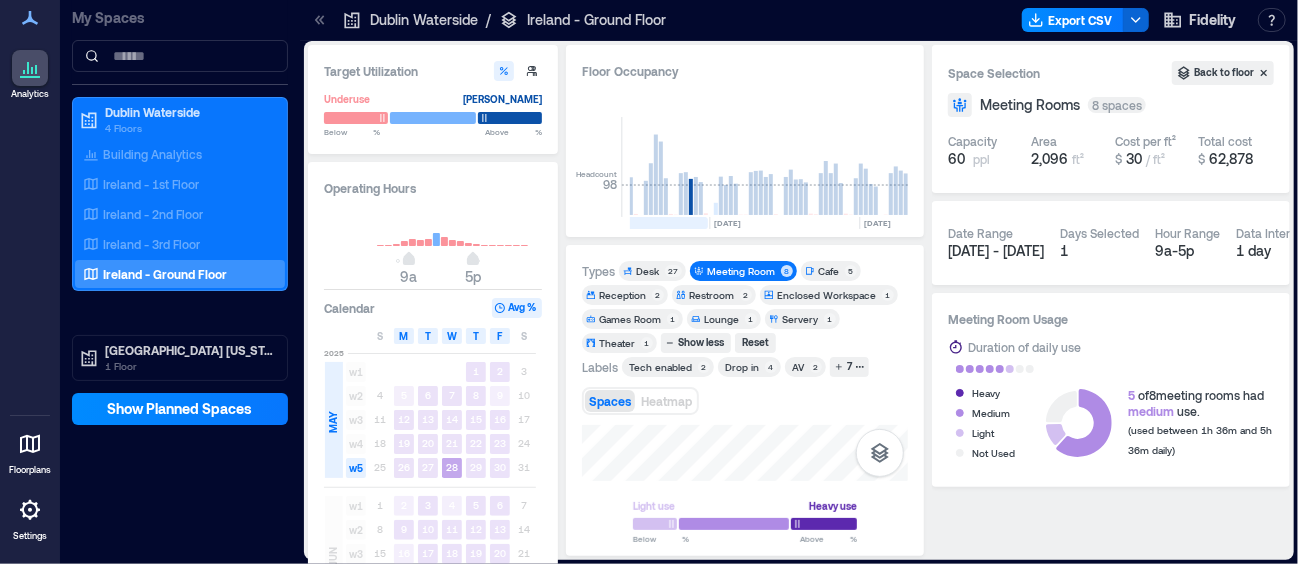 scroll, scrollTop: 0, scrollLeft: 5568, axis: horizontal 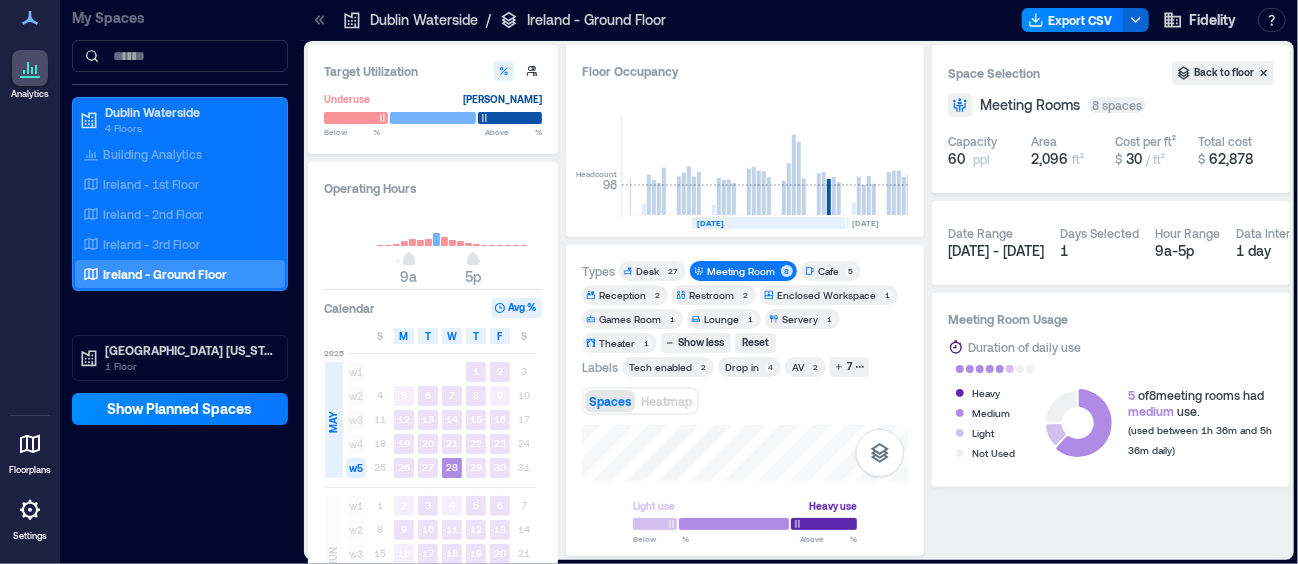 type on "****" 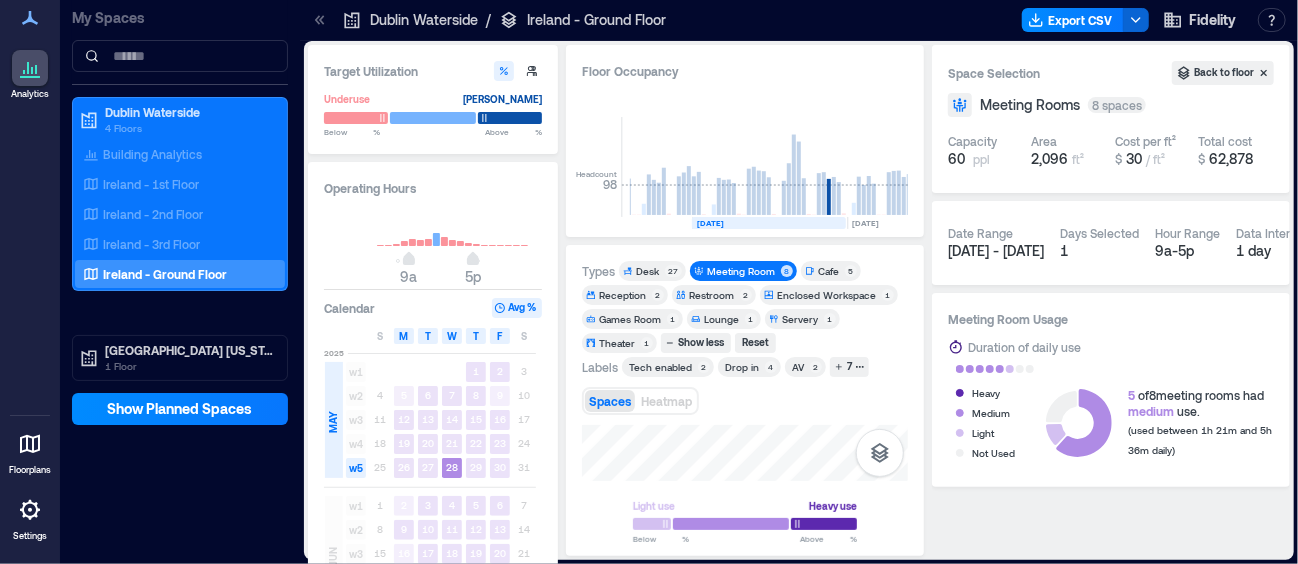 type on "****" 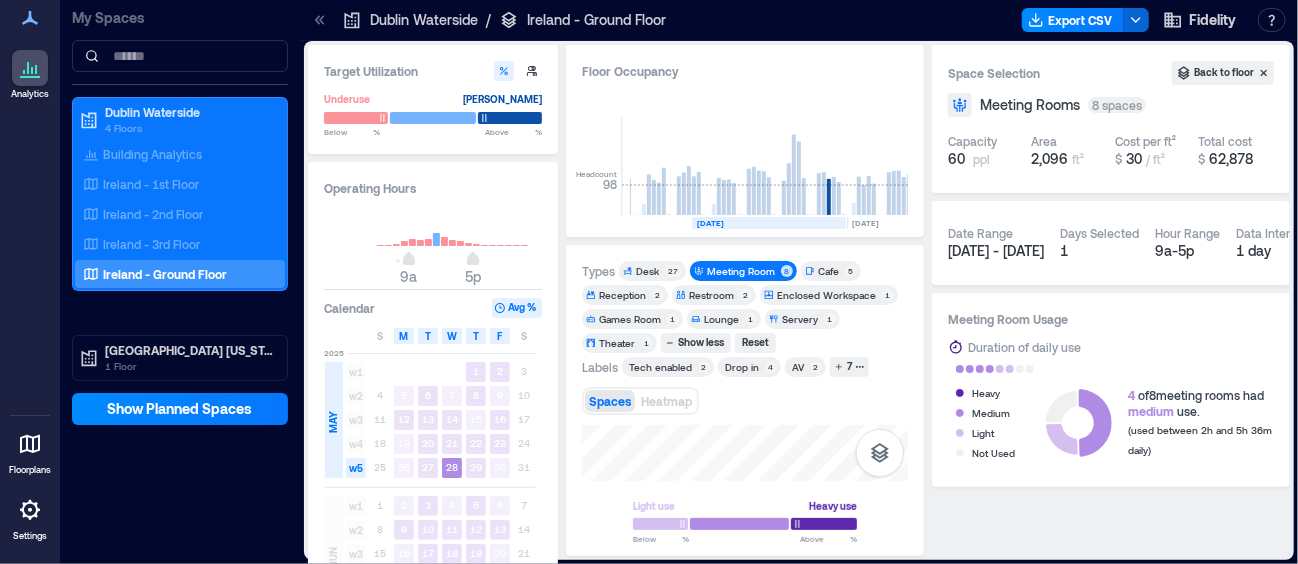 type on "****" 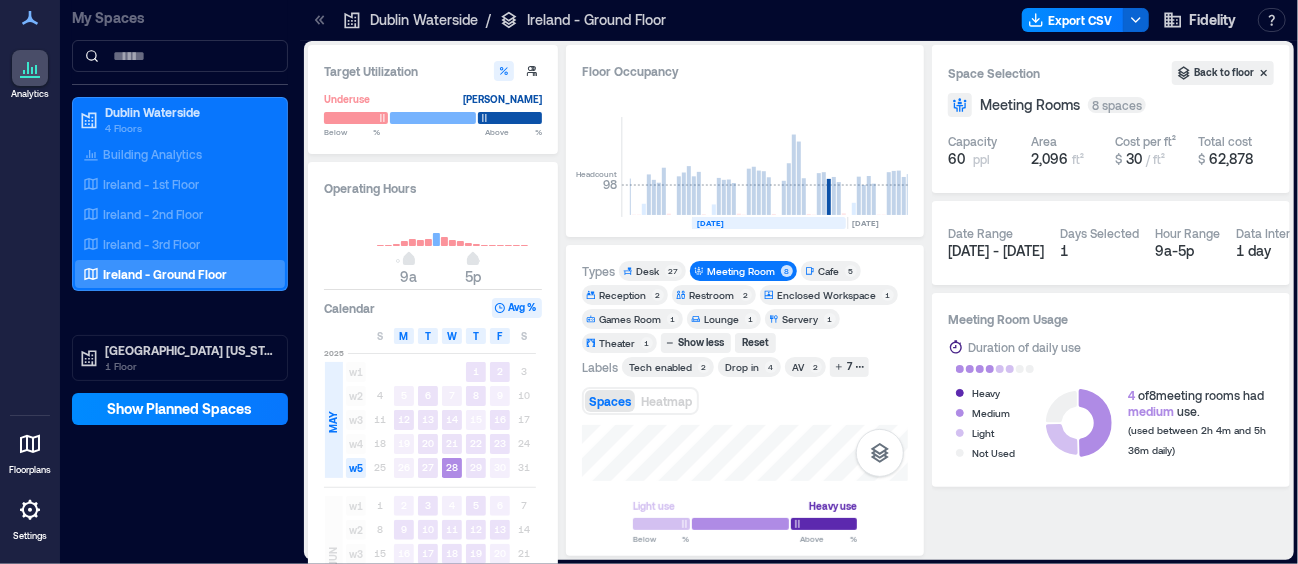 type on "****" 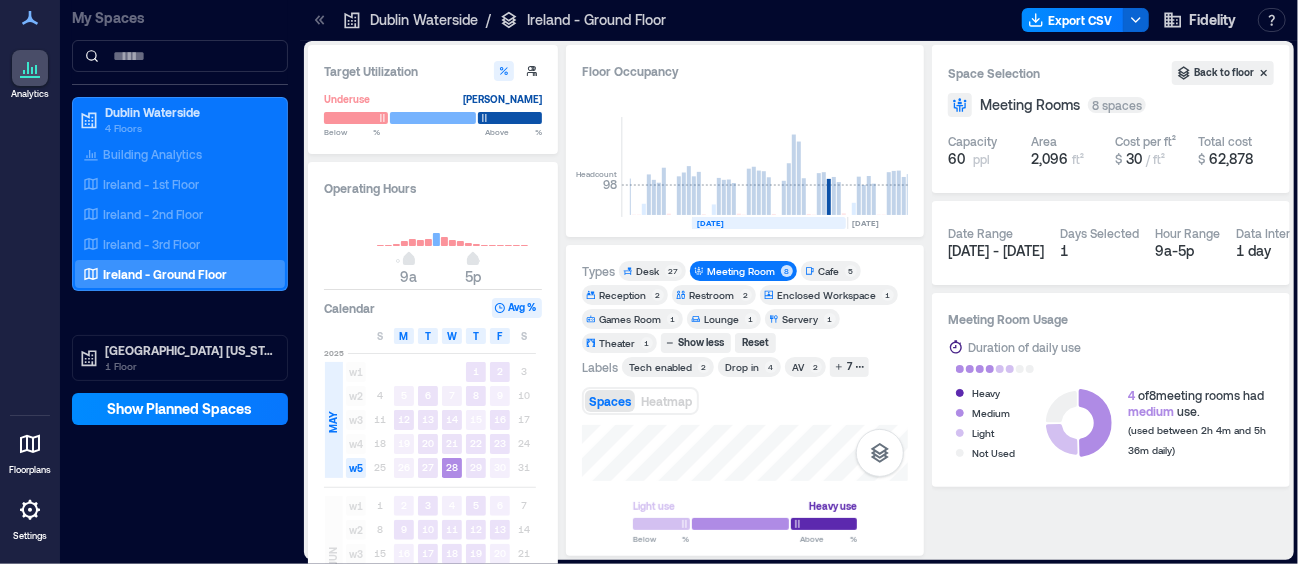 type on "****" 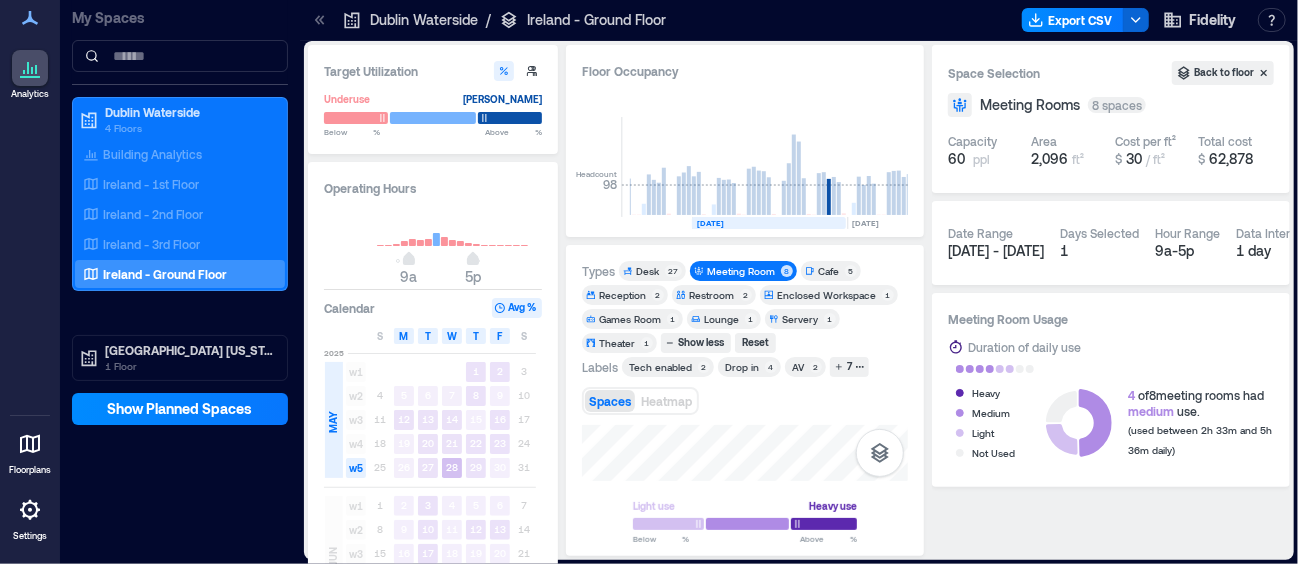 type on "**" 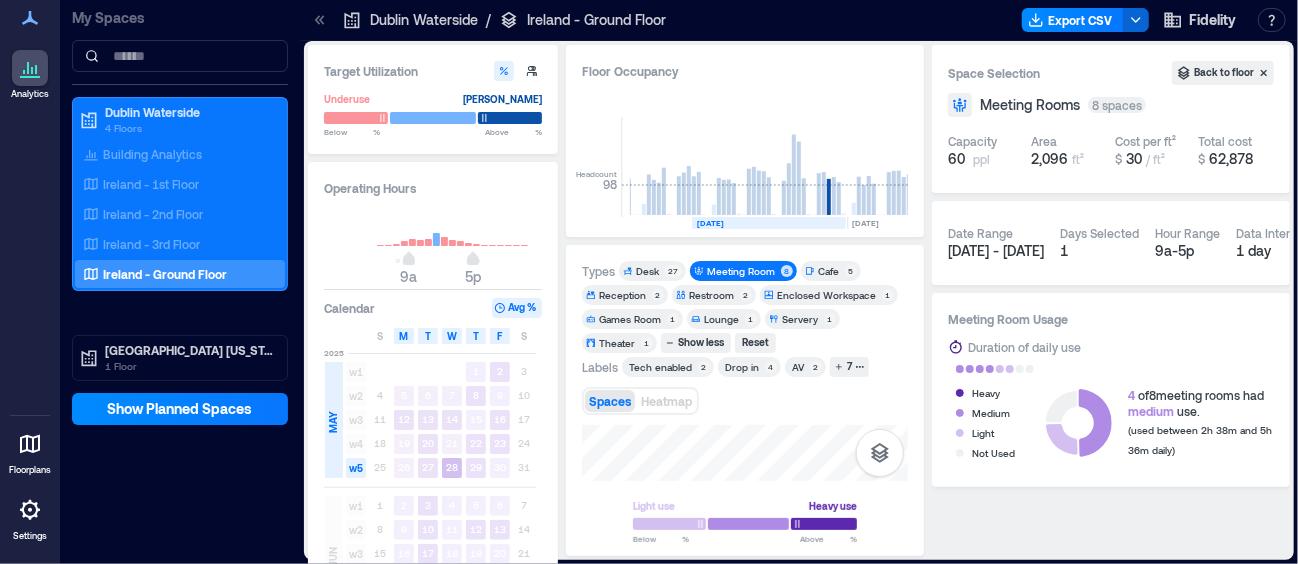 type on "****" 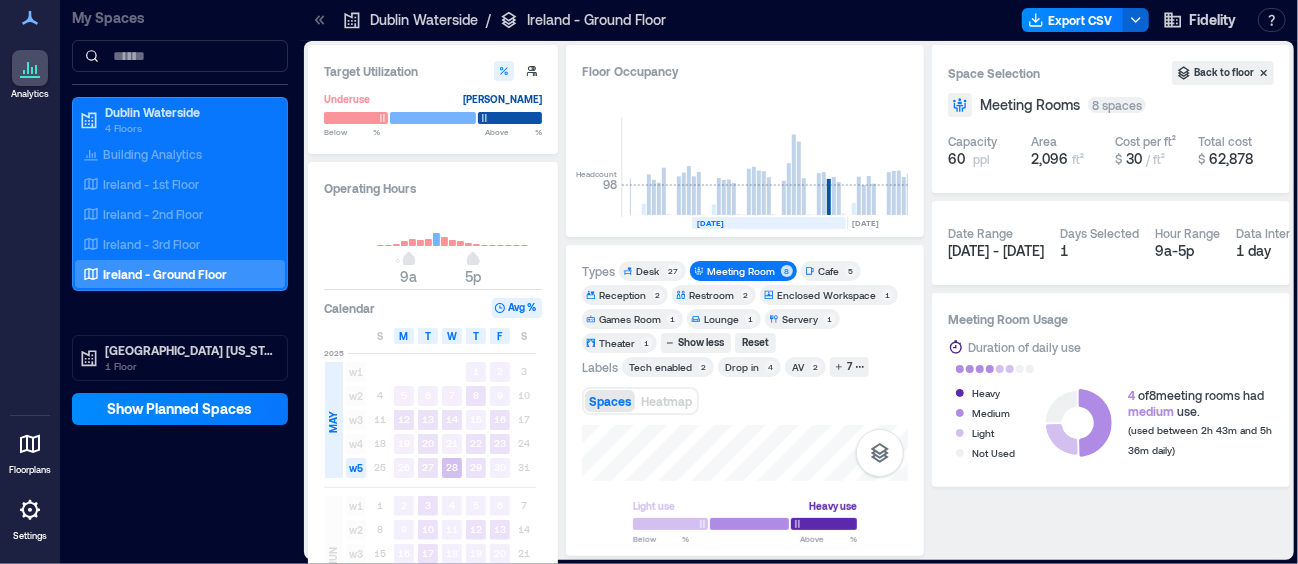type on "****" 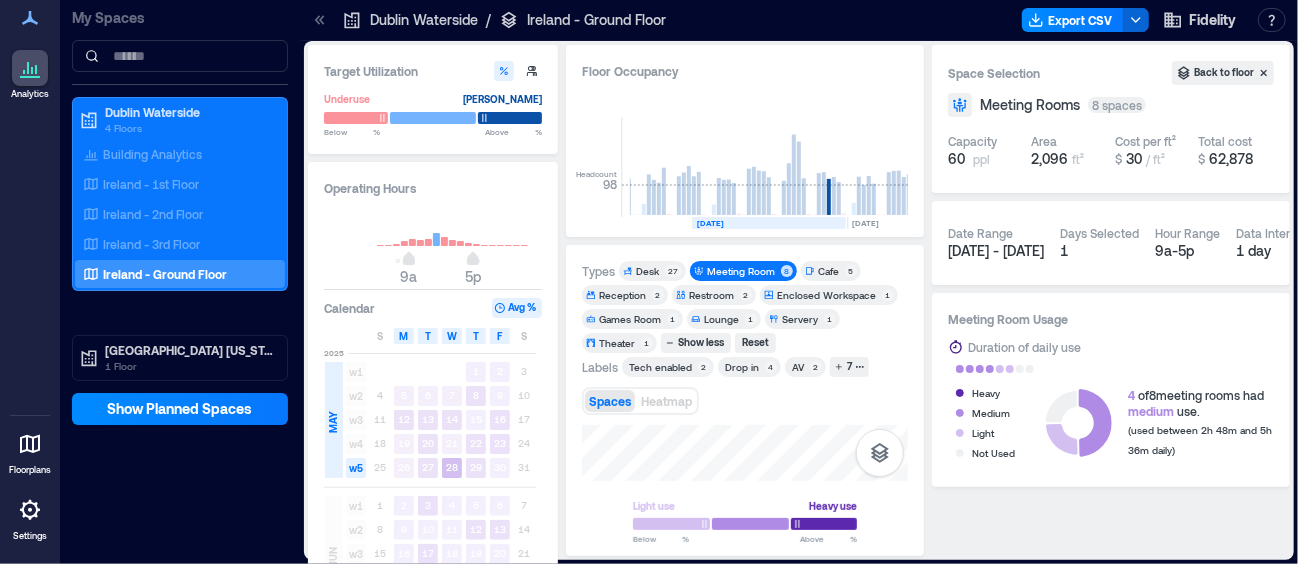 type on "****" 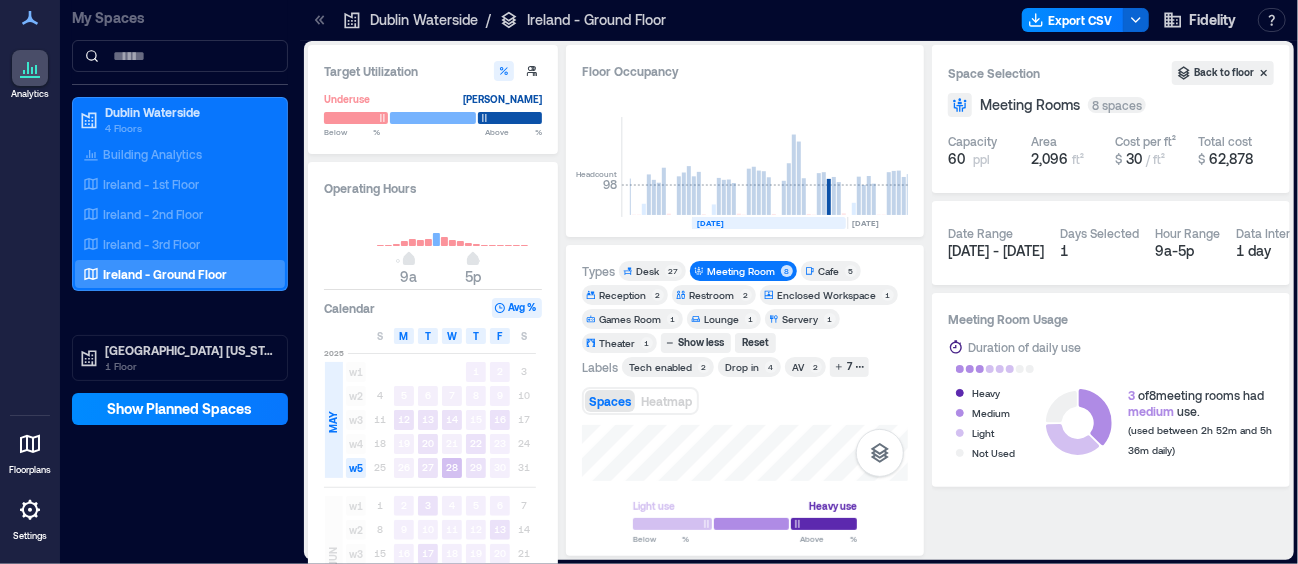 type on "****" 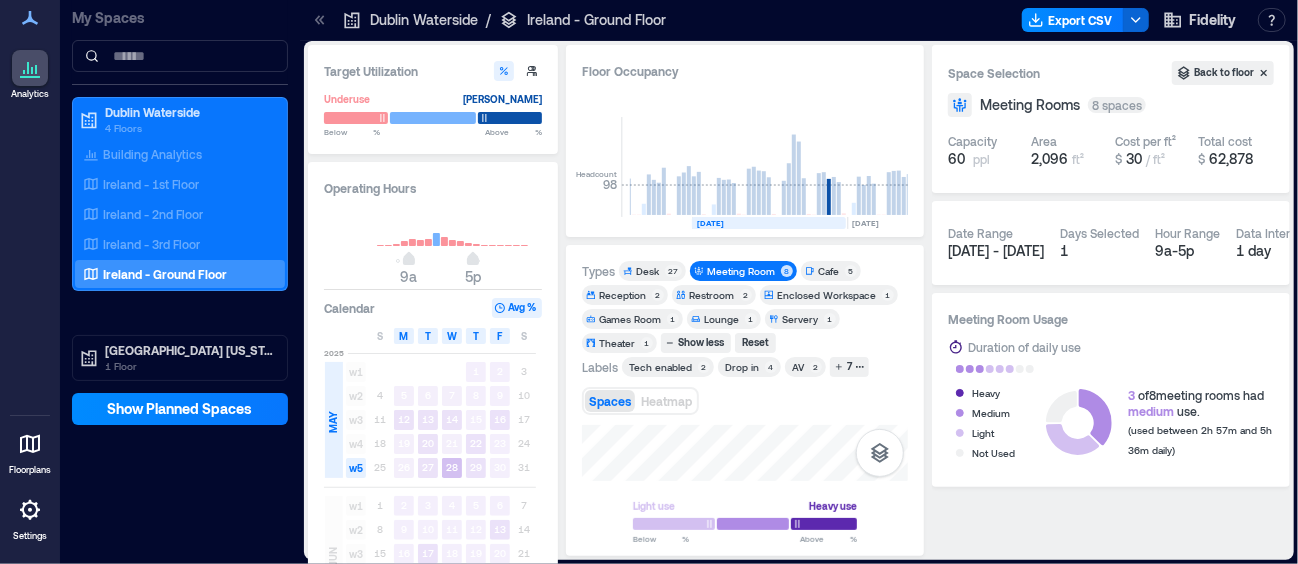 type on "****" 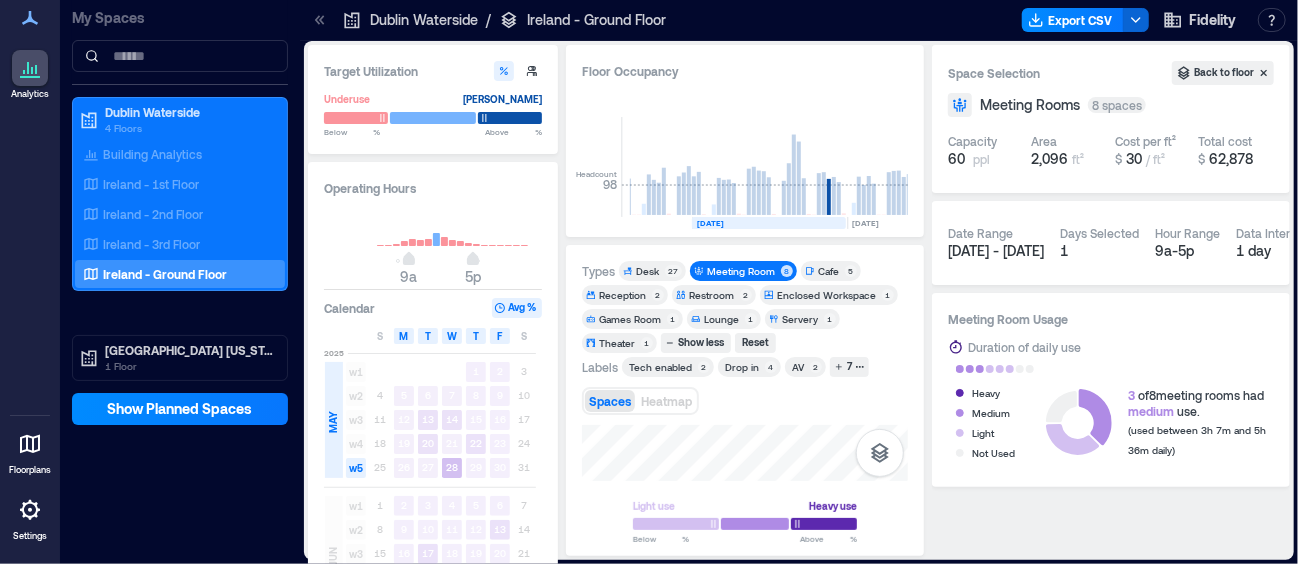 type on "**" 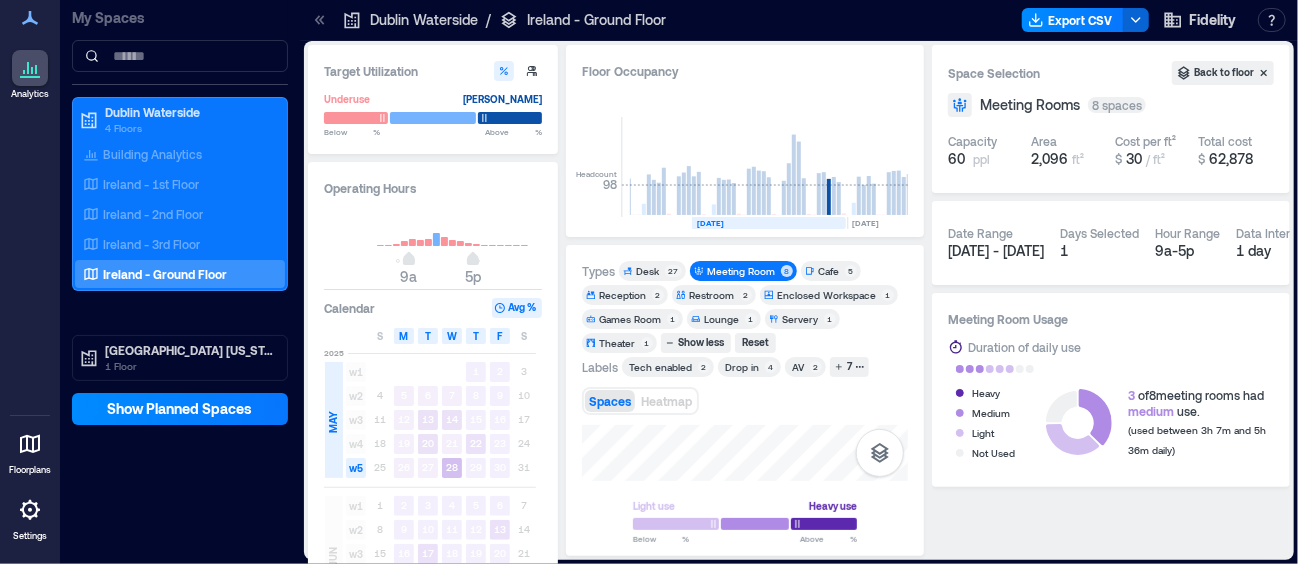 type on "***" 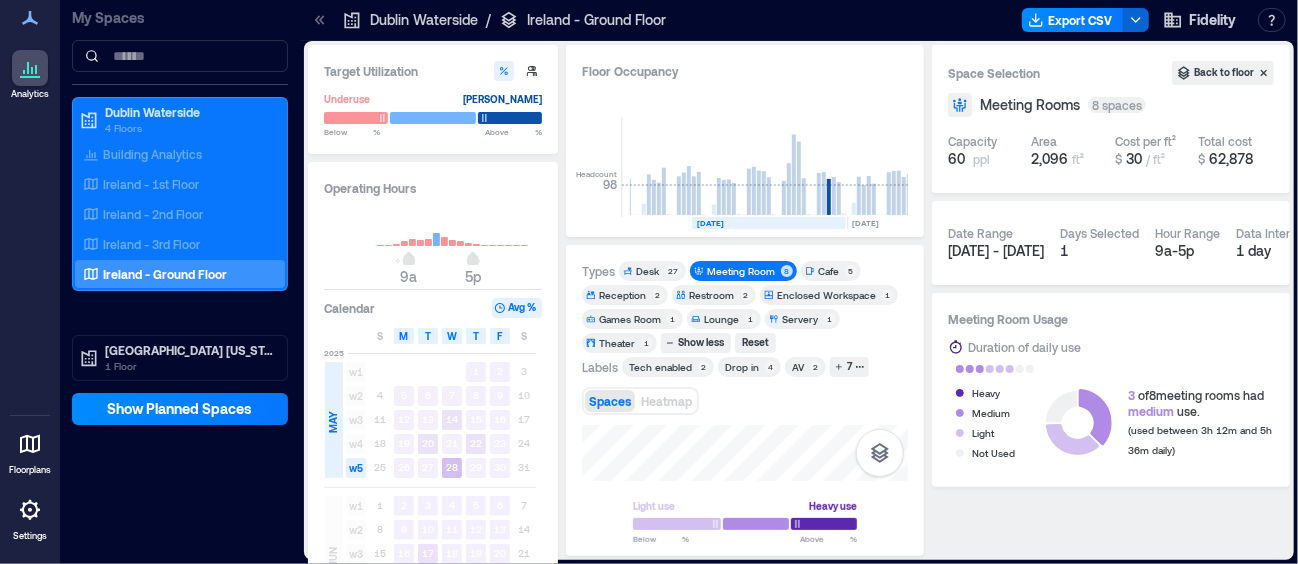 type on "**" 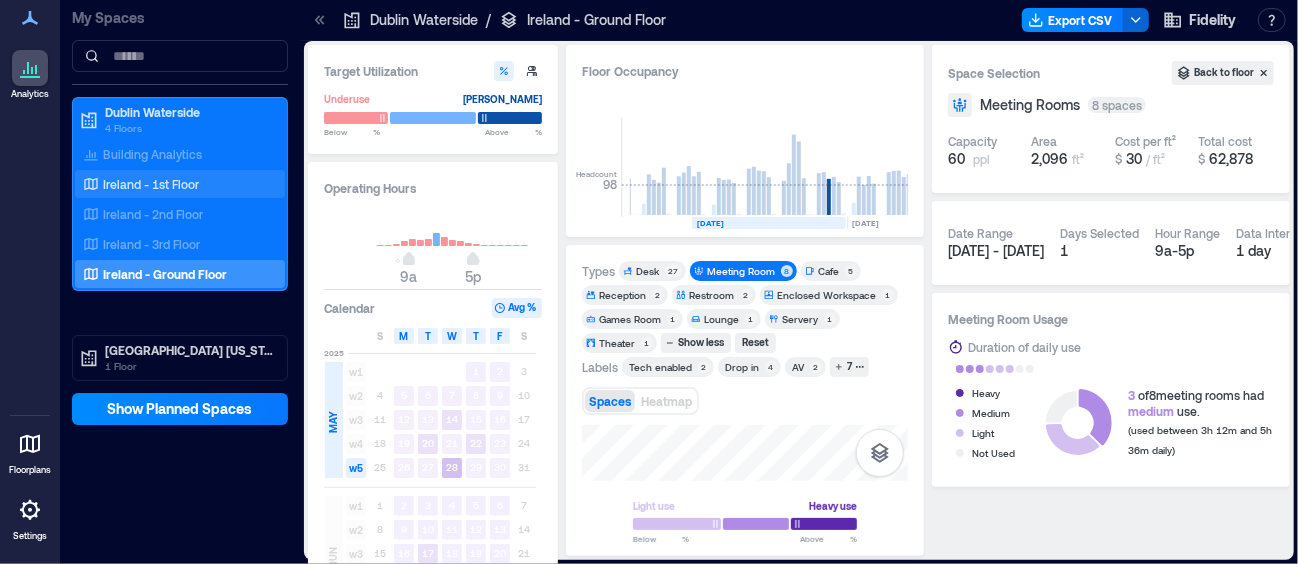 click on "Ireland - 1st Floor" at bounding box center [151, 184] 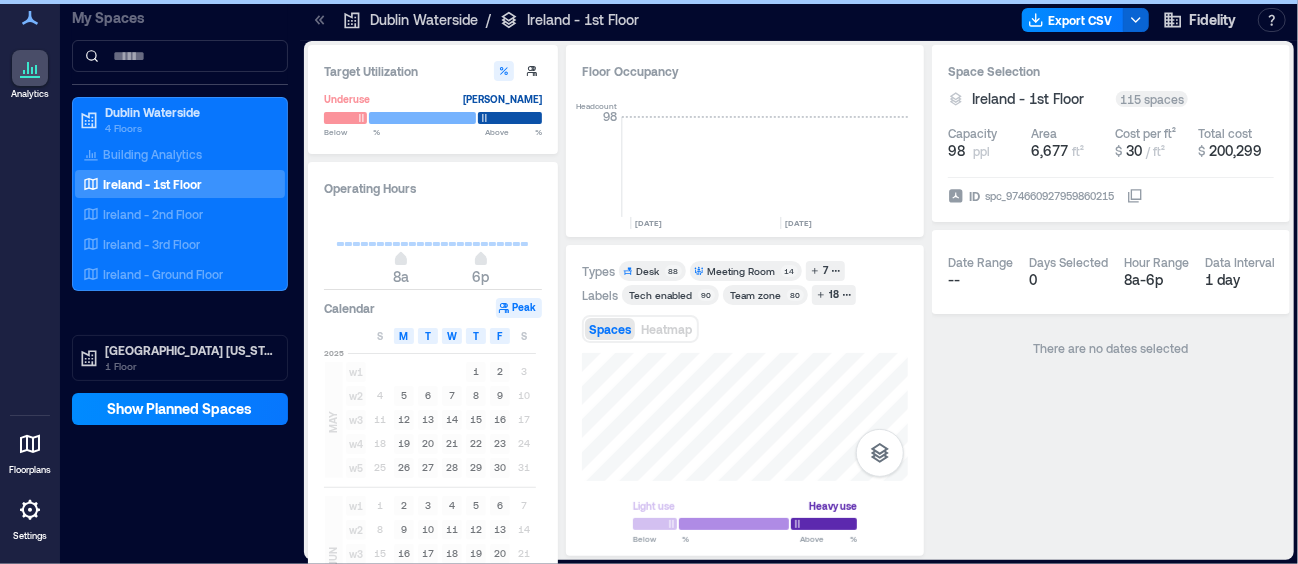 scroll, scrollTop: 0, scrollLeft: 5781, axis: horizontal 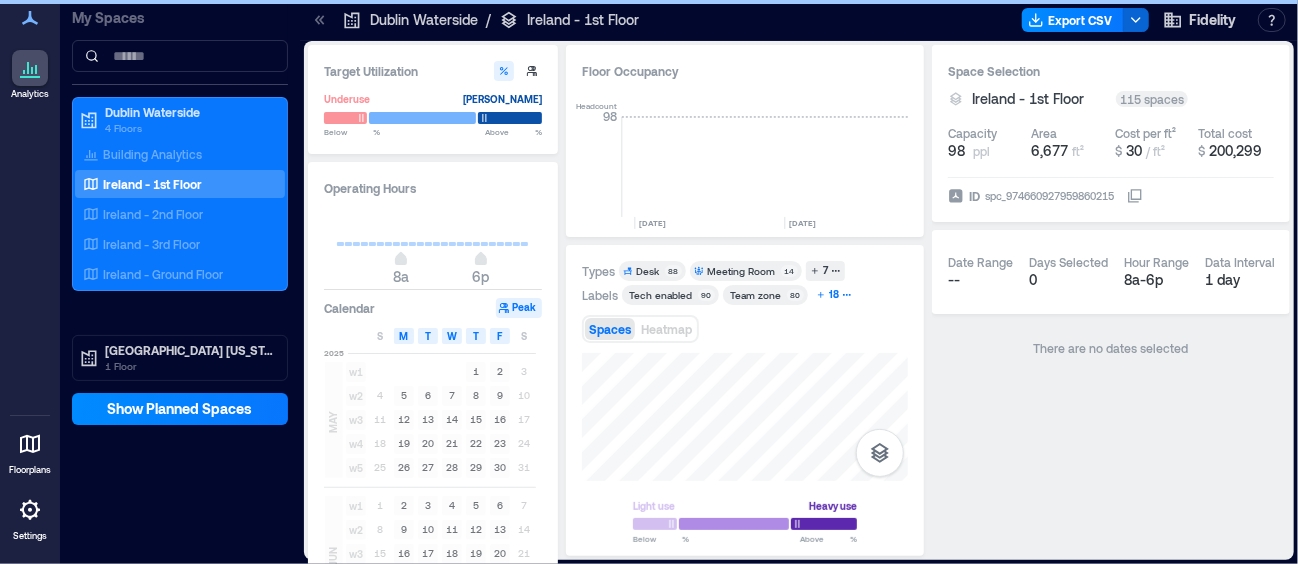 click 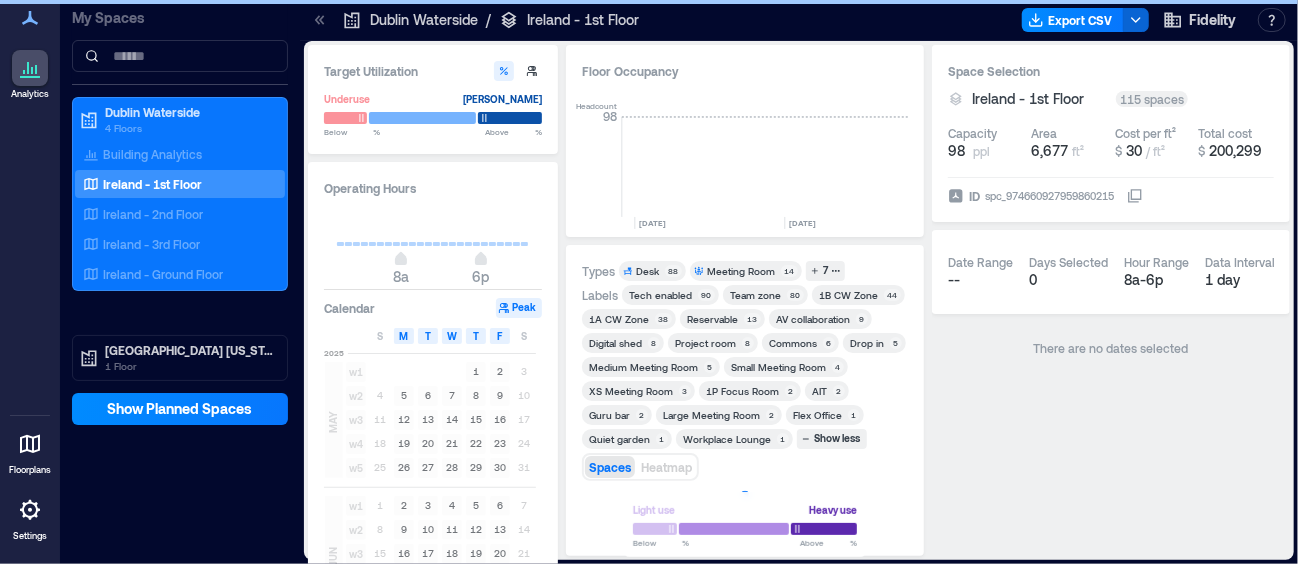 click on "Project room" at bounding box center (705, 343) 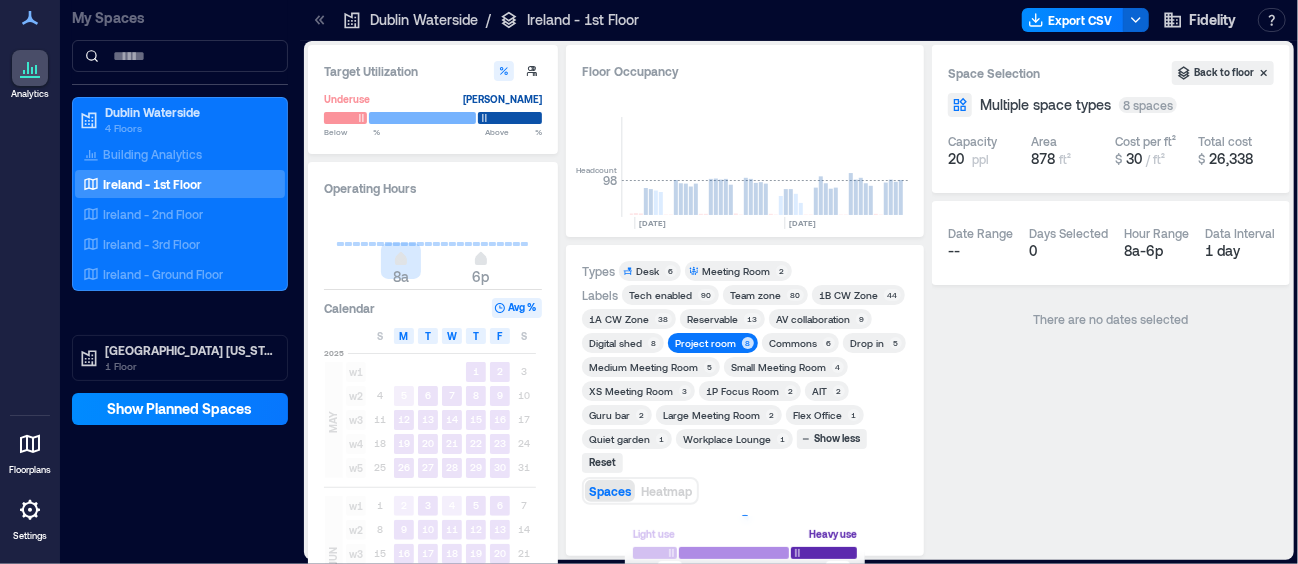 type on "*" 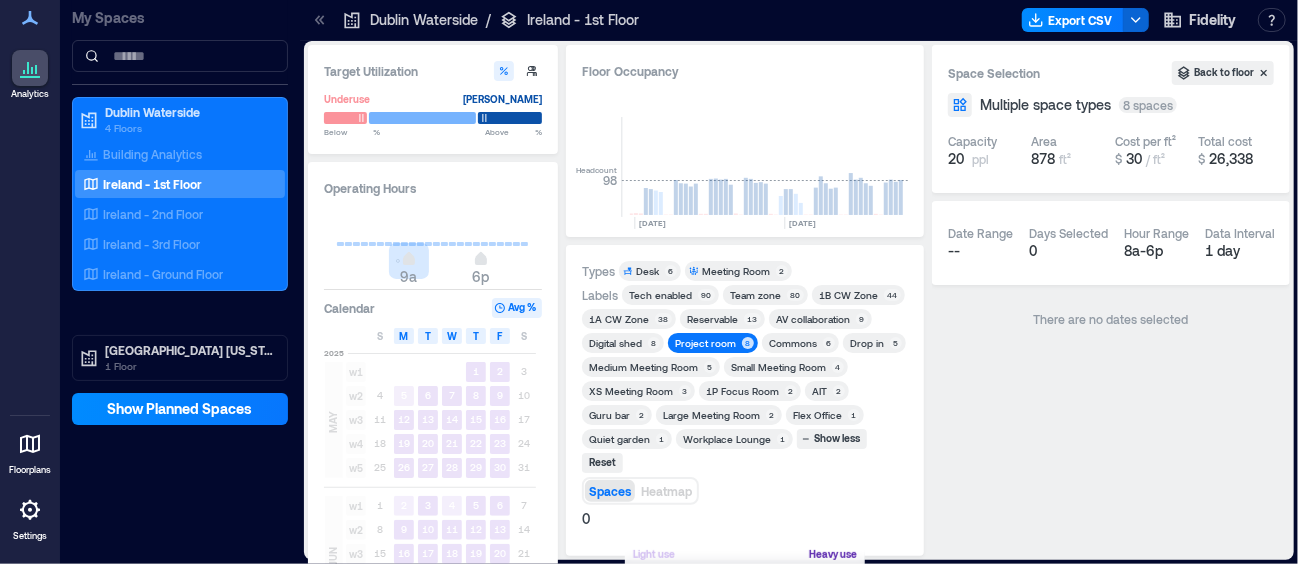 drag, startPoint x: 398, startPoint y: 264, endPoint x: 410, endPoint y: 266, distance: 12.165525 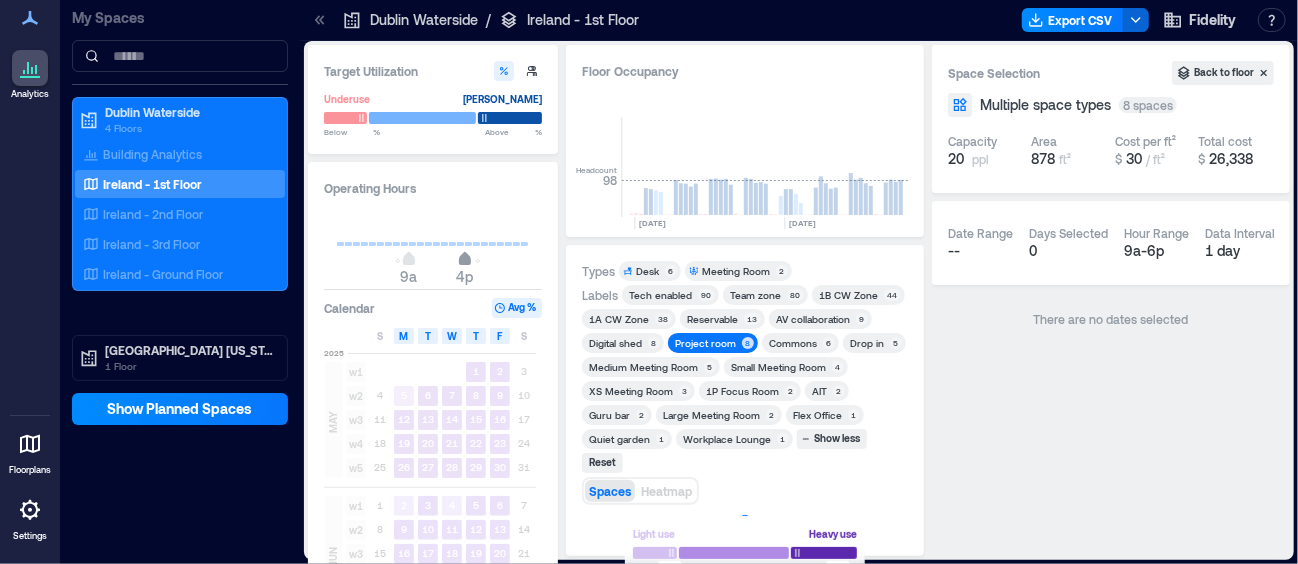 type on "**" 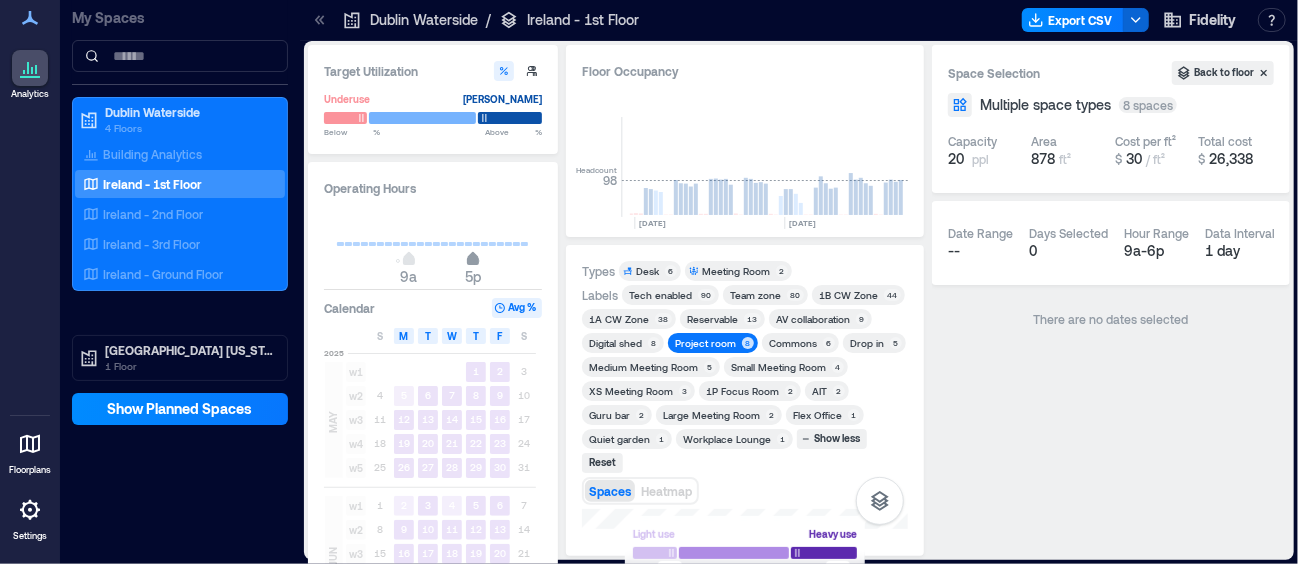 click on "5p" at bounding box center [473, 261] 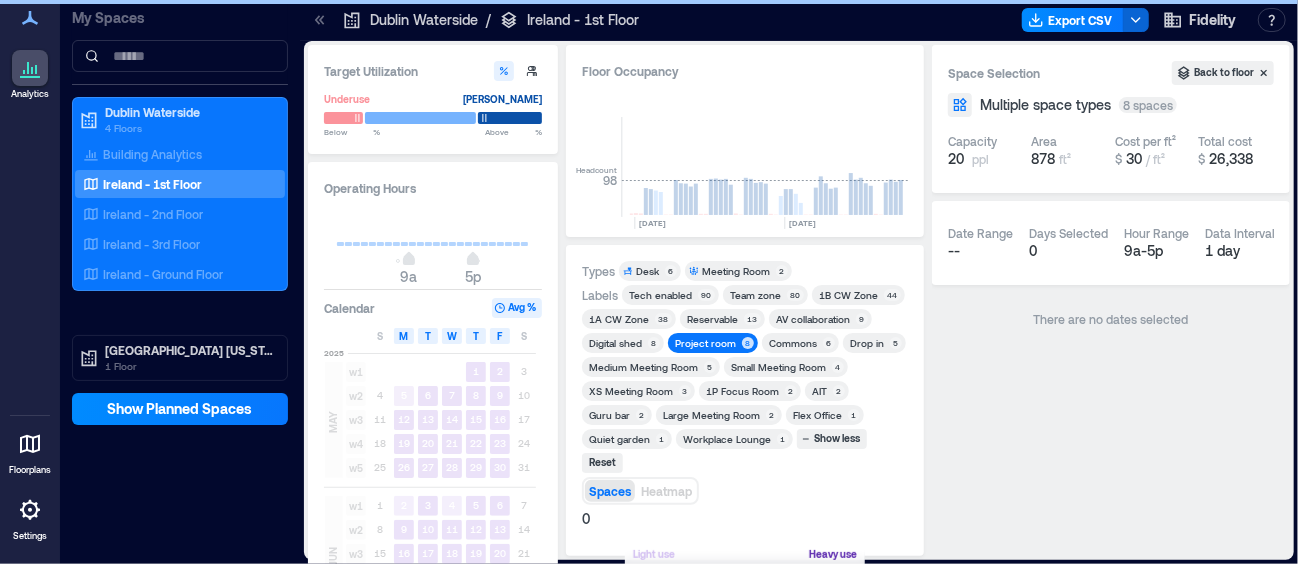 type on "****" 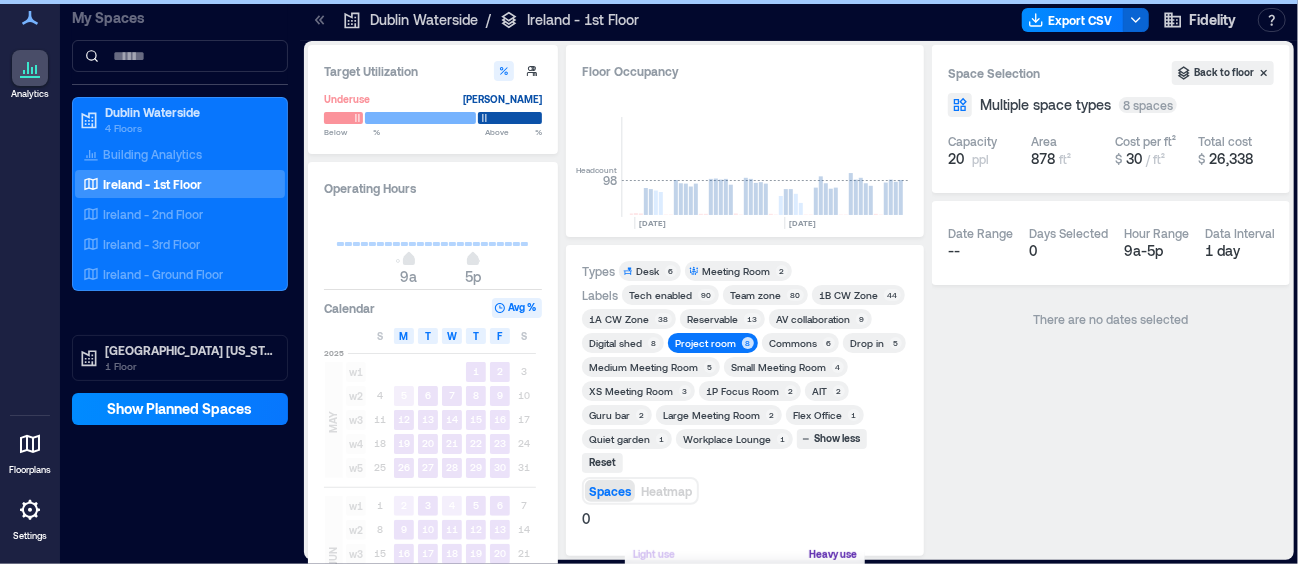 type on "**" 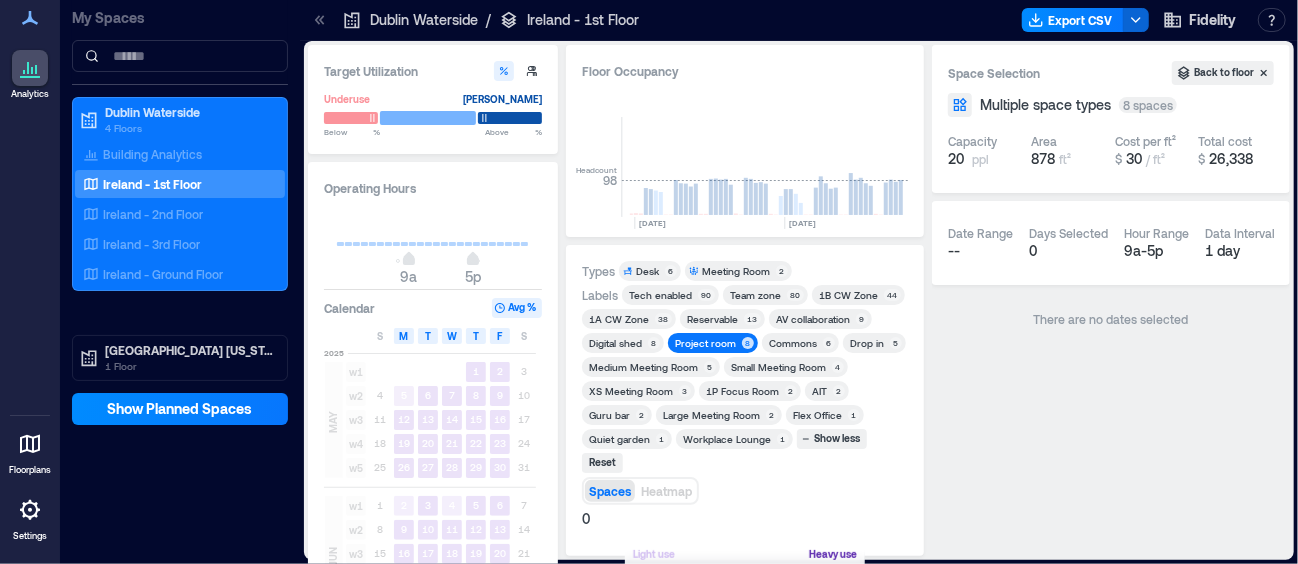 type on "****" 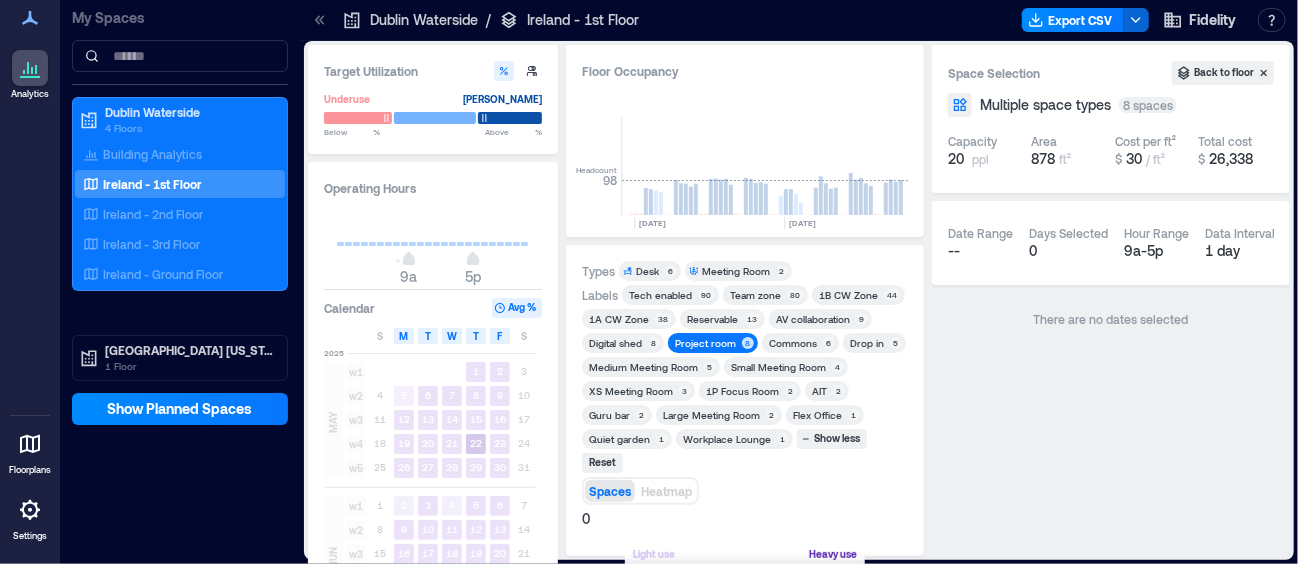type on "****" 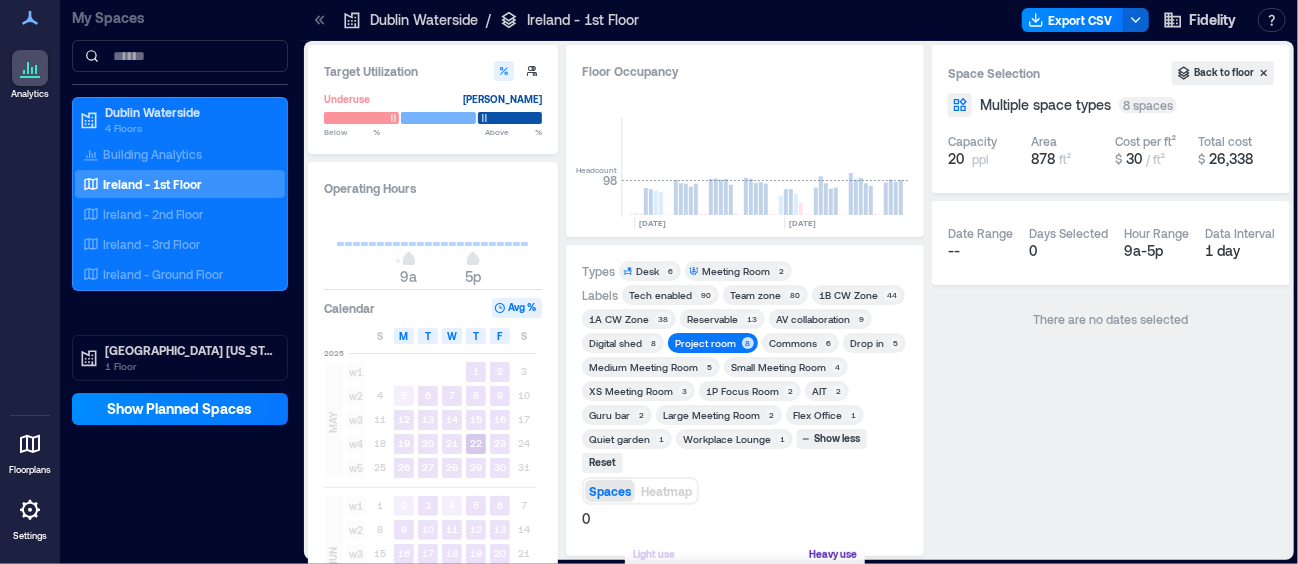 type on "****" 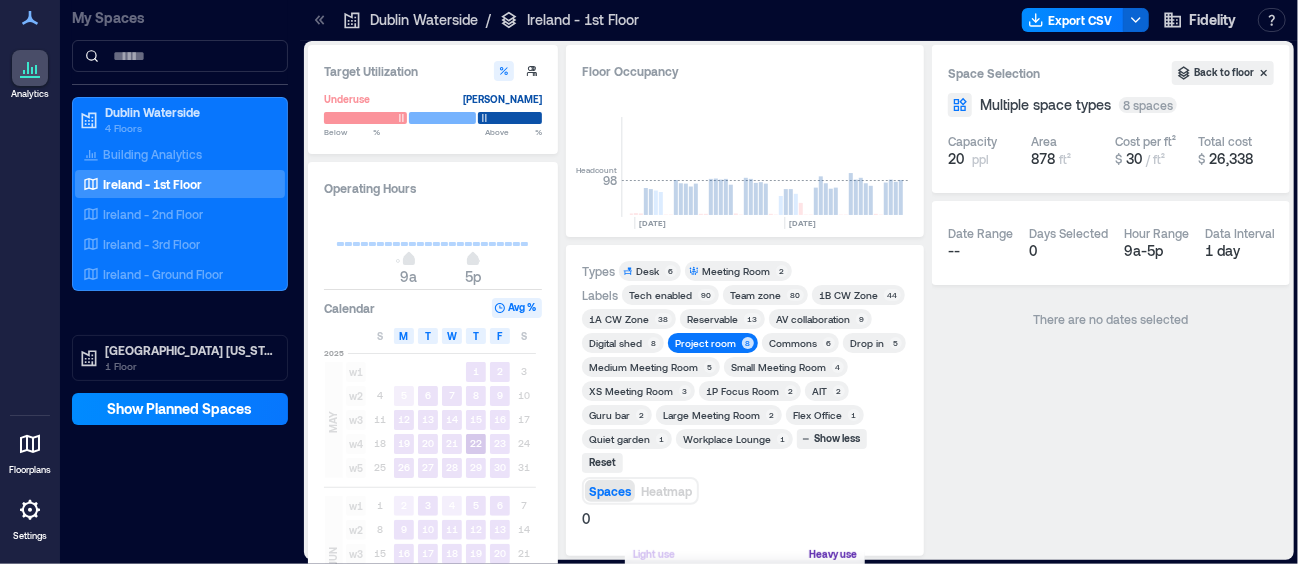type on "***" 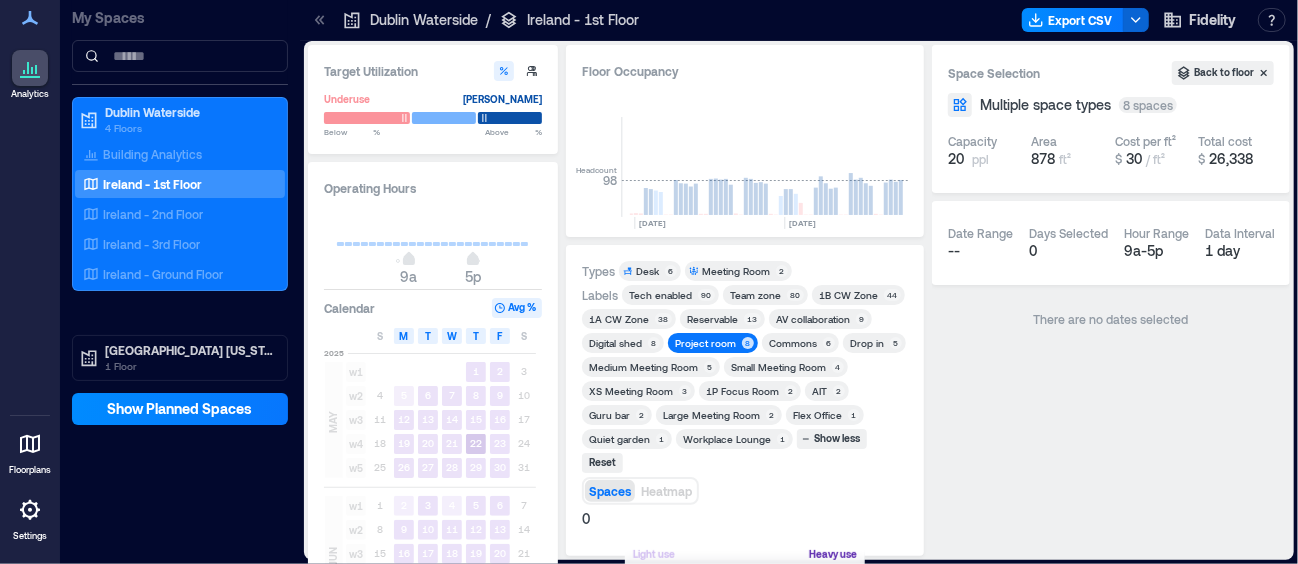 type on "**" 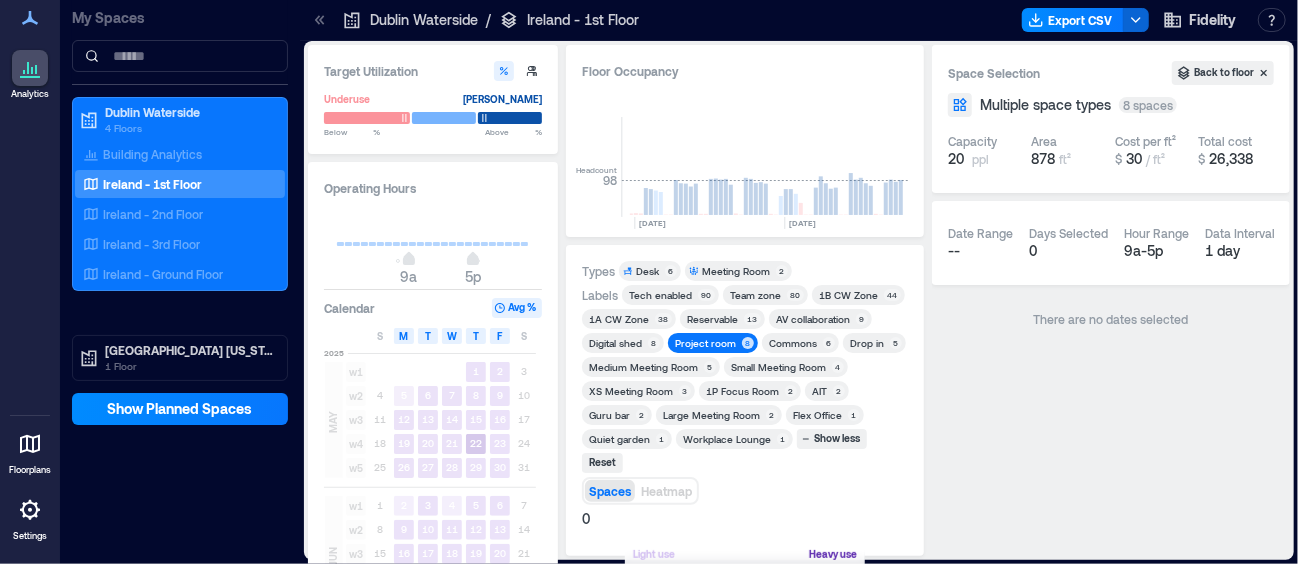 drag, startPoint x: 364, startPoint y: 119, endPoint x: 412, endPoint y: 125, distance: 48.373547 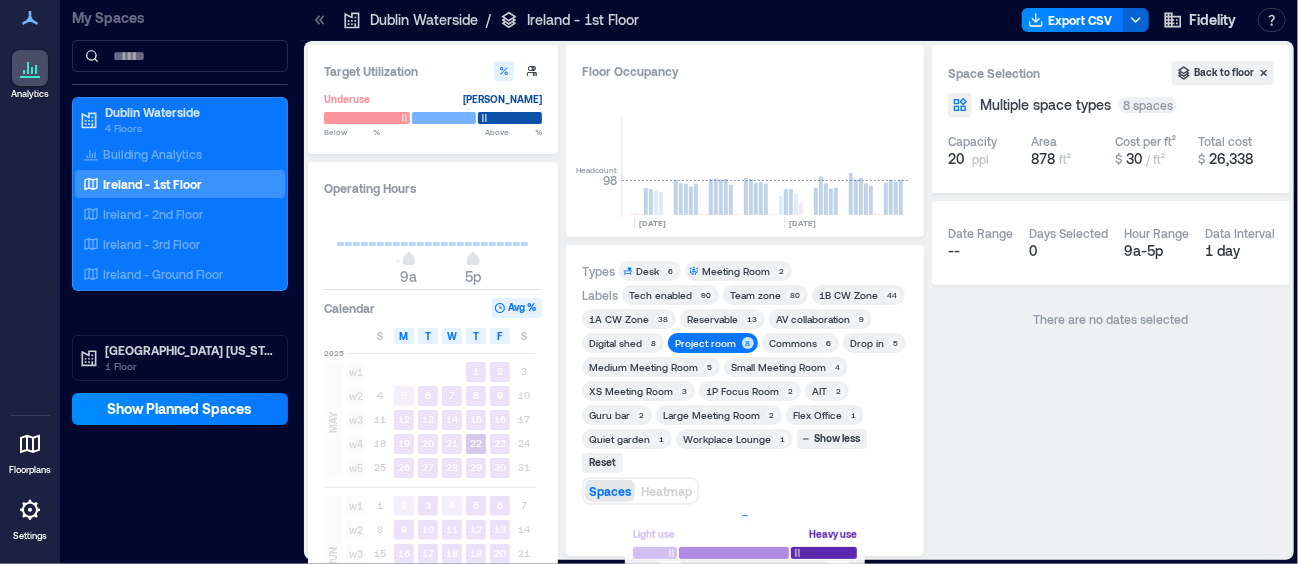 click on "Target Utilization Underuse [PERSON_NAME] Below   ** % Above   ** % Operating Hours 9a 5p Calendar Avg % S M T W T F S [DATE]   w1 1 2 3 w2 4 5 6 7 8 9 10 w3 11 12 13 14 15 16 17 w4 18 19 20 21 22 23 24 w5 25 26 27 28 29 30 31 [DATE]   w1 1 2 3 4 5 6 7 w2 8 9 10 11 12 13 14 w3 15 16 17 18 19 20 21 w4 22 23 24 25 26 27 28 w5 29 30 [DATE]   w1 1 2 3 4 5 w2 6 7 8 9 10 11 12 w3 13 14 15 16 17 18 19 w4 20 21 22 23 24 25 26 w5 27 28 29 30 31" at bounding box center (433, 300) 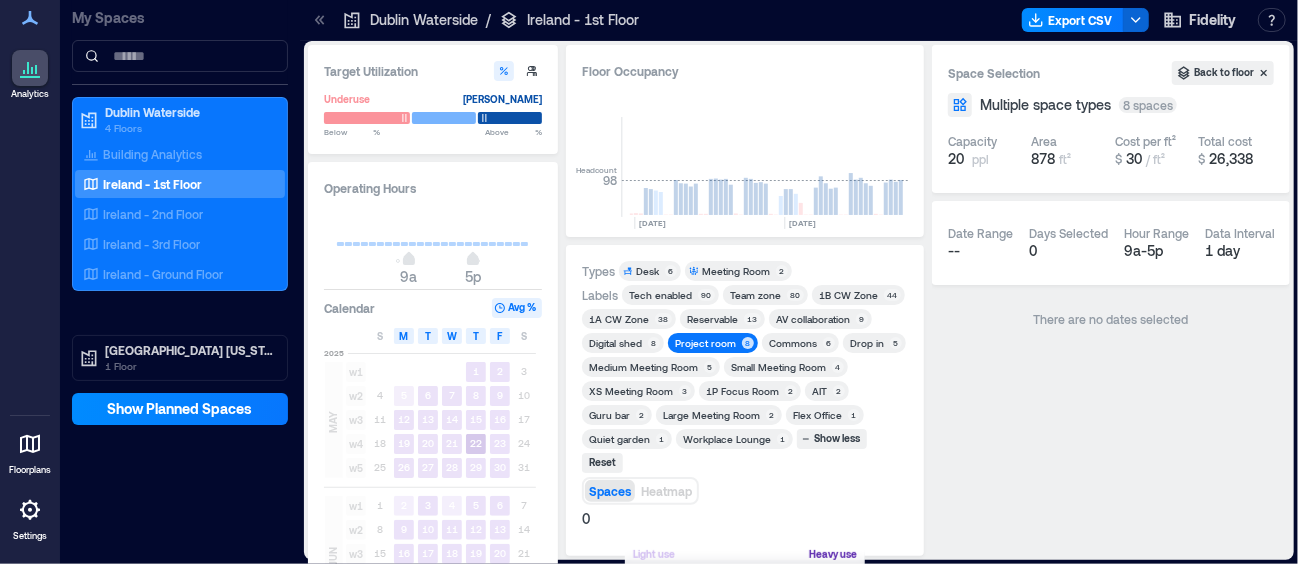 click on "Space Selection Back to floor Multiple space types 8 spaces Capacity 20   ppl Area 878   ft² Cost per ft² $   30   / ft² Total cost $   26,338 Date Range -- Days Selected 0 Hour Range 9a  -  5p Data Interval 1 day There are no dates selected" at bounding box center [1111, 300] 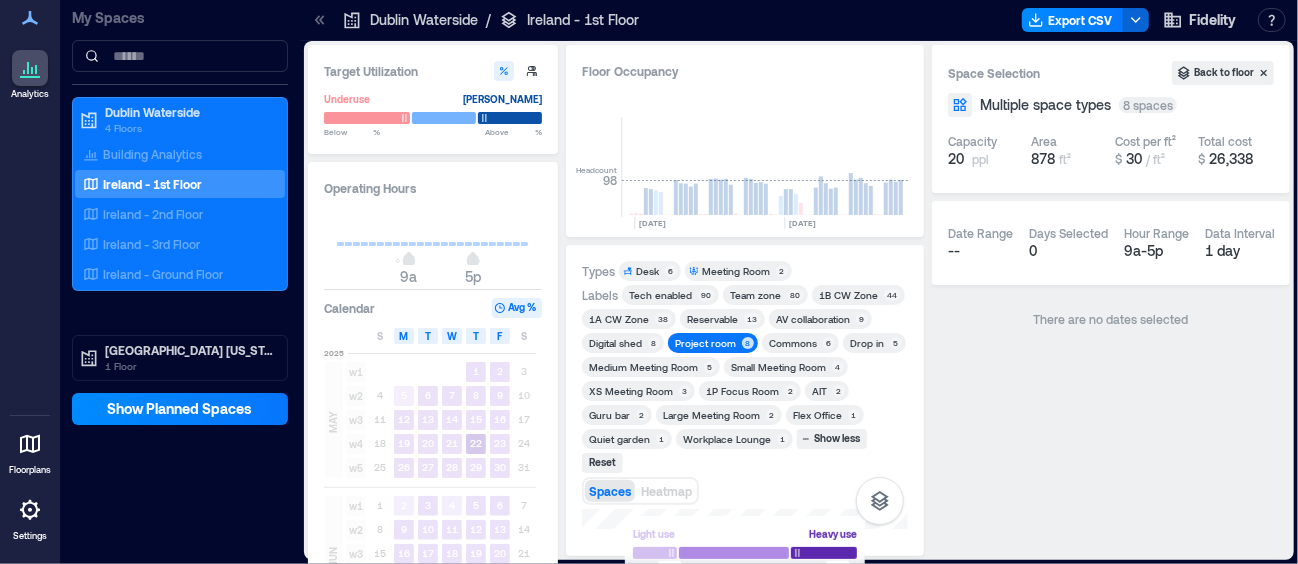 click on "Types Desk 6 Meeting Room 2 Labels Tech enabled 90 Team zone 80 1B CW Zone 44 1A CW Zone 38 Reservable 13 AV collaboration 9 Digital shed 8 Project room 8 Commons 6 Drop in 5 Medium Meeting Room 5 Small Meeting Room 4 XS Meeting Room 3 1P Focus Room 2 AIT 2 Guru bar 2 Large Meeting Room 2 Flex Office 1 Quiet garden 1 Workplace Lounge 1 Show less Reset Spaces Heatmap Light use Heavy use Below   ** % Above   ** %" at bounding box center [745, 400] 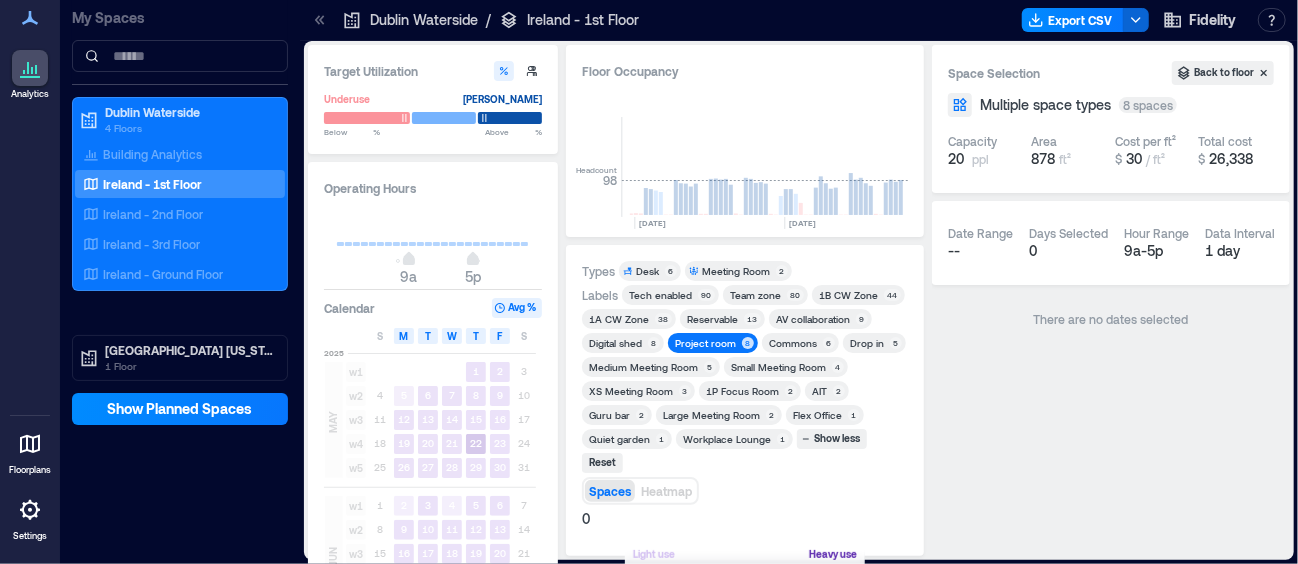 click on "Project room" at bounding box center [705, 343] 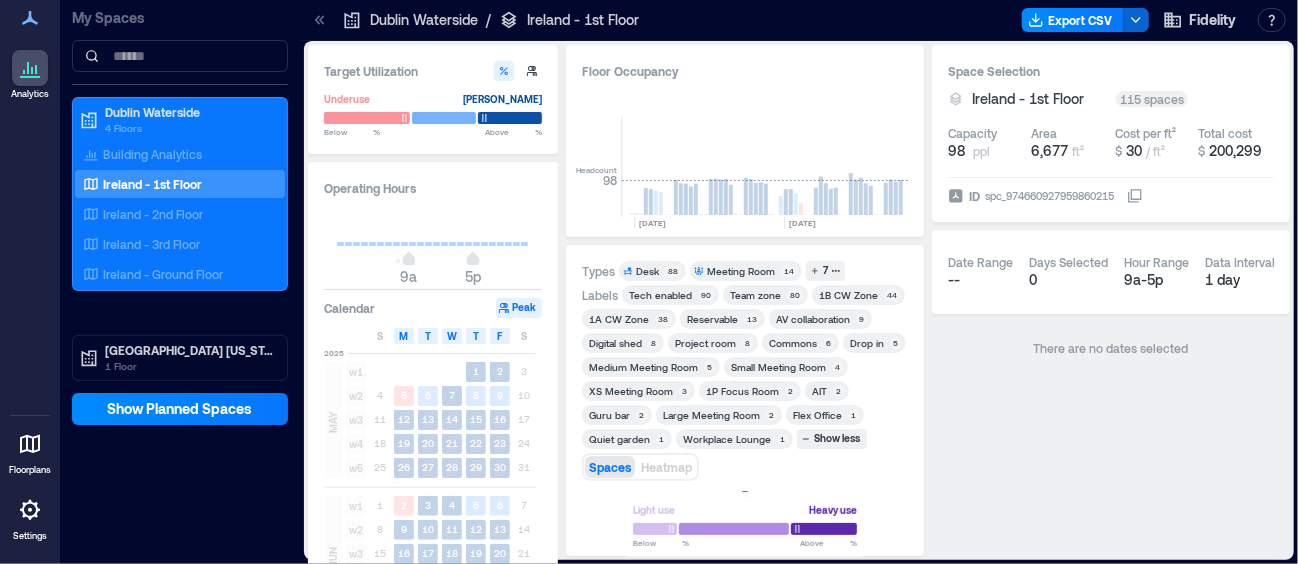 click on "Meeting Room" at bounding box center (741, 271) 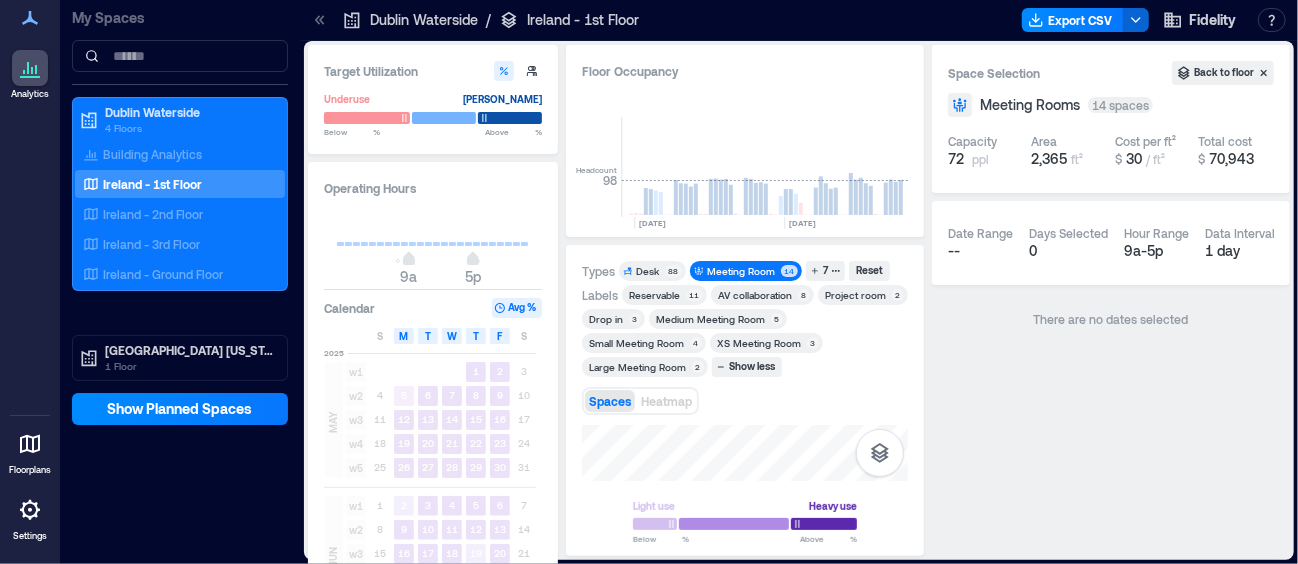 click on "Operating Hours" at bounding box center (433, 188) 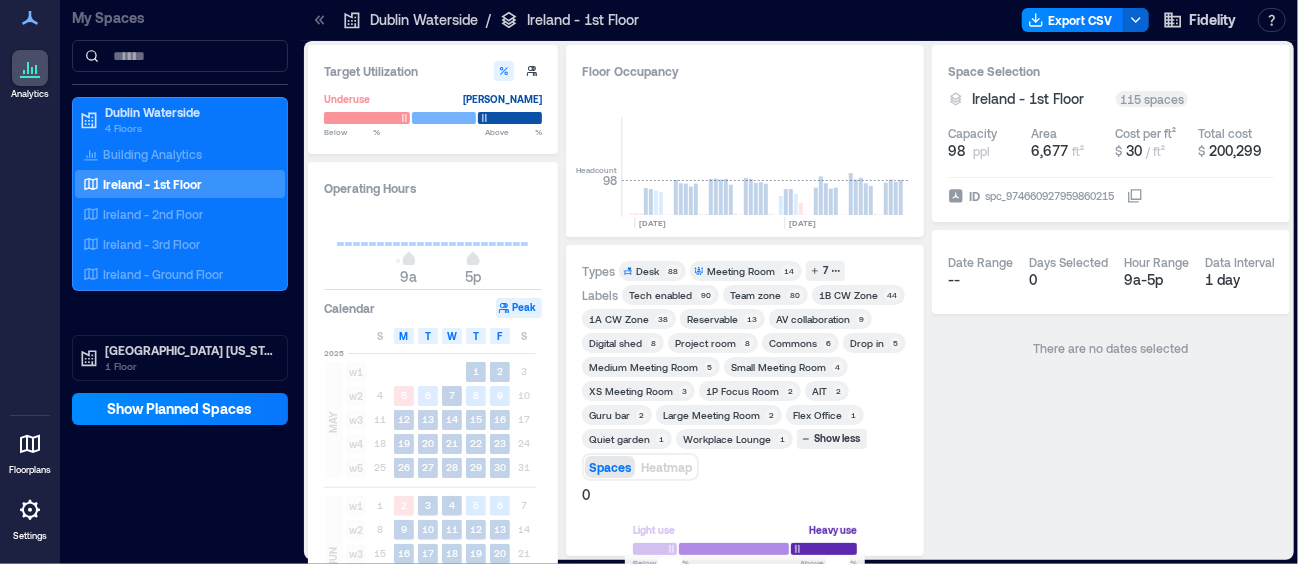 click on "Types Desk 88 Meeting Room 14 7 Labels Tech enabled 90 Team zone 80 1B CW Zone 44 1A CW Zone 38 Reservable 13 AV collaboration 9 Digital shed 8 Project room 8 Commons 6 Drop in 5 Medium Meeting Room 5 Small Meeting Room 4 XS Meeting Room 3 1P Focus Room 2 AIT 2 Guru bar 2 Large Meeting Room 2 Flex Office 1 Quiet garden 1 Workplace Lounge 1 Show less Spaces Heatmap 0 Light use Heavy use Below   ** % Above   ** %" at bounding box center [745, 400] 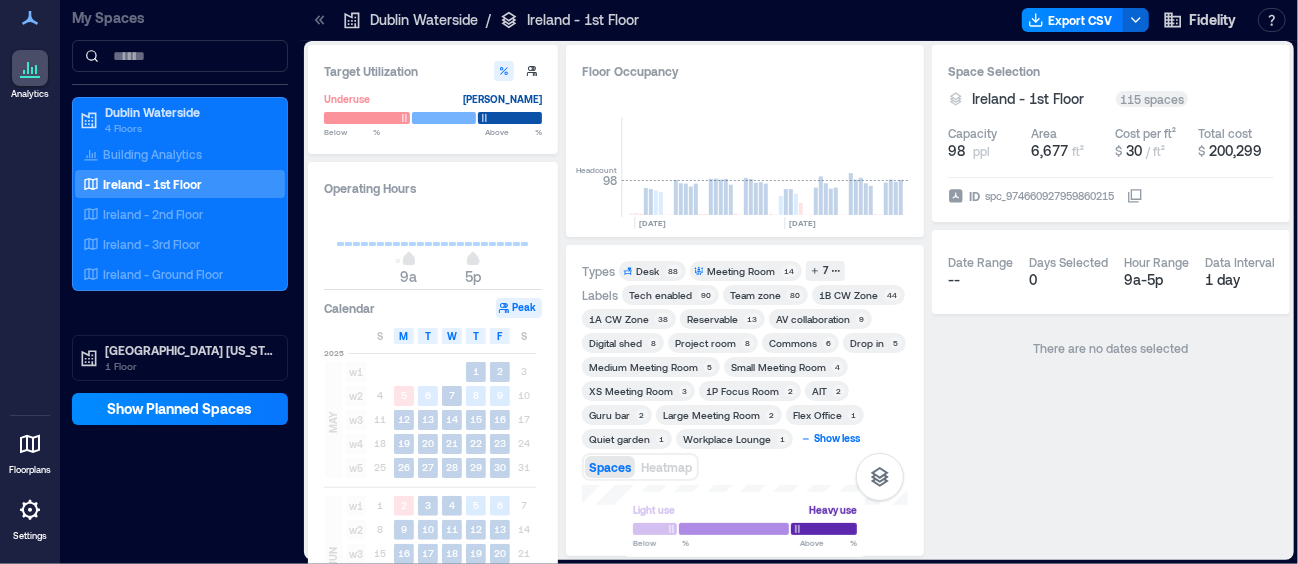click on "Show less" at bounding box center (837, 439) 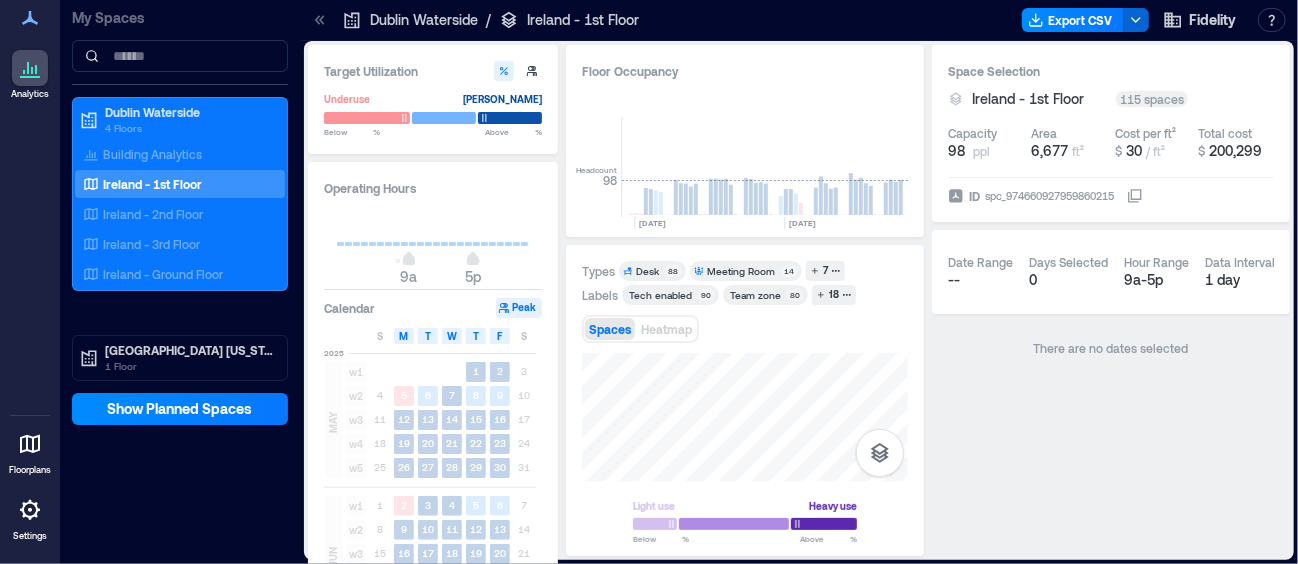 type on "****" 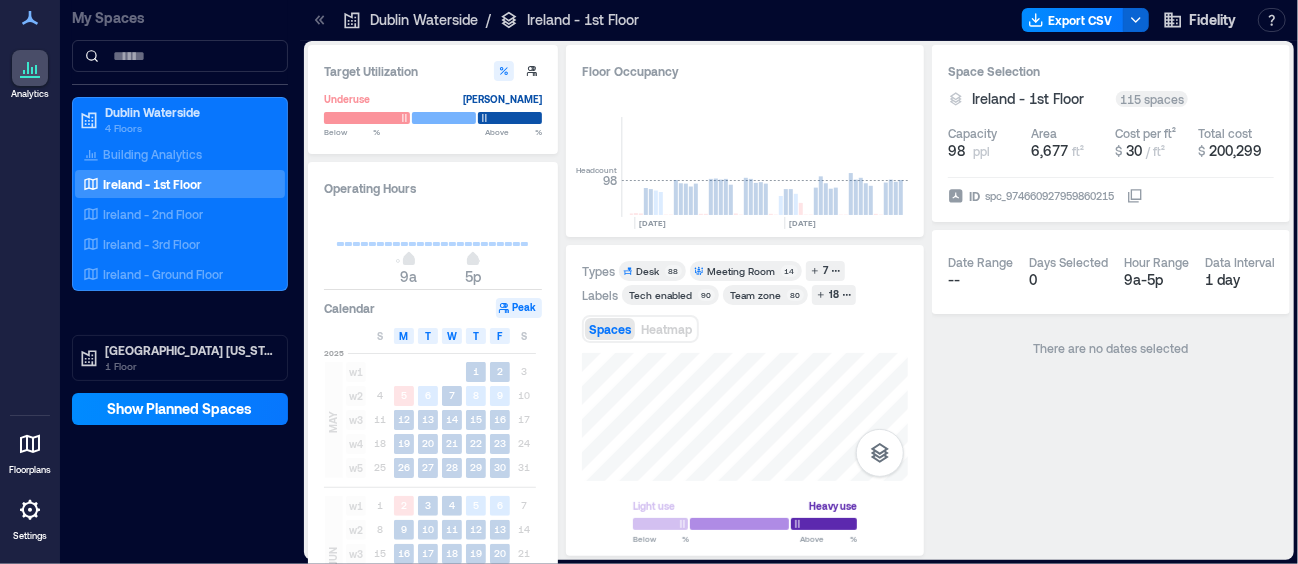 type on "****" 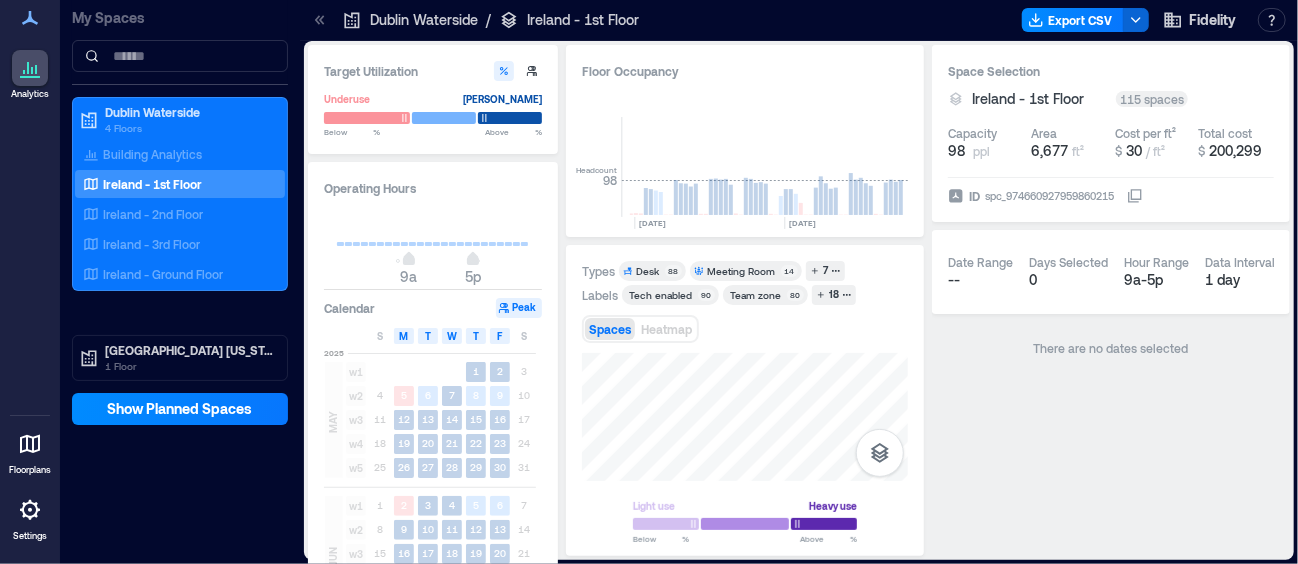 type on "**" 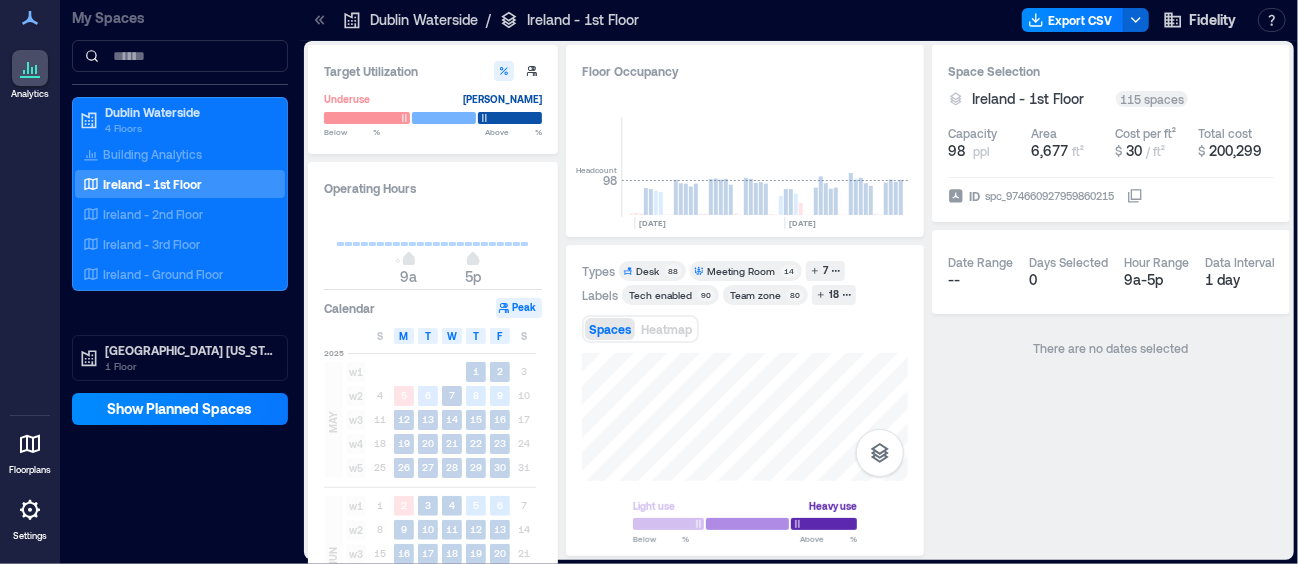 type on "**" 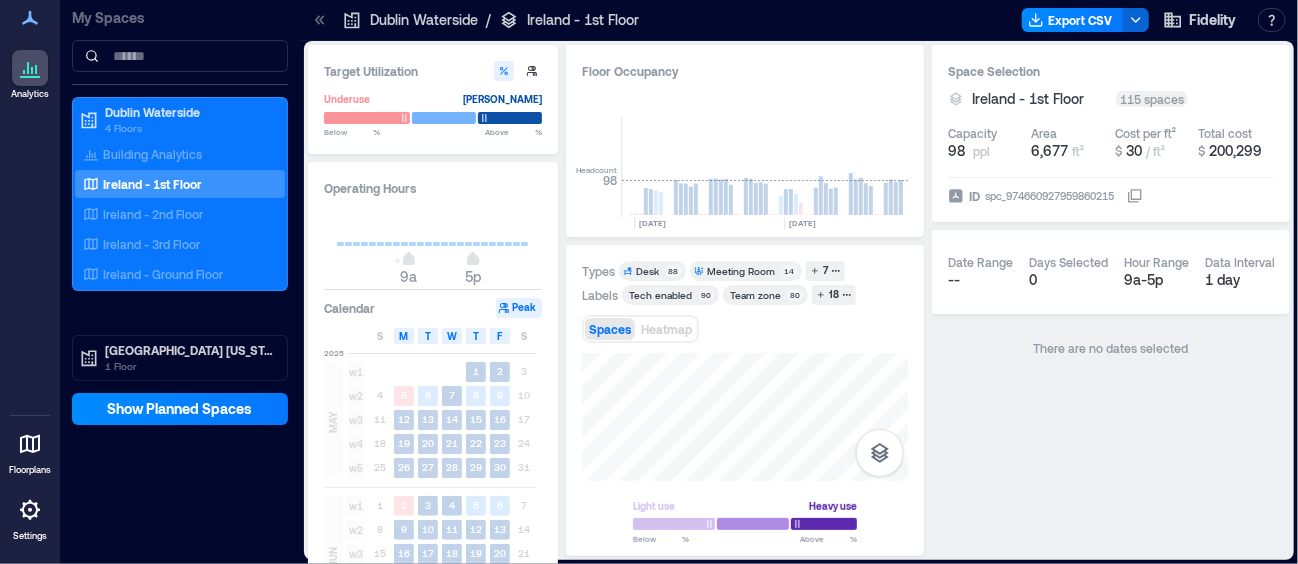 type on "**" 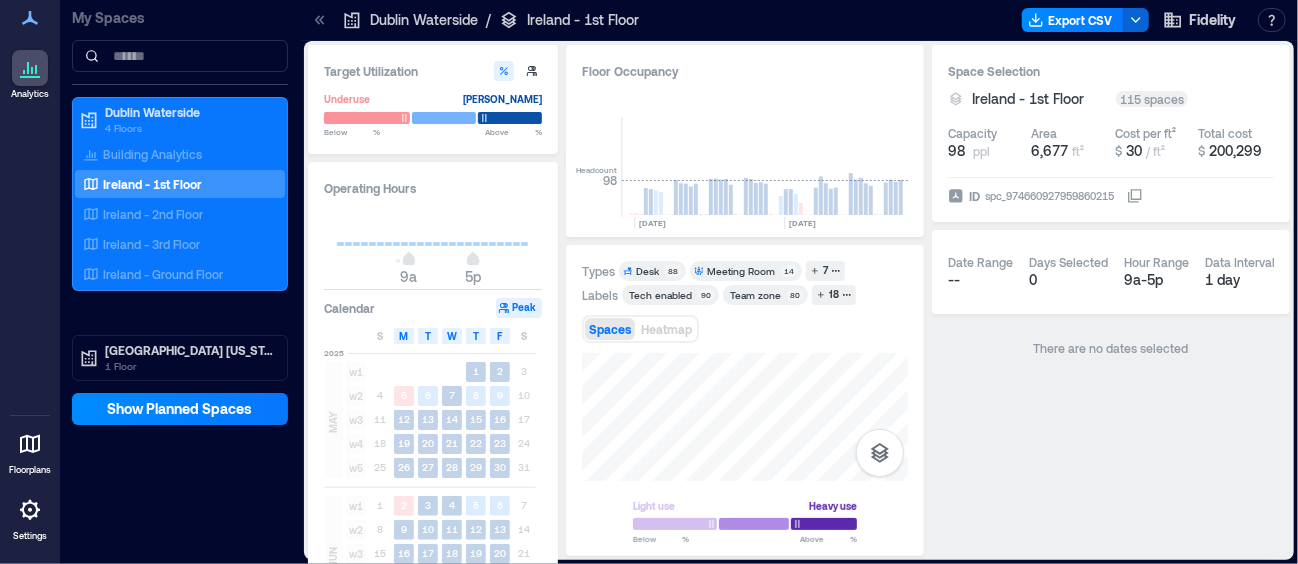 drag, startPoint x: 673, startPoint y: 524, endPoint x: 719, endPoint y: 527, distance: 46.09772 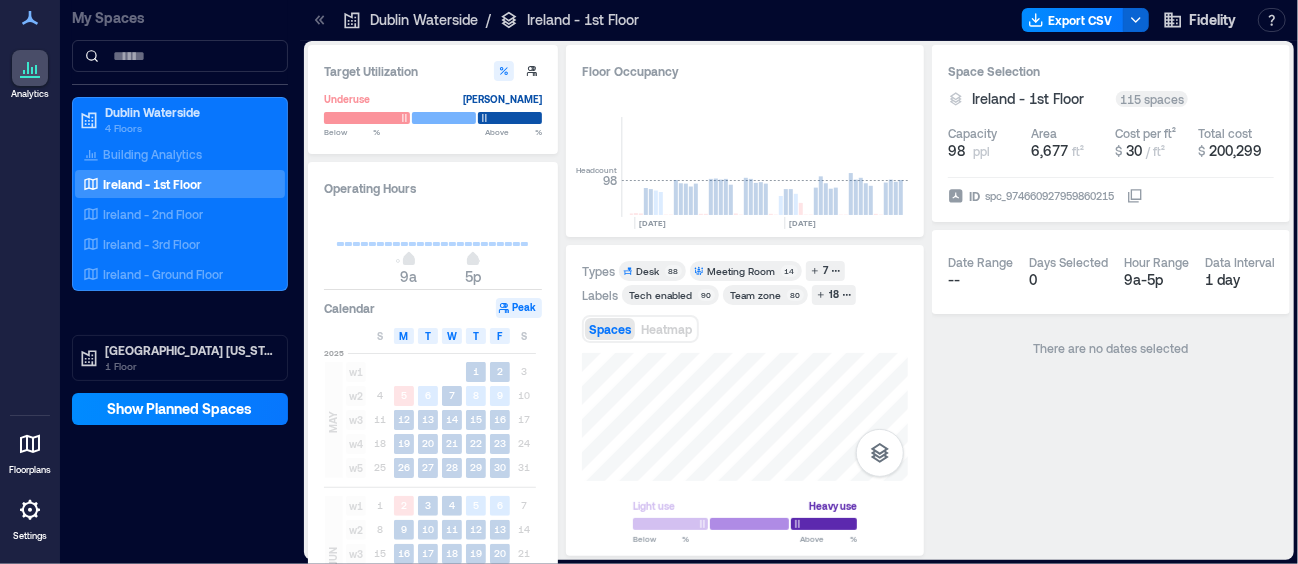 type on "****" 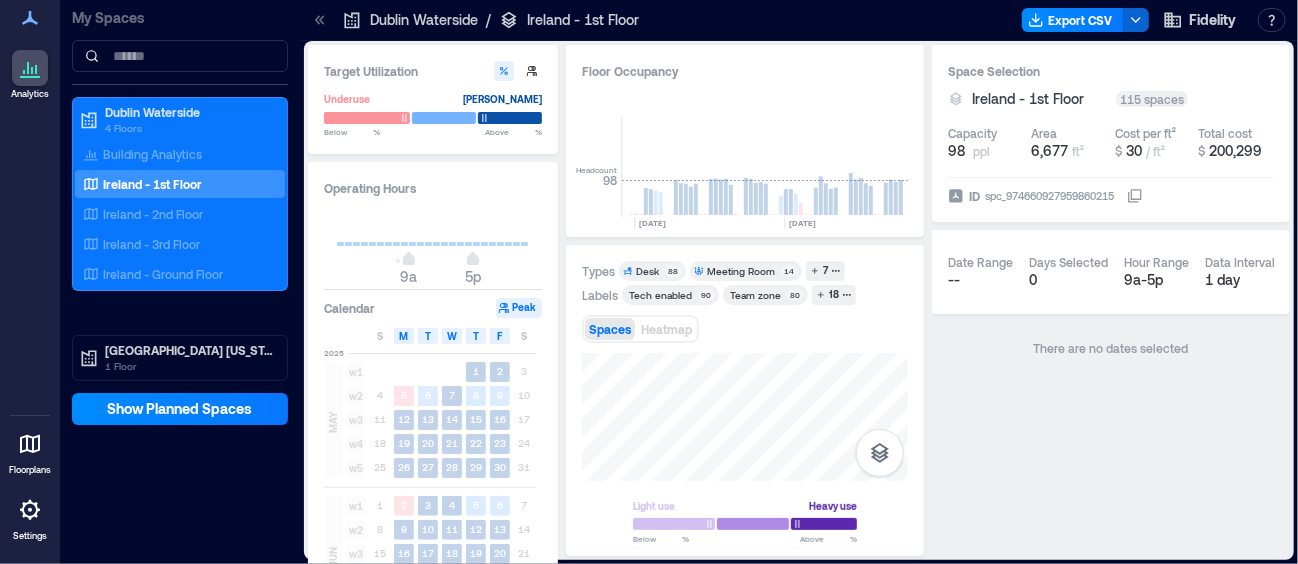 type on "****" 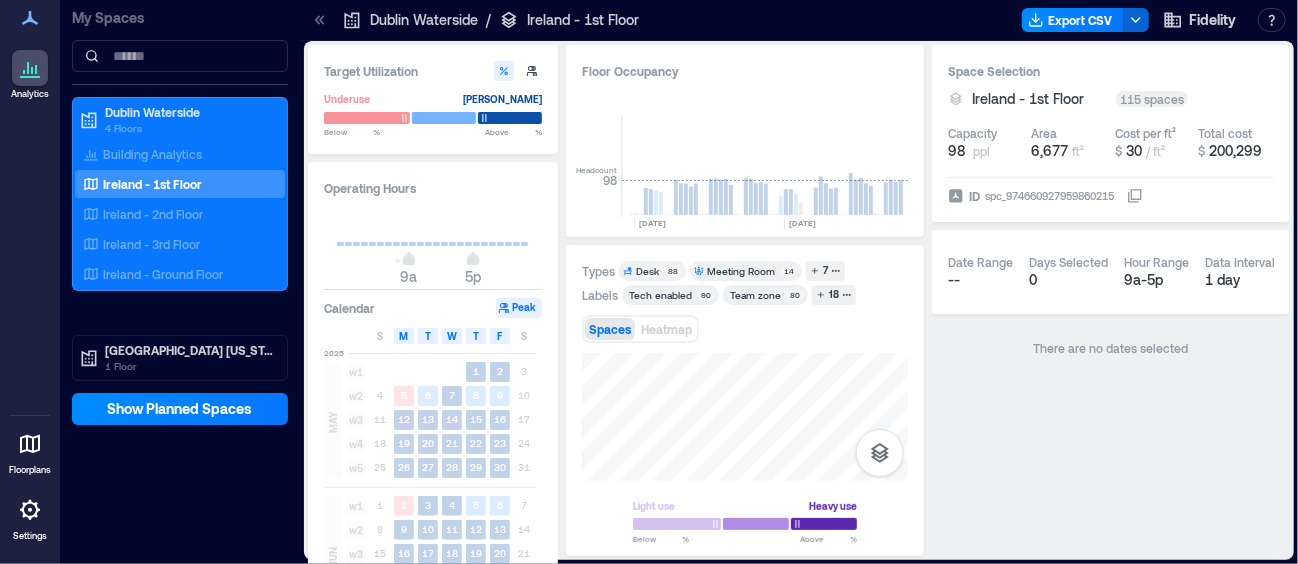type on "**" 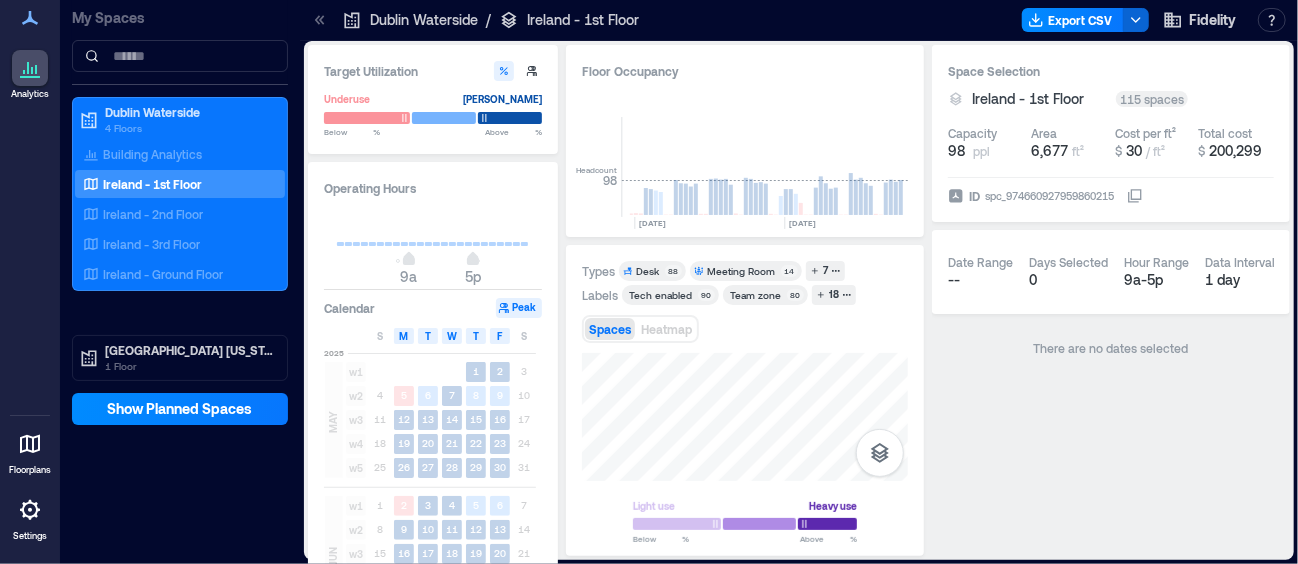 type on "****" 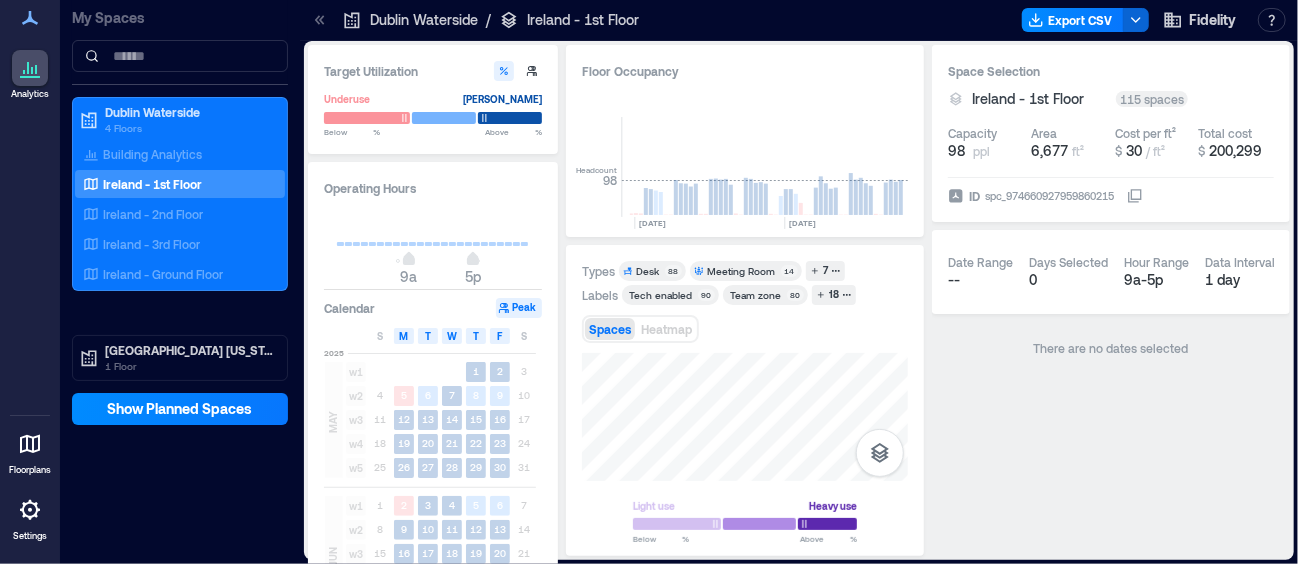 type on "****" 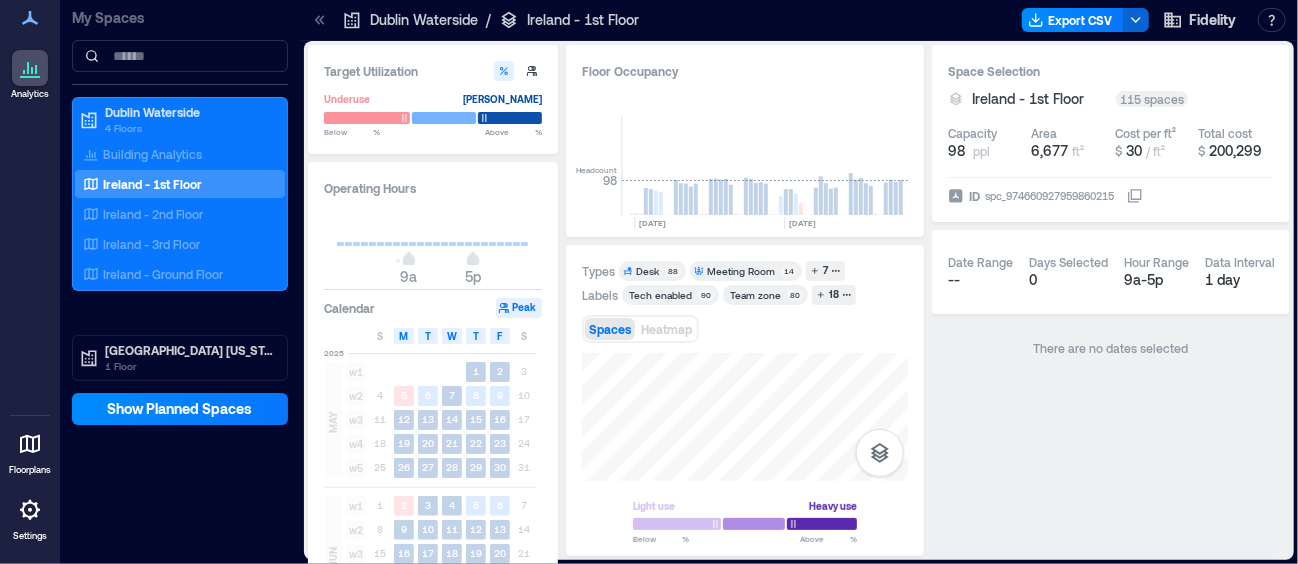 type on "**" 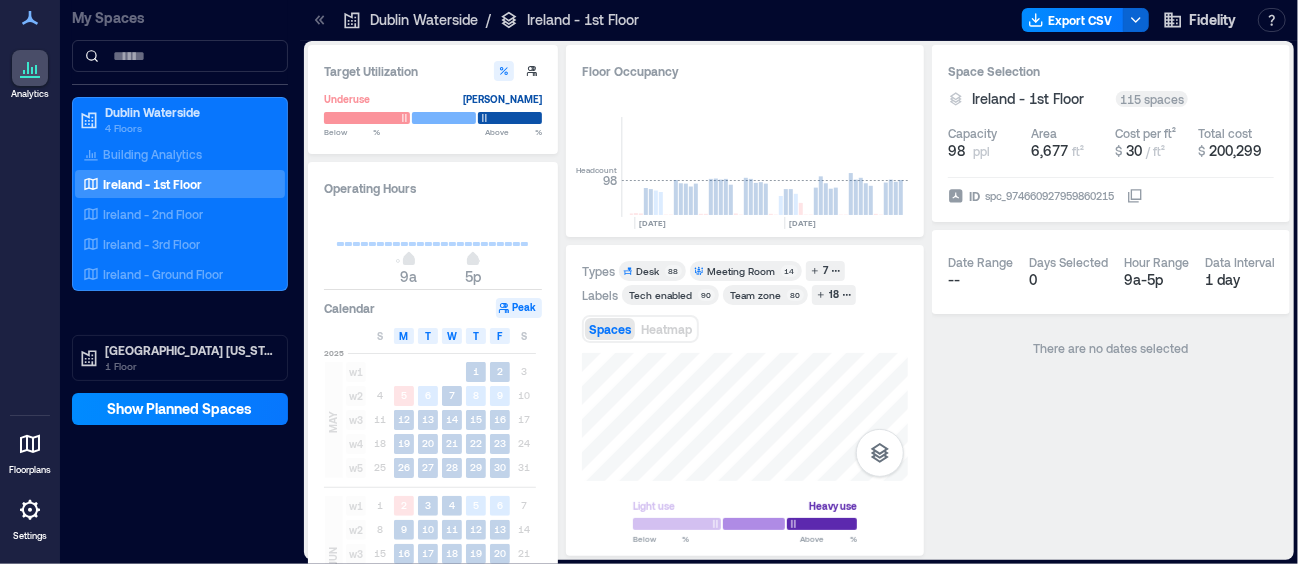 type on "****" 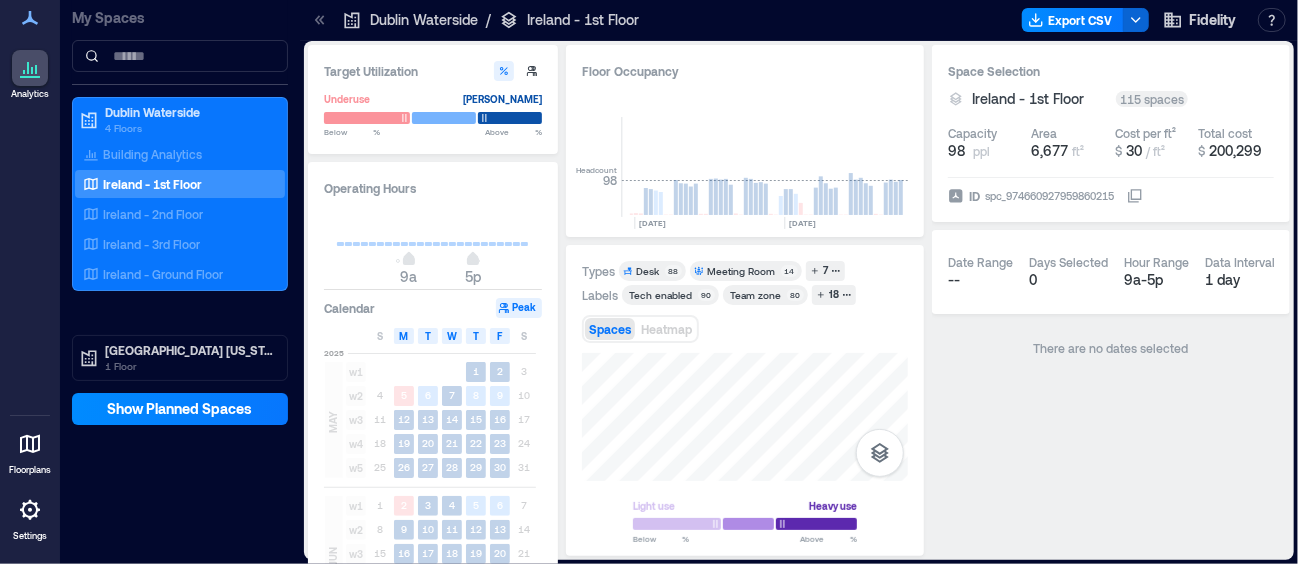 type on "****" 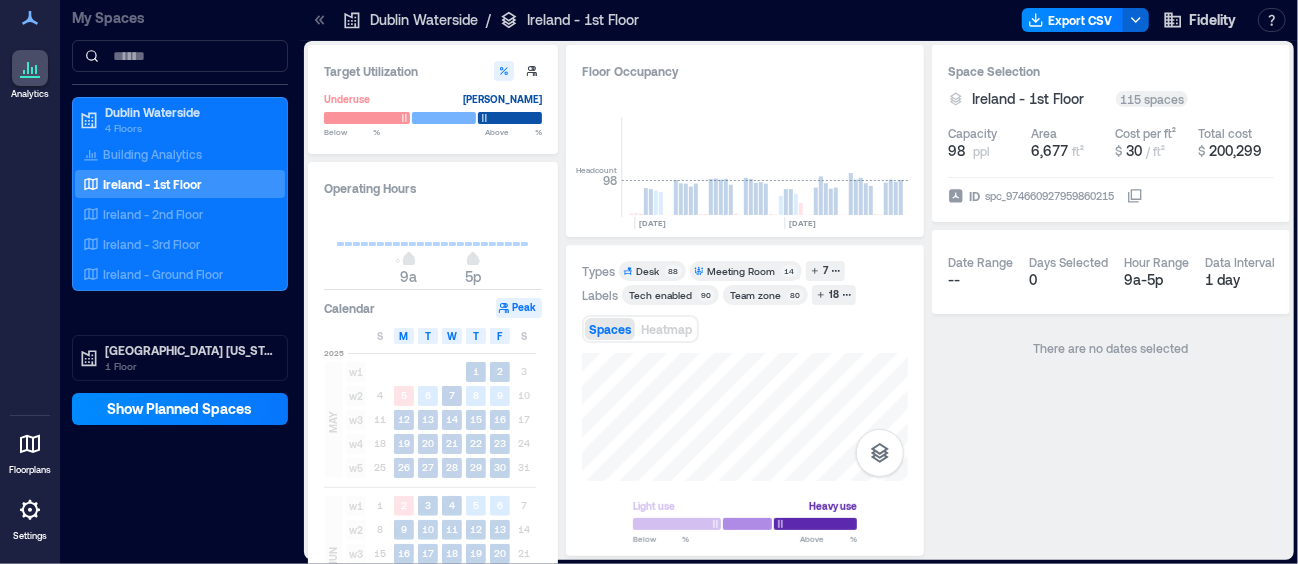 drag, startPoint x: 797, startPoint y: 523, endPoint x: 773, endPoint y: 523, distance: 24 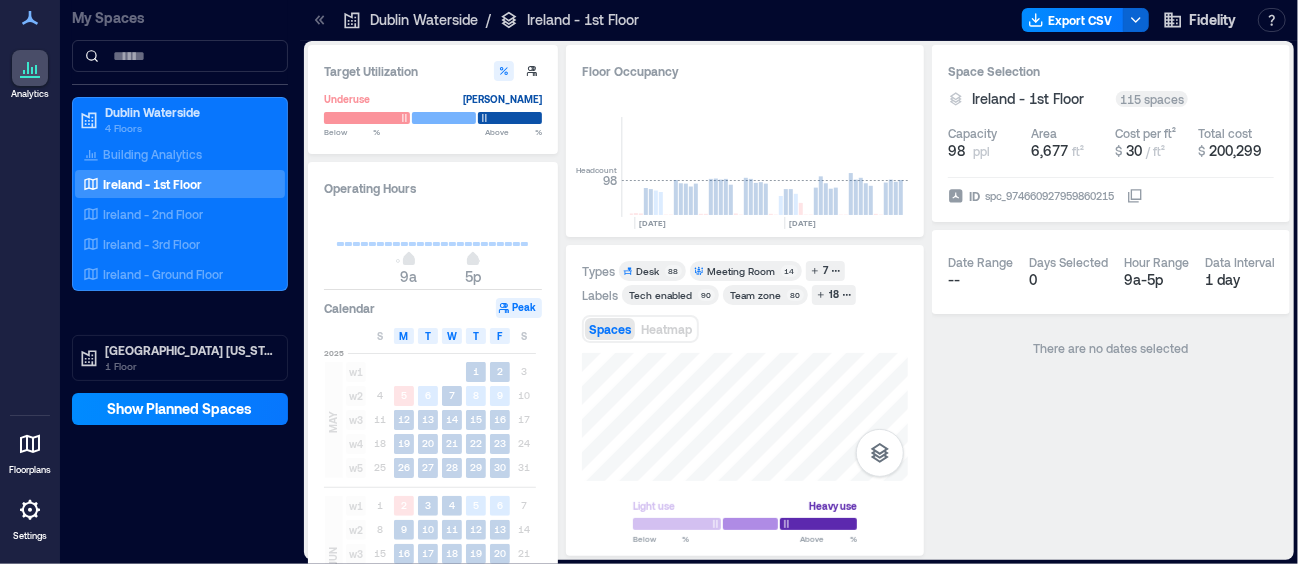 type on "****" 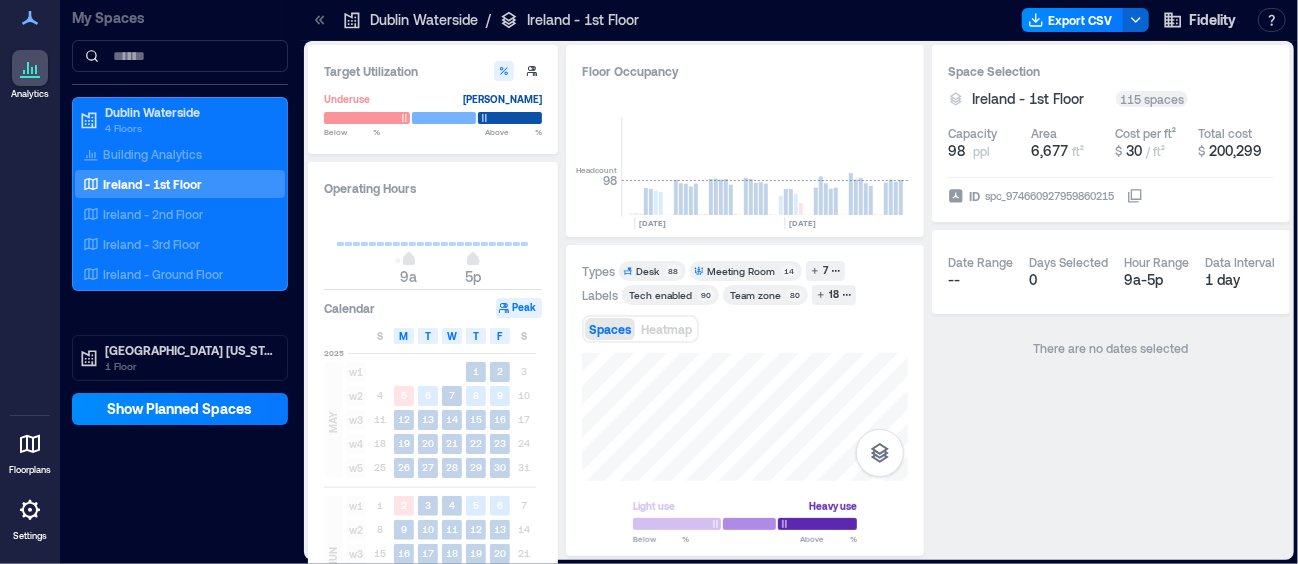 type on "****" 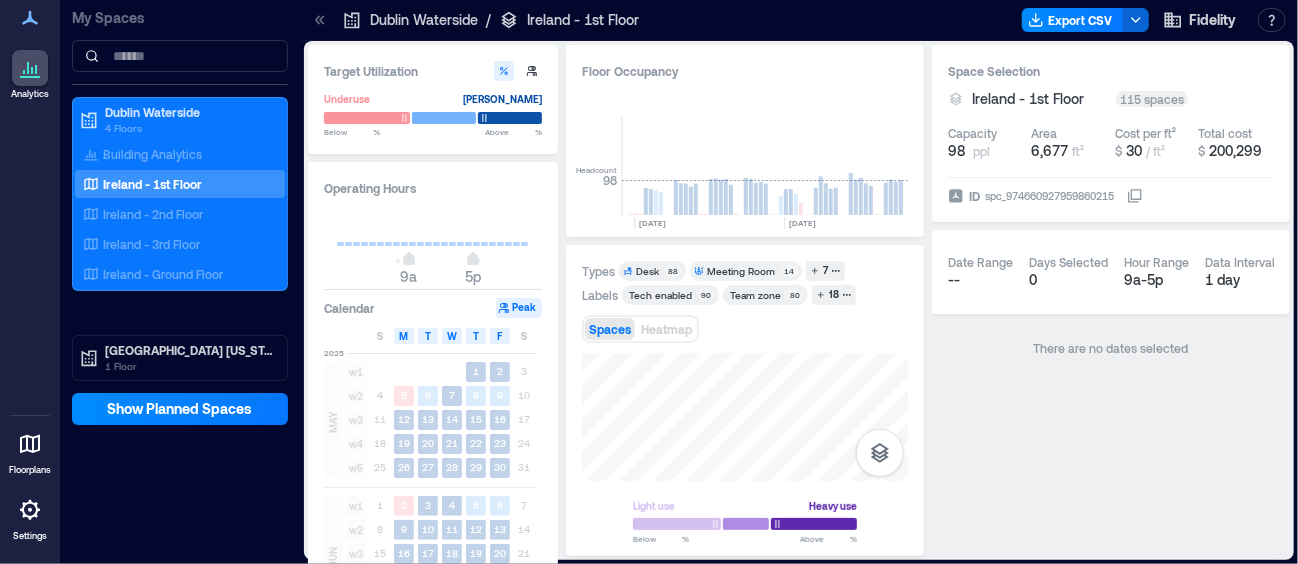 type on "**" 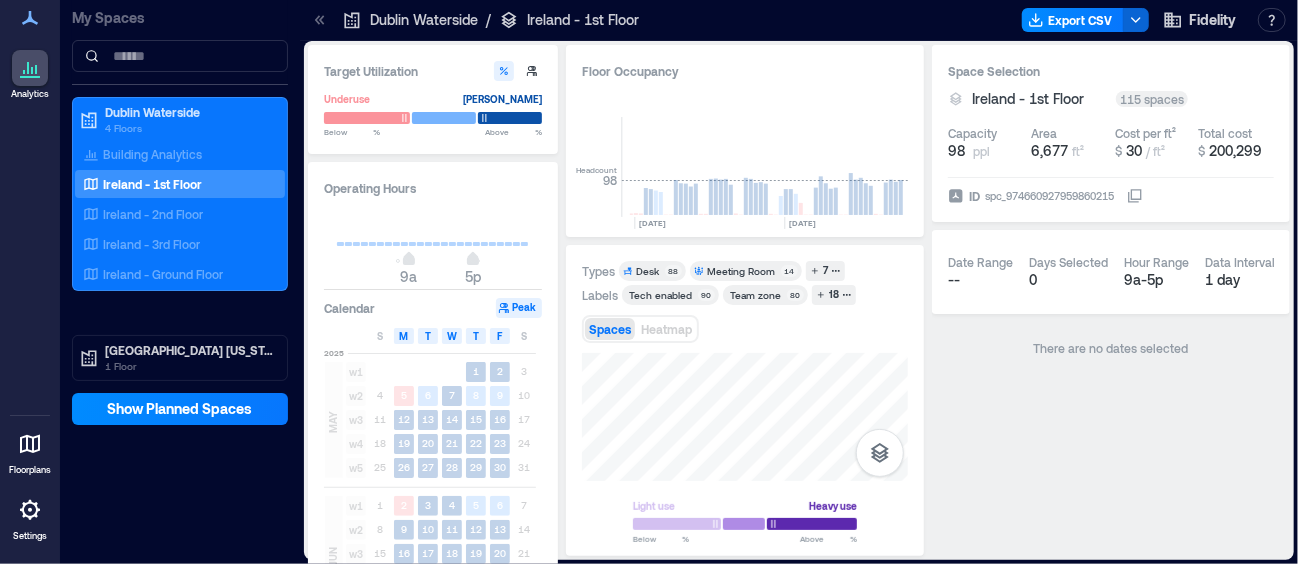 type on "**" 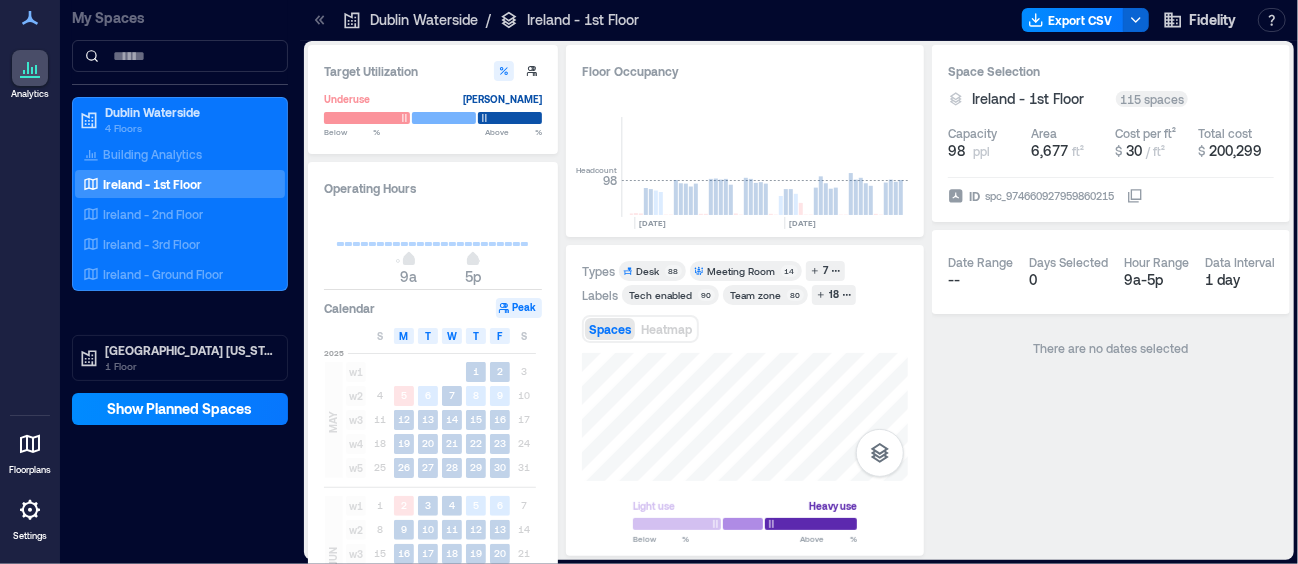 type on "****" 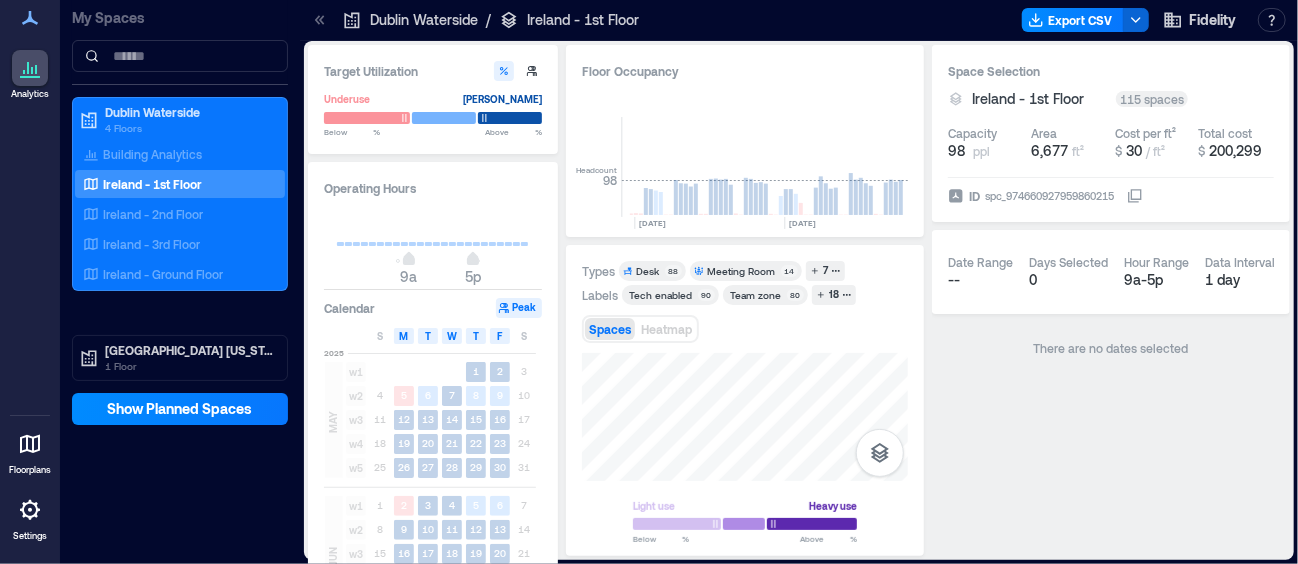 type on "***" 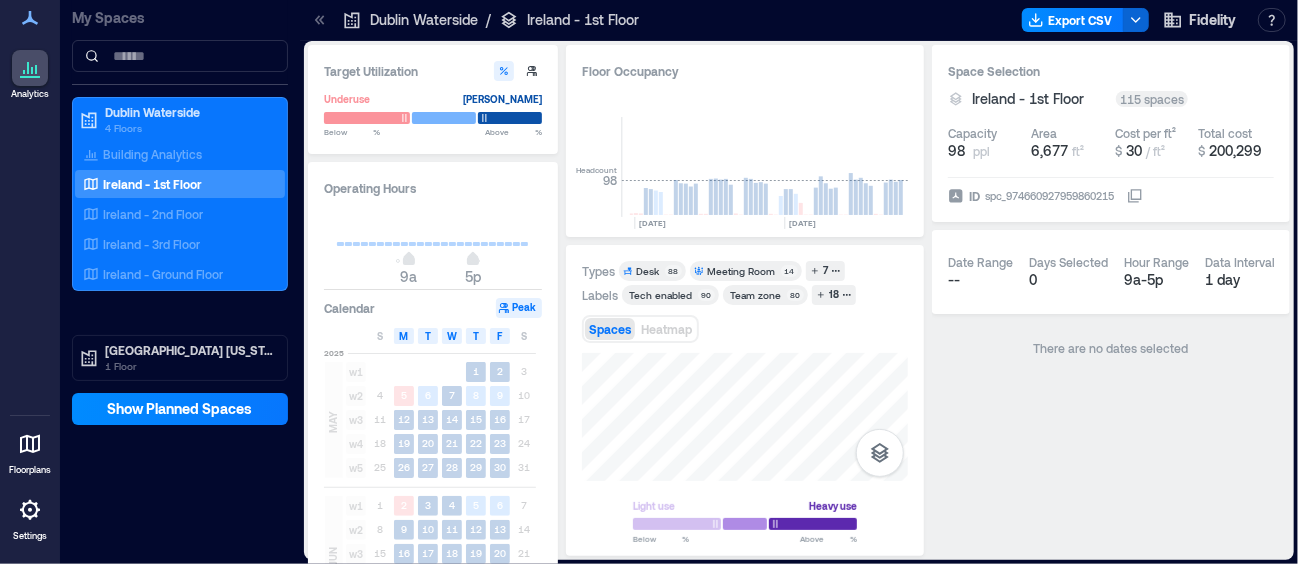 drag, startPoint x: 779, startPoint y: 523, endPoint x: 767, endPoint y: 523, distance: 12 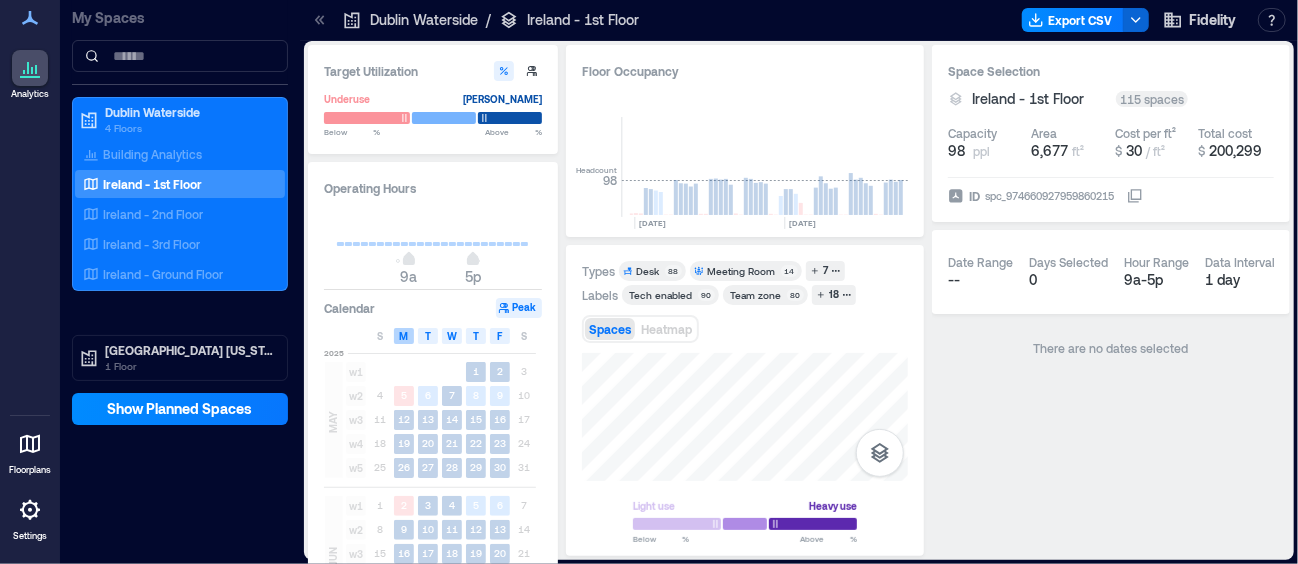 click on "M" at bounding box center [404, 336] 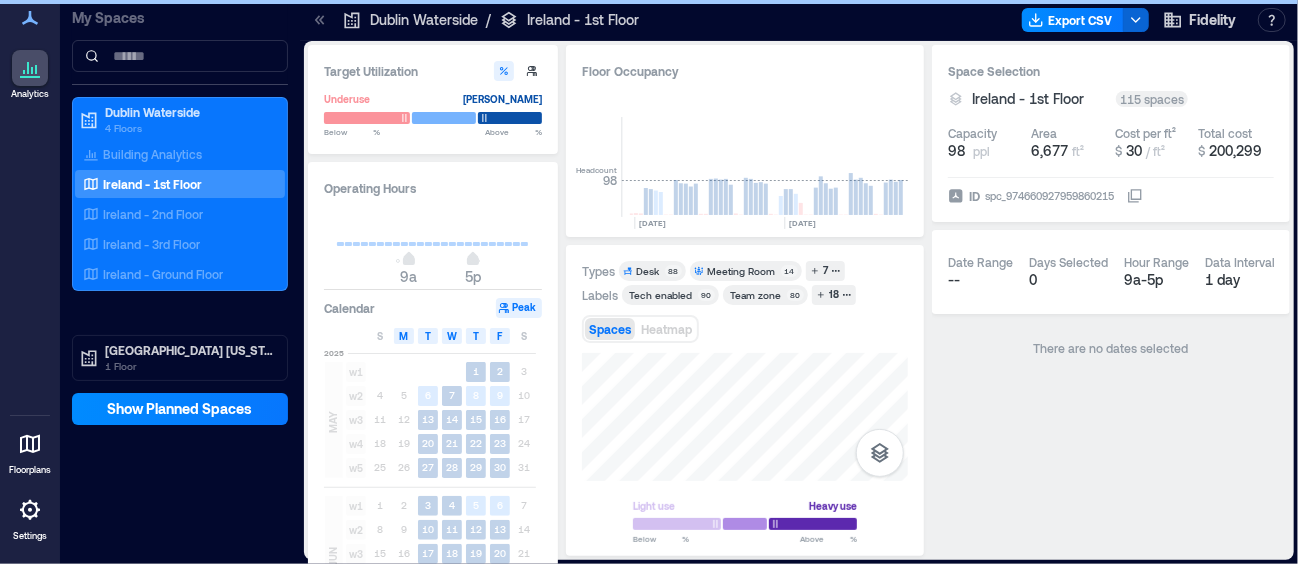 click on "M" at bounding box center [404, 336] 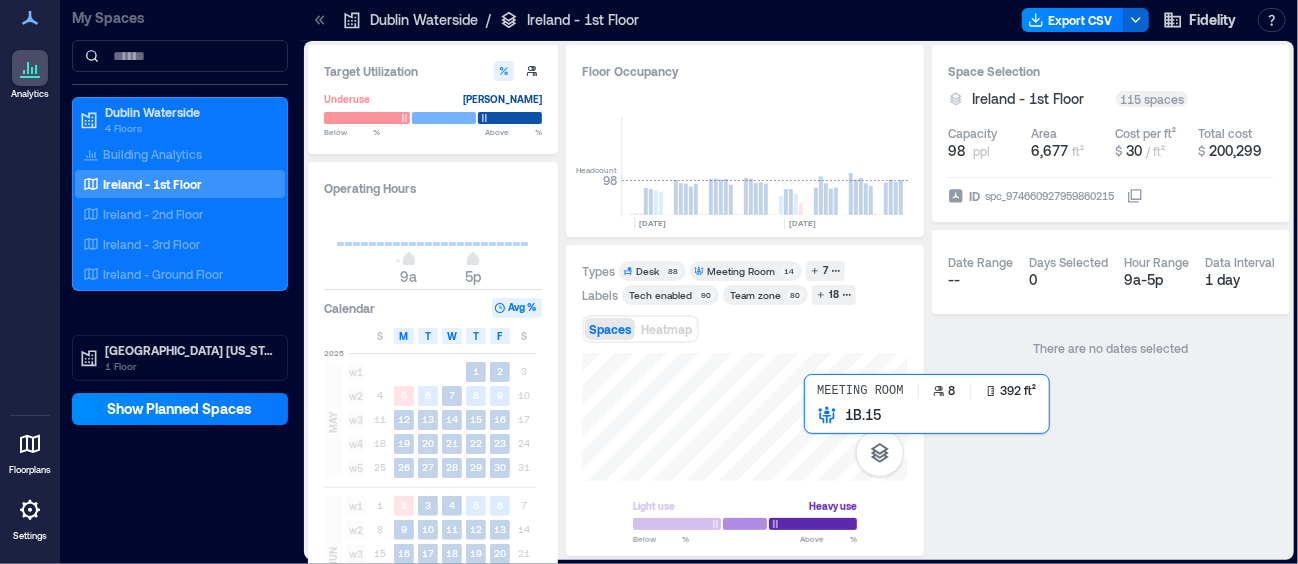 click at bounding box center (745, 417) 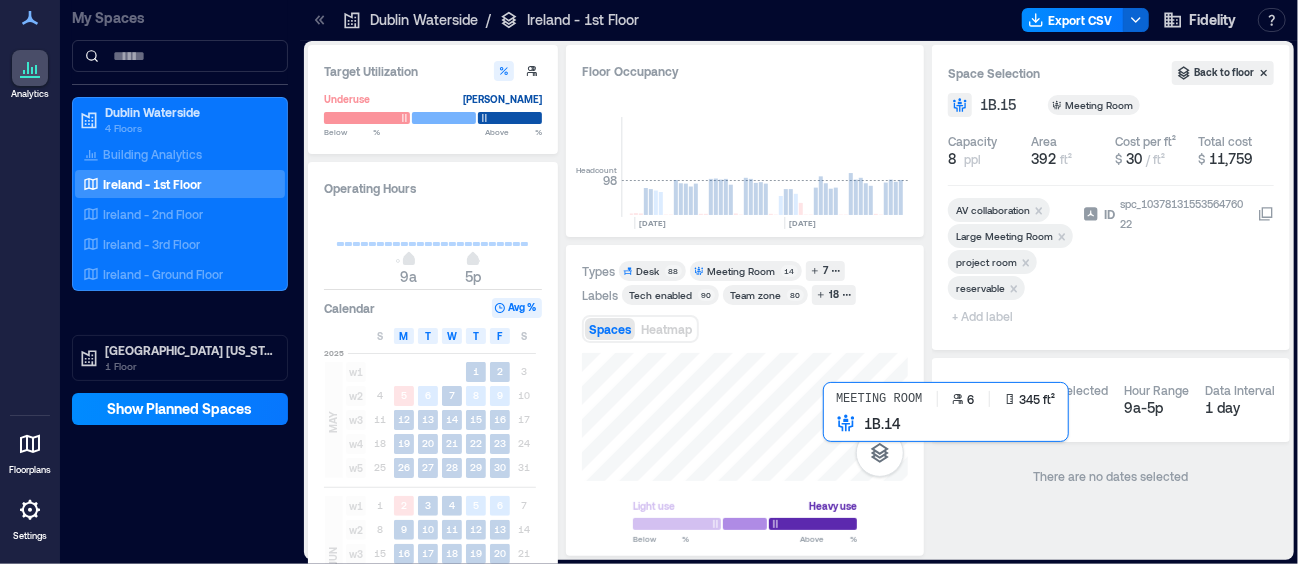 click at bounding box center (745, 417) 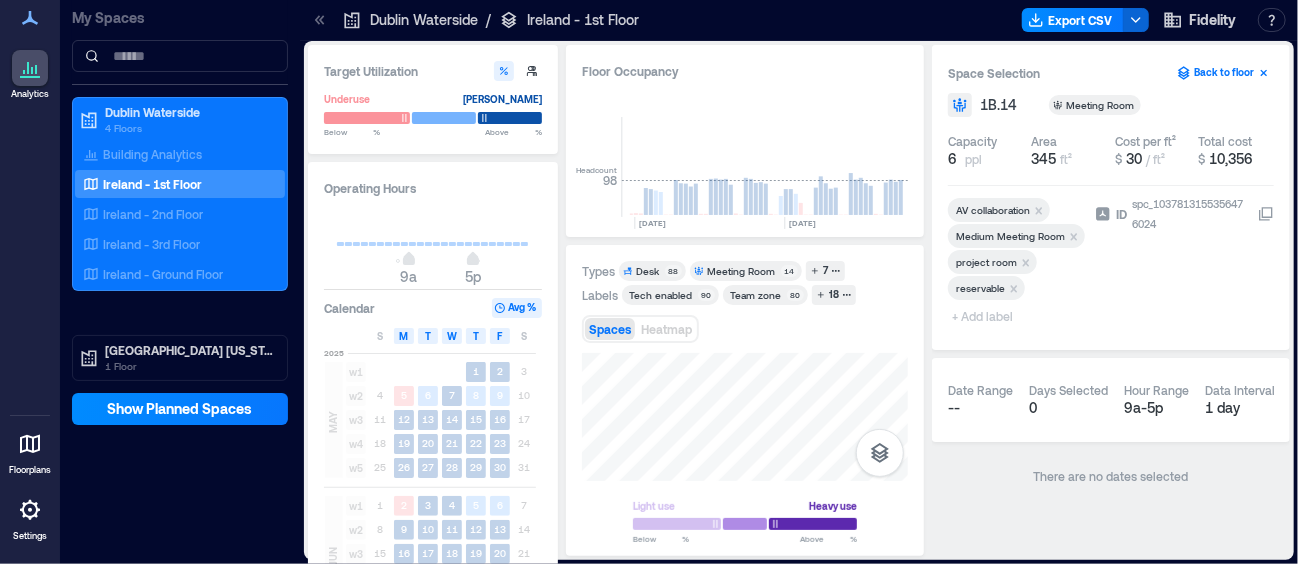 click on "Back to floor" at bounding box center (1223, 73) 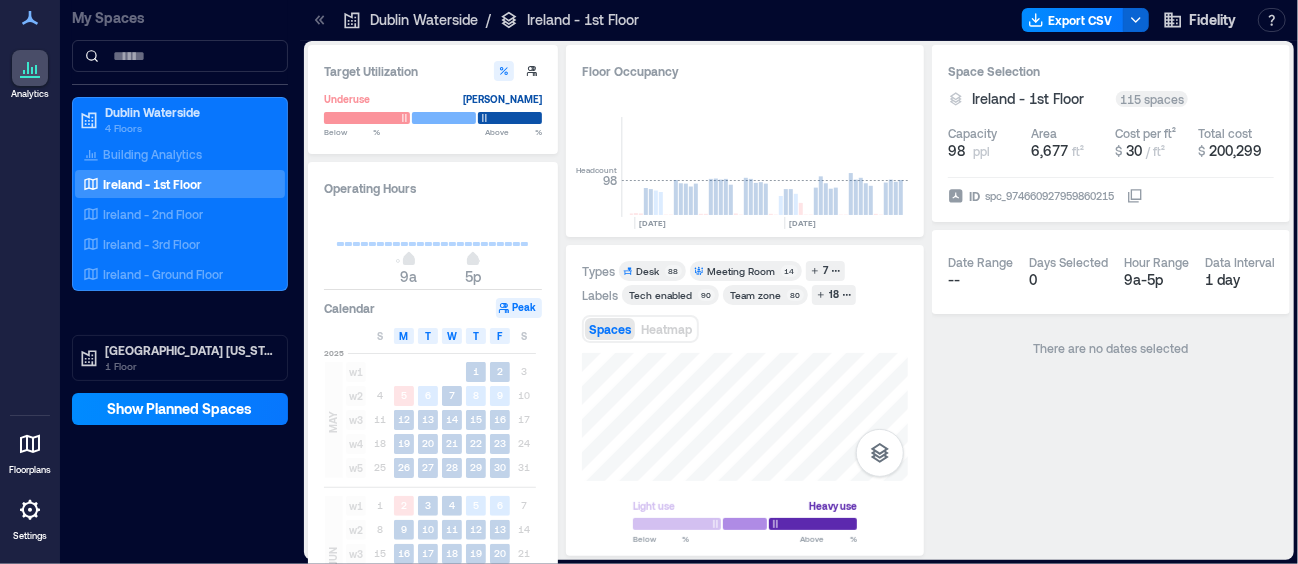 click on "Spaces Heatmap" at bounding box center (745, 329) 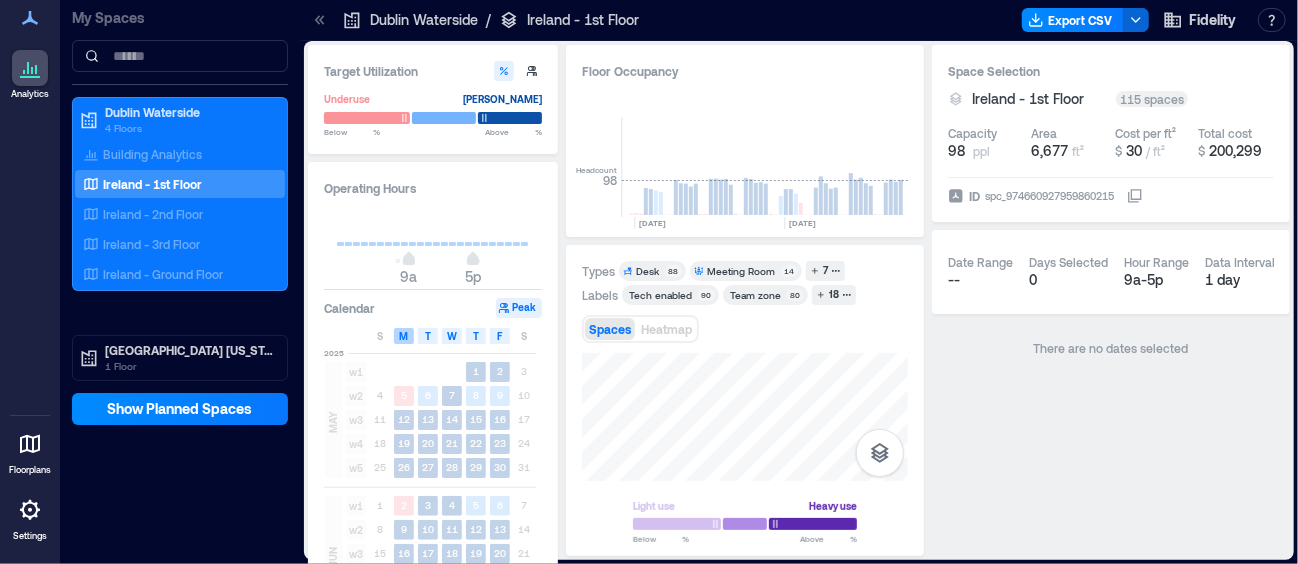 click on "M" at bounding box center [404, 336] 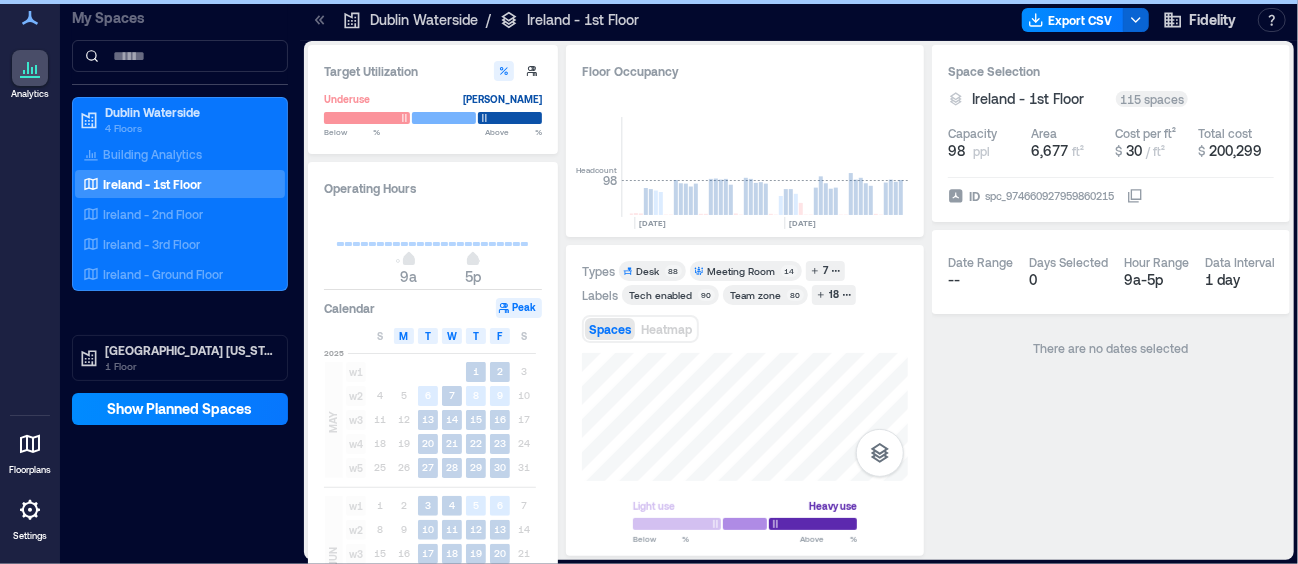 click on "M" at bounding box center [404, 336] 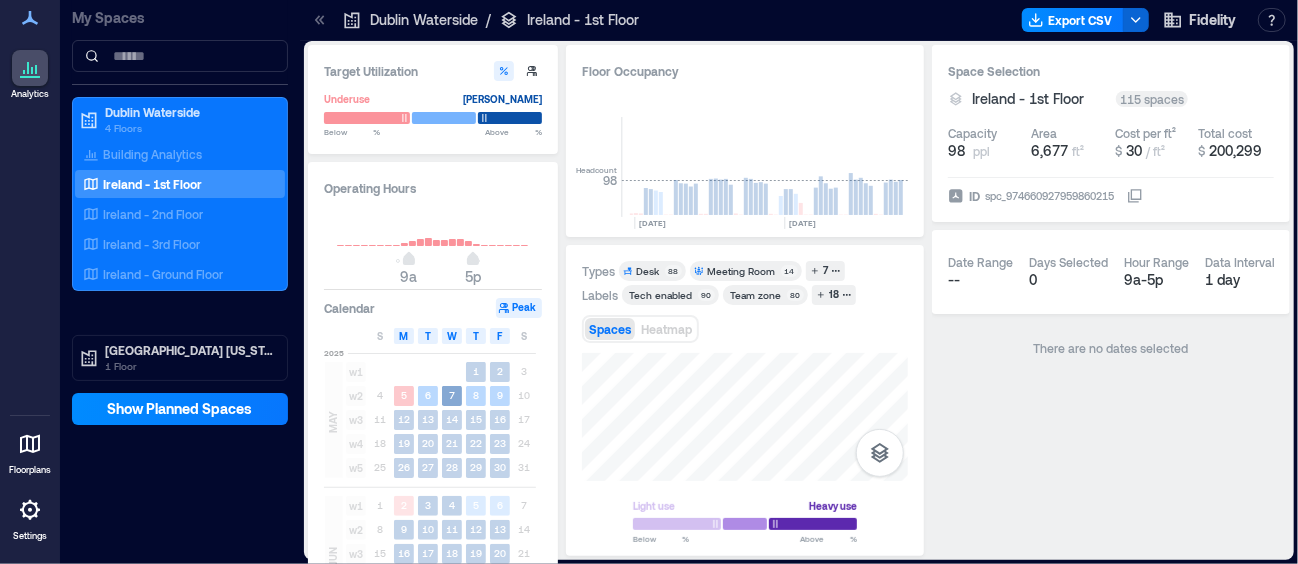 click on "w2" at bounding box center (356, 396) 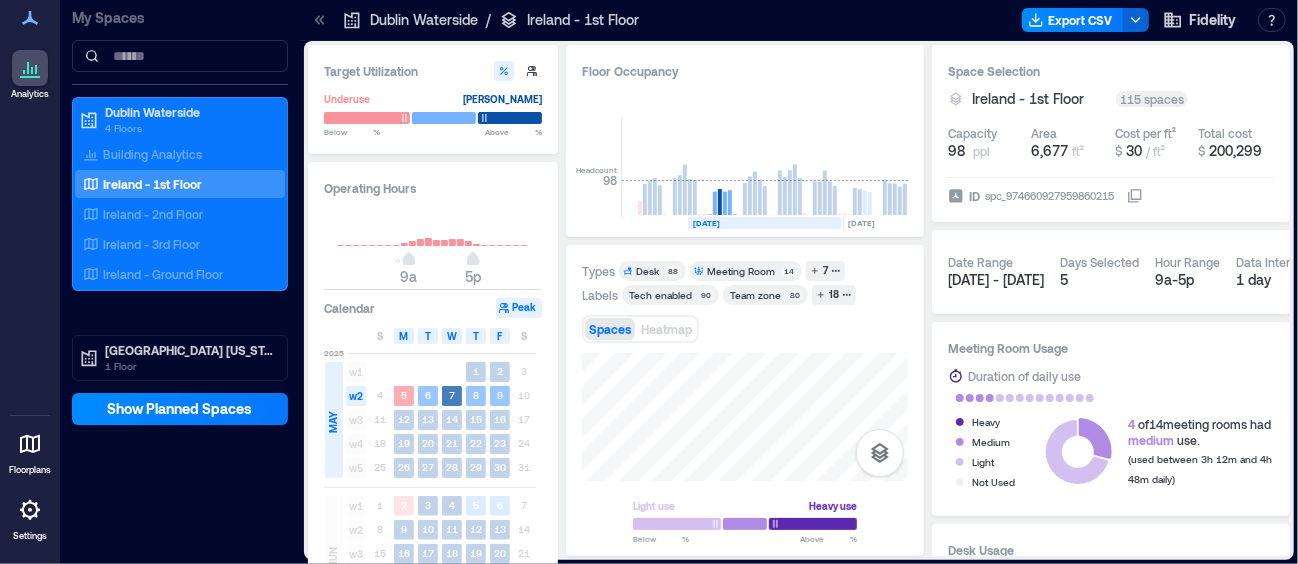 scroll, scrollTop: 0, scrollLeft: 5568, axis: horizontal 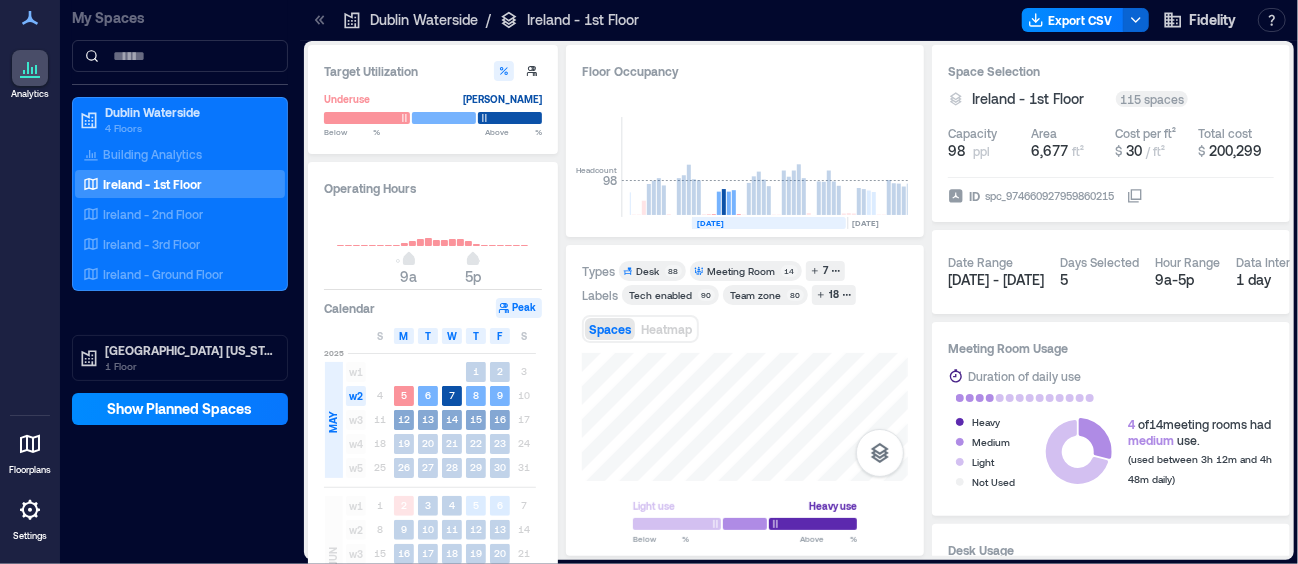 click on "w3" at bounding box center (356, 420) 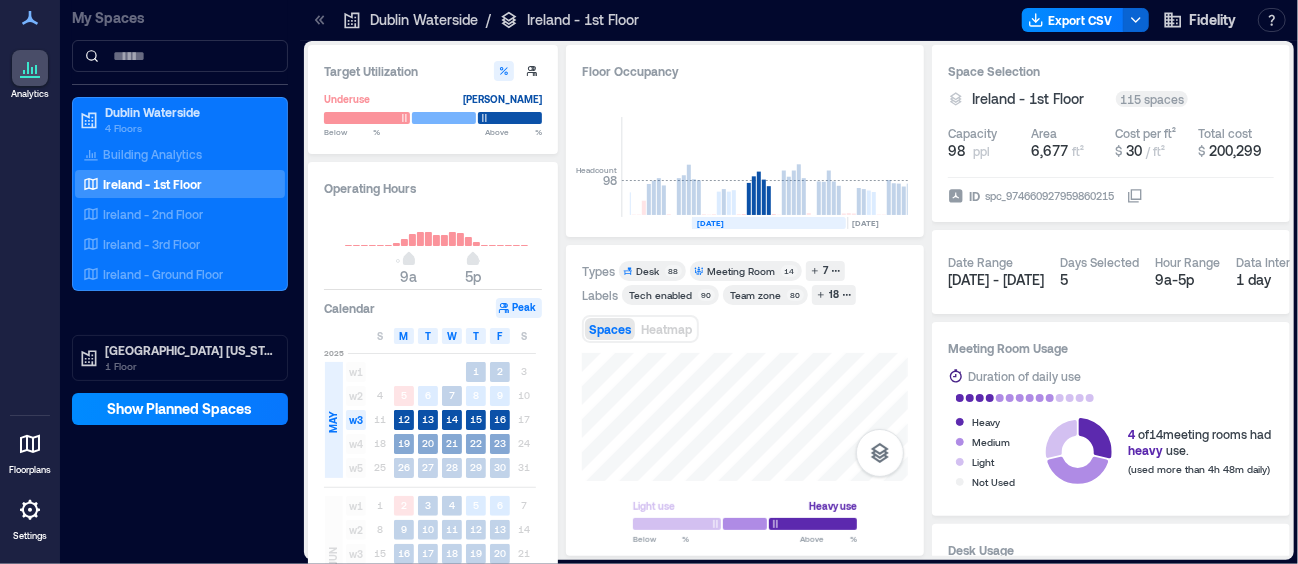 click on "w4" at bounding box center (356, 444) 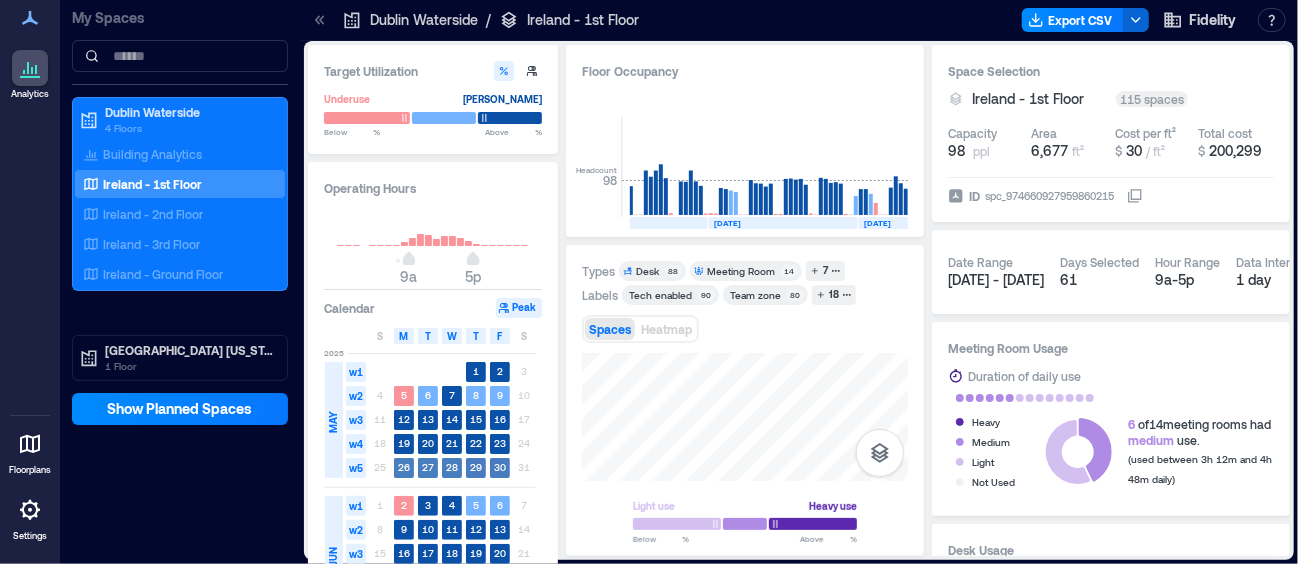 click on "w5" at bounding box center (356, 468) 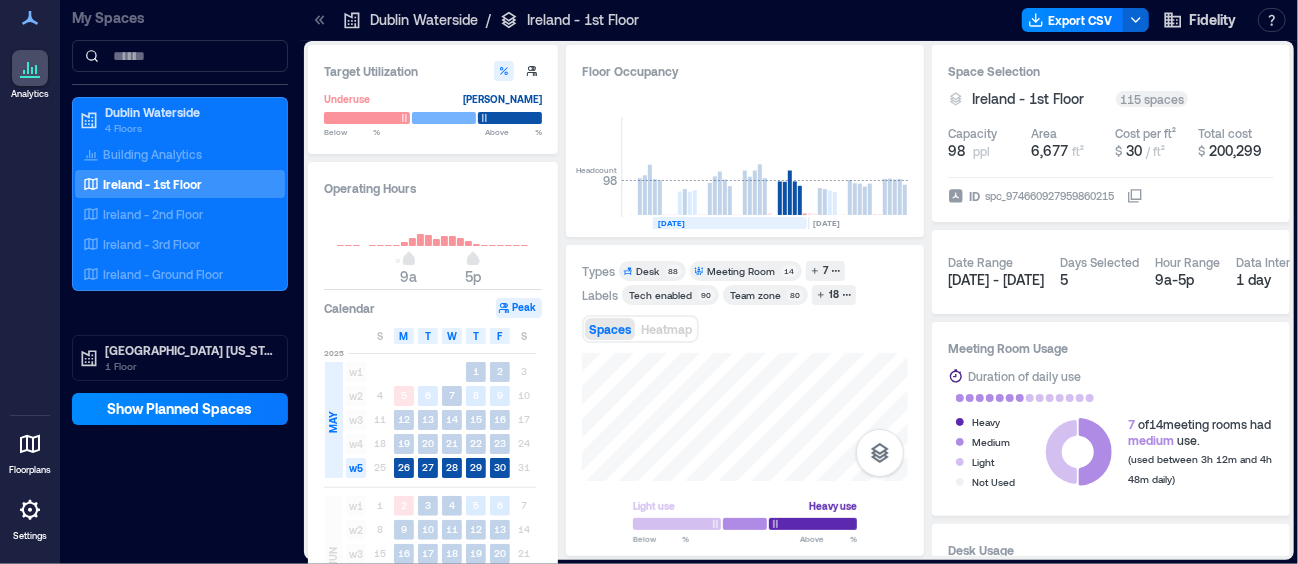 scroll, scrollTop: 0, scrollLeft: 5568, axis: horizontal 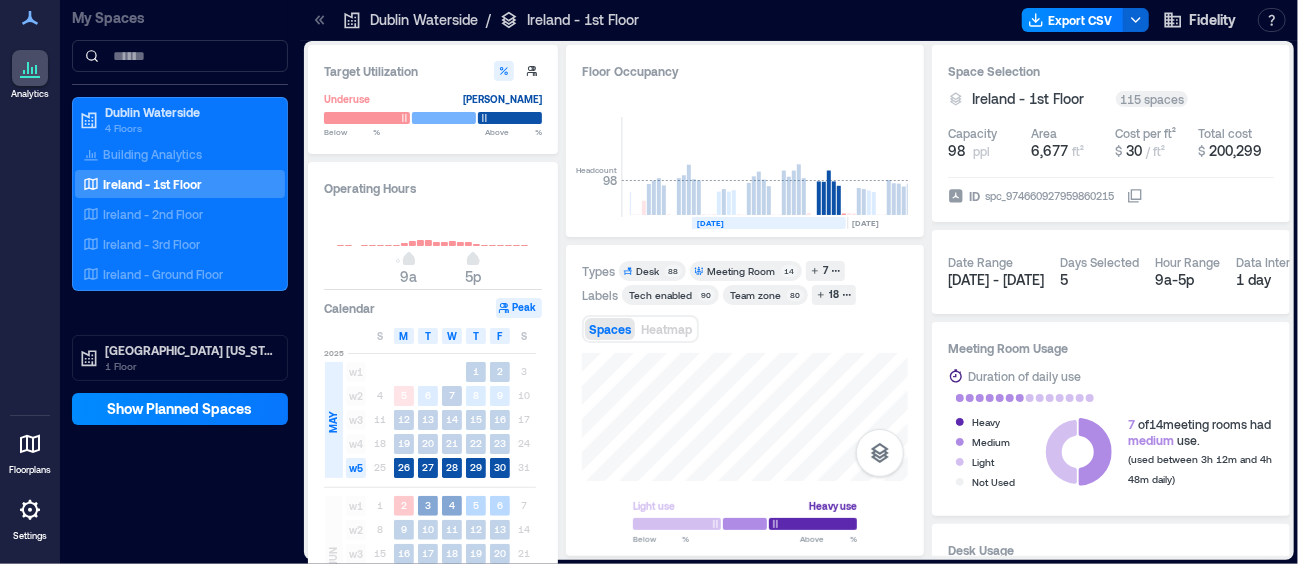 click on "w1" at bounding box center (356, 506) 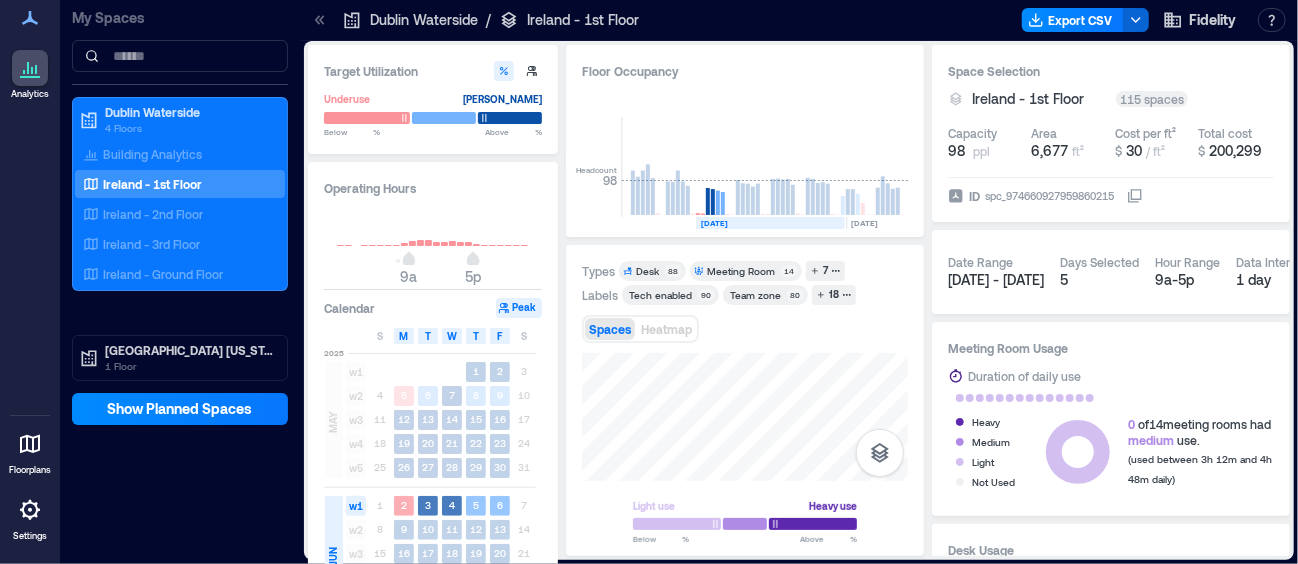 scroll, scrollTop: 0, scrollLeft: 5721, axis: horizontal 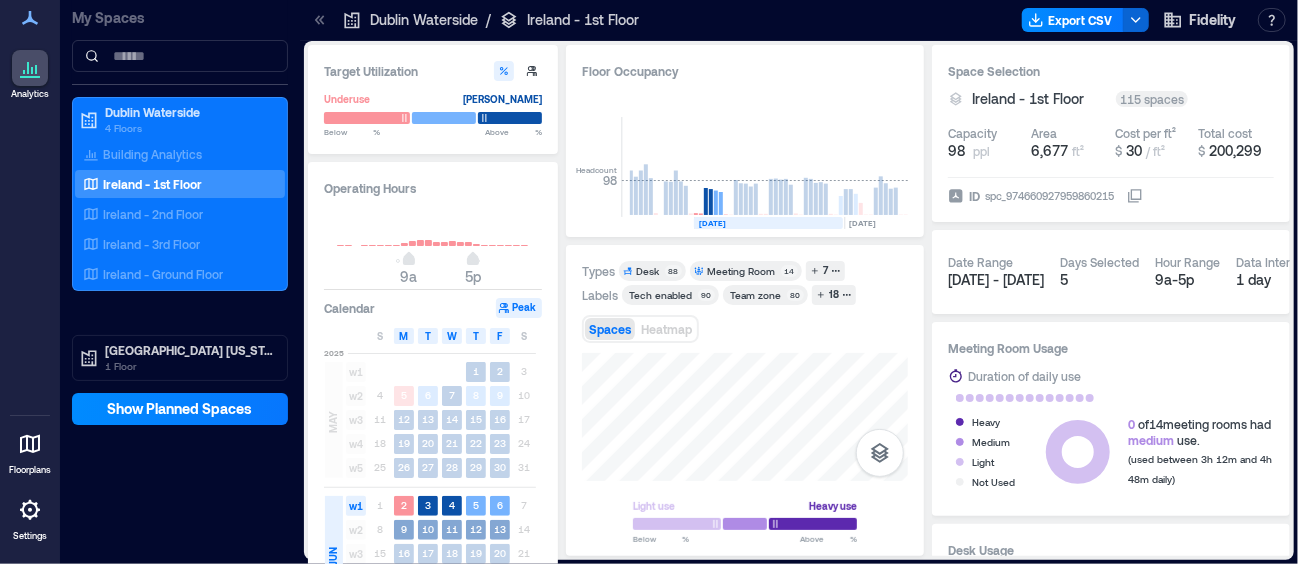 click on "w2" at bounding box center [356, 530] 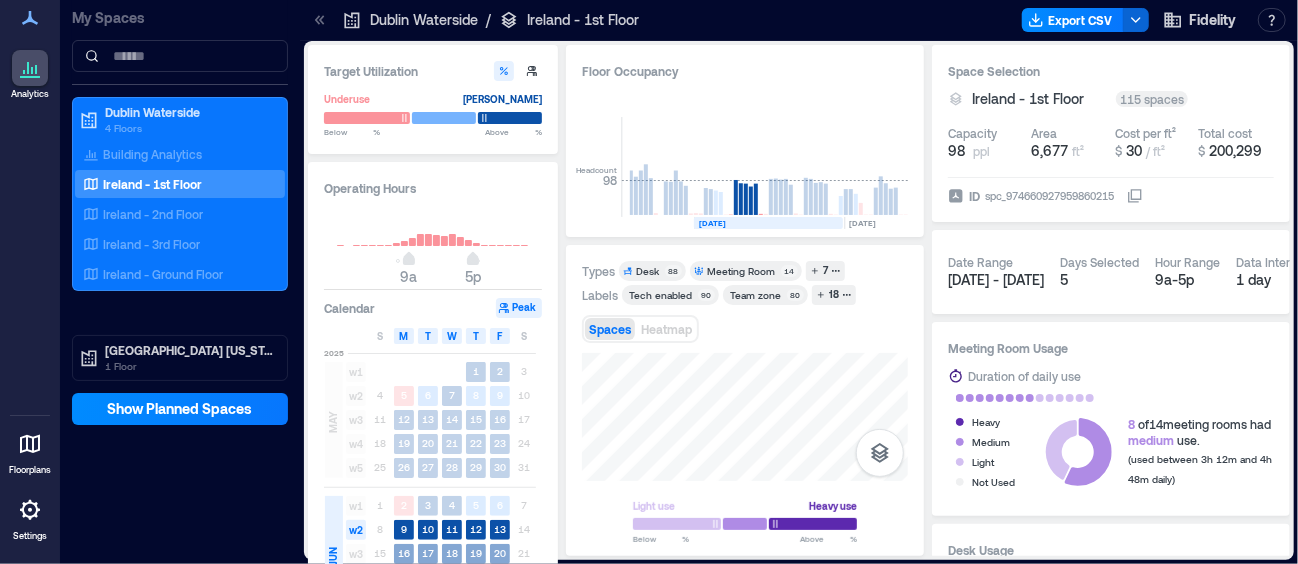 click on "w3" at bounding box center (356, 554) 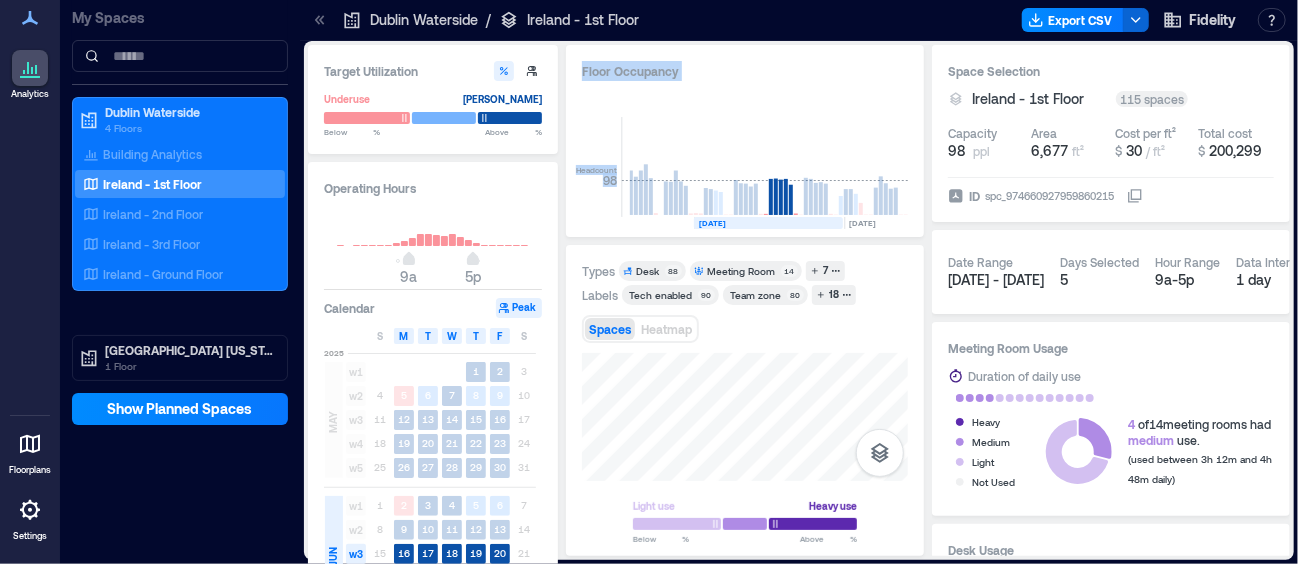 drag, startPoint x: 559, startPoint y: 425, endPoint x: 568, endPoint y: 504, distance: 79.51101 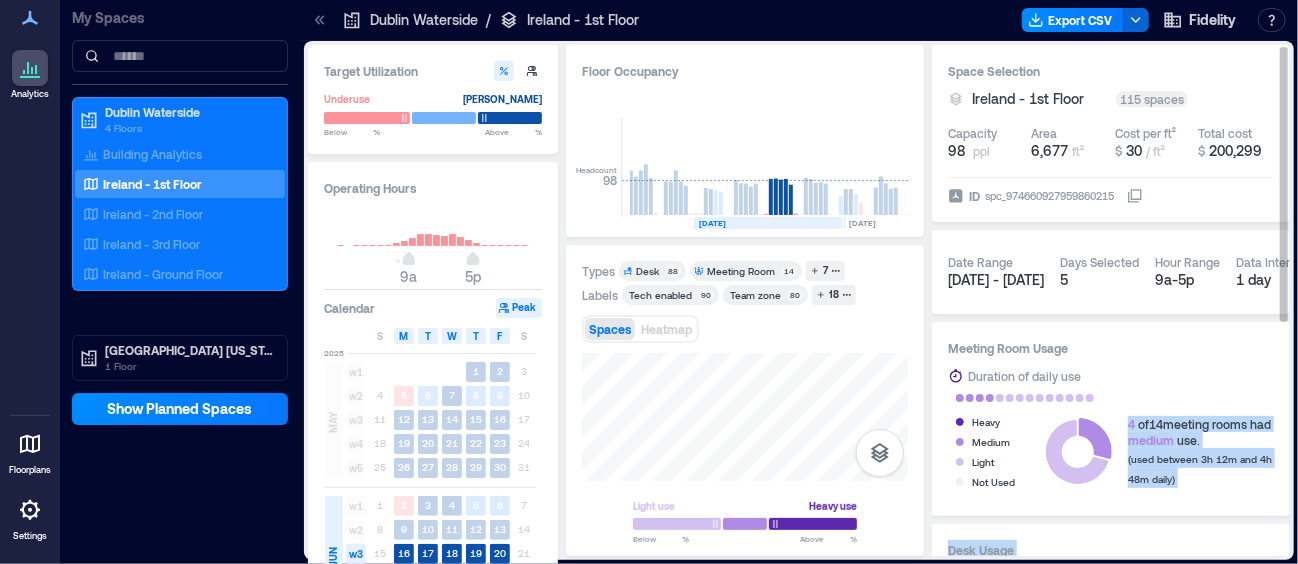 drag, startPoint x: 1280, startPoint y: 200, endPoint x: 1269, endPoint y: 402, distance: 202.29929 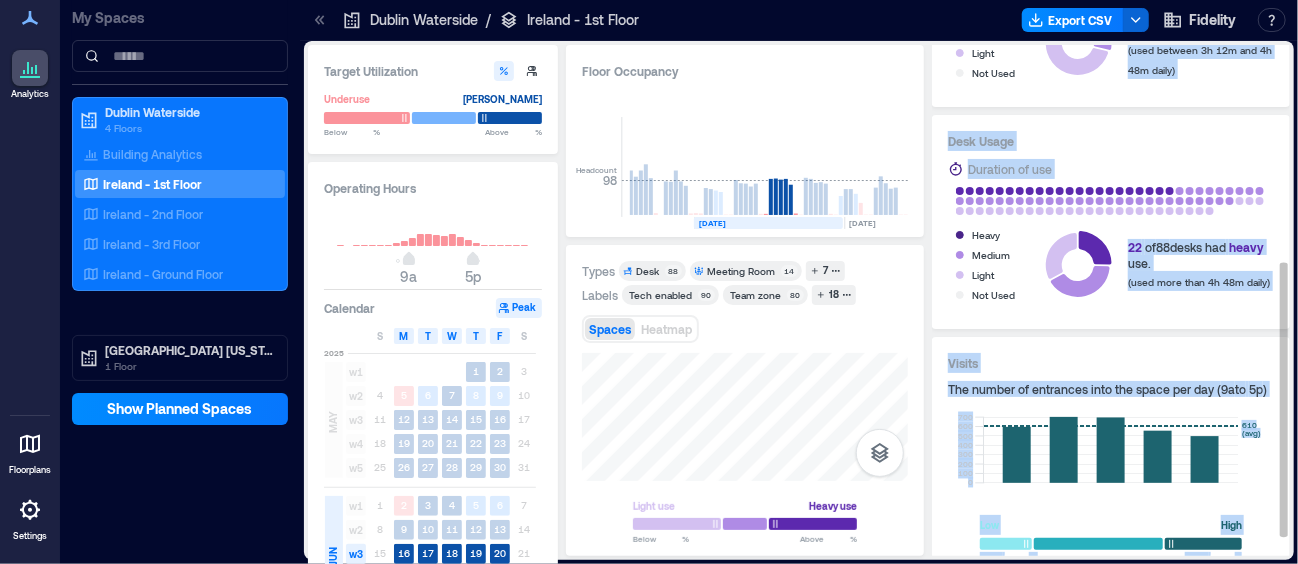 scroll, scrollTop: 440, scrollLeft: 0, axis: vertical 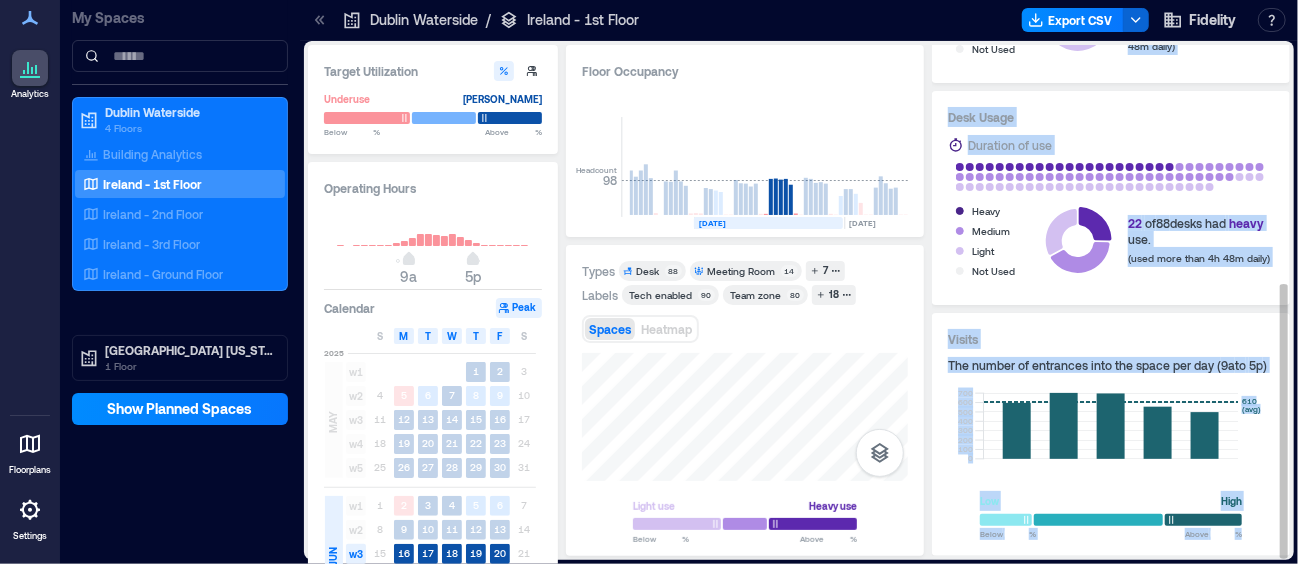 drag, startPoint x: 1283, startPoint y: 297, endPoint x: 975, endPoint y: 398, distance: 324.13733 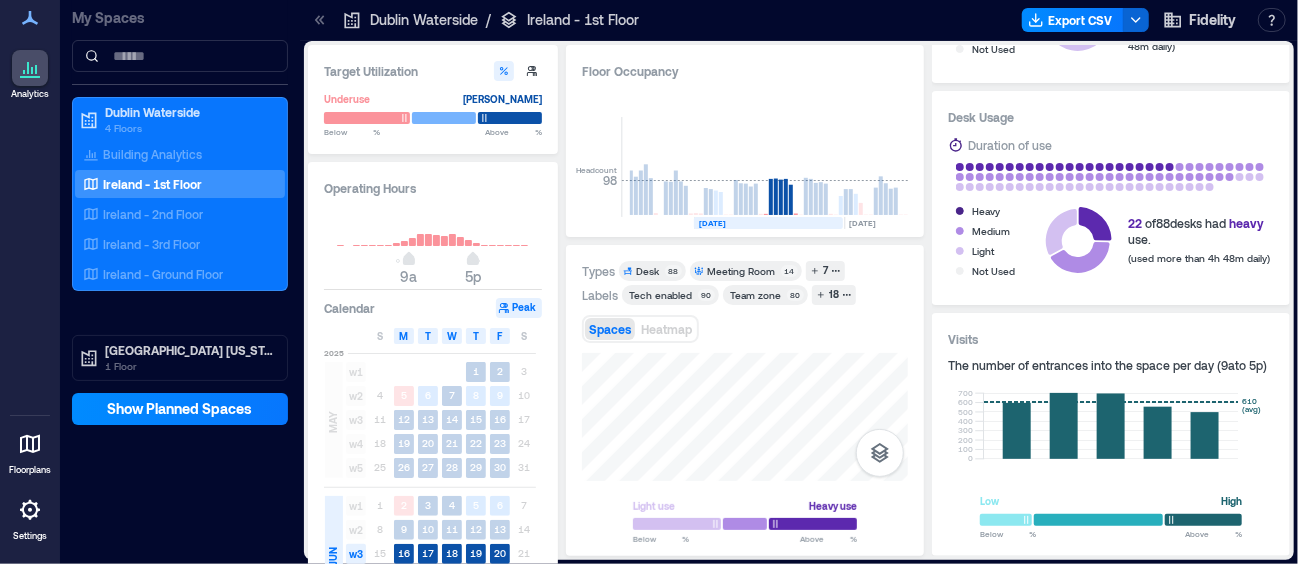 click on "Spaces Heatmap" at bounding box center (745, 329) 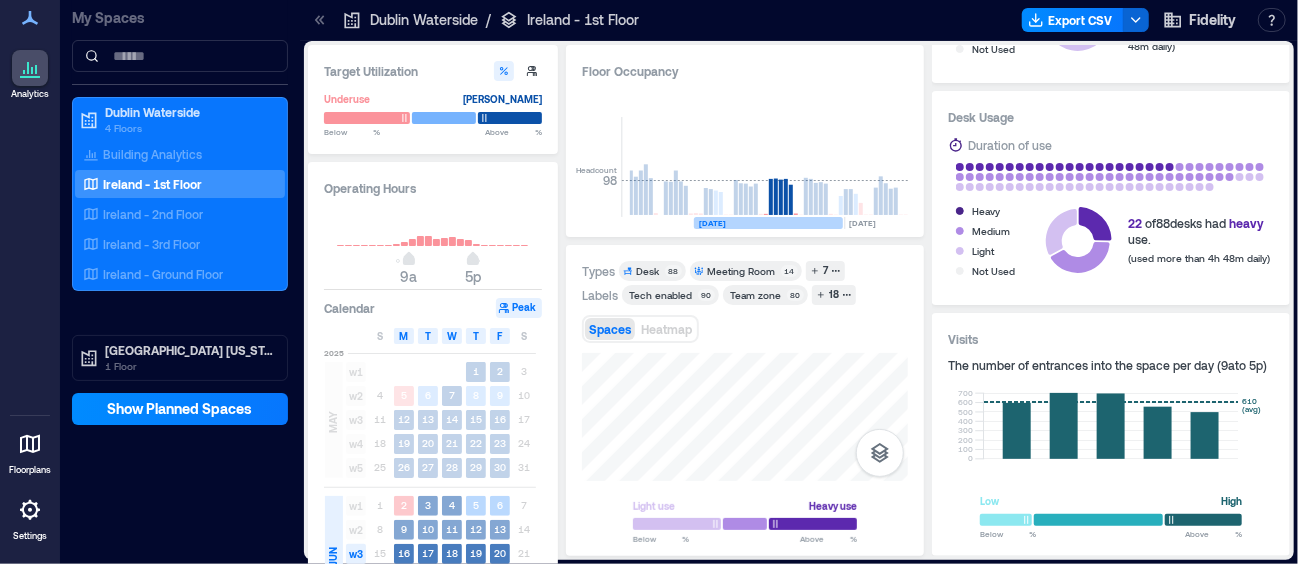 click 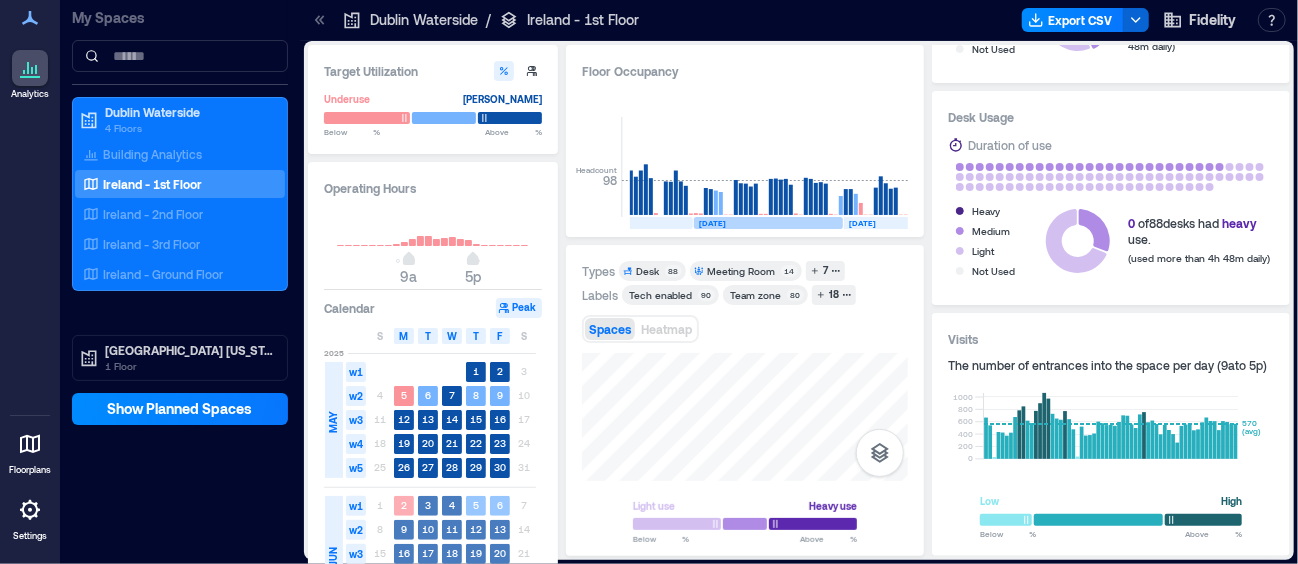 scroll, scrollTop: 0, scrollLeft: 5706, axis: horizontal 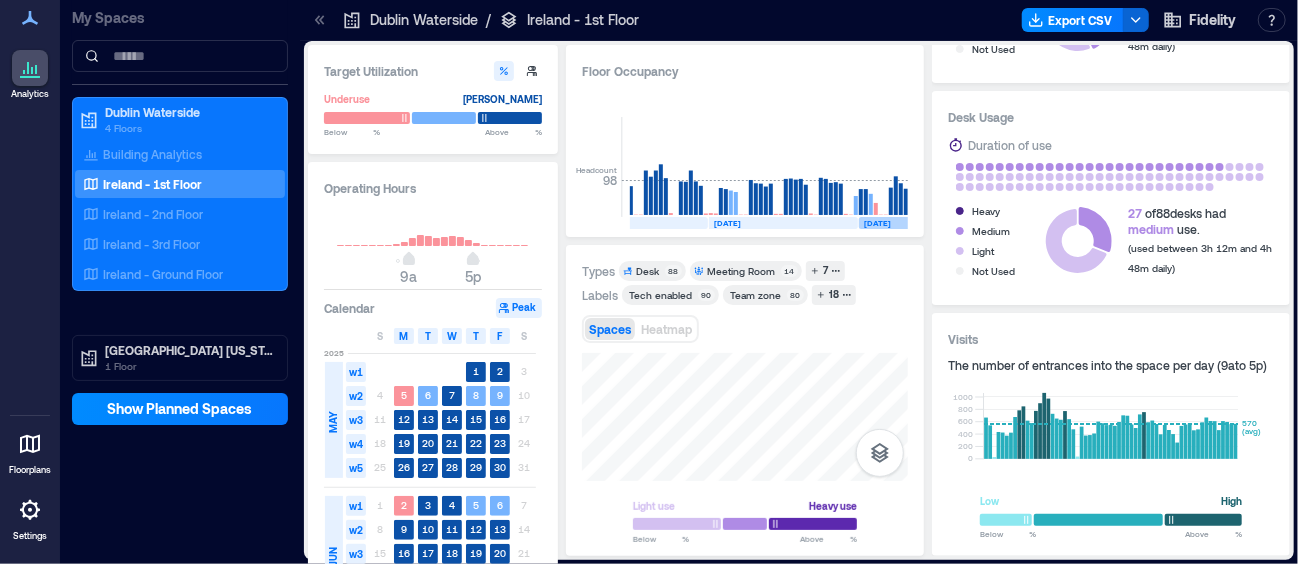 click on "[DATE]" 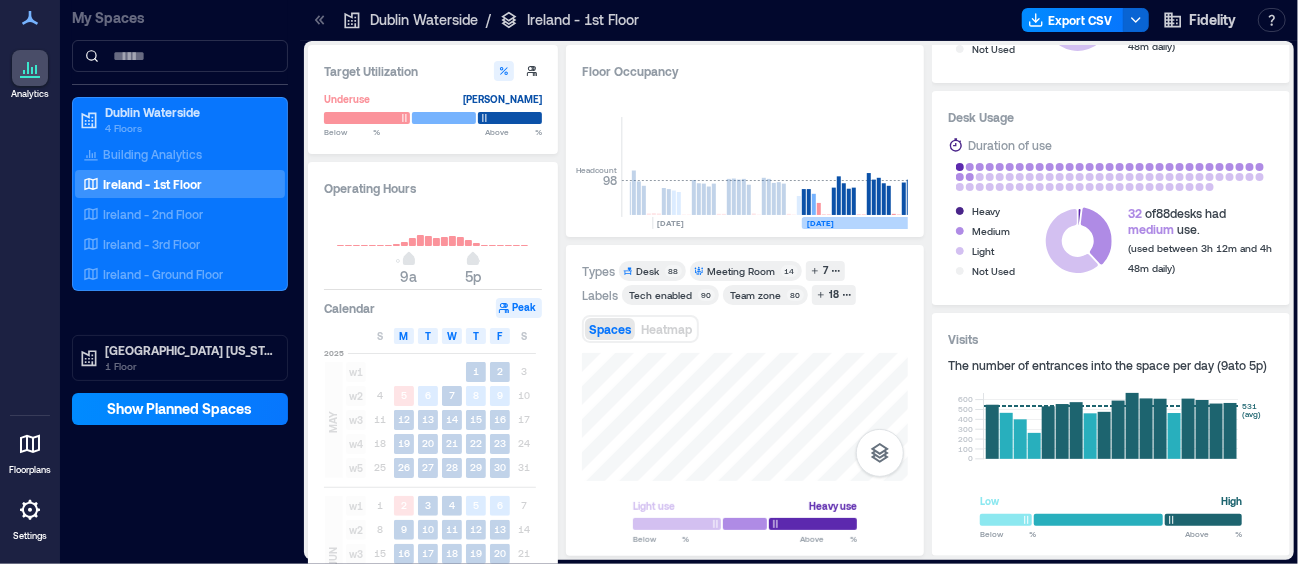 scroll, scrollTop: 0, scrollLeft: 5781, axis: horizontal 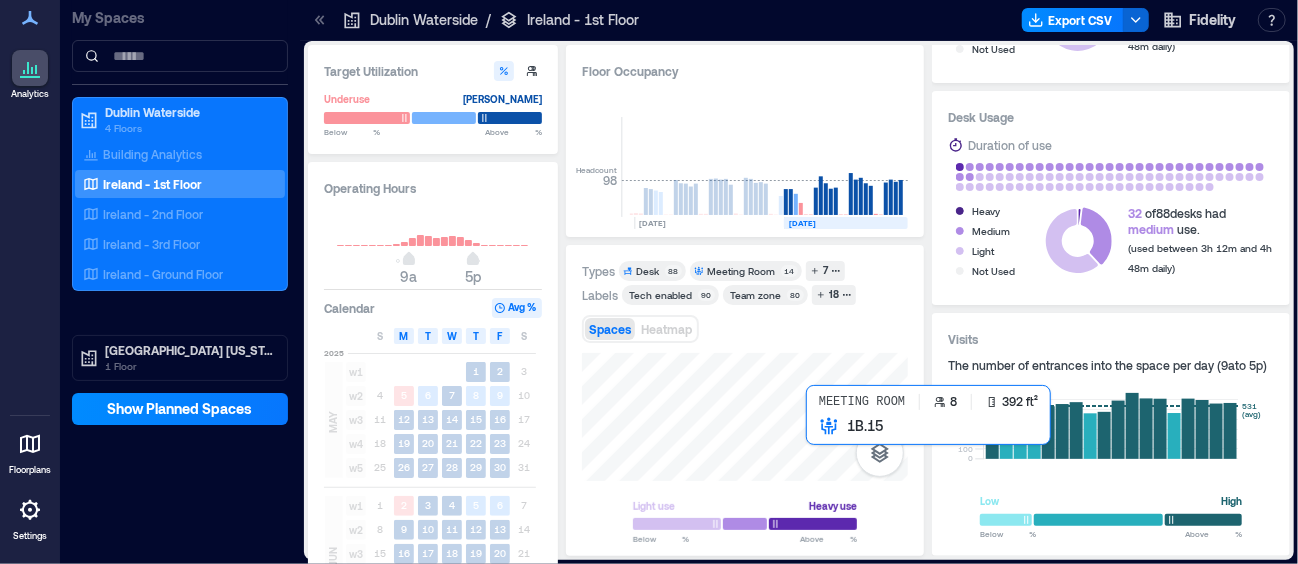 click at bounding box center [745, 417] 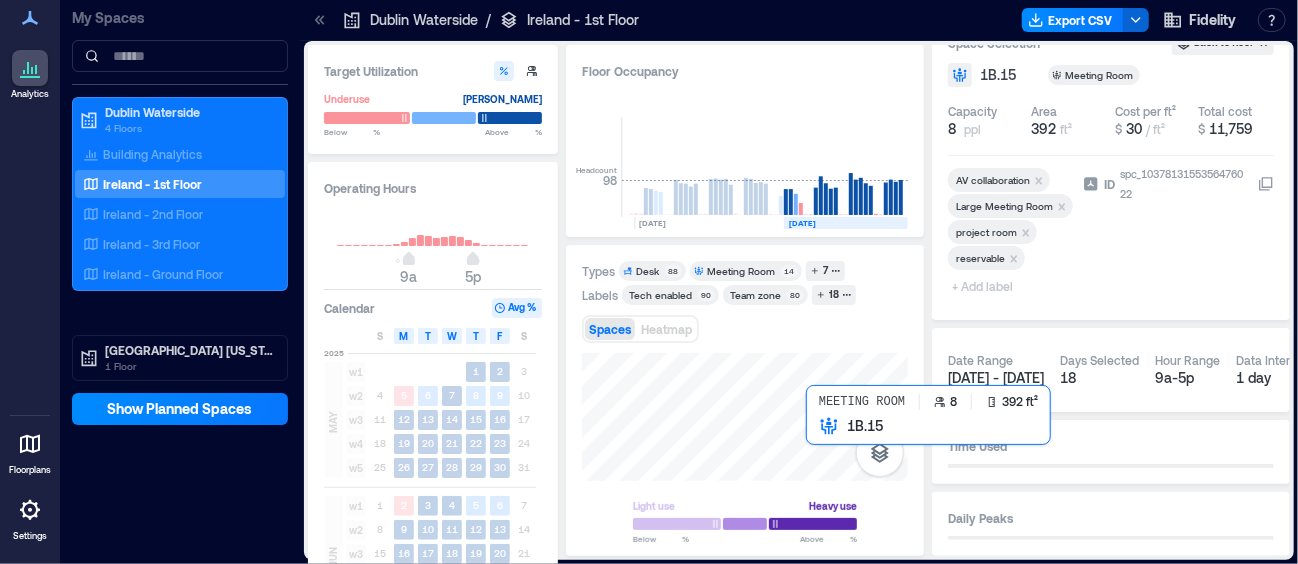 scroll, scrollTop: 0, scrollLeft: 0, axis: both 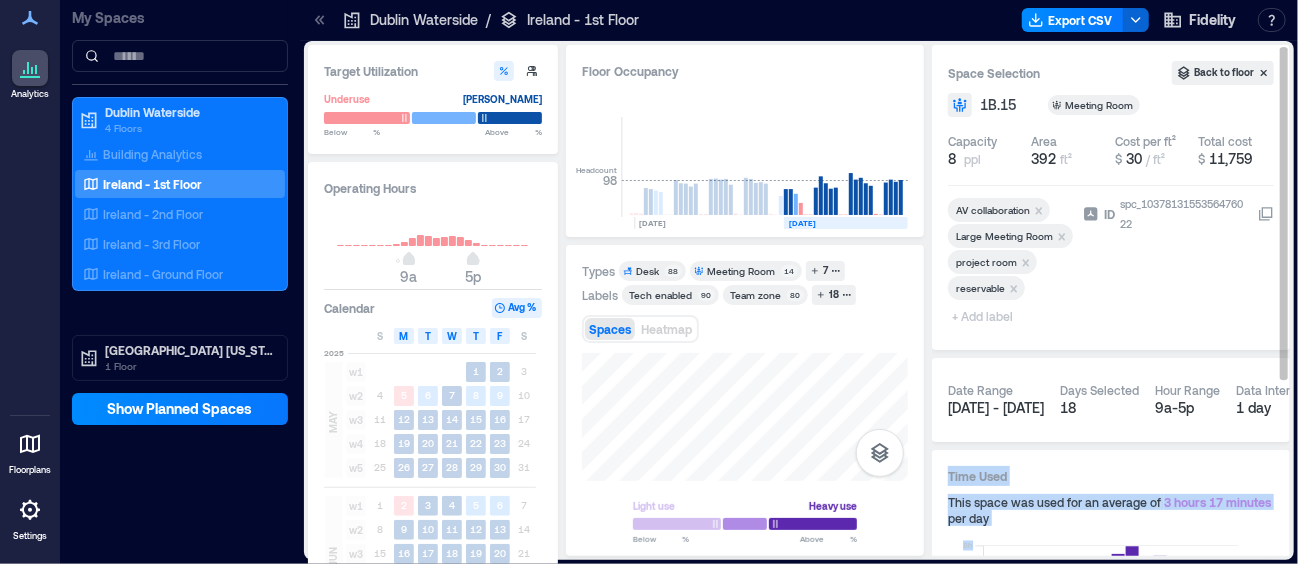 drag, startPoint x: 1287, startPoint y: 283, endPoint x: 1284, endPoint y: 422, distance: 139.03236 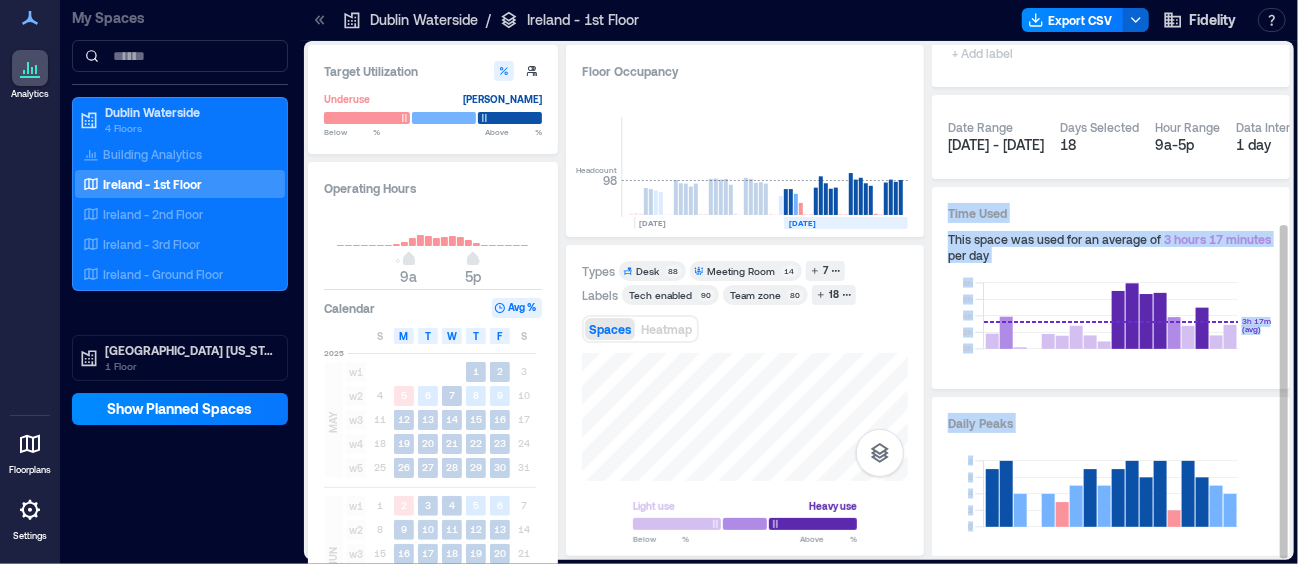 scroll, scrollTop: 273, scrollLeft: 0, axis: vertical 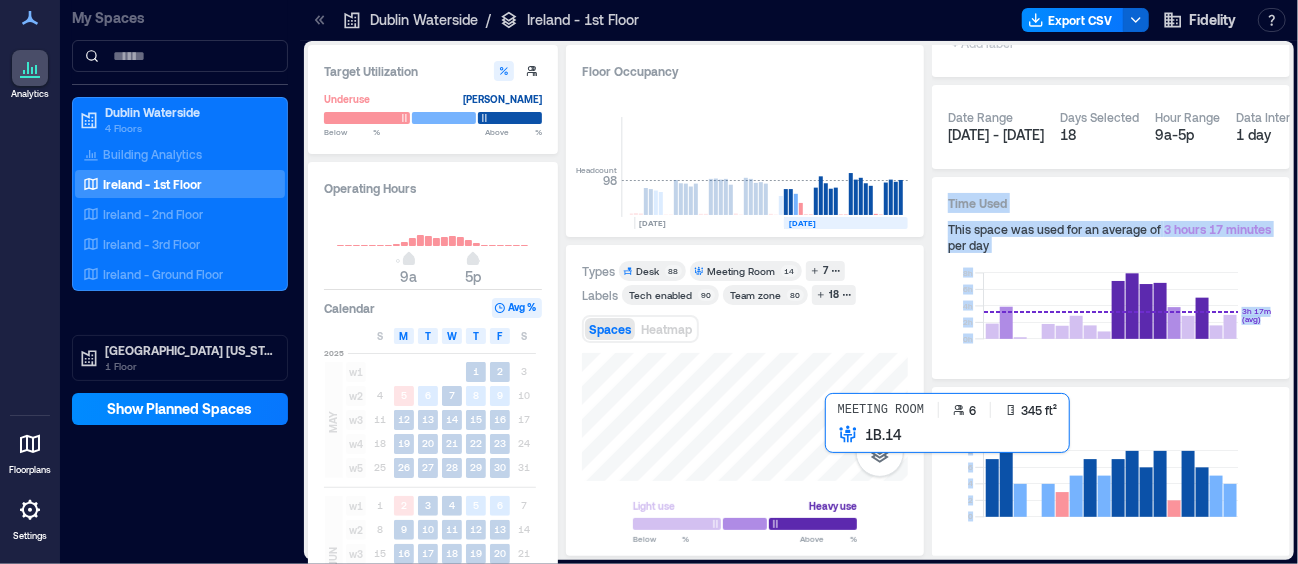 click at bounding box center (745, 417) 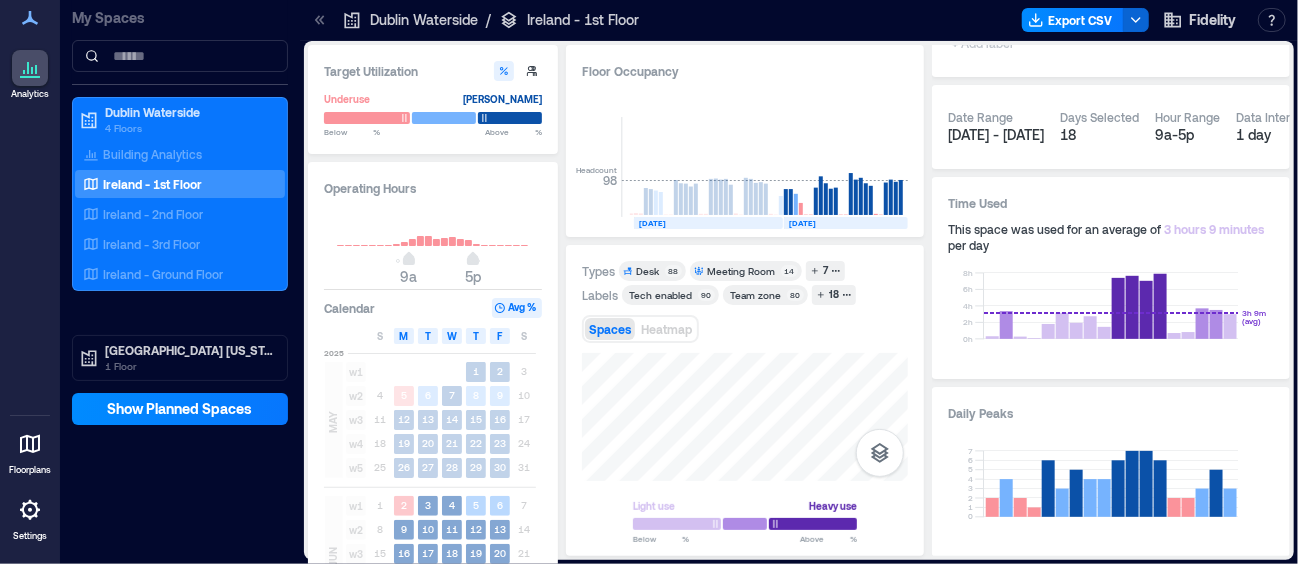 click 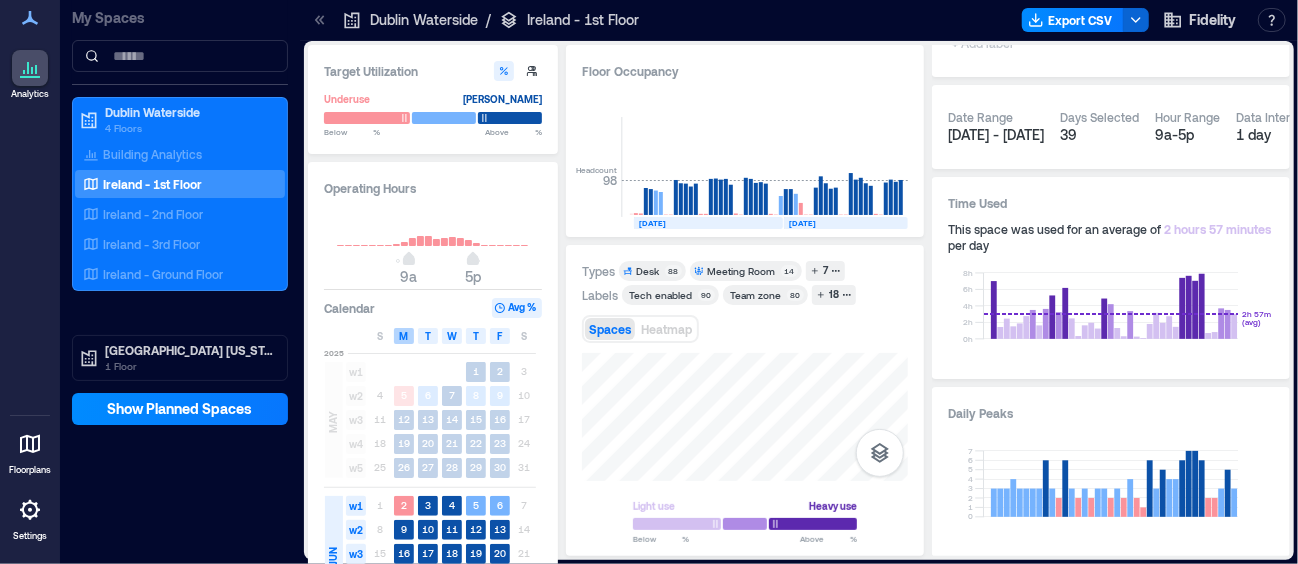 click on "M" at bounding box center [404, 336] 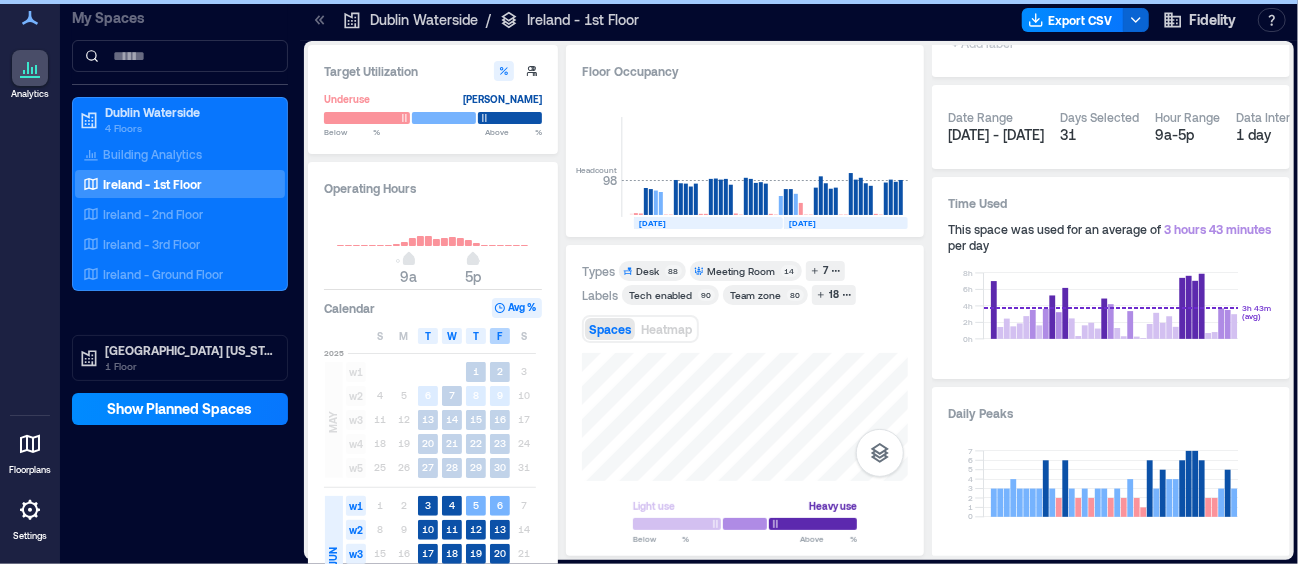 click on "F" at bounding box center (500, 336) 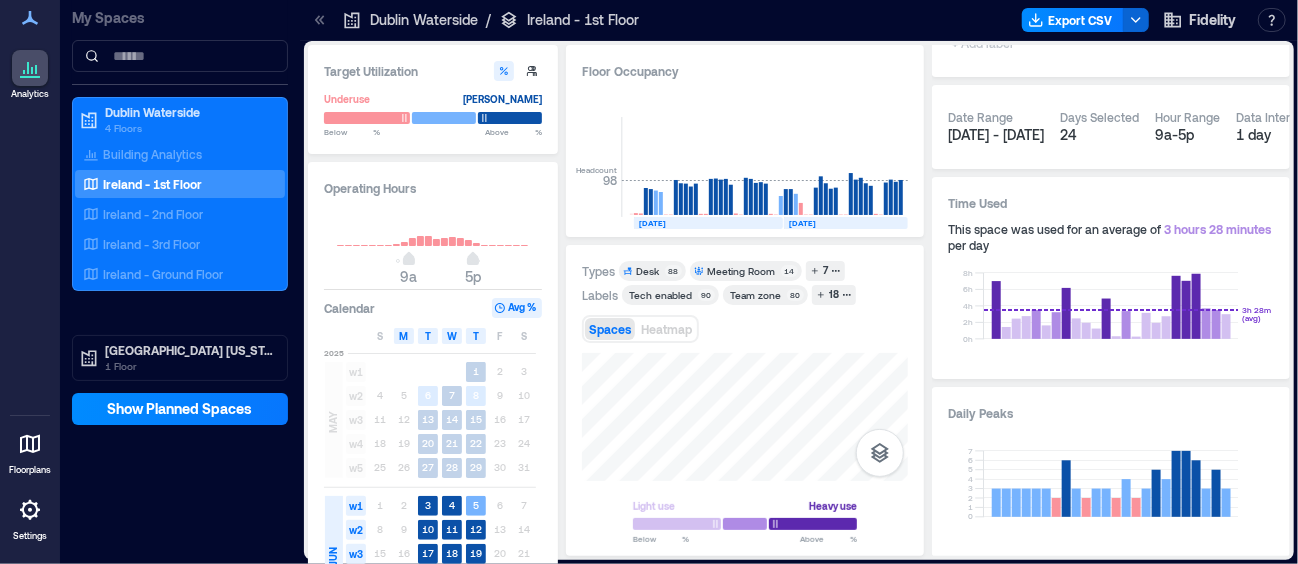 click on "M" at bounding box center (404, 336) 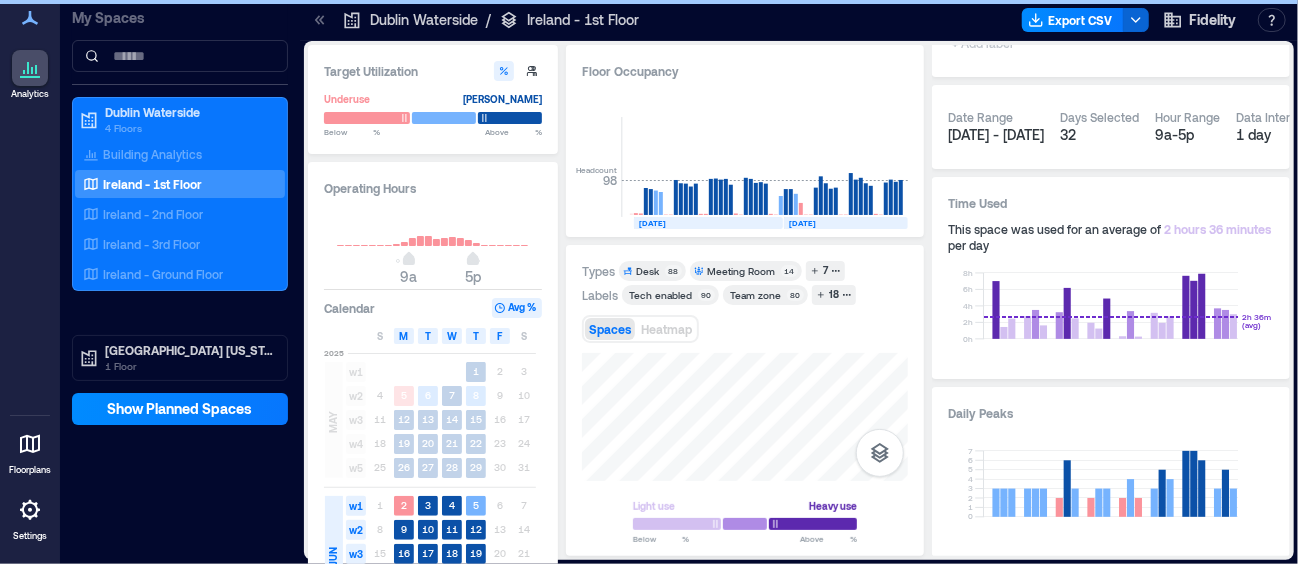click on "F" at bounding box center (500, 336) 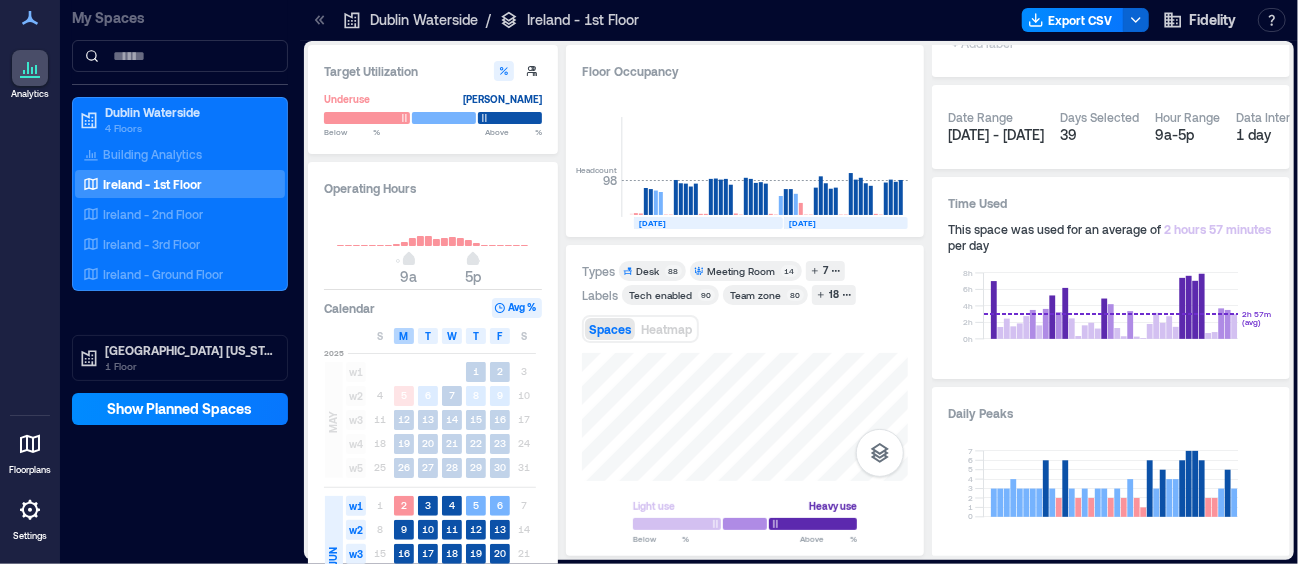 click on "M" at bounding box center [404, 336] 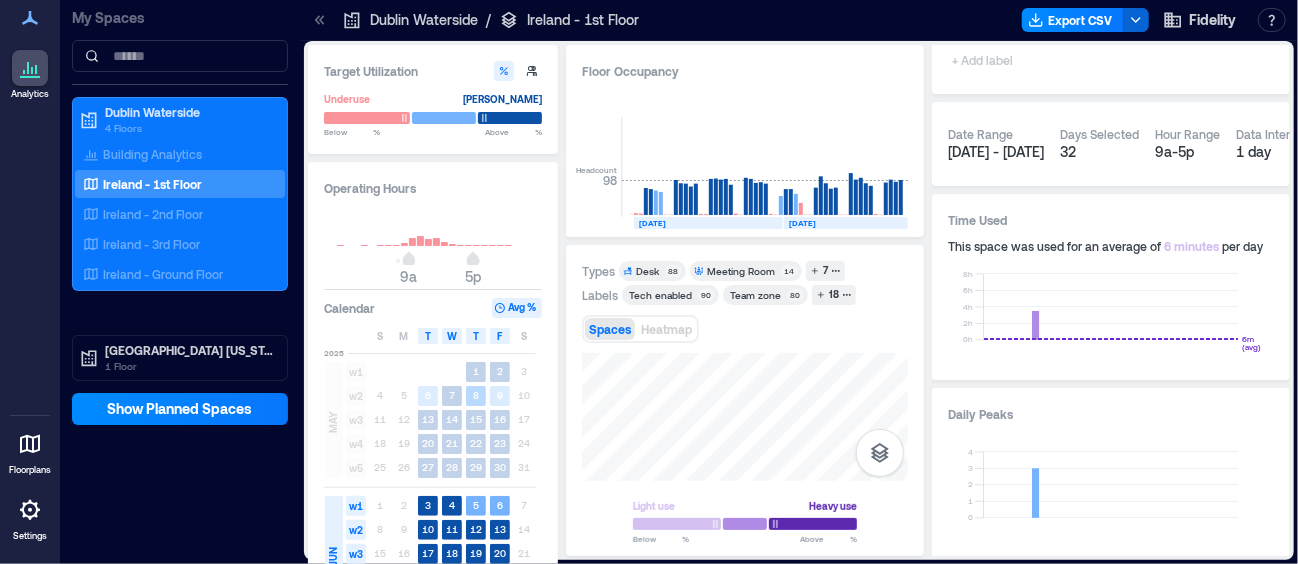 scroll, scrollTop: 273, scrollLeft: 0, axis: vertical 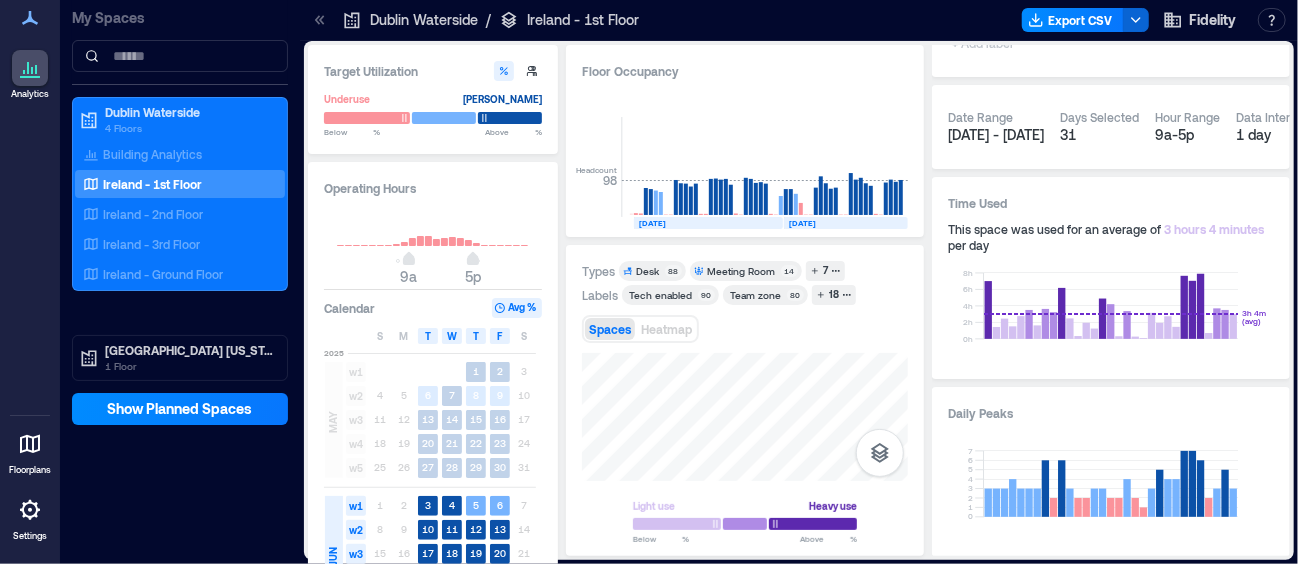 click on "Avg %" at bounding box center (517, 308) 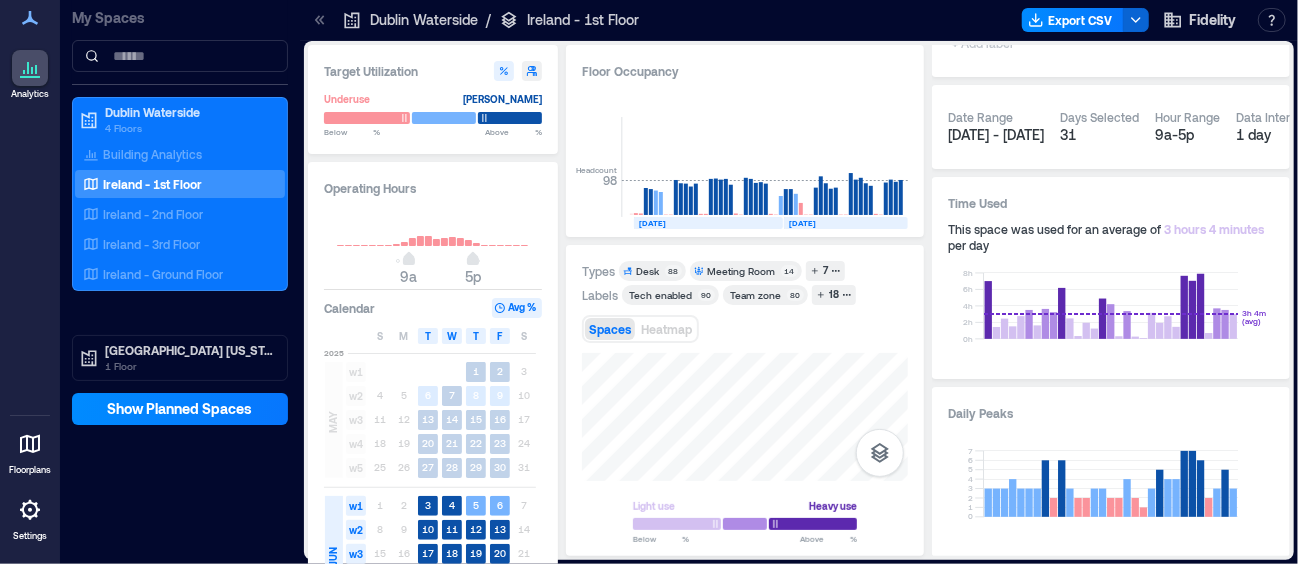 click 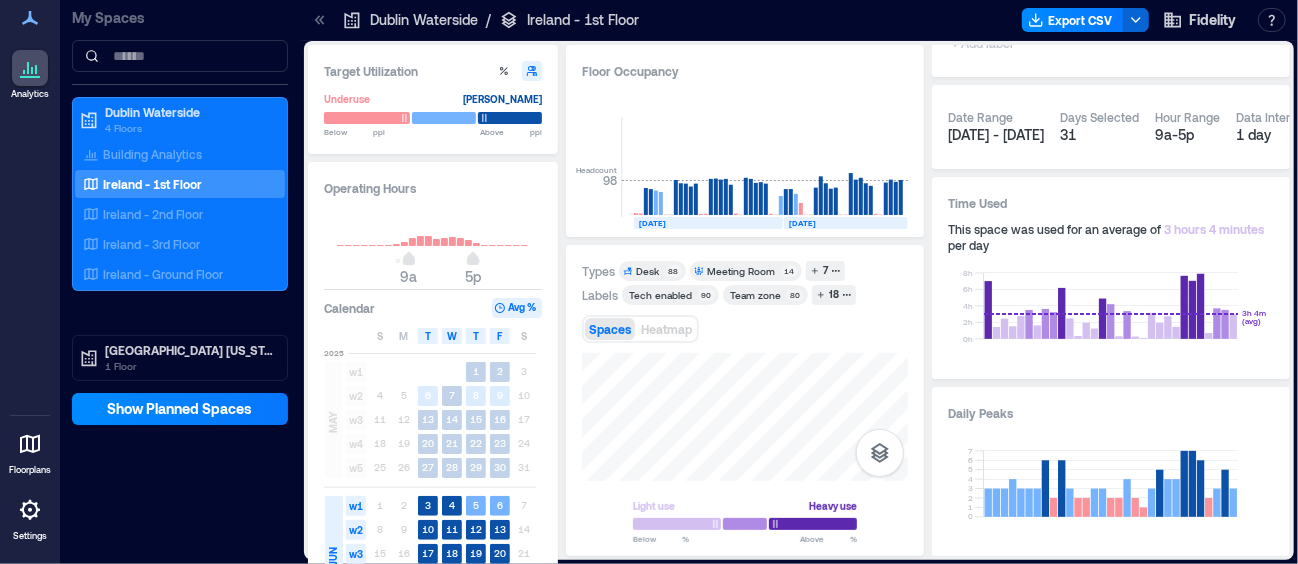 type on "**" 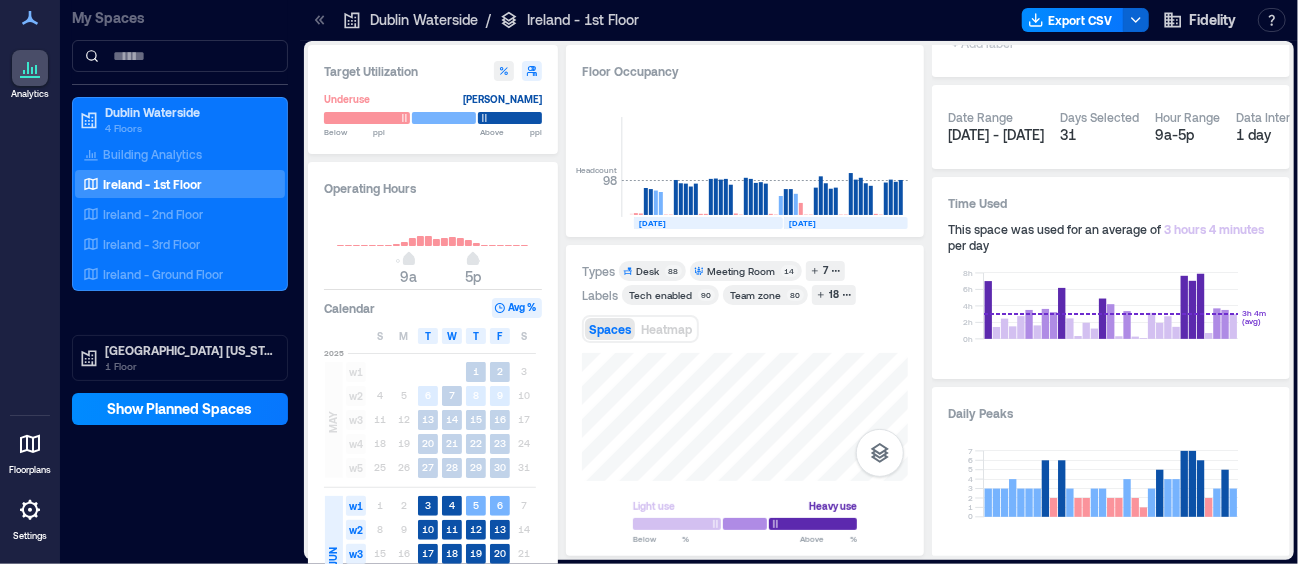 click 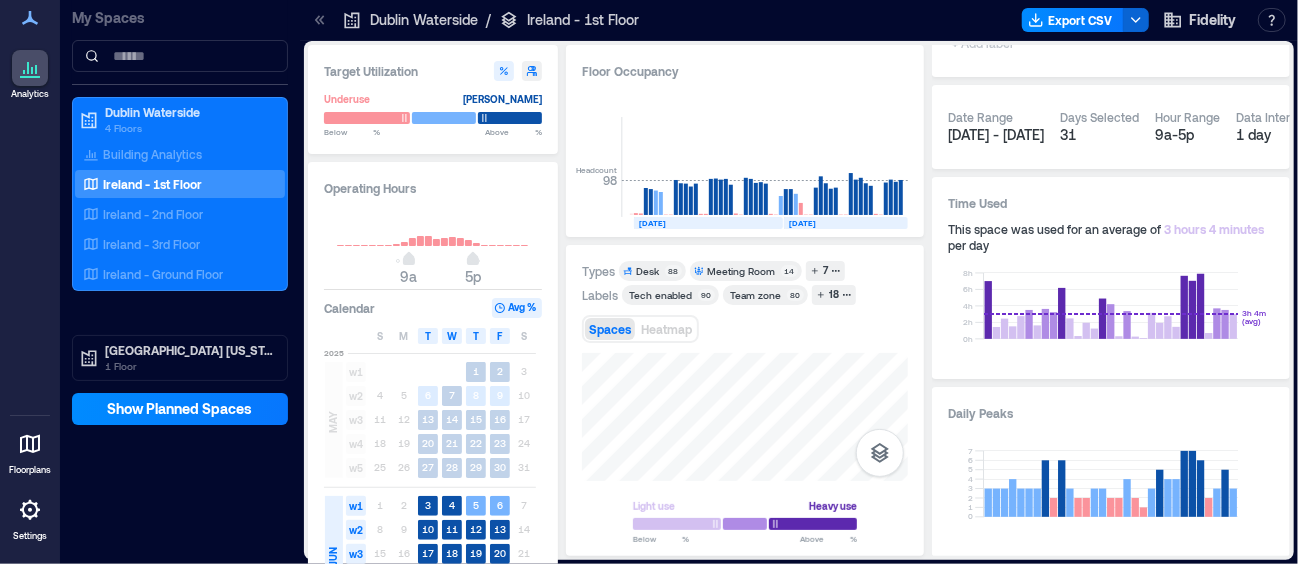 click on "Operating Hours 9a 5p Calendar Avg % S M T W T F S [DATE]   w1 1 2 3 w2 4 5 6 7 8 9 10 w3 11 12 13 14 15 16 17 w4 18 19 20 21 22 23 24 w5 25 26 27 28 29 30 31 [DATE]   w1 1 2 3 4 5 6 7 w2 8 9 10 11 12 13 14 w3 15 16 17 18 19 20 21 w4 22 23 24 25 26 27 28 w5 29 30 [DATE]   w1 1 2 3 4 5 w2 6 7 8 9 10 11 12 w3 13 14 15 16 17 18 19 w4 20 21 22 23 24 25 26 w5 27 28 29 30 31" at bounding box center [433, 417] 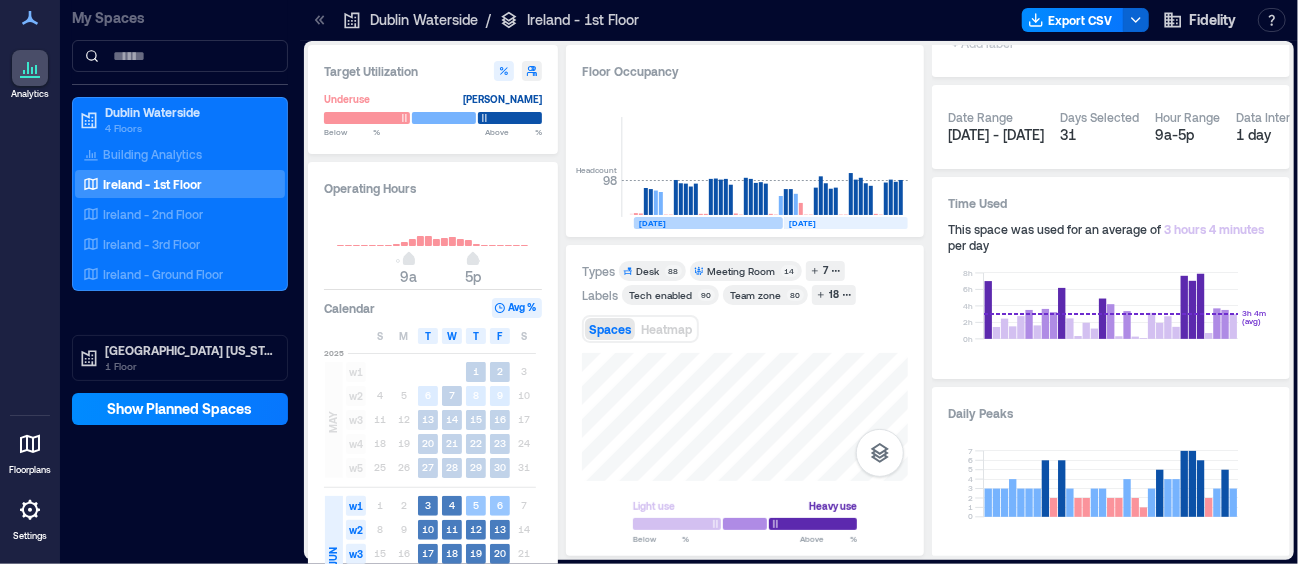 click 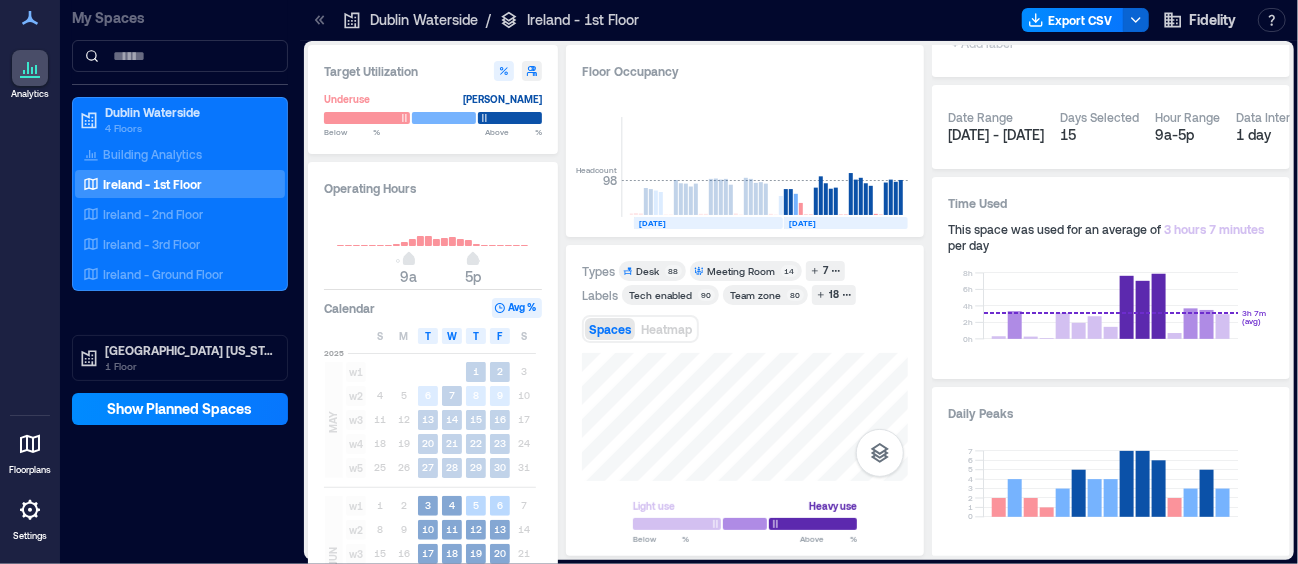 click 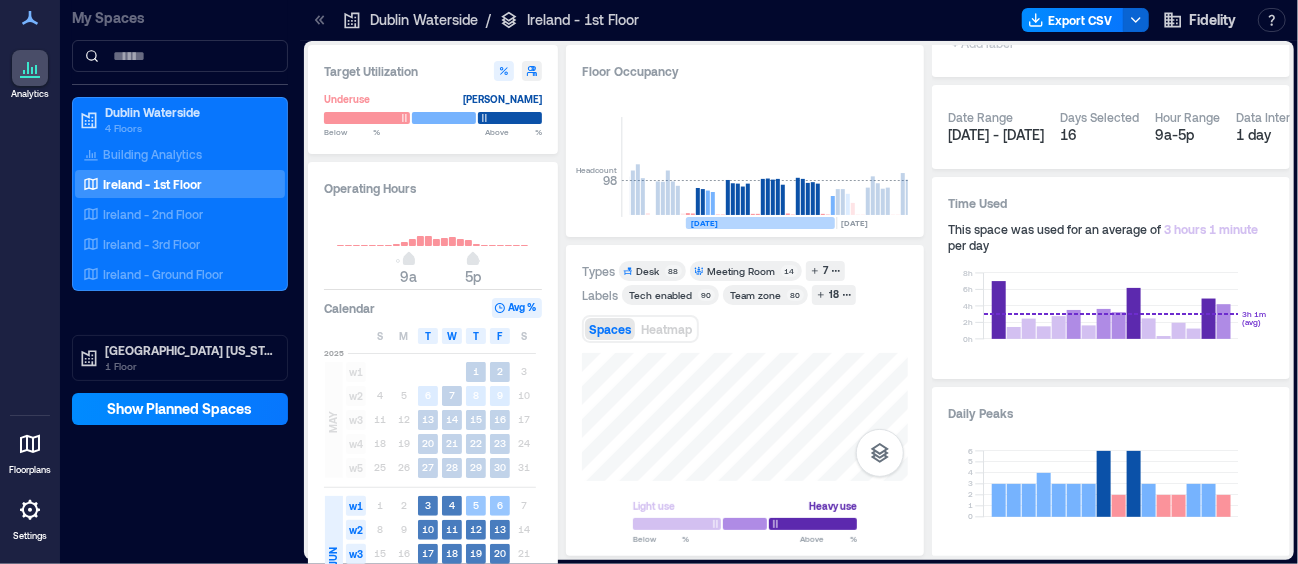 scroll, scrollTop: 0, scrollLeft: 5721, axis: horizontal 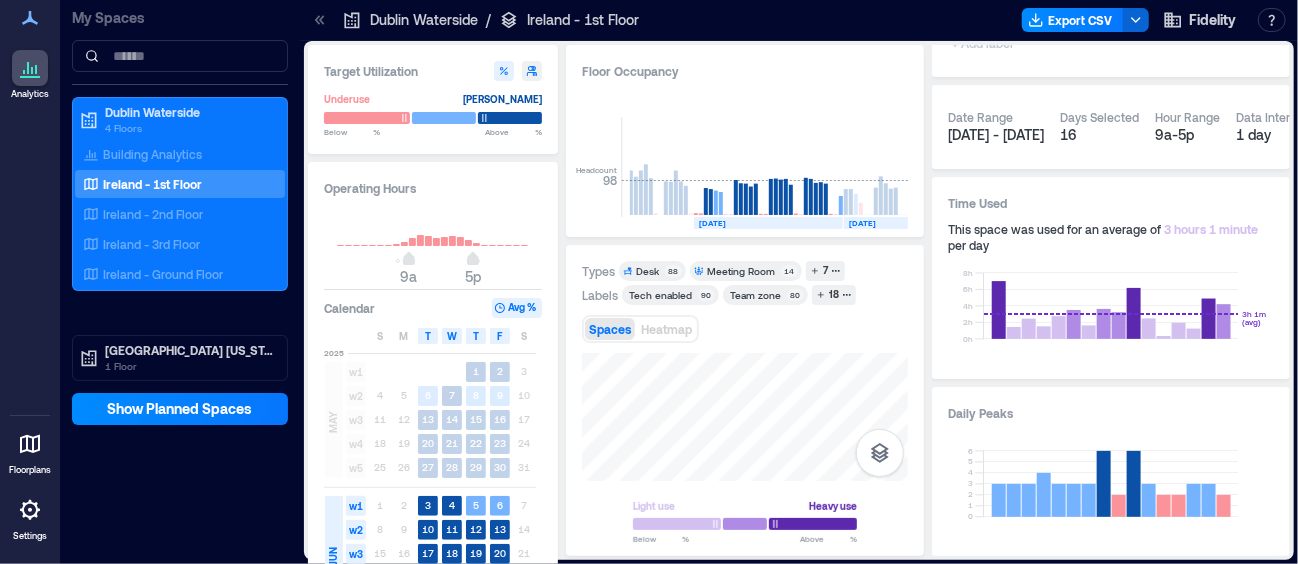 click on "[DATE]" 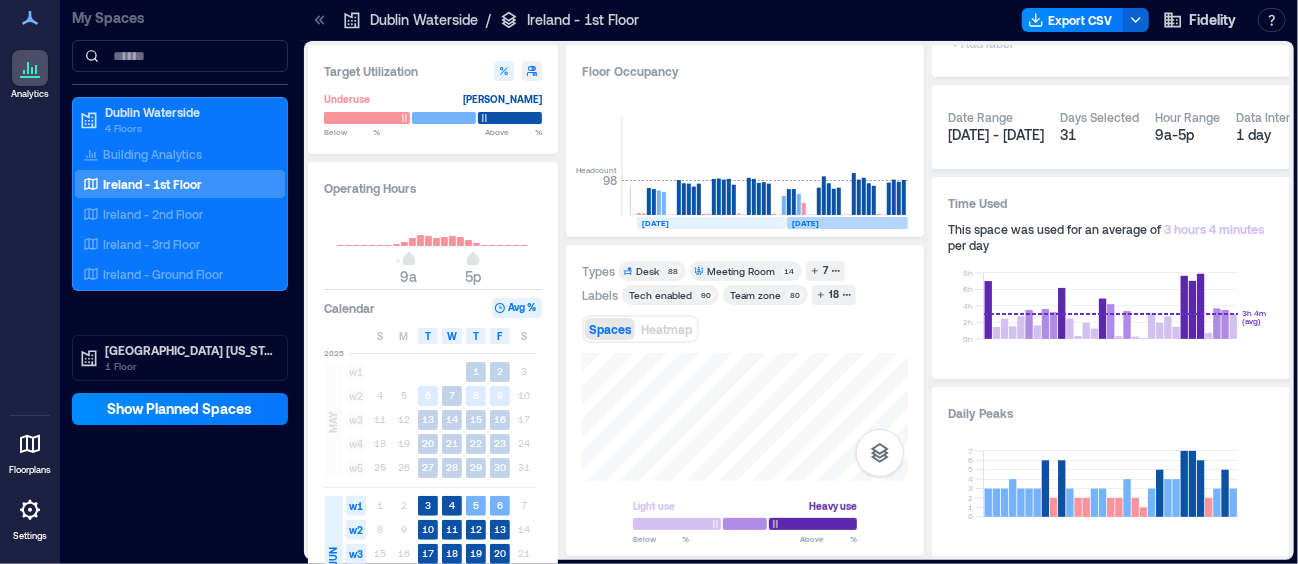 scroll, scrollTop: 0, scrollLeft: 5781, axis: horizontal 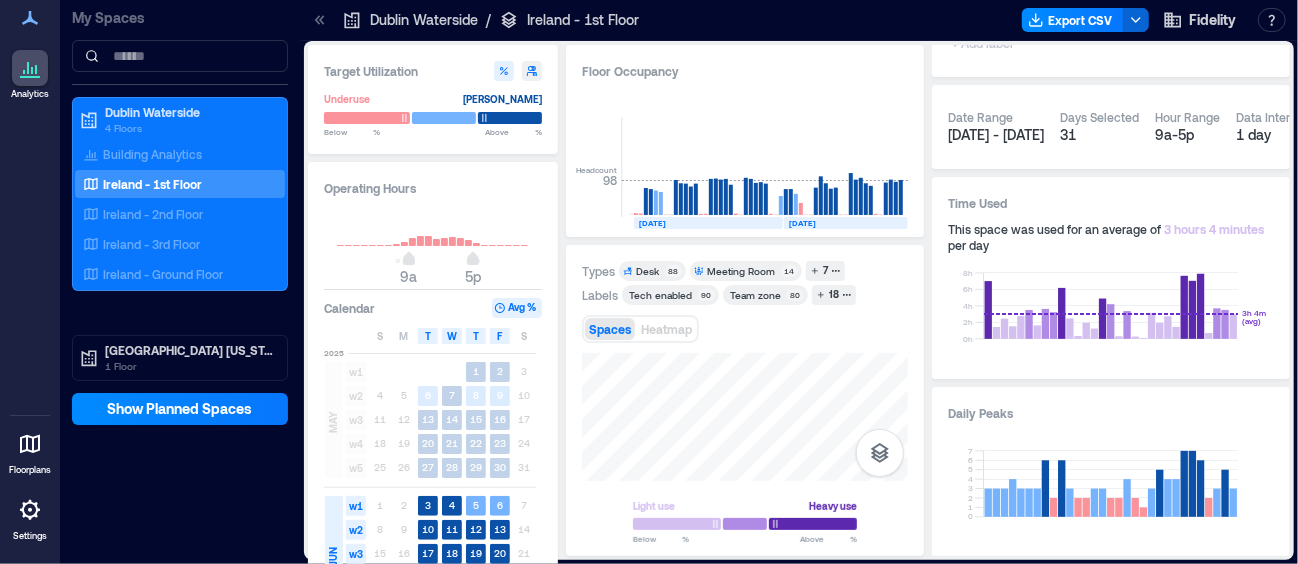 click on "Floor Occupancy Headcount 98 [DATE] [DATE] [DATE] [DATE] [DATE] [DATE] [DATE] [DATE] [DATE] [DATE] [DATE] [DATE] [DATE] [DATE] [DATE] [DATE] [DATE] [DATE] [DATE] [DATE] [DATE] [DATE] [DATE] [DATE] [DATE] [DATE] [DATE] [DATE] [DATE] [DATE] [DATE] [DATE] [DATE] [DATE] [DATE] [DATE] [DATE] [DATE] [DATE] [DATE]" at bounding box center (745, 141) 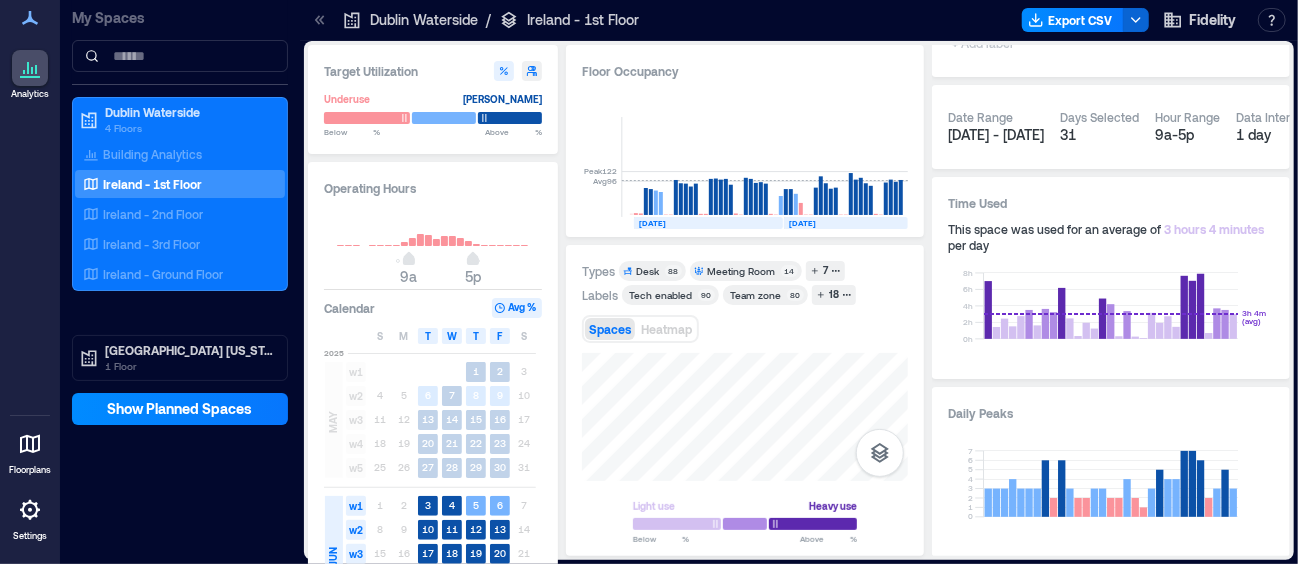 click 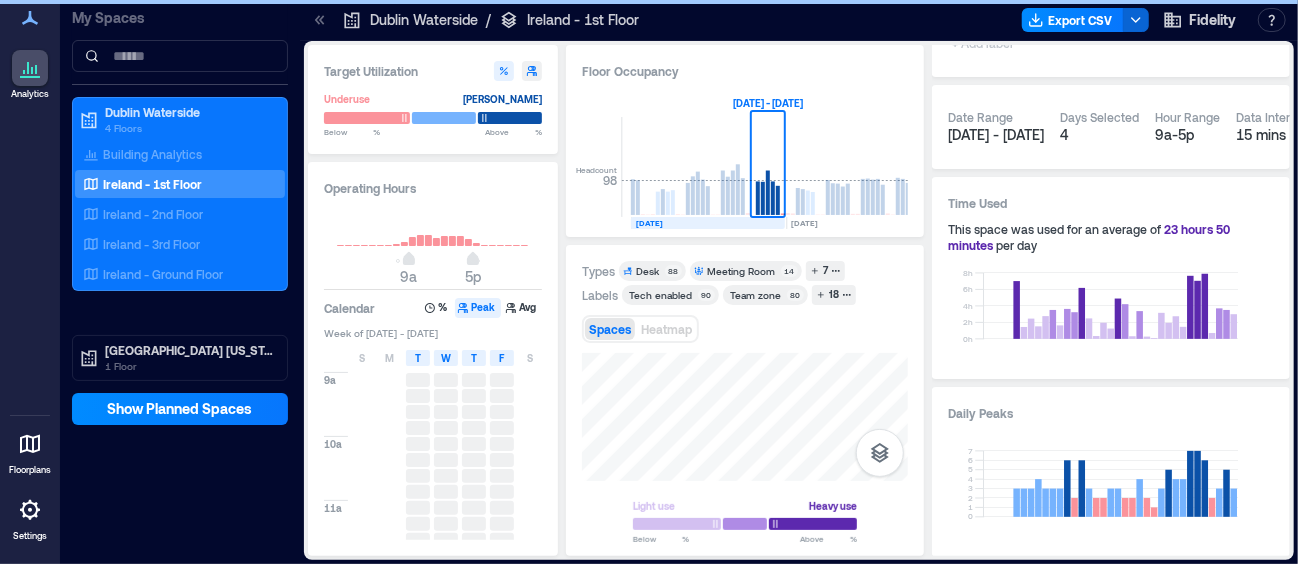 scroll, scrollTop: 0, scrollLeft: 5628, axis: horizontal 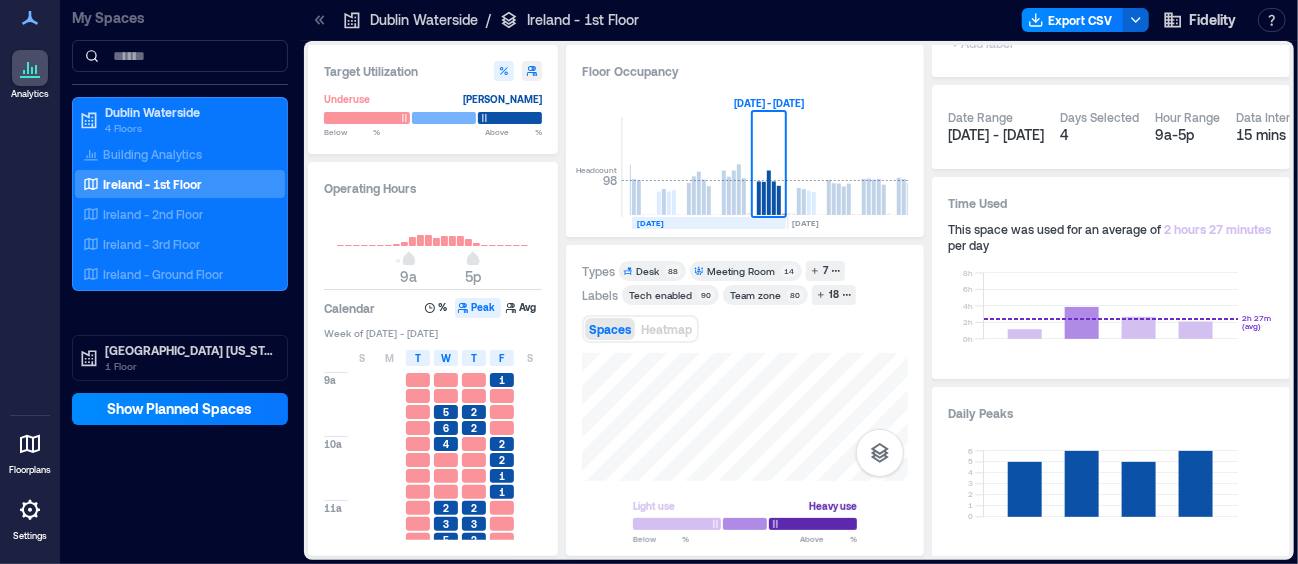 click on "[DATE]" 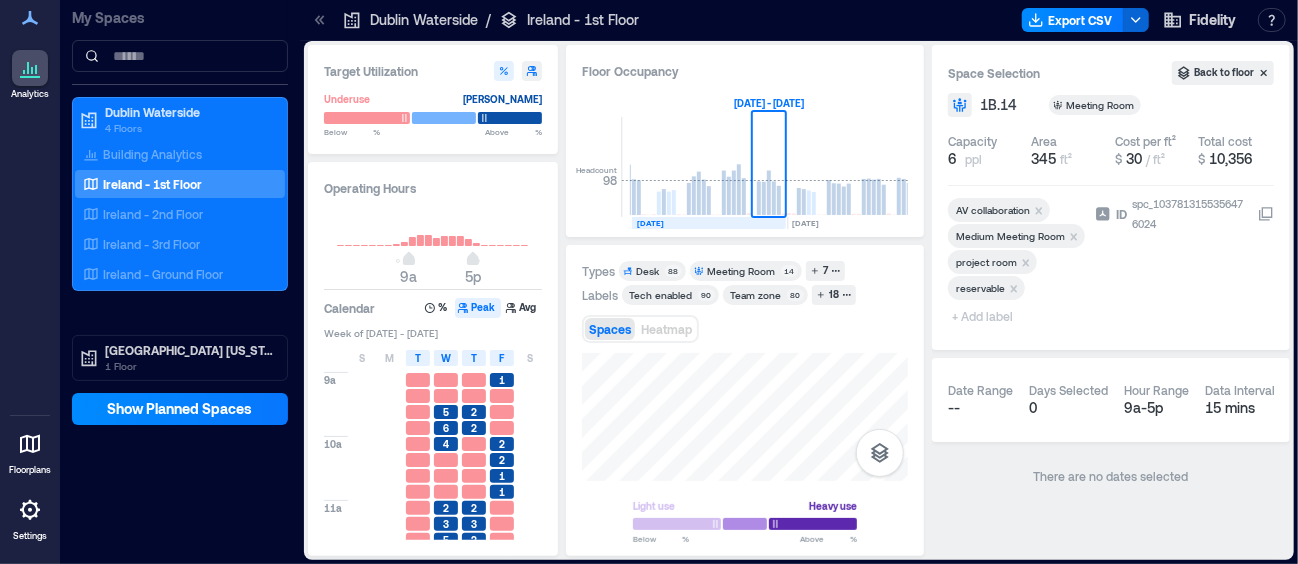 scroll, scrollTop: 0, scrollLeft: 0, axis: both 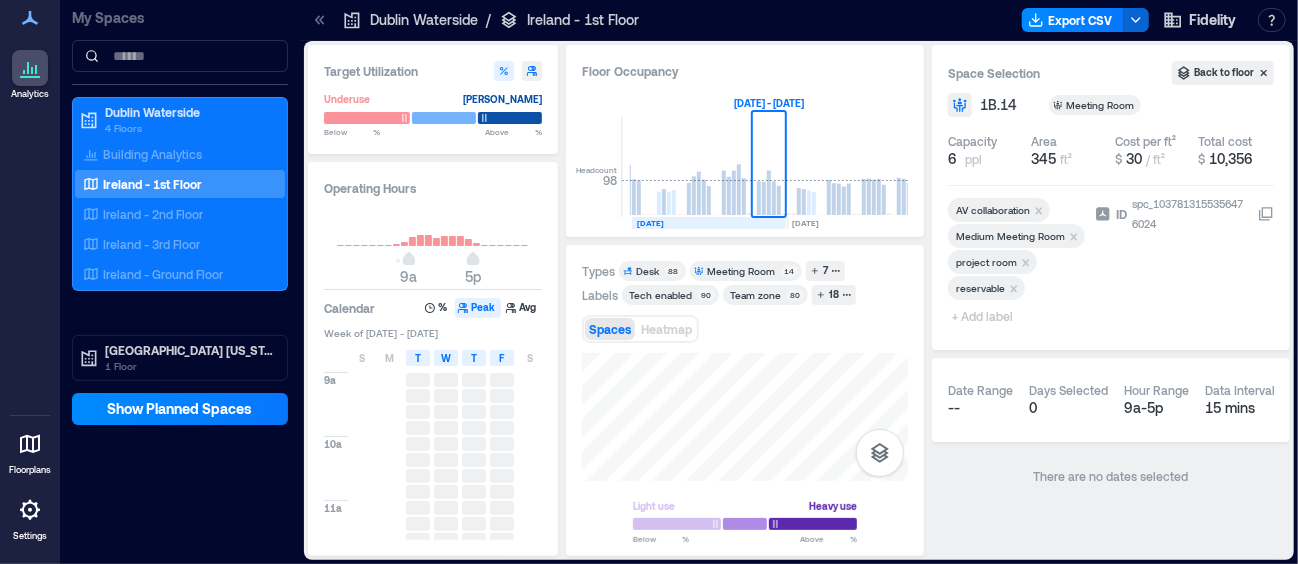 click 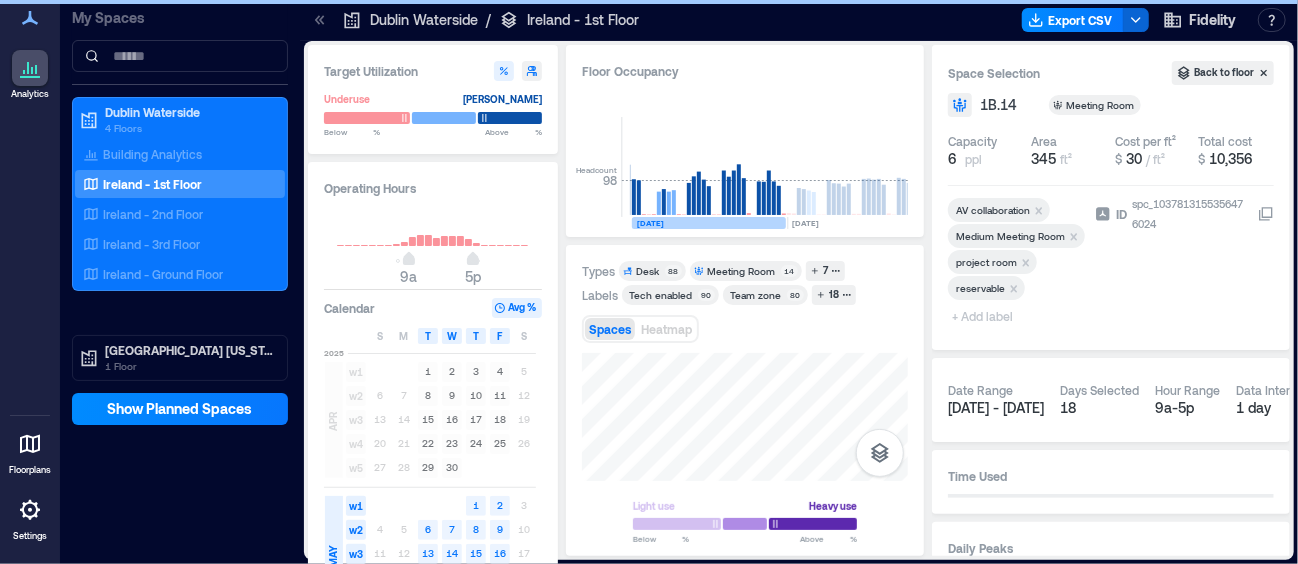 scroll, scrollTop: 0, scrollLeft: 5568, axis: horizontal 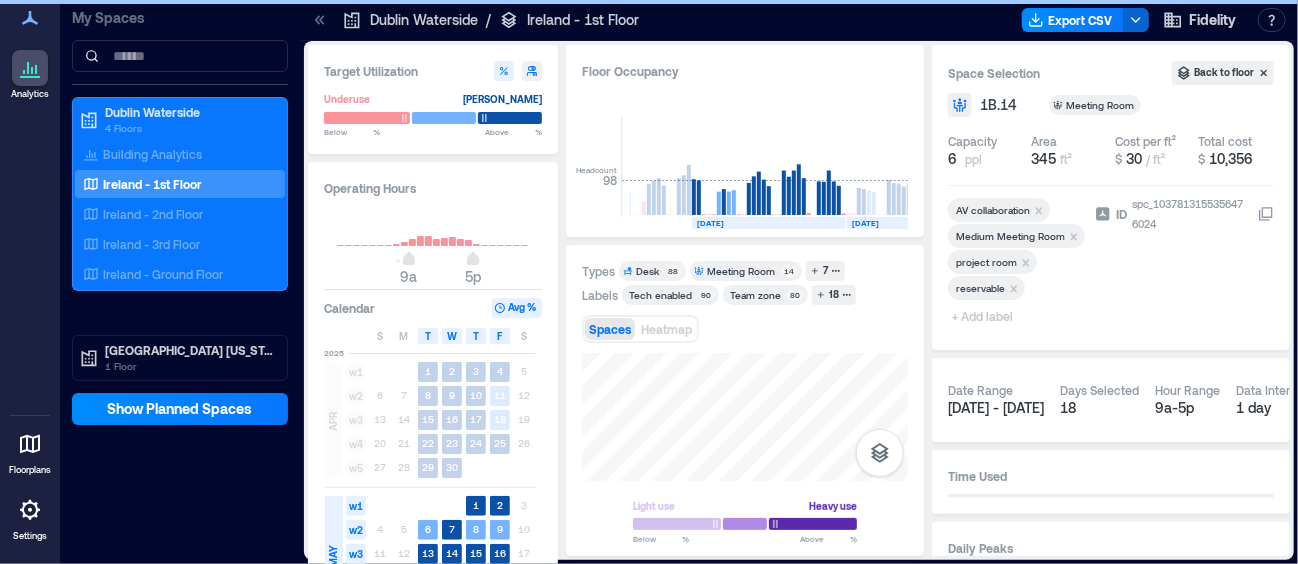 click on "[DATE]" 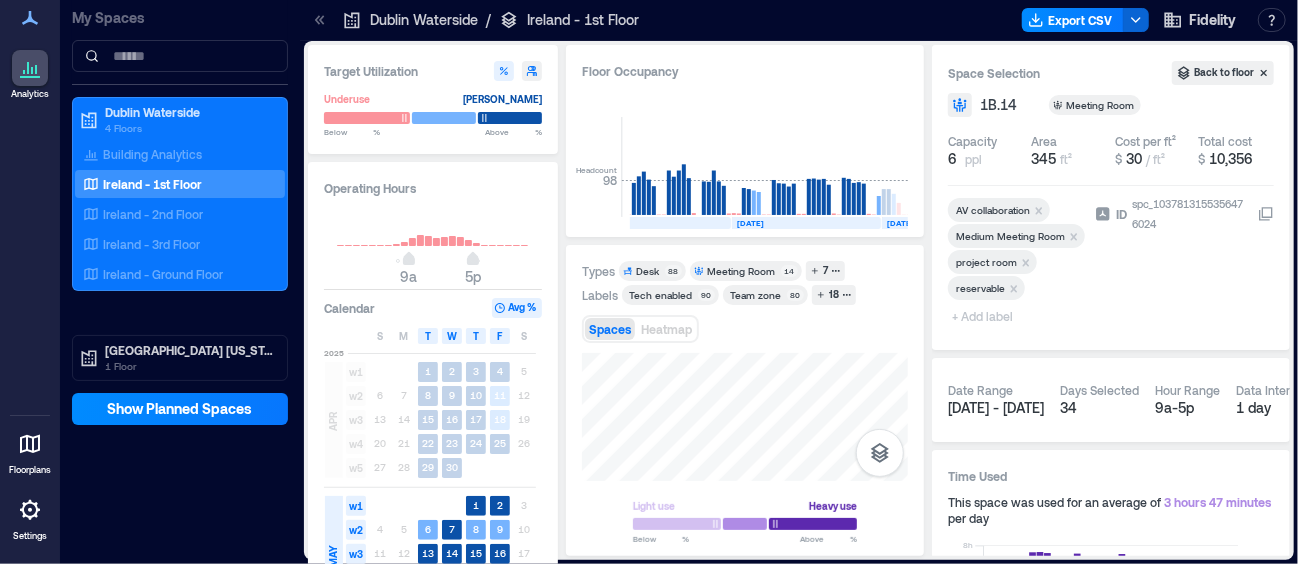 scroll, scrollTop: 0, scrollLeft: 5723, axis: horizontal 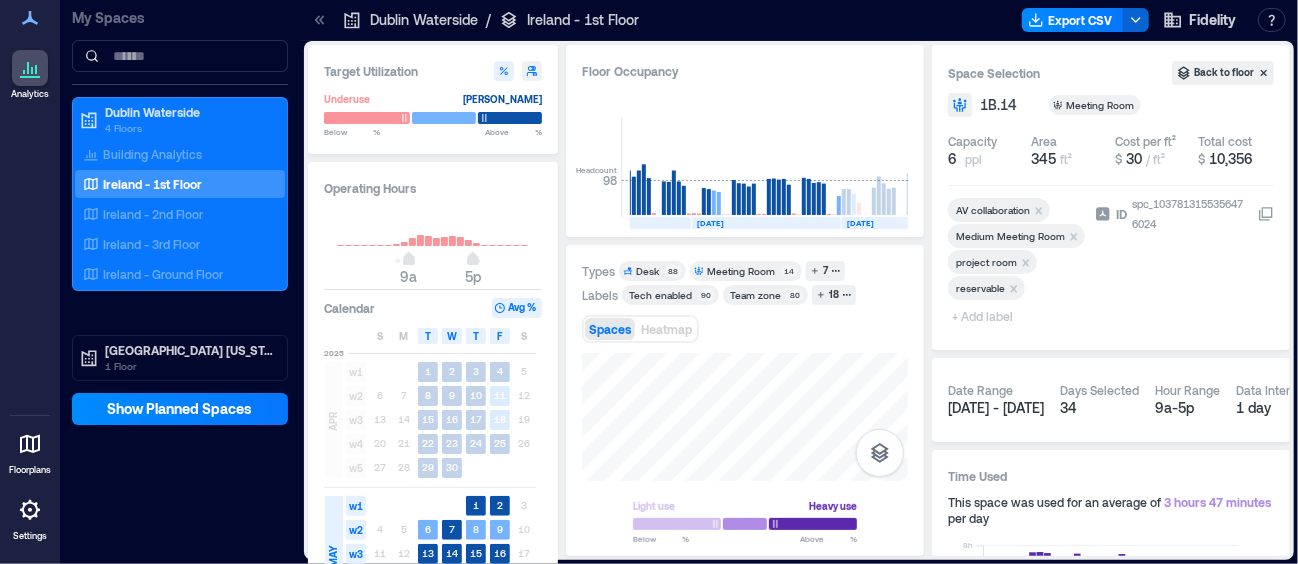 click 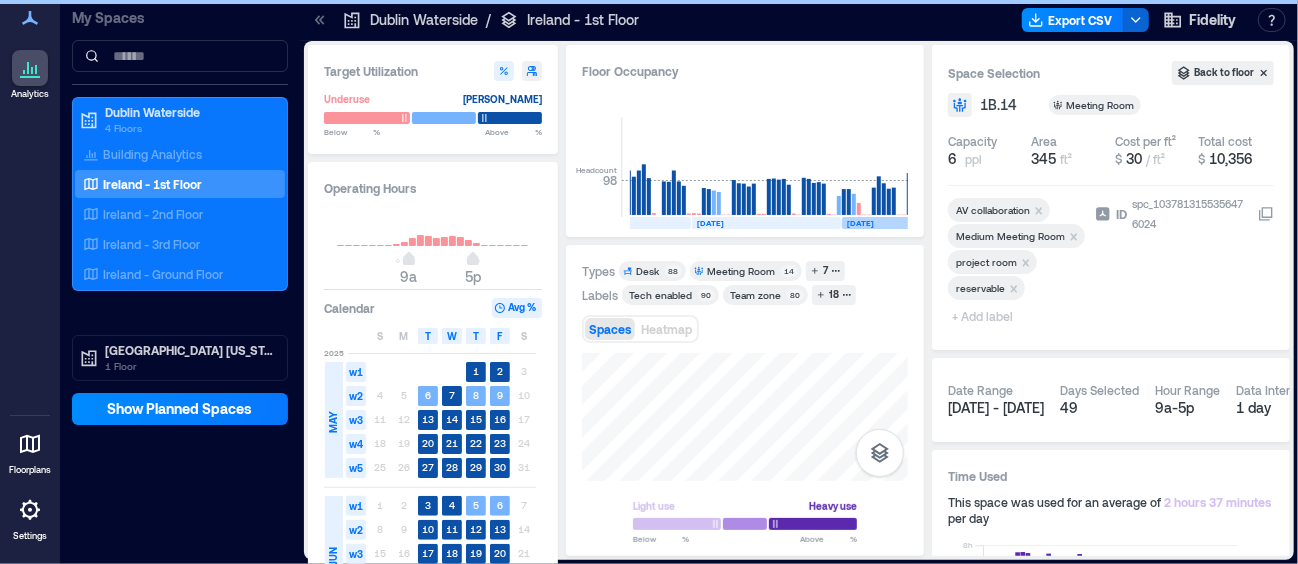 scroll, scrollTop: 0, scrollLeft: 5706, axis: horizontal 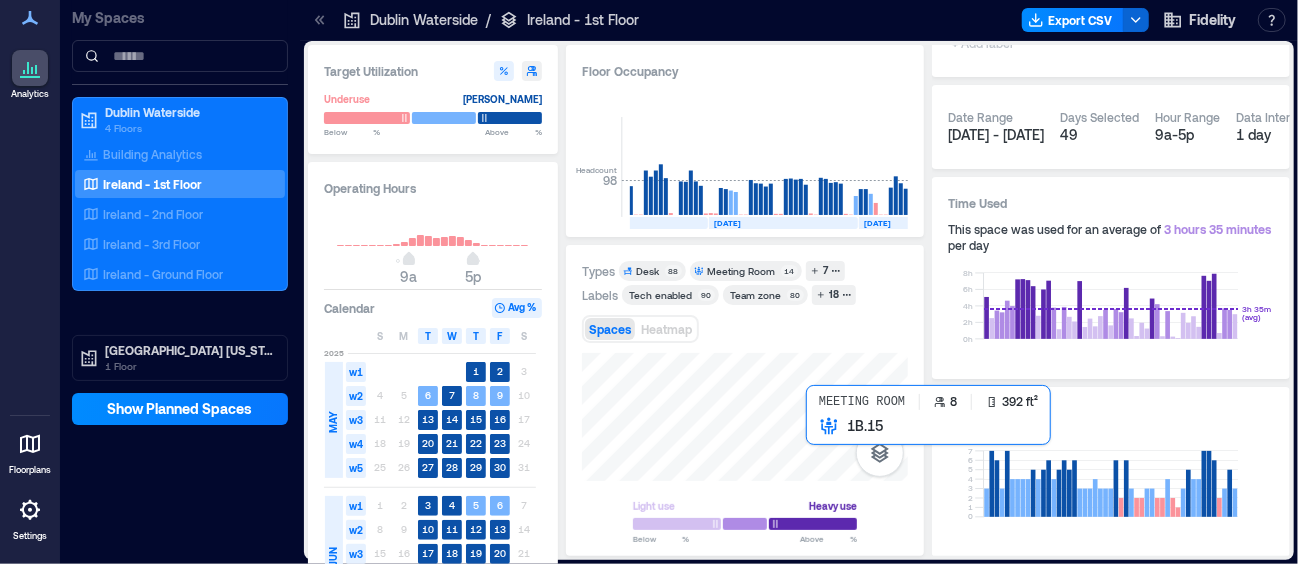 click at bounding box center [745, 417] 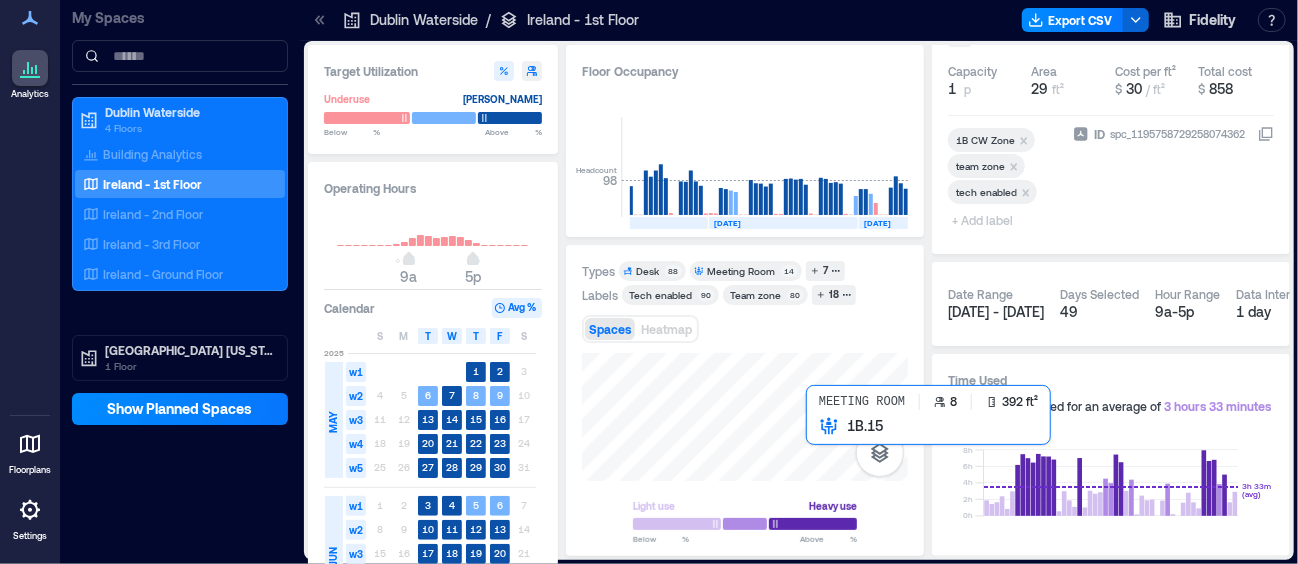 scroll, scrollTop: 52, scrollLeft: 0, axis: vertical 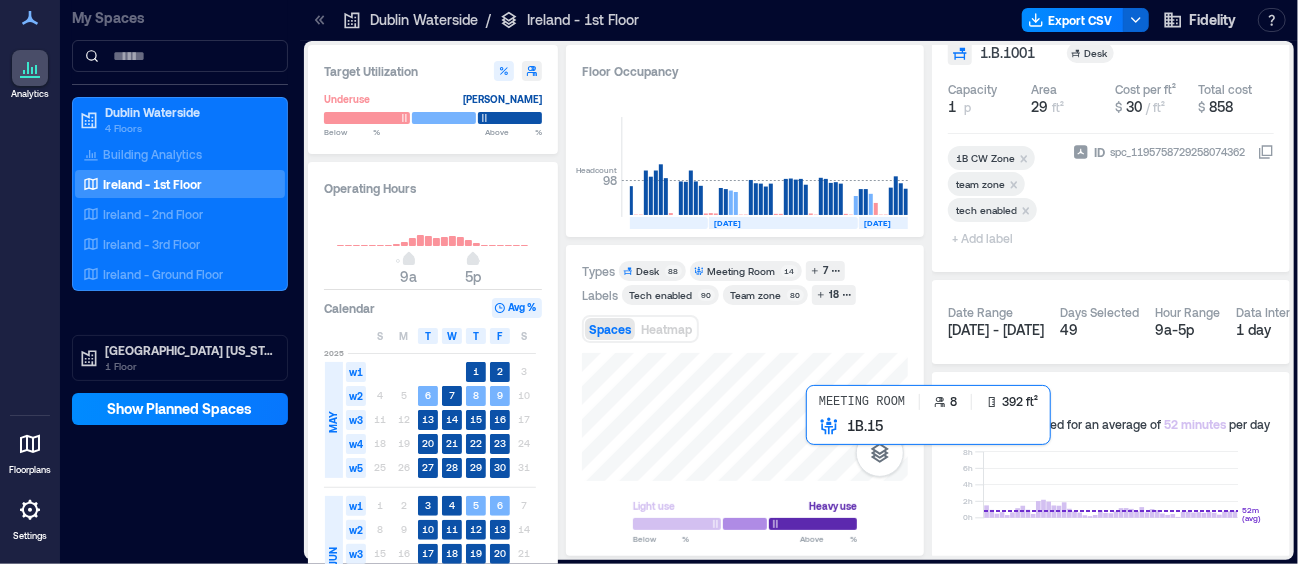 click at bounding box center [745, 417] 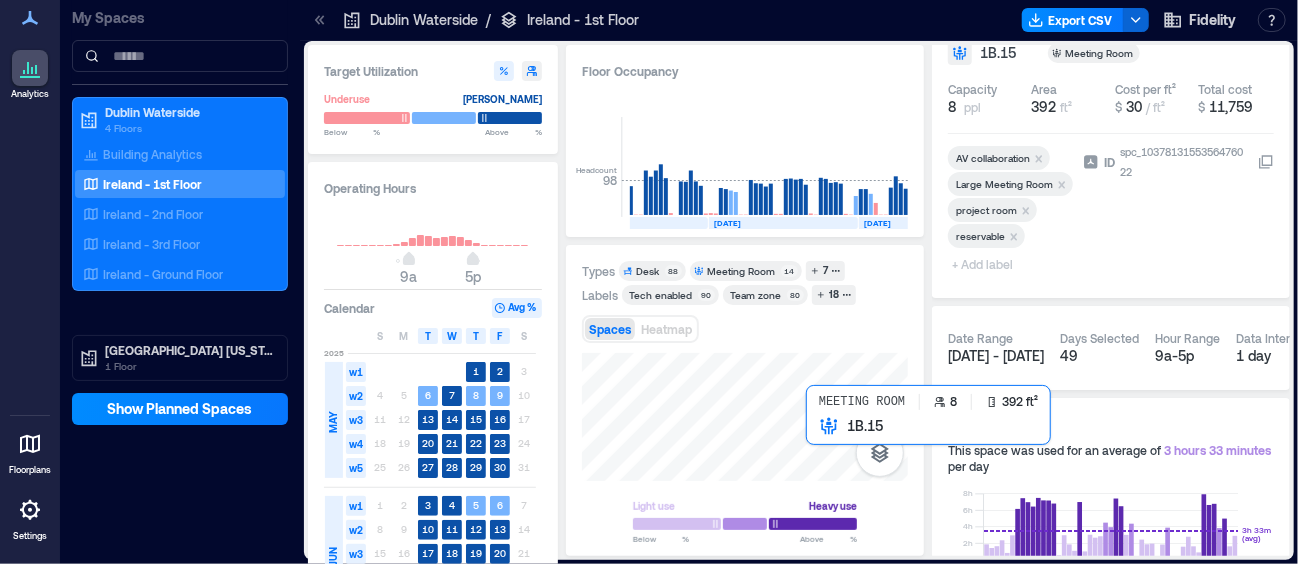 scroll, scrollTop: 273, scrollLeft: 0, axis: vertical 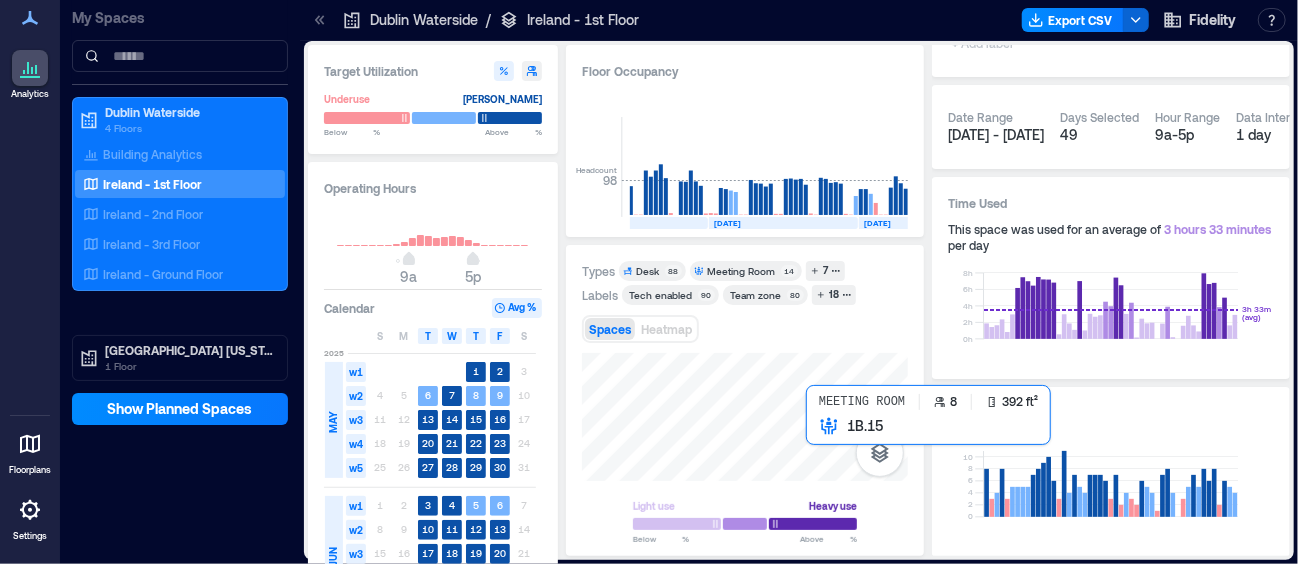 click at bounding box center (745, 417) 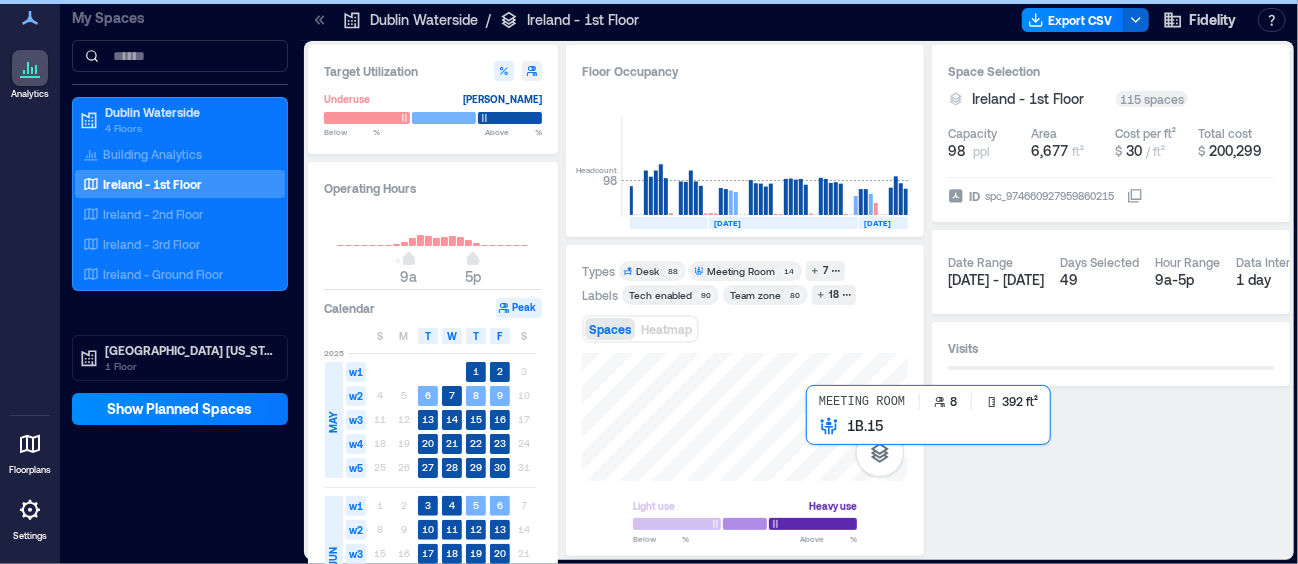 scroll, scrollTop: 0, scrollLeft: 0, axis: both 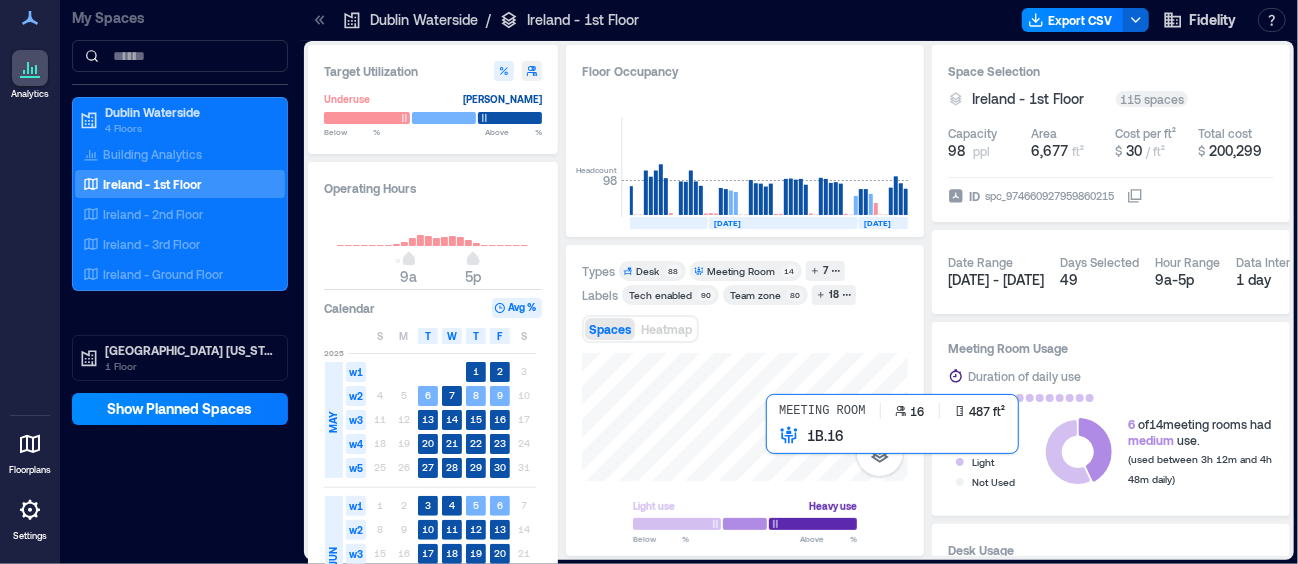 click at bounding box center (745, 417) 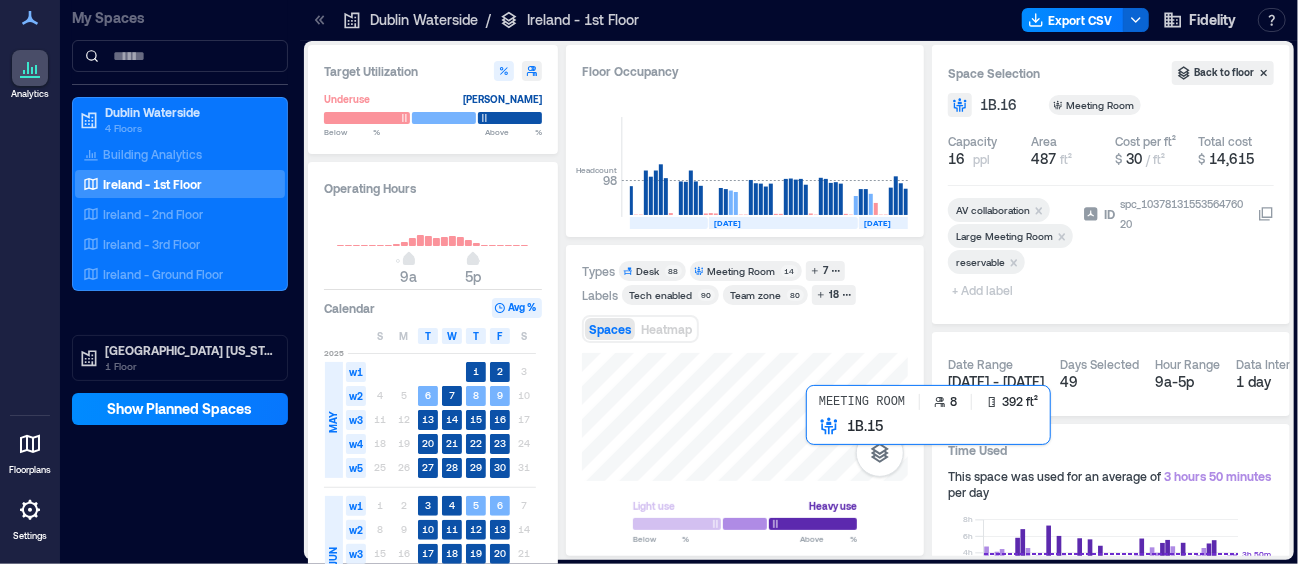 click at bounding box center [745, 417] 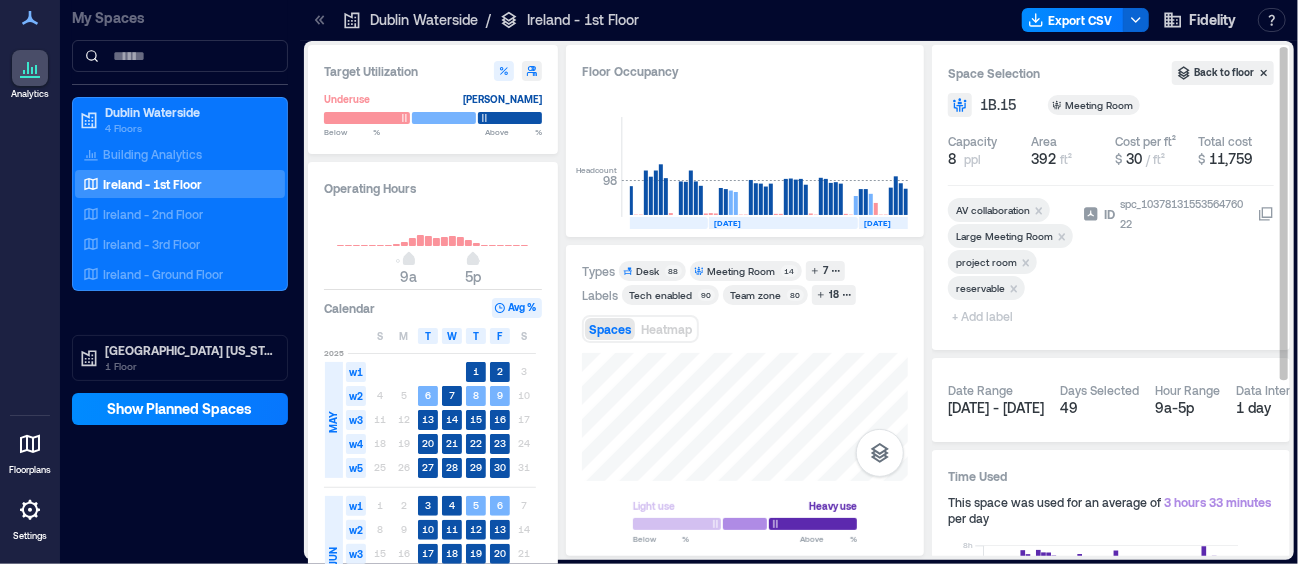 drag, startPoint x: 1287, startPoint y: 313, endPoint x: 1281, endPoint y: 343, distance: 30.594116 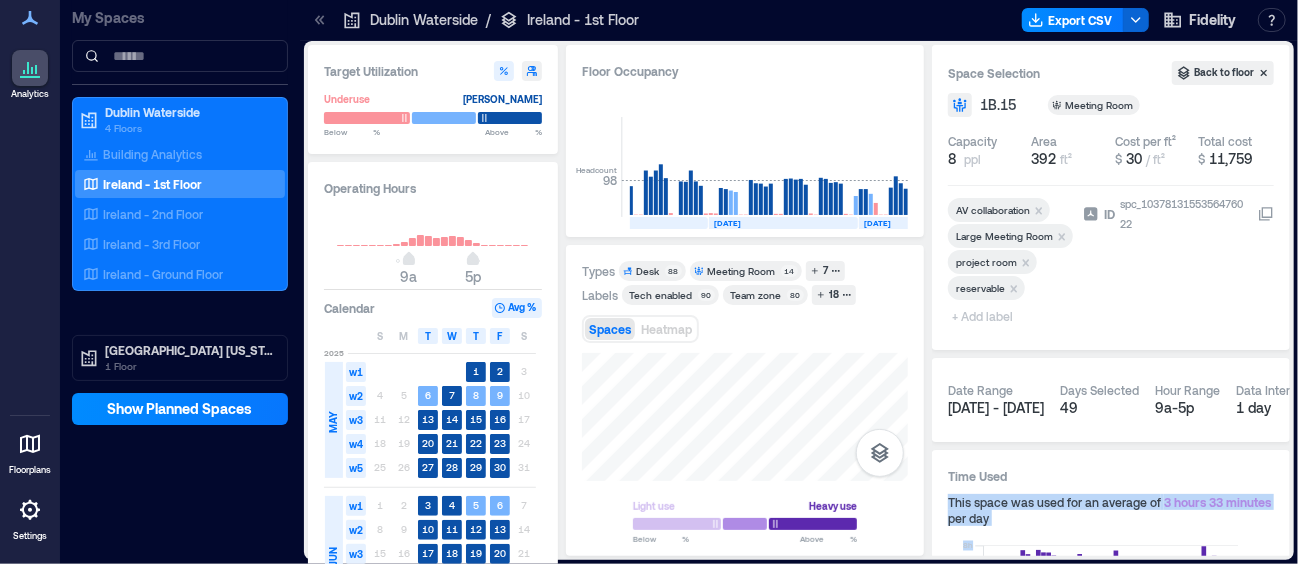 drag, startPoint x: 1282, startPoint y: 316, endPoint x: 1296, endPoint y: 429, distance: 113.86395 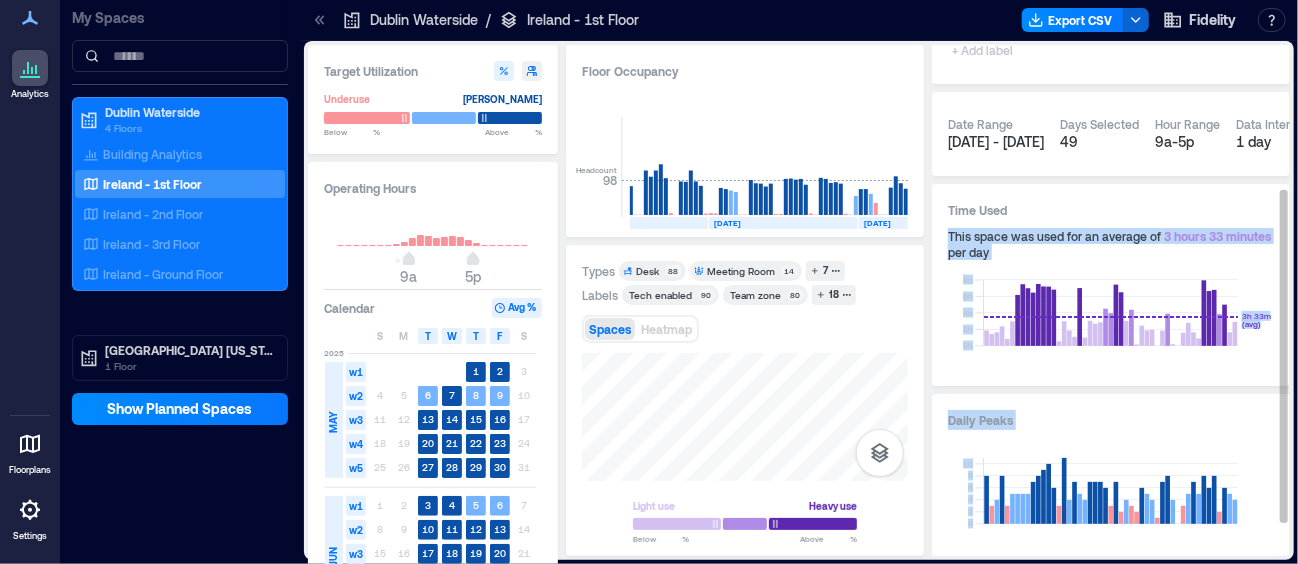 scroll, scrollTop: 273, scrollLeft: 0, axis: vertical 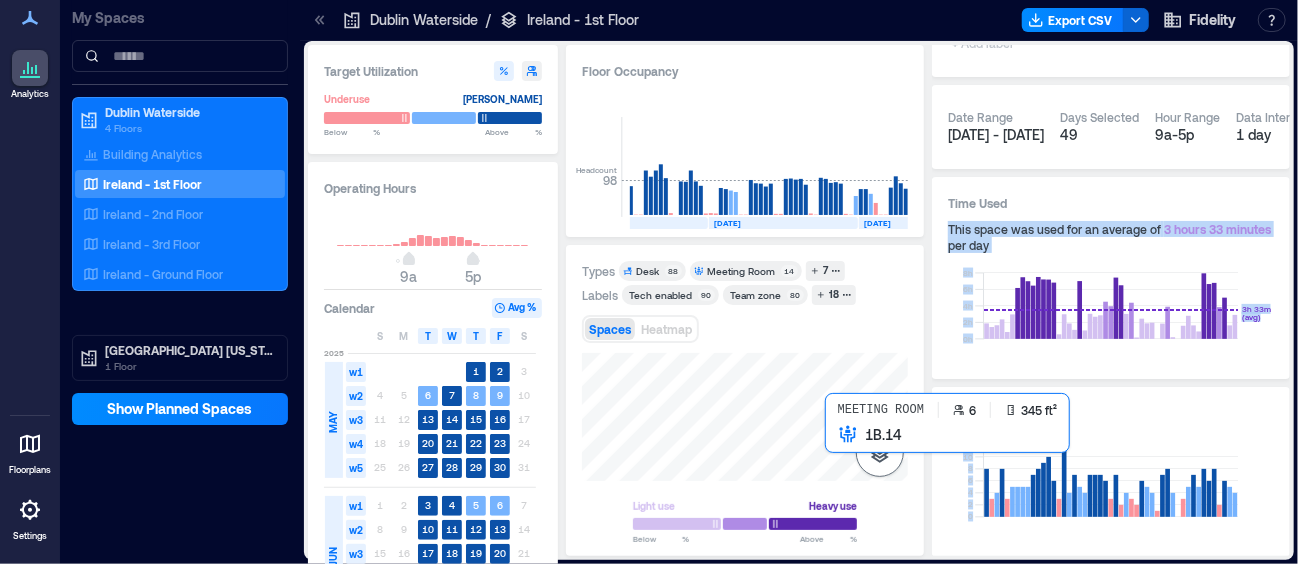 click at bounding box center (745, 417) 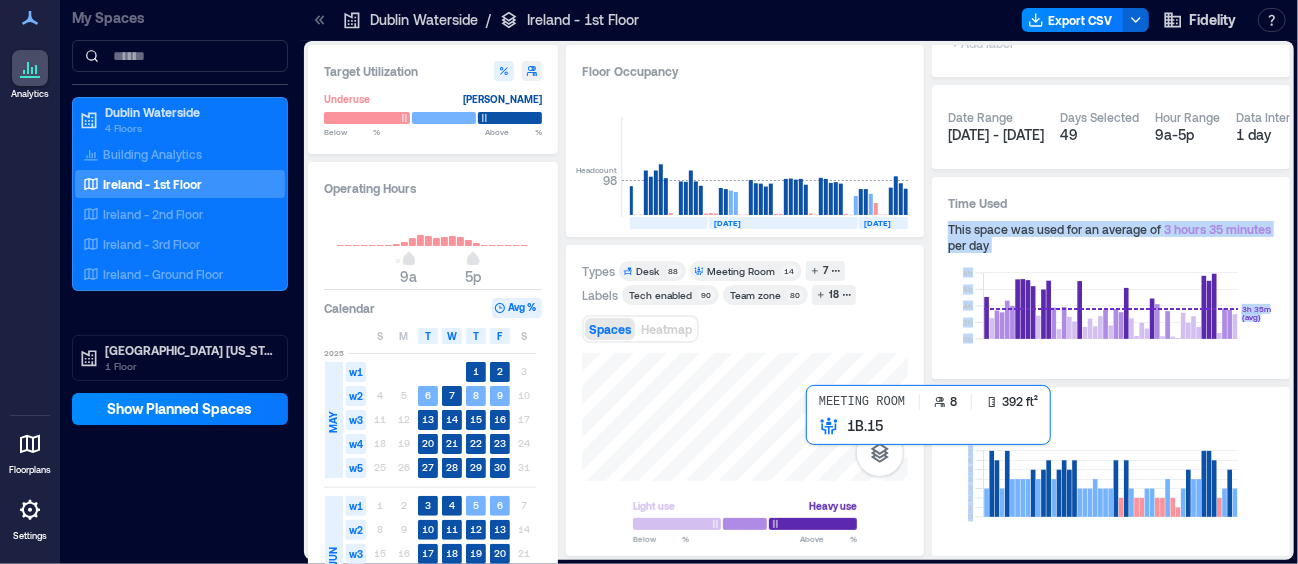 click at bounding box center (745, 417) 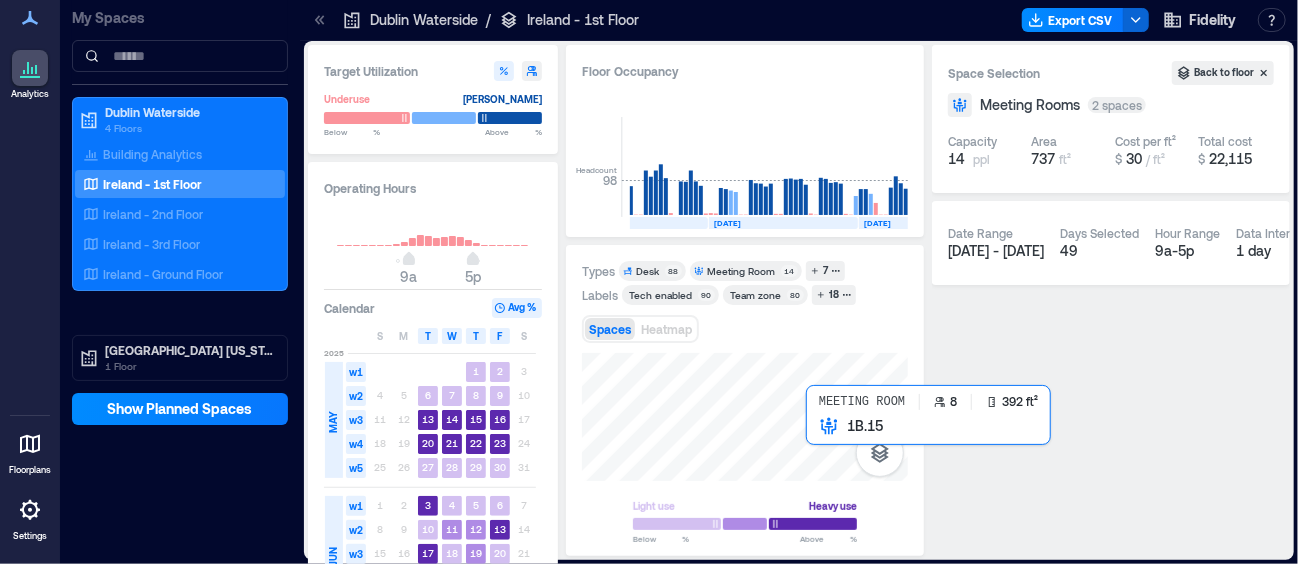 scroll, scrollTop: 0, scrollLeft: 0, axis: both 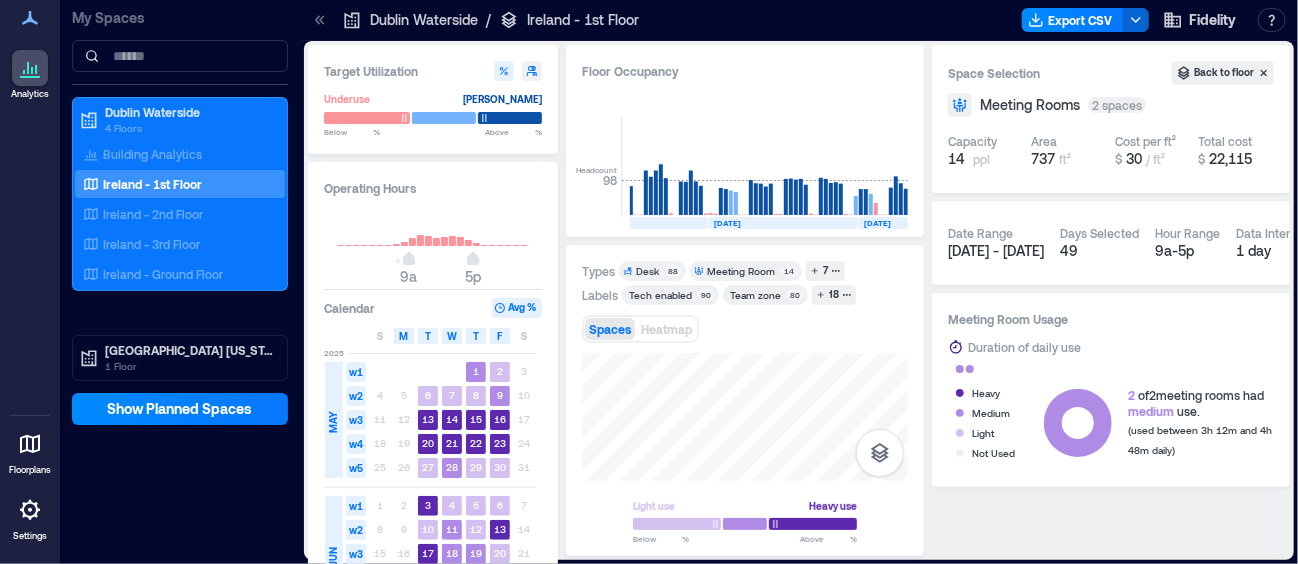 click on "M" at bounding box center (404, 336) 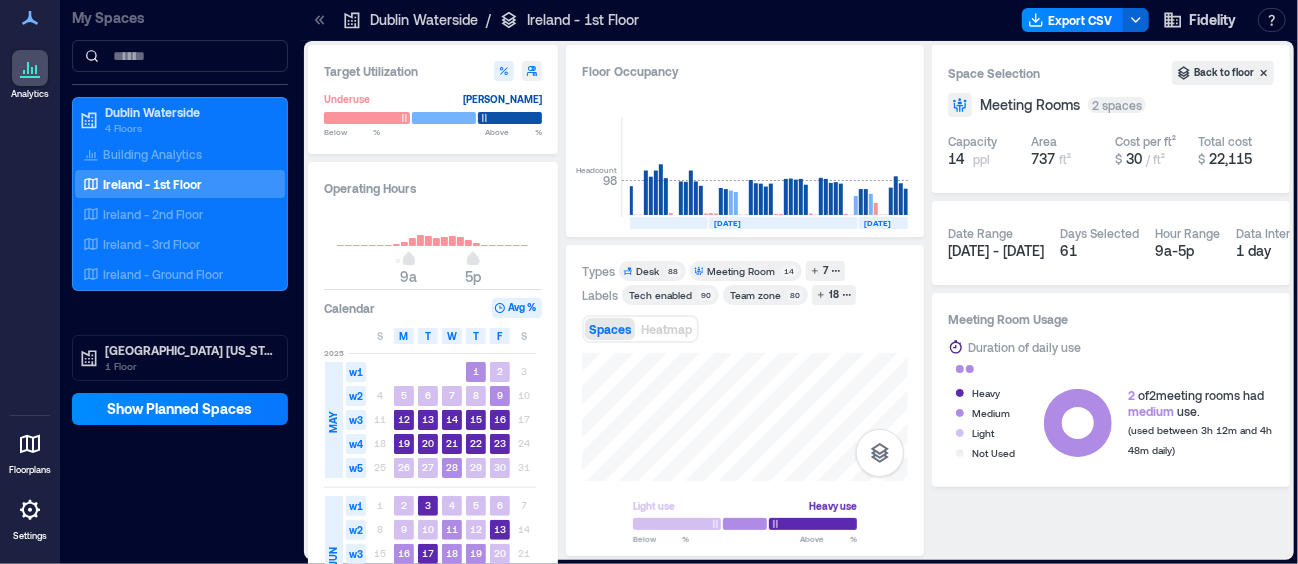type on "****" 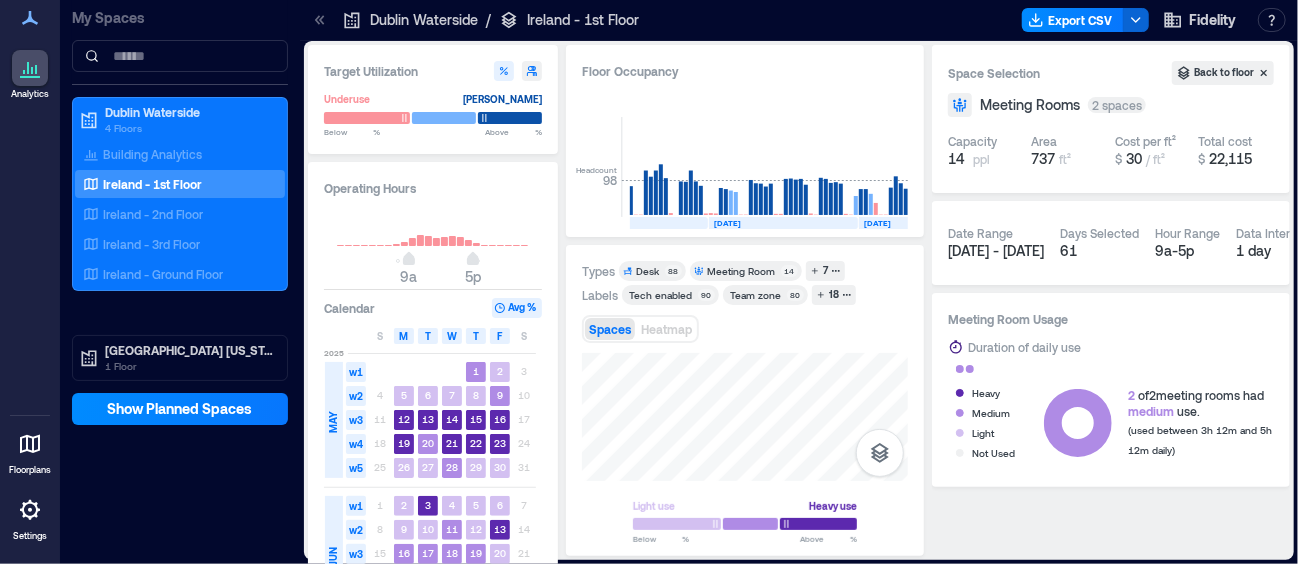type on "****" 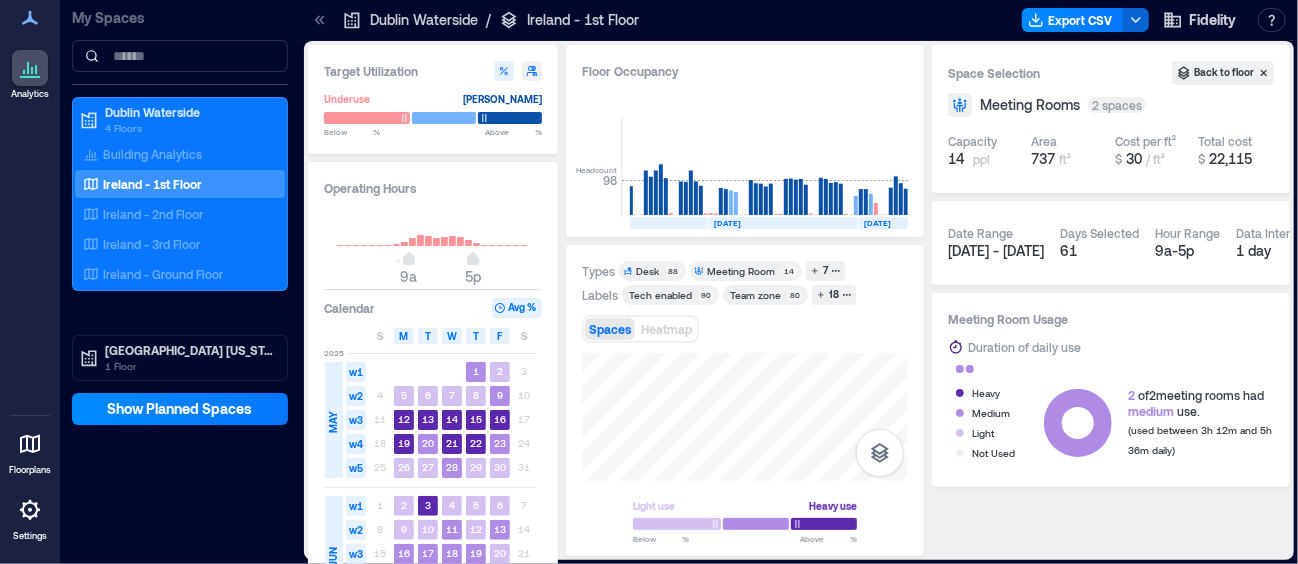 type on "***" 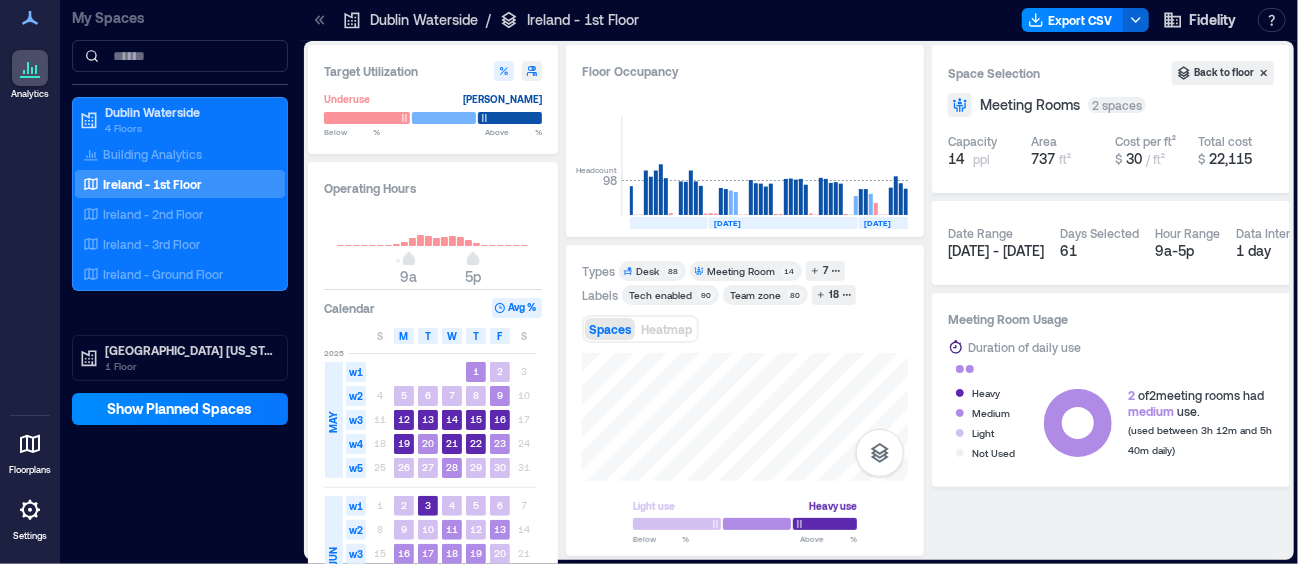 type on "***" 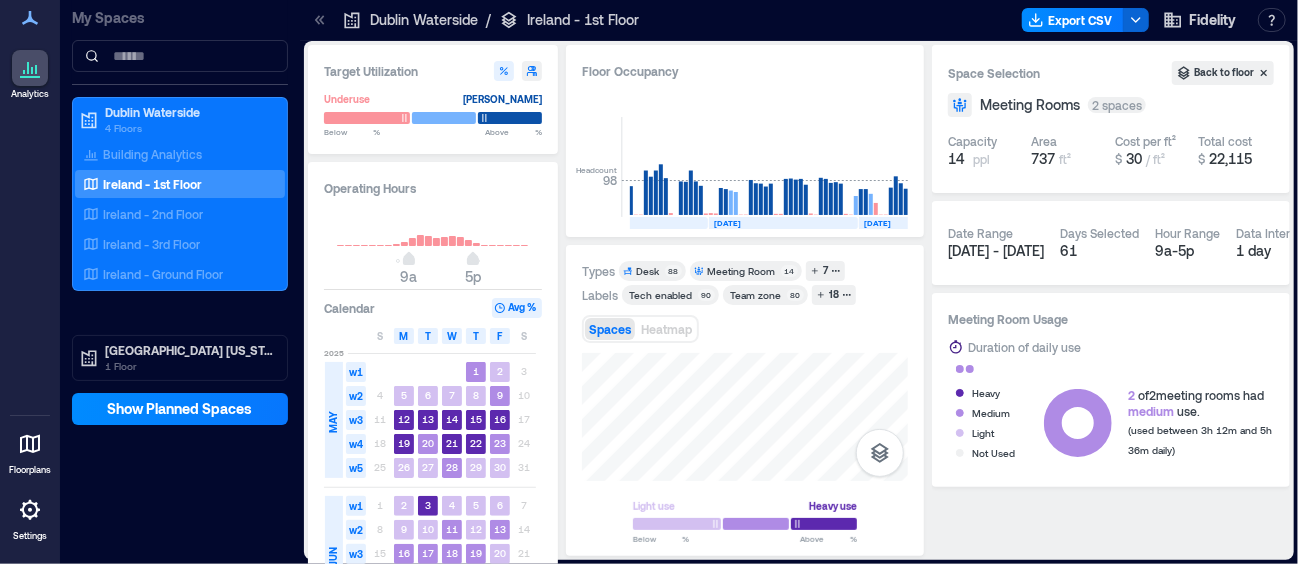 type on "****" 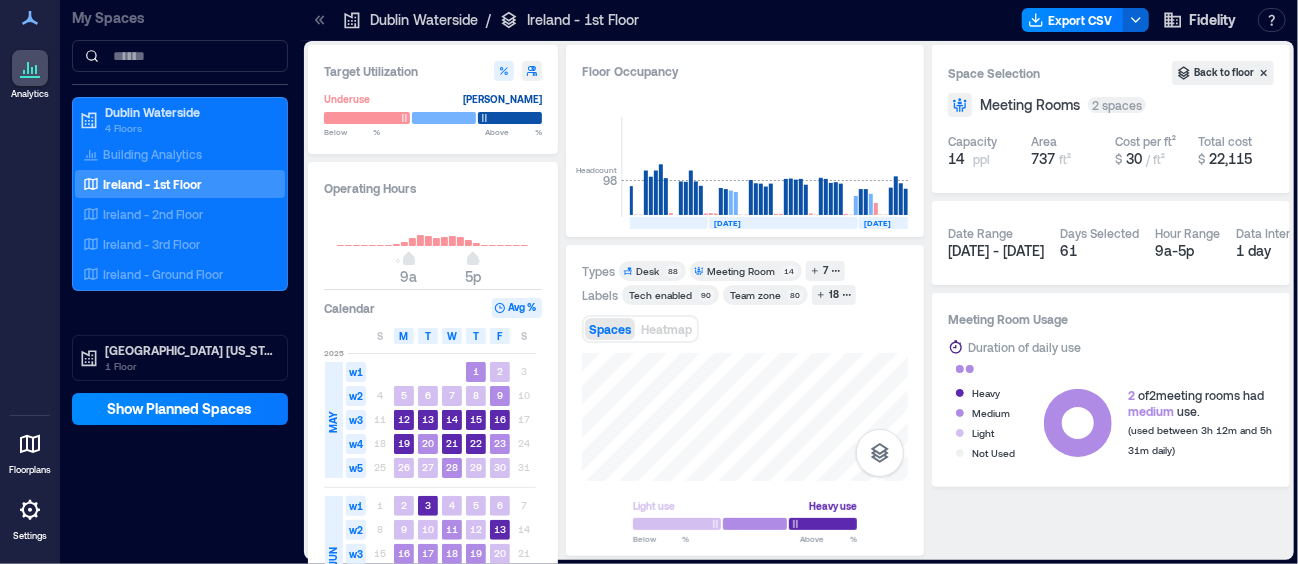 type on "***" 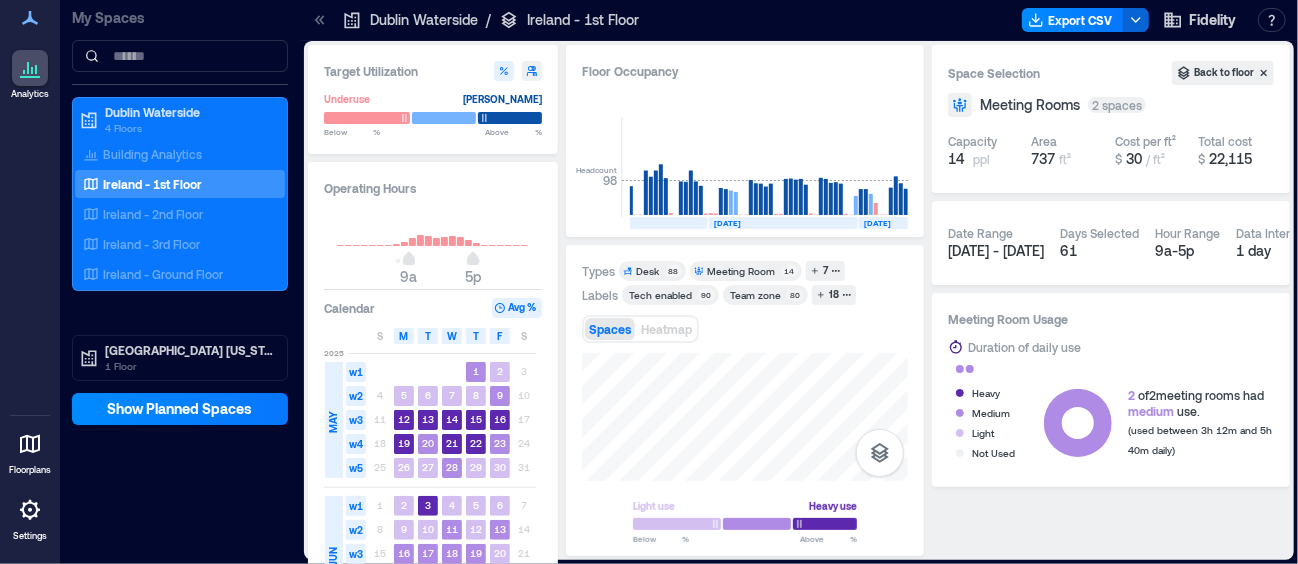 type on "***" 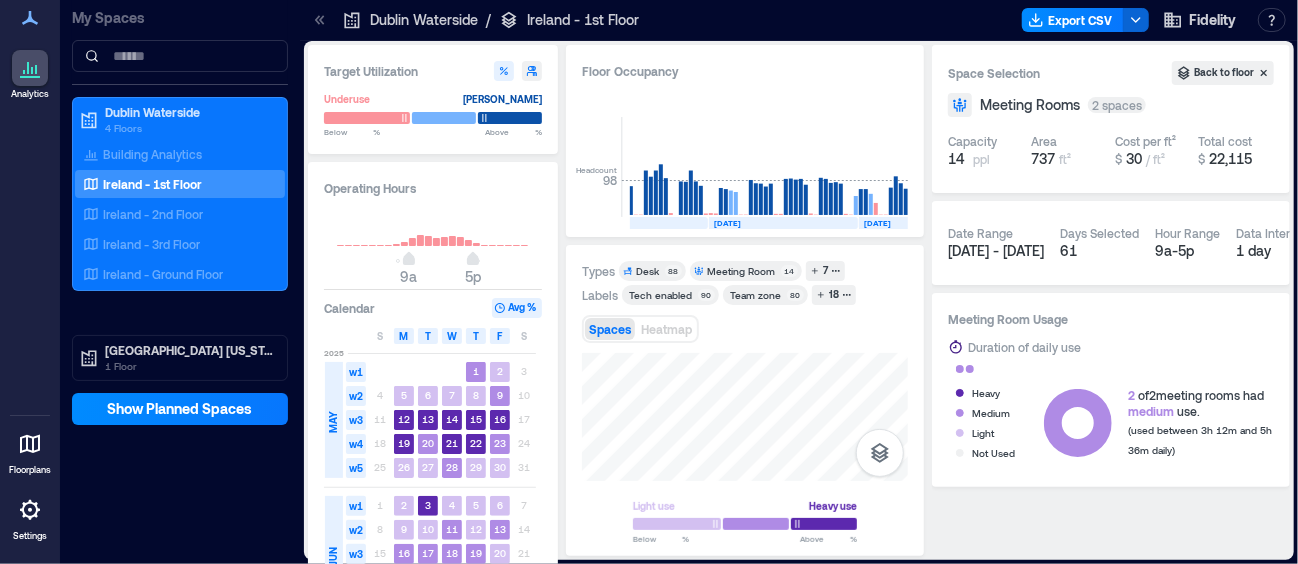 drag, startPoint x: 775, startPoint y: 525, endPoint x: 790, endPoint y: 529, distance: 15.524175 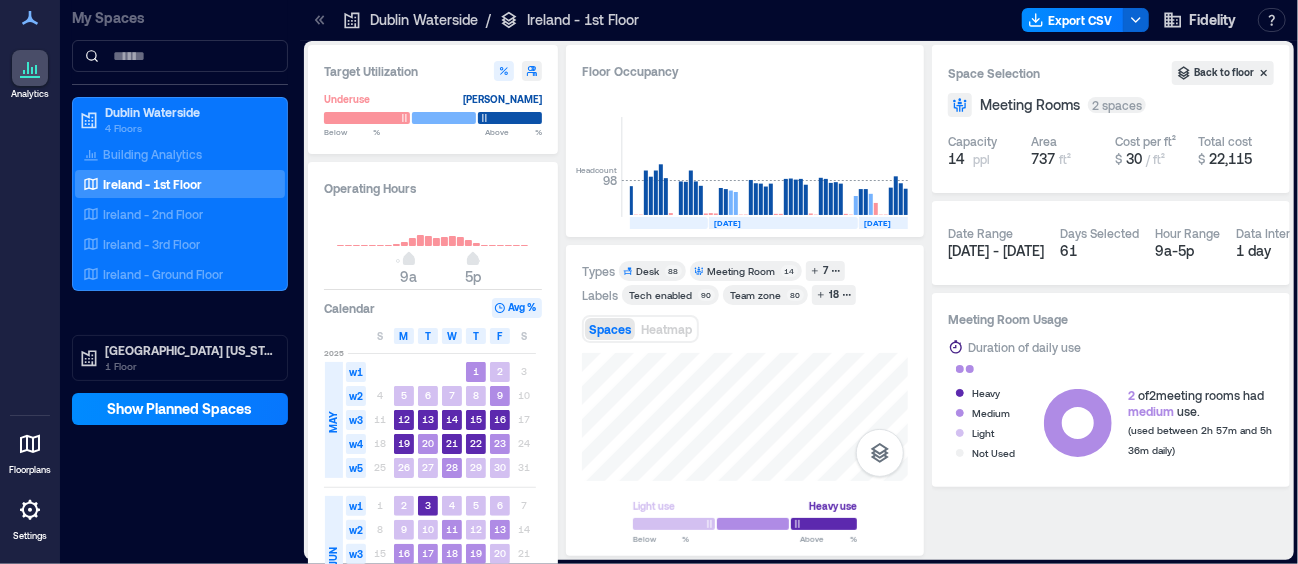 type on "***" 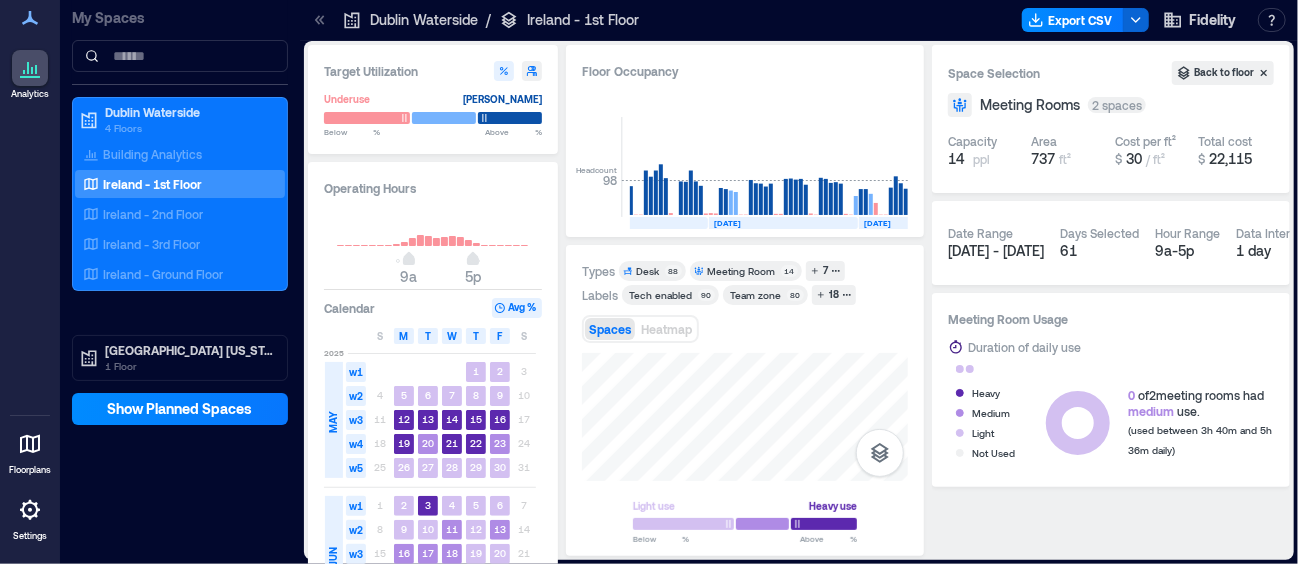 type on "****" 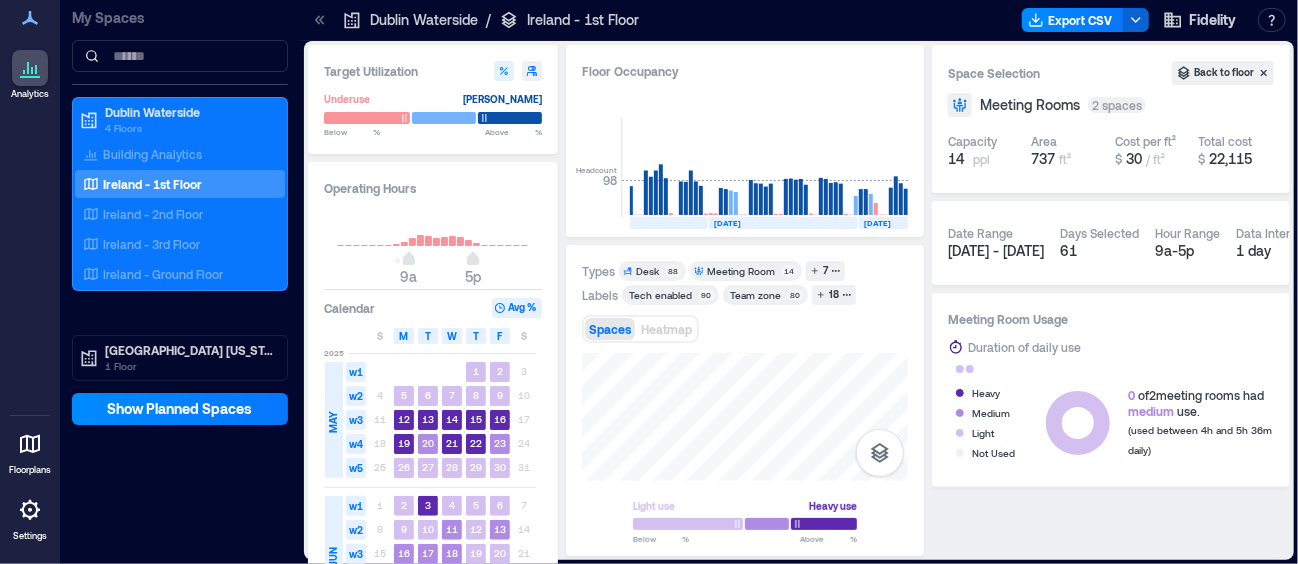 type on "***" 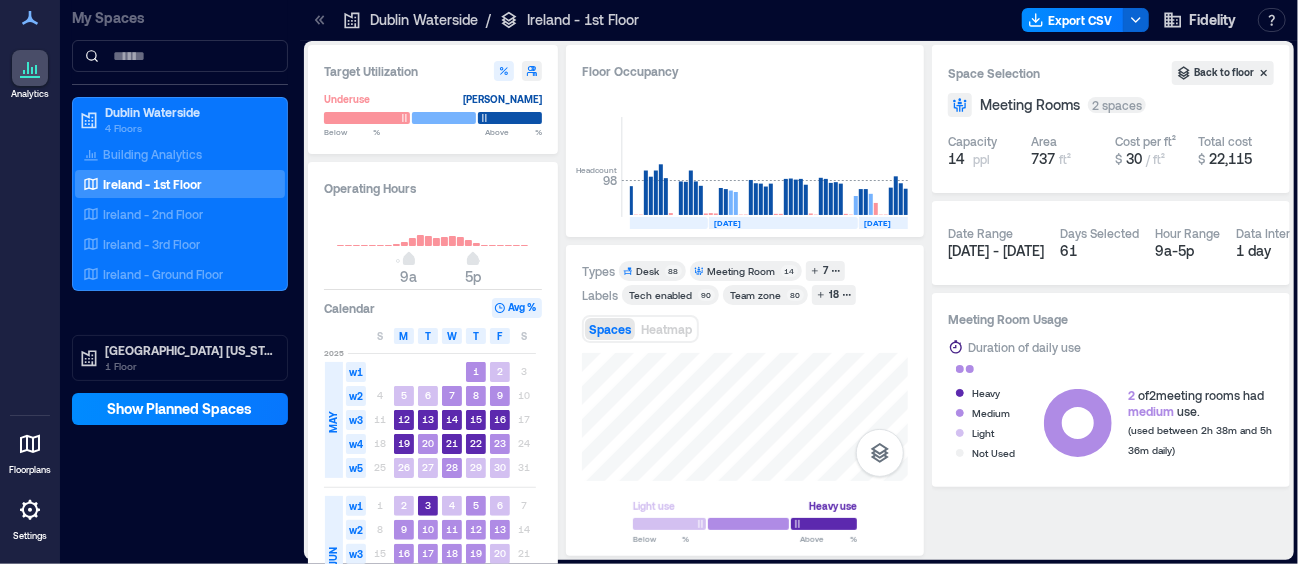 type on "****" 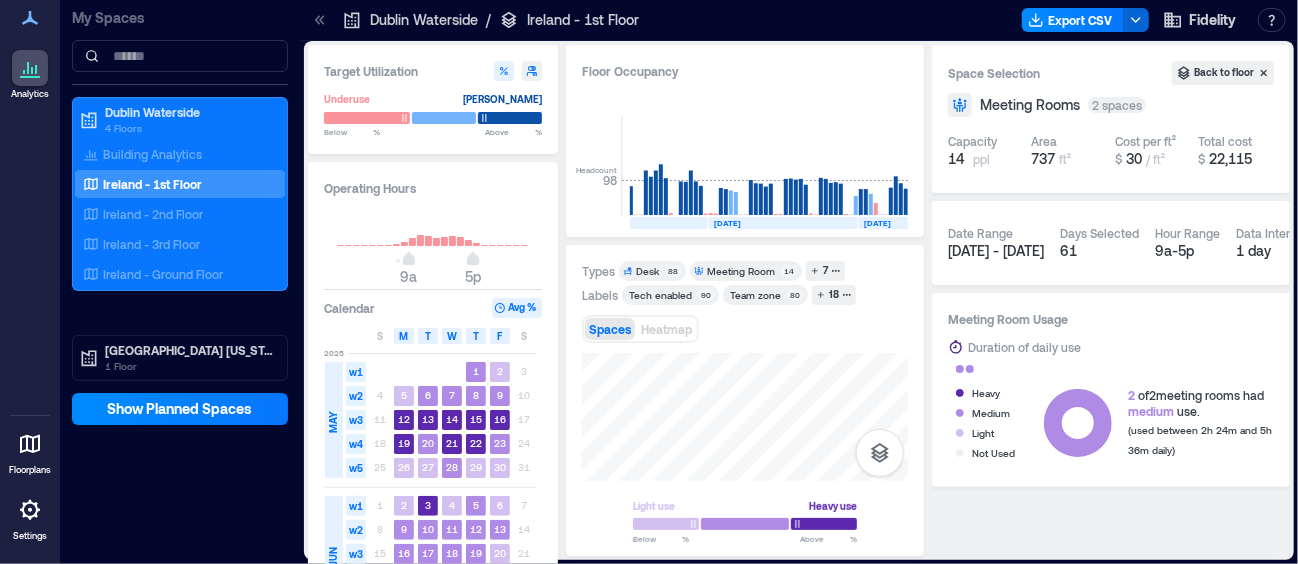 type on "****" 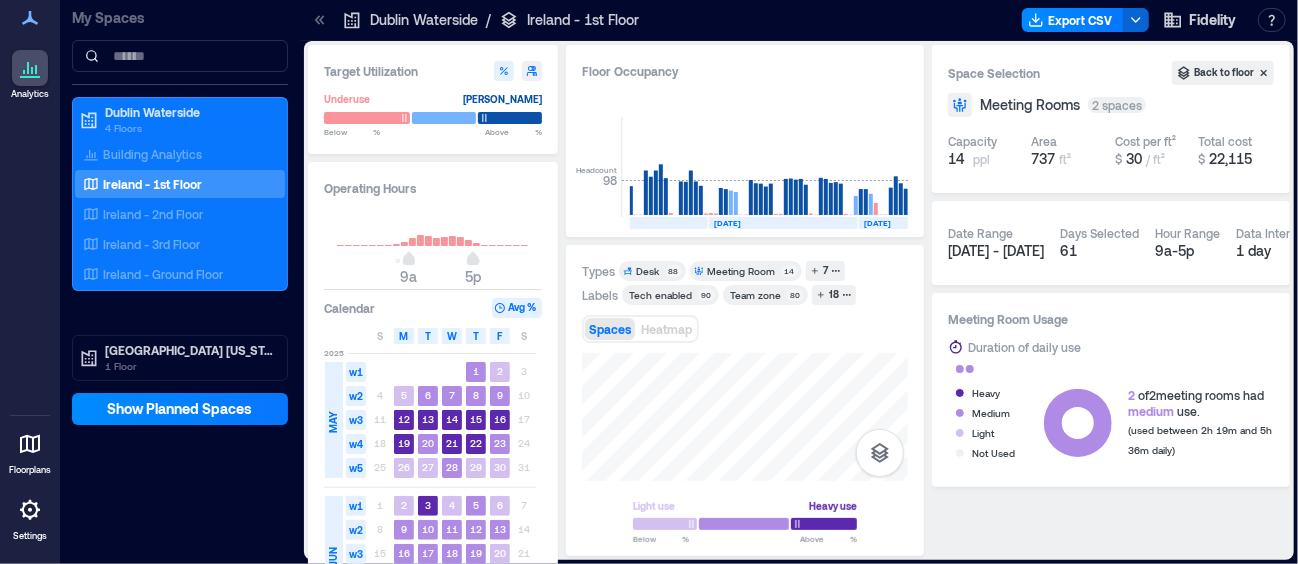 type on "***" 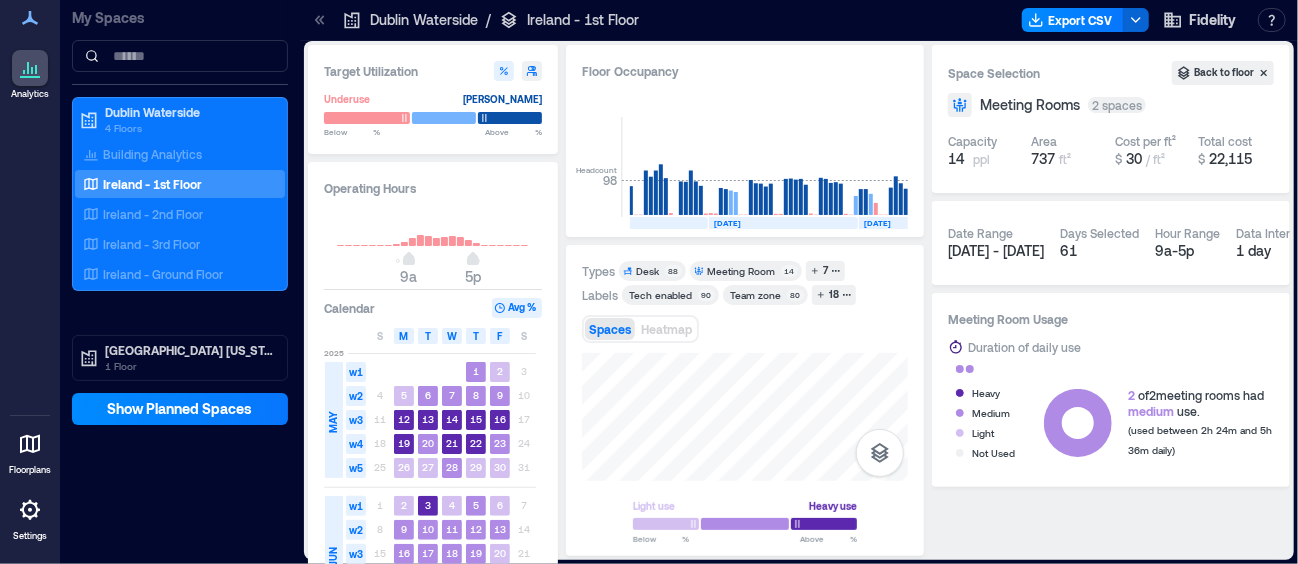 drag, startPoint x: 717, startPoint y: 528, endPoint x: 701, endPoint y: 520, distance: 17.888544 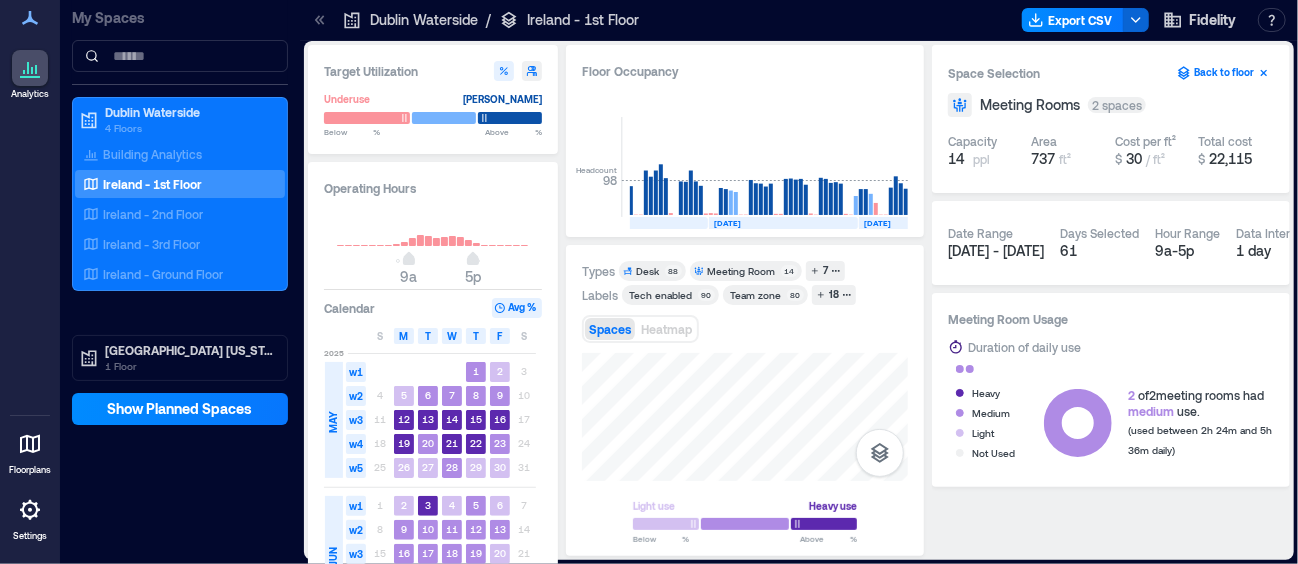 click on "Back to floor" at bounding box center [1223, 73] 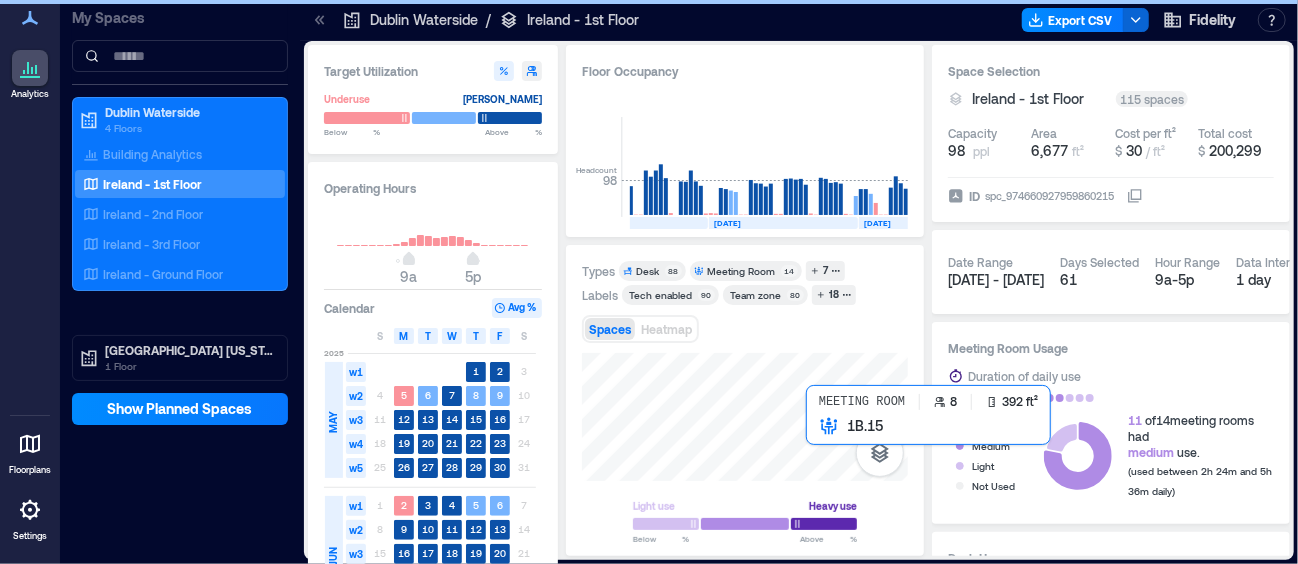 click at bounding box center (745, 417) 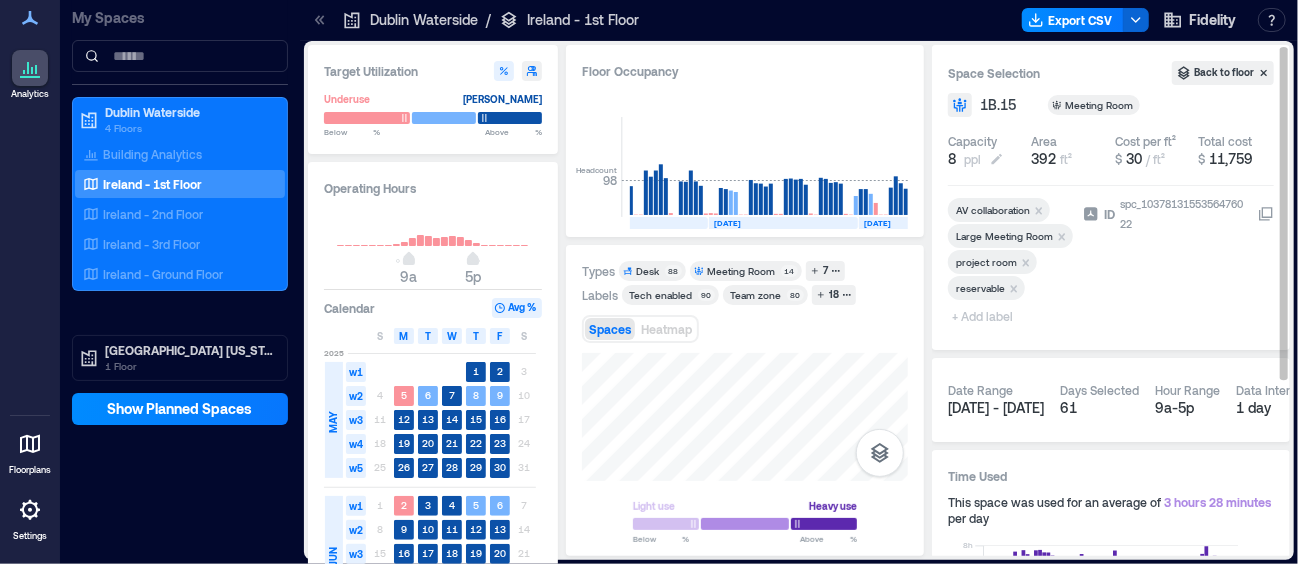 click 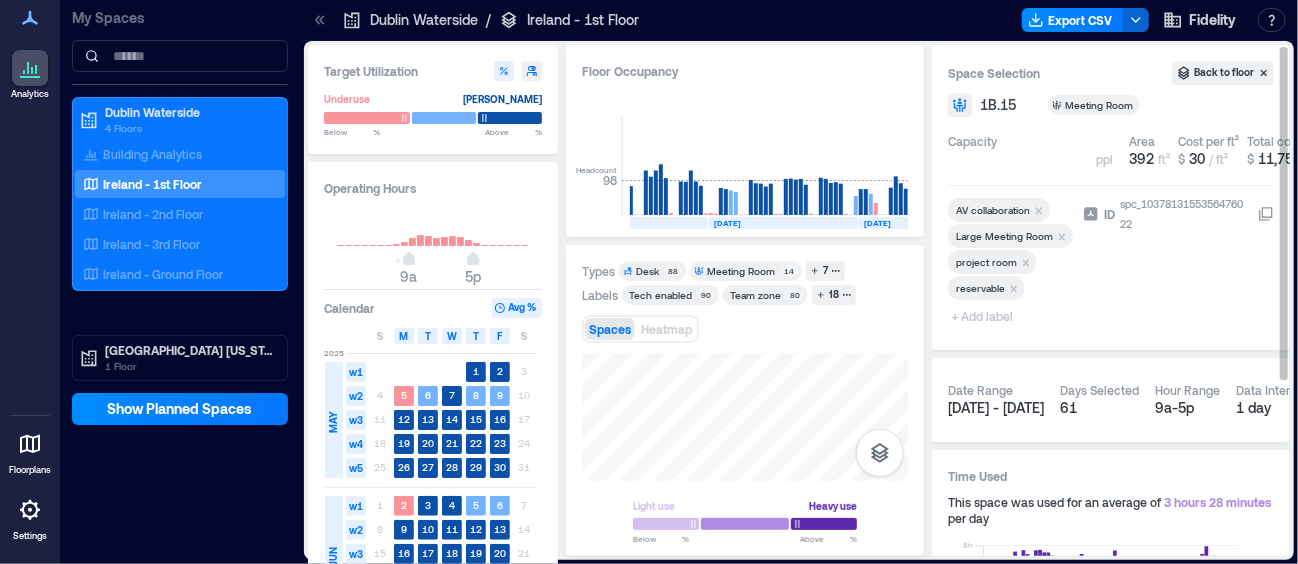 type on "*" 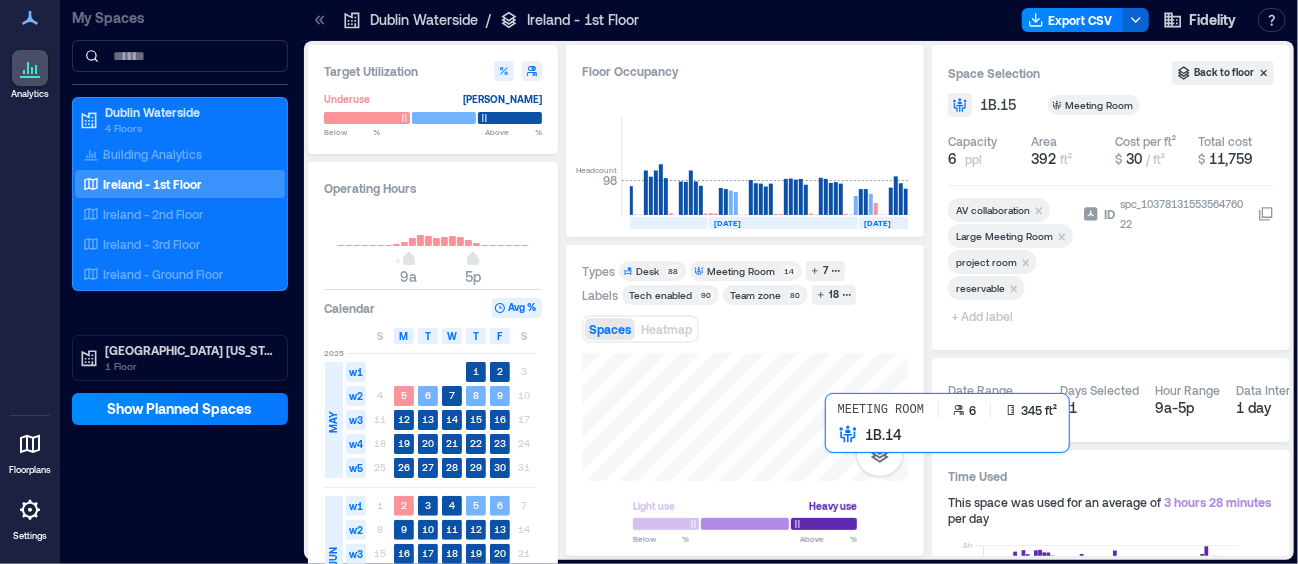 click at bounding box center [745, 417] 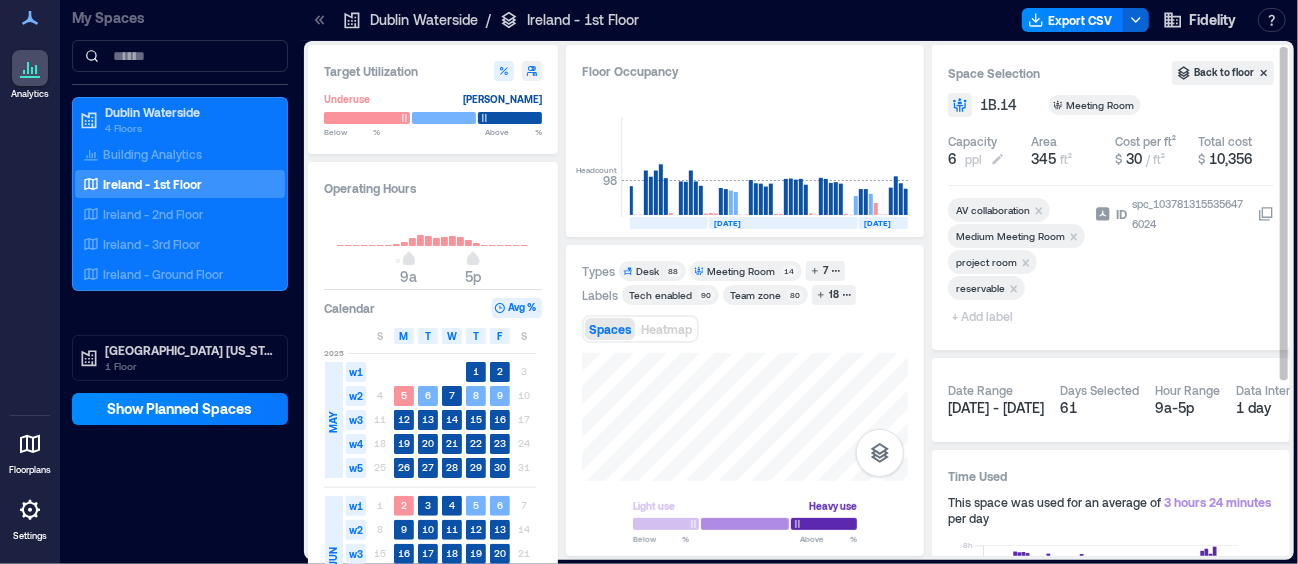 click 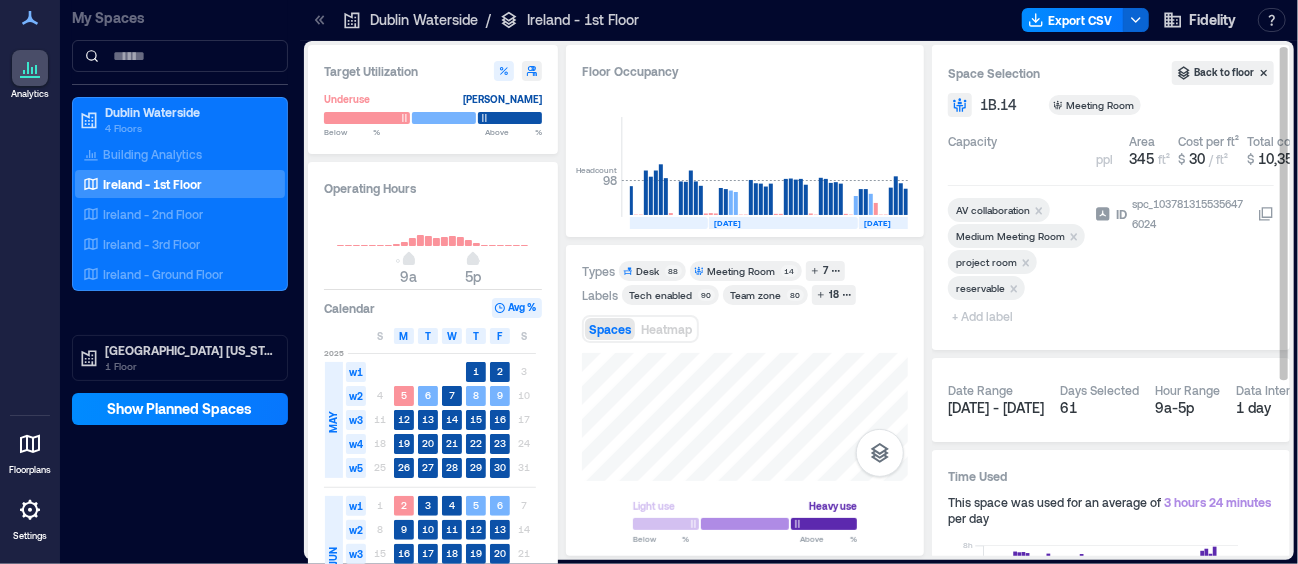type on "*" 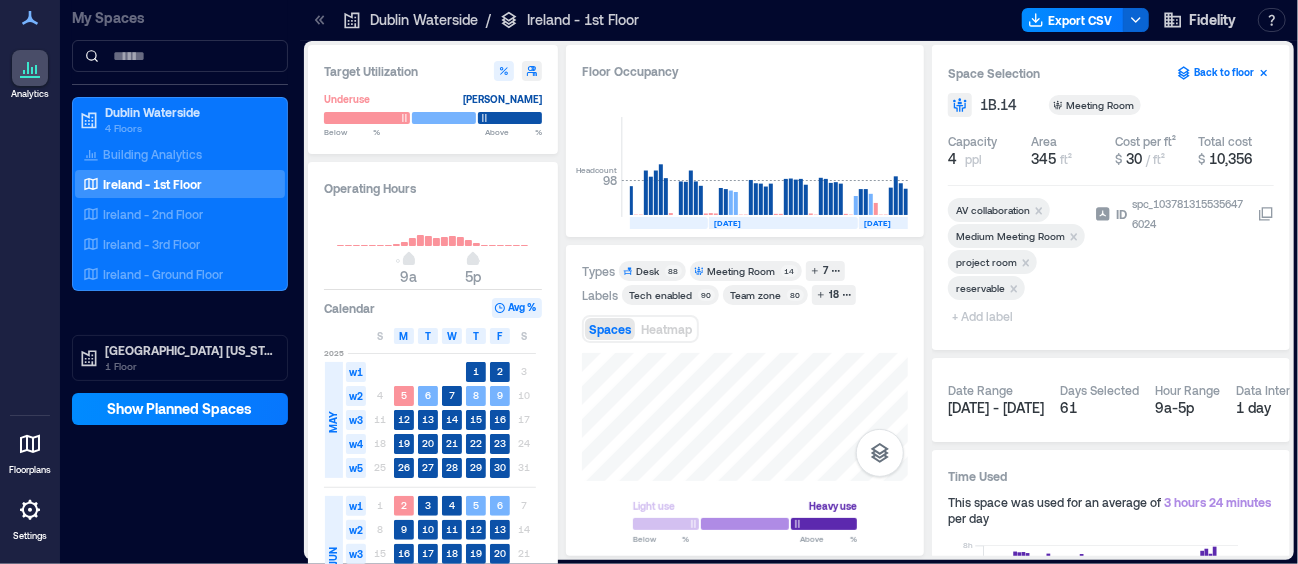 click on "Back to floor" at bounding box center (1223, 73) 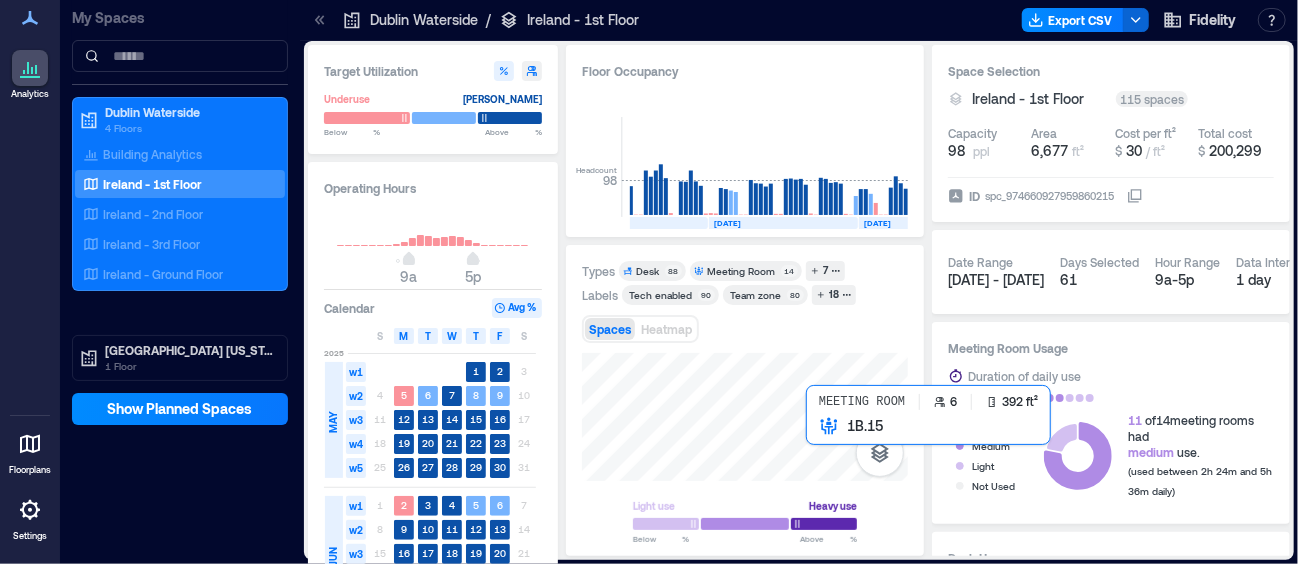click at bounding box center [745, 417] 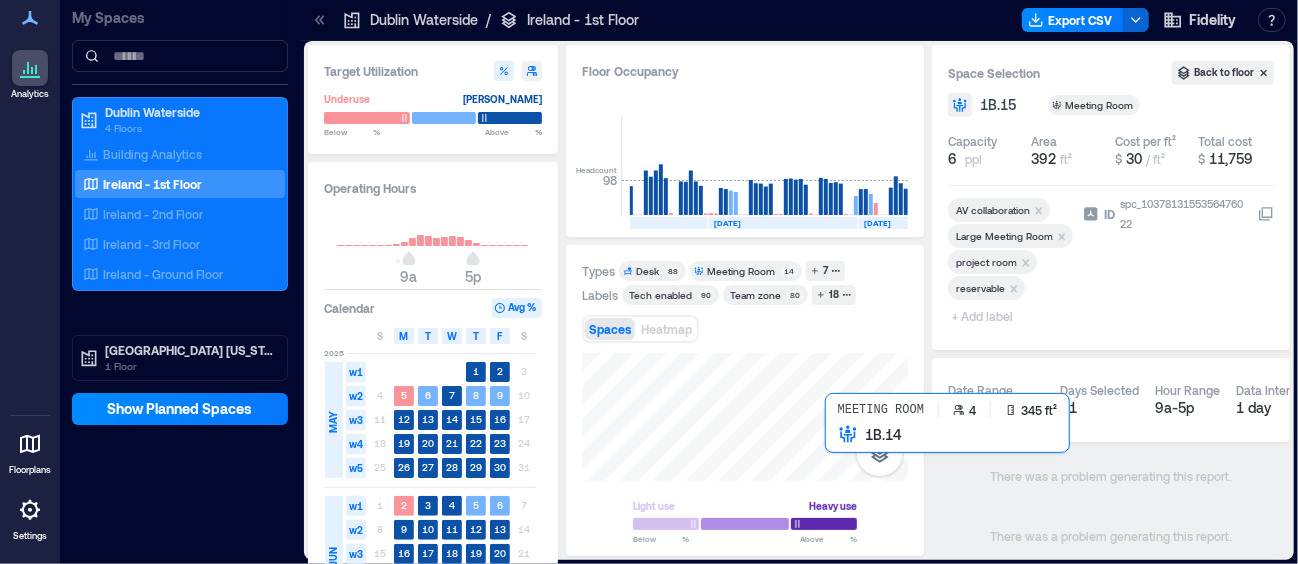 click at bounding box center (745, 417) 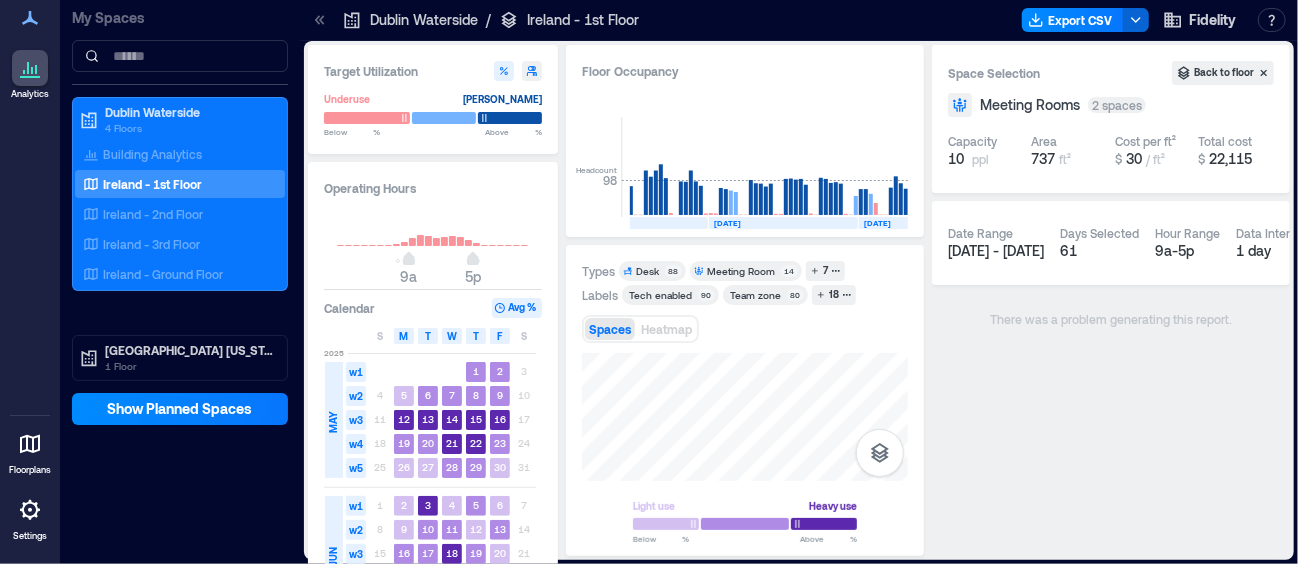 click on "There was a problem generating this report." at bounding box center (1111, 319) 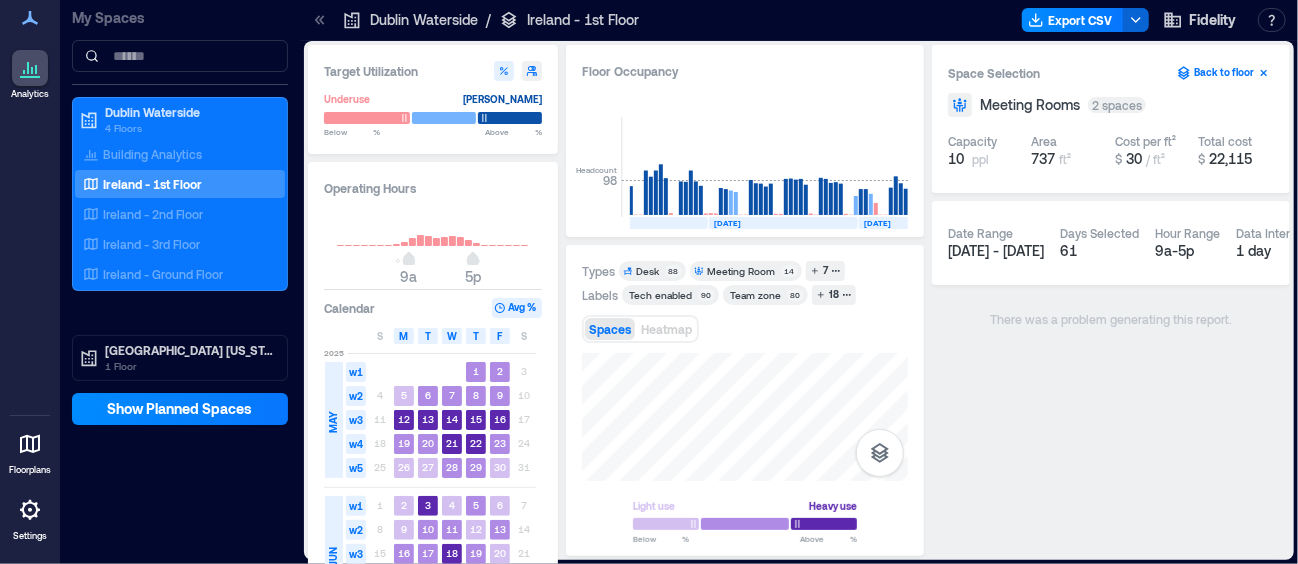 click on "Back to floor" at bounding box center [1223, 73] 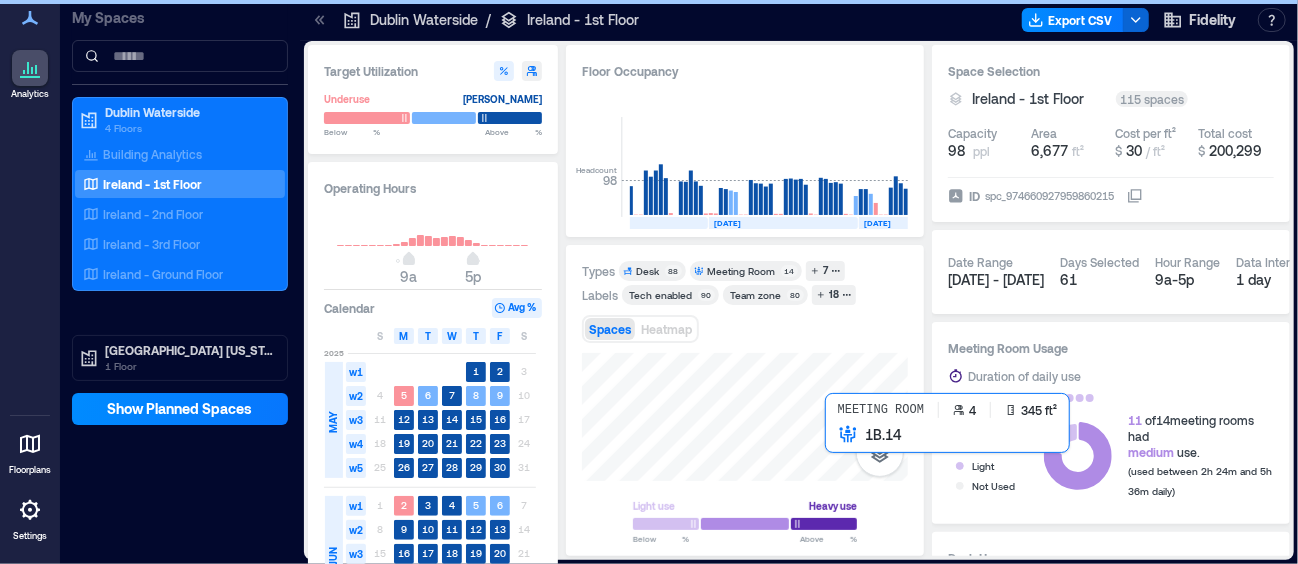 click at bounding box center [745, 417] 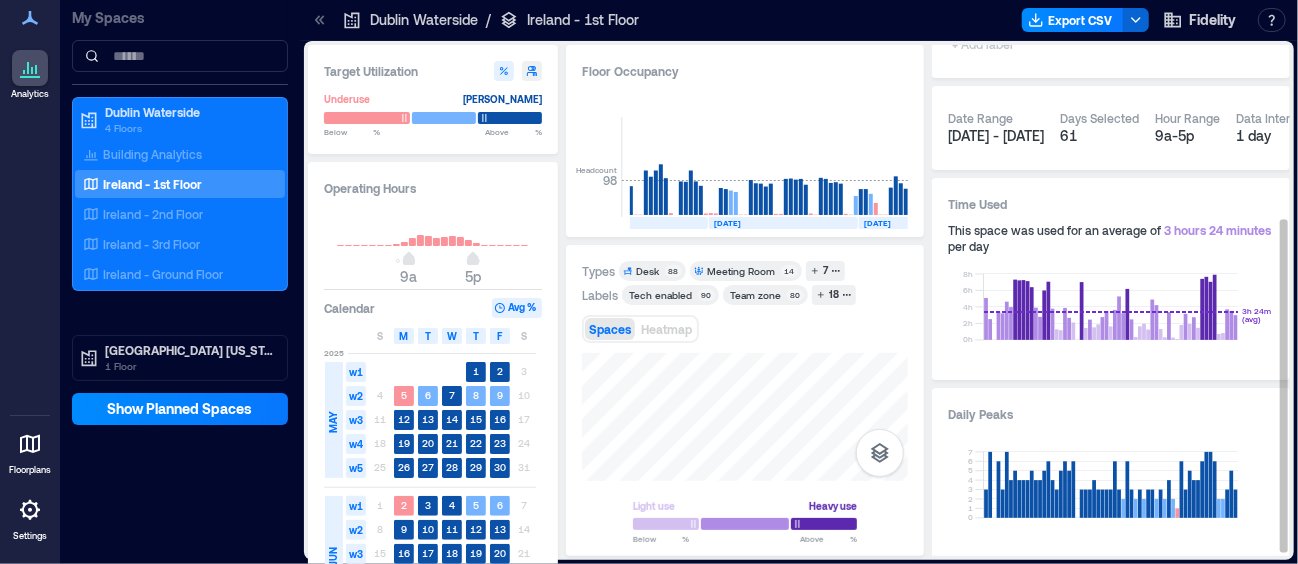 scroll, scrollTop: 273, scrollLeft: 0, axis: vertical 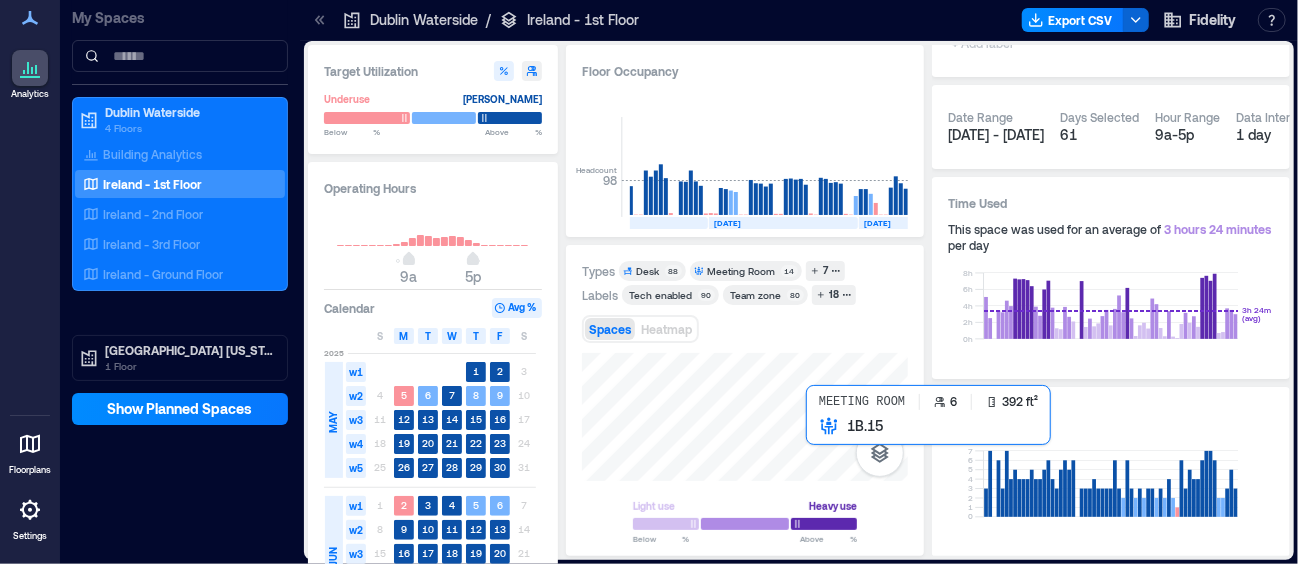 click at bounding box center [745, 417] 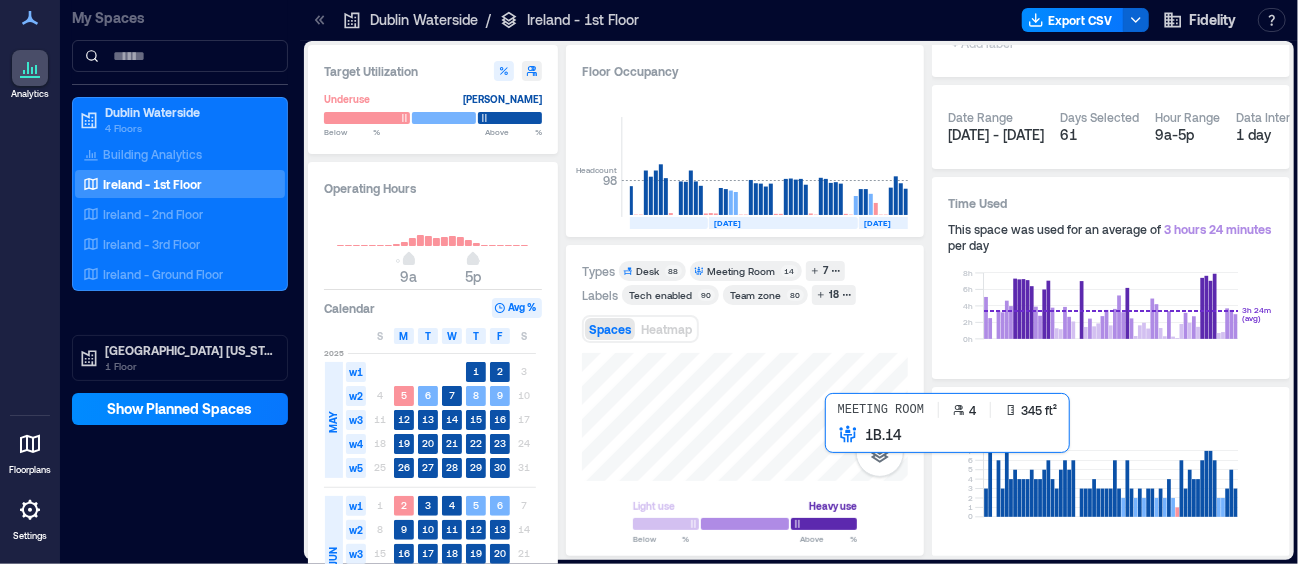 click at bounding box center [745, 417] 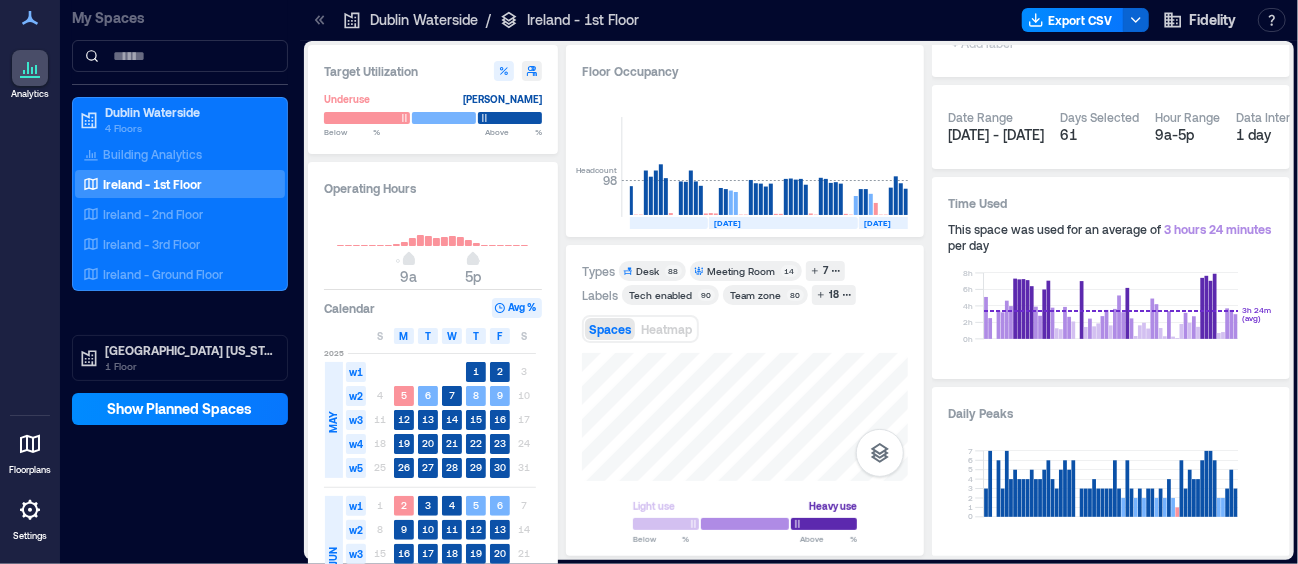 click on "Light use Heavy use Below   ** % Above   ** %" at bounding box center (745, 447) 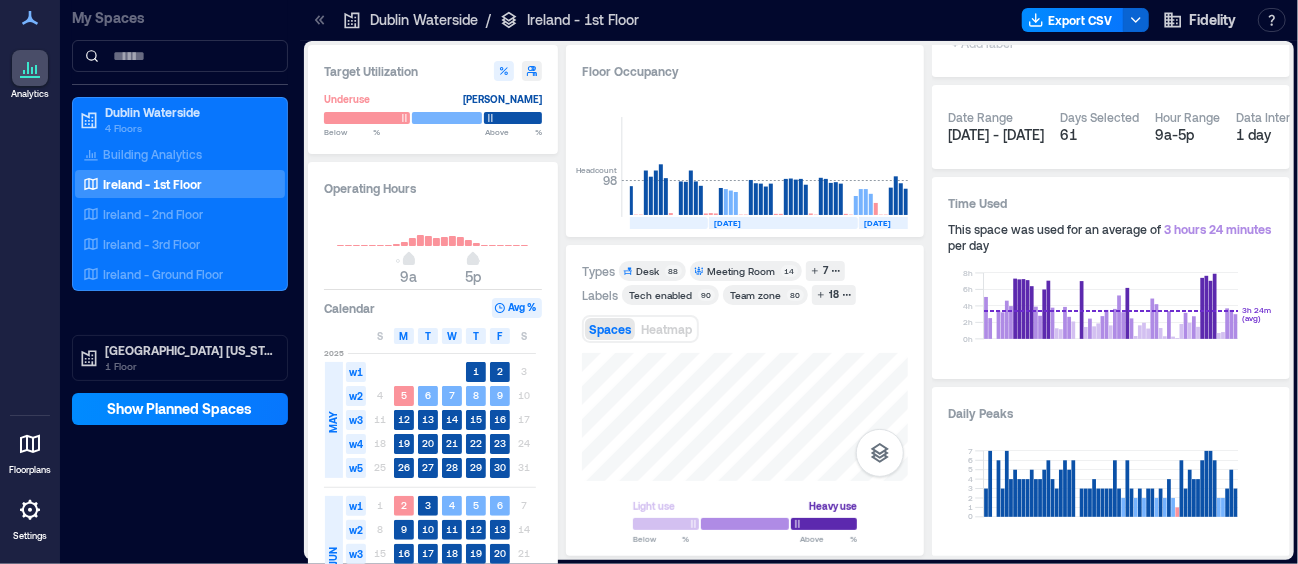 type on "****" 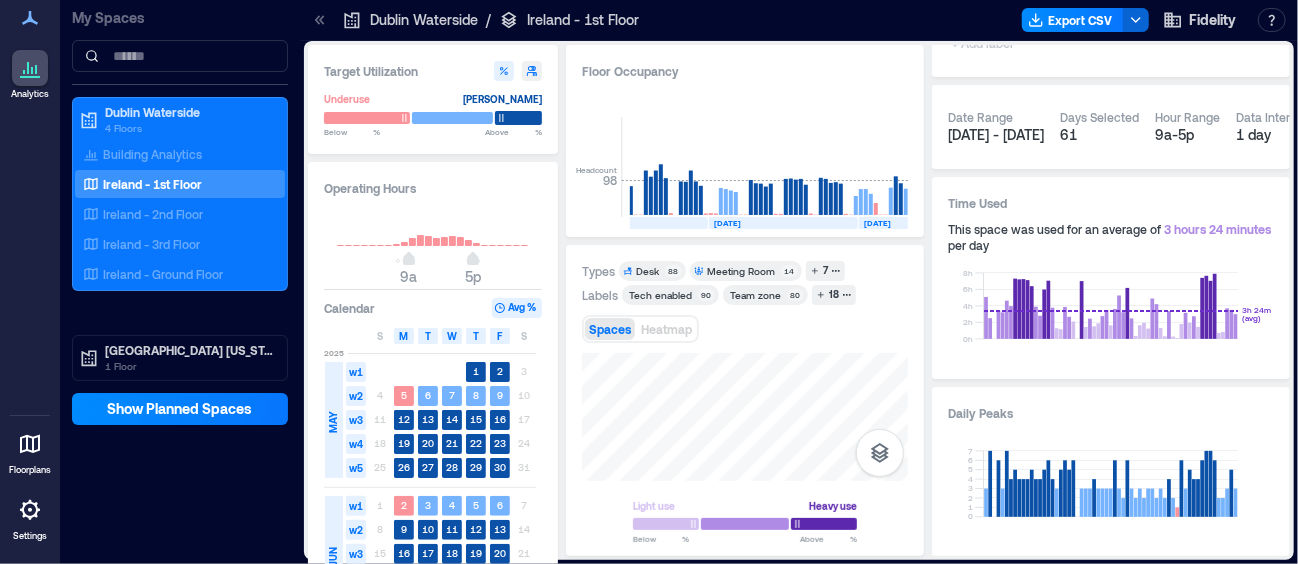 type on "****" 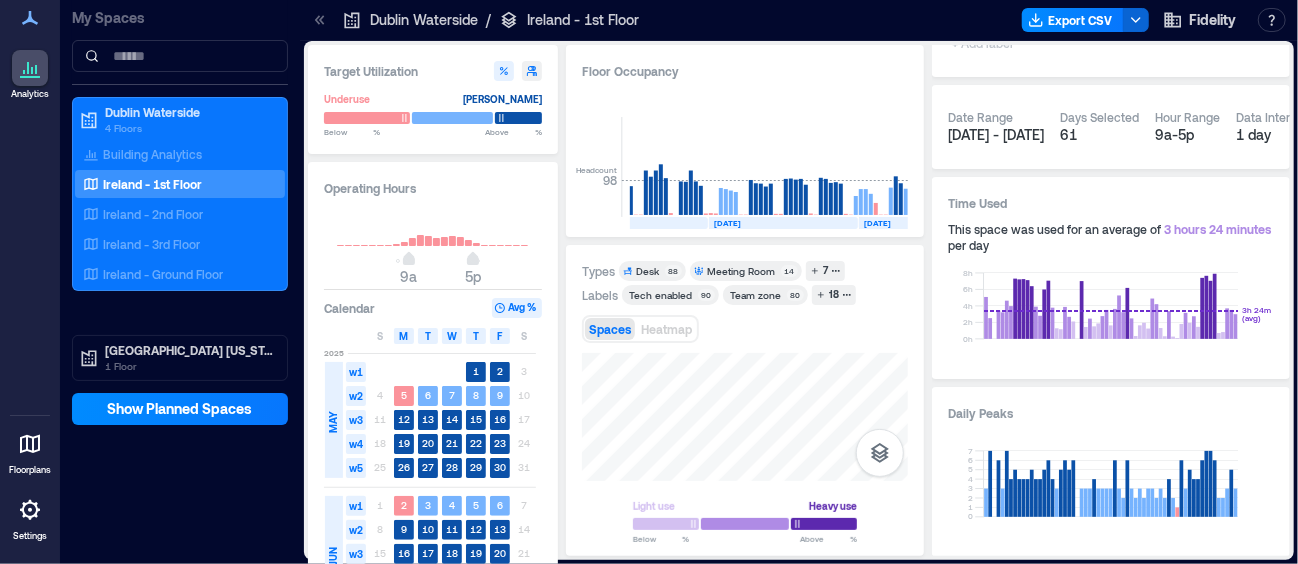 type on "***" 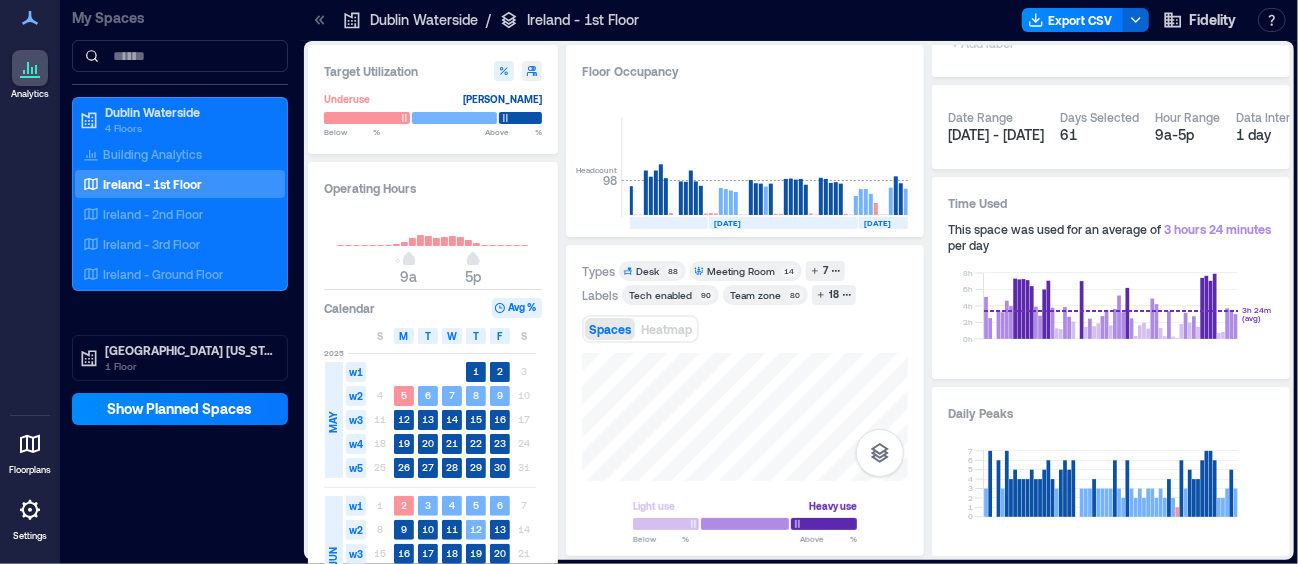 type on "****" 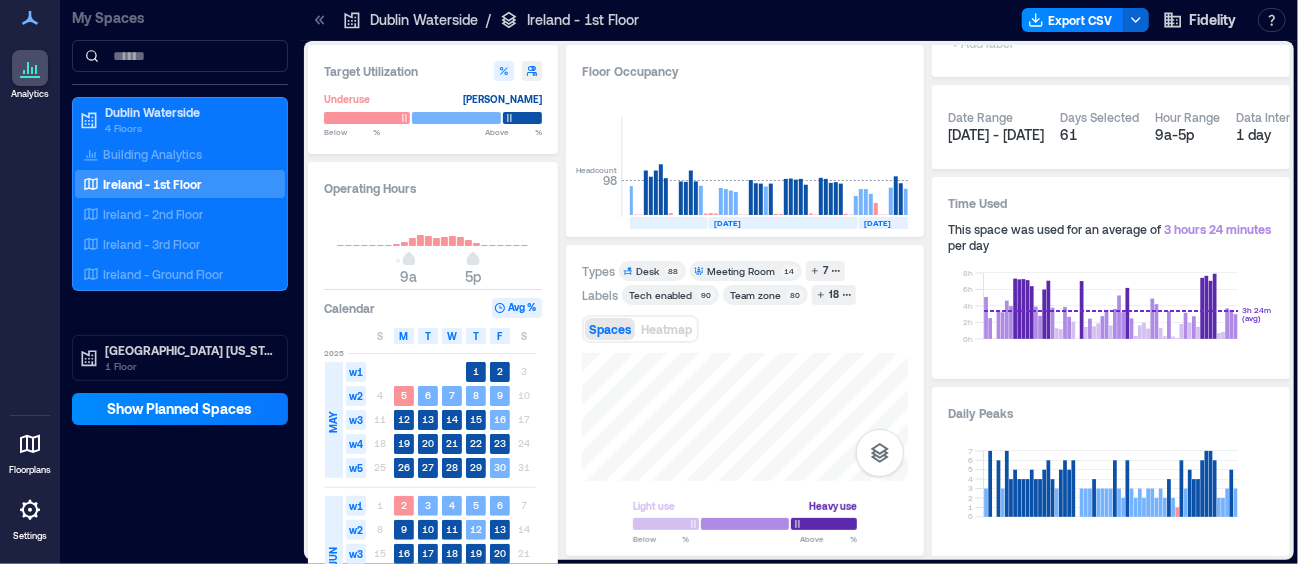 type on "****" 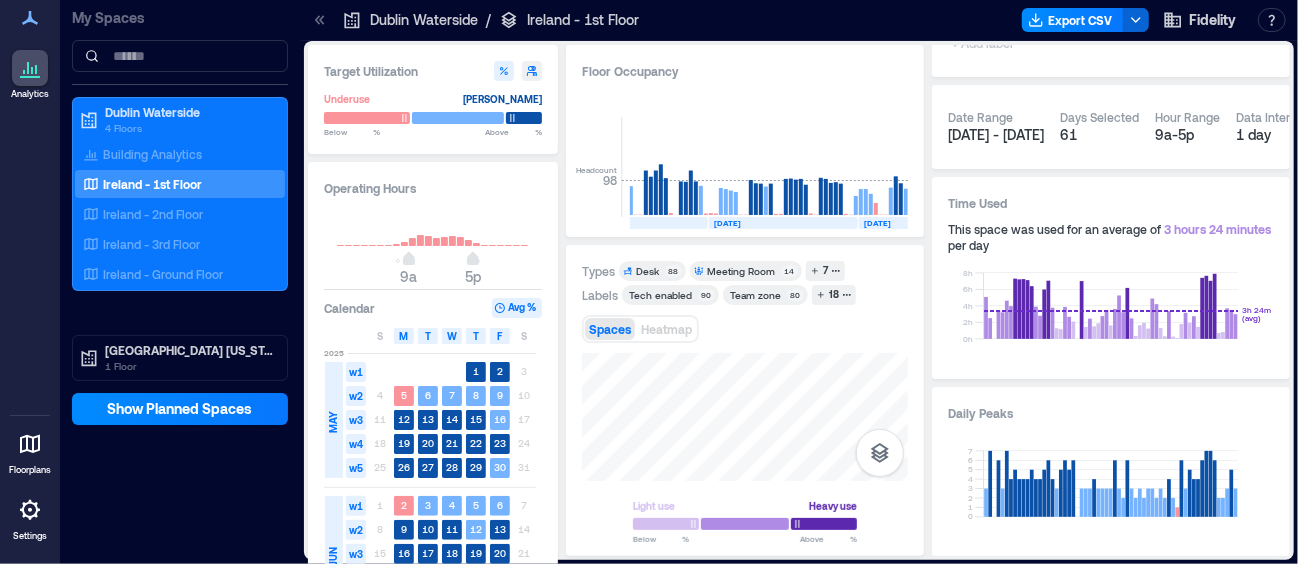 drag, startPoint x: 484, startPoint y: 116, endPoint x: 504, endPoint y: 115, distance: 20.024984 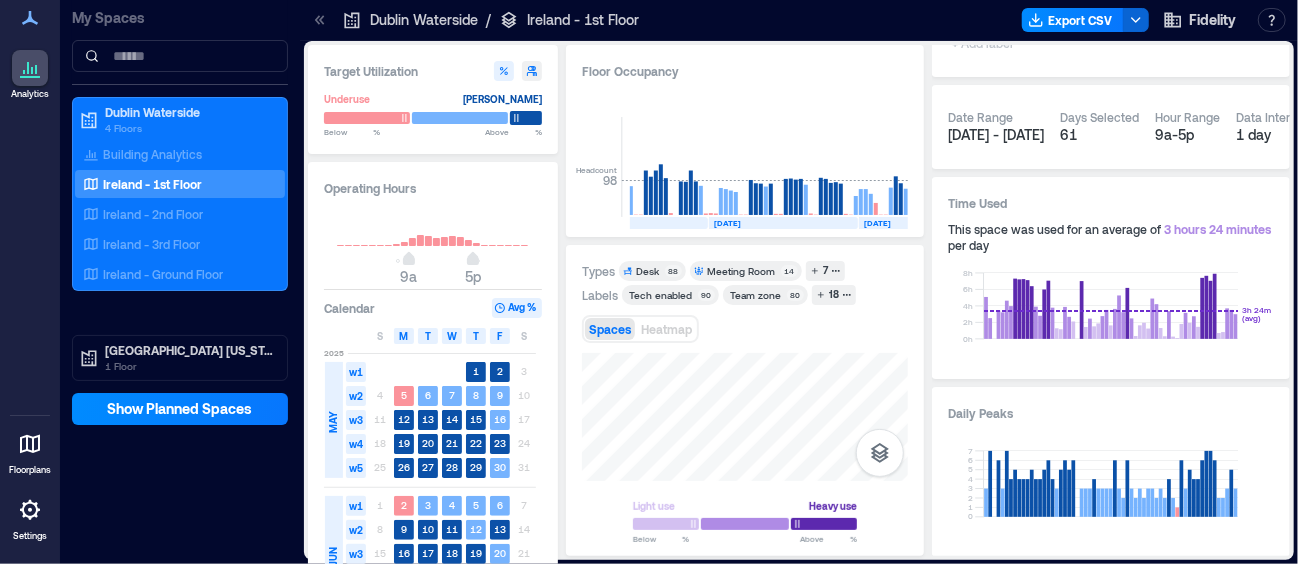 type on "****" 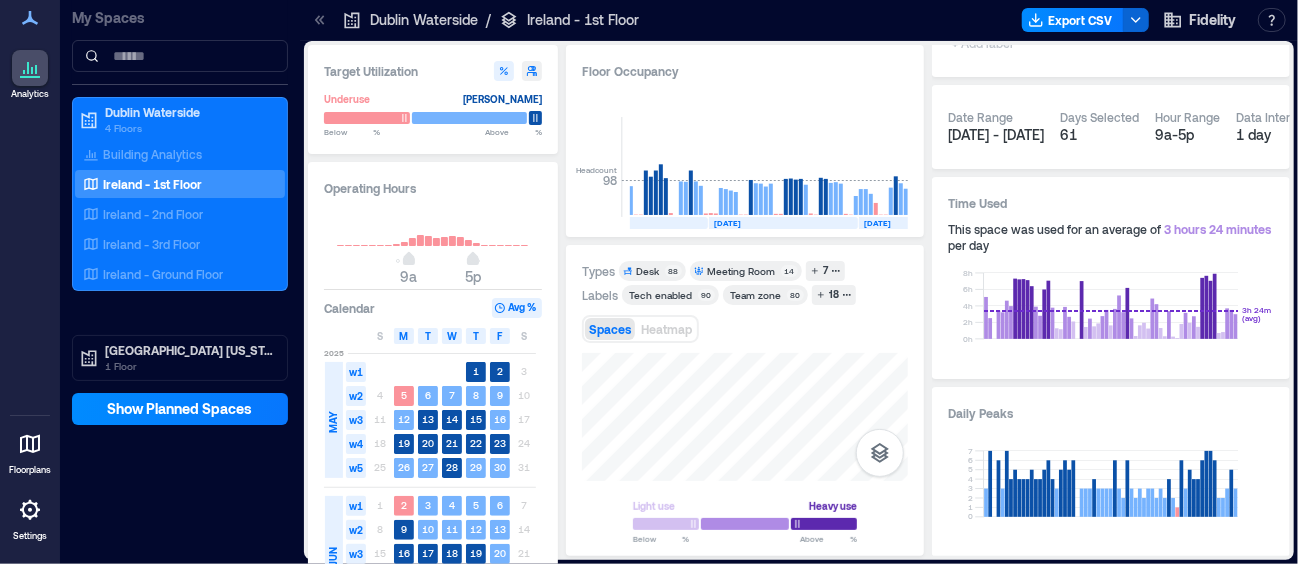 type 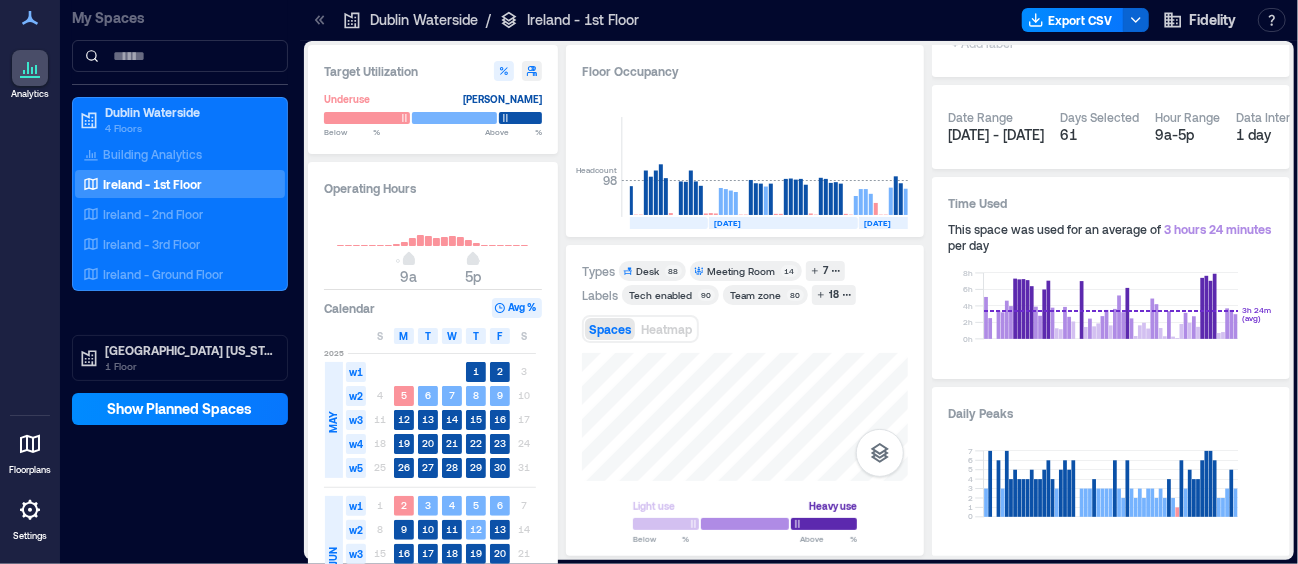 drag, startPoint x: 510, startPoint y: 120, endPoint x: 498, endPoint y: 118, distance: 12.165525 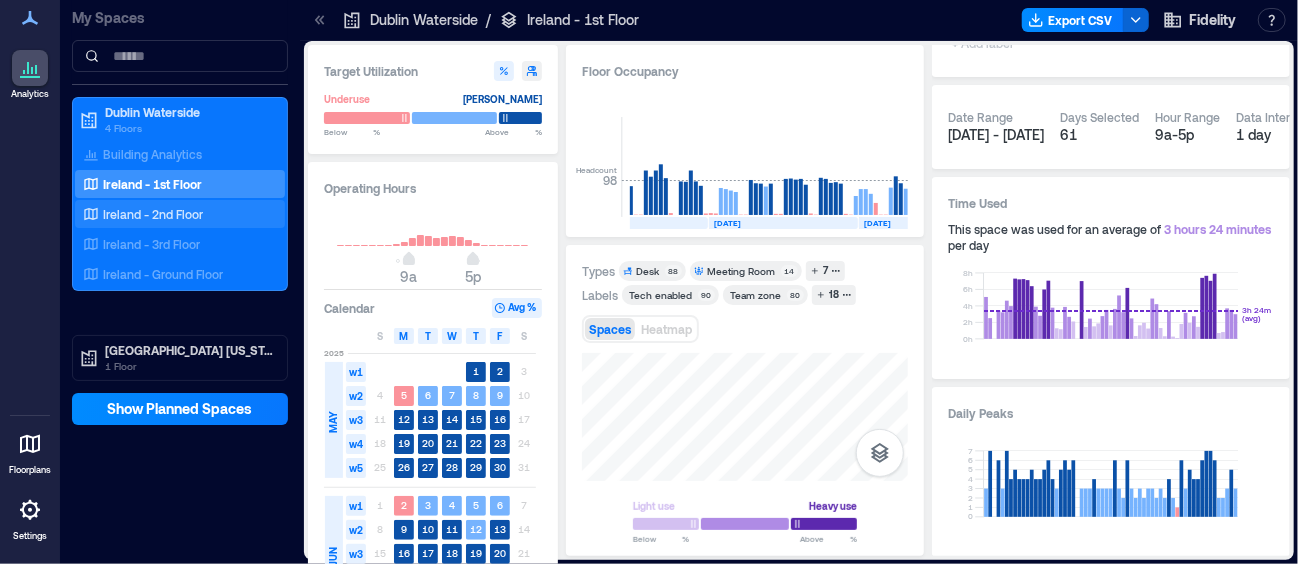 click on "Ireland - 2nd Floor" at bounding box center [153, 214] 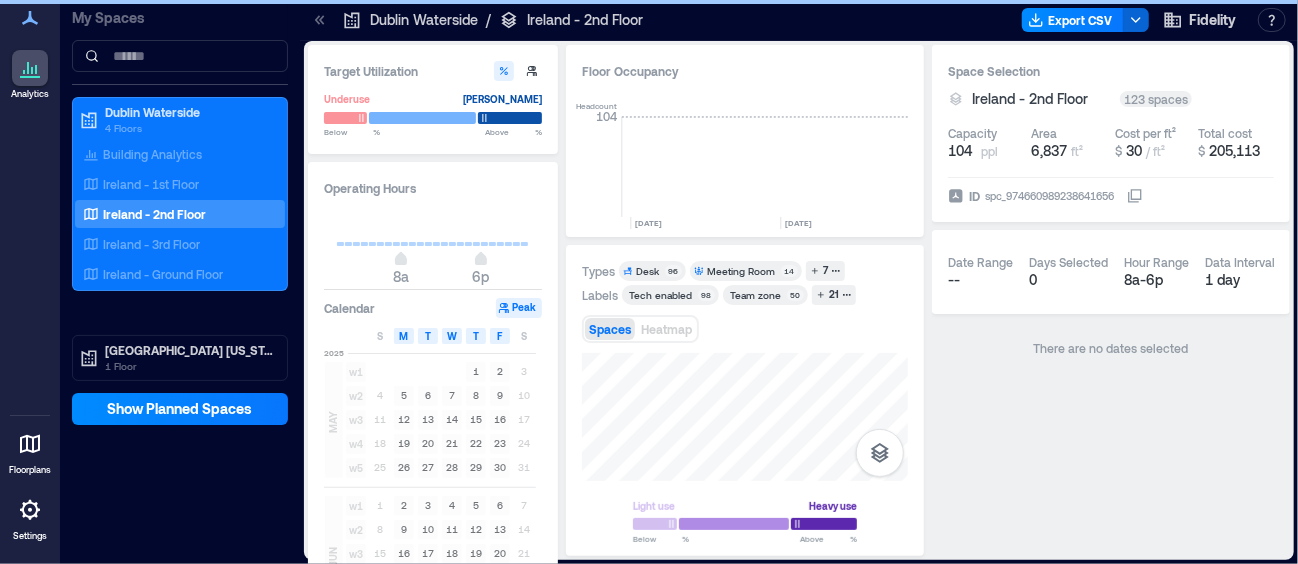scroll, scrollTop: 0, scrollLeft: 5781, axis: horizontal 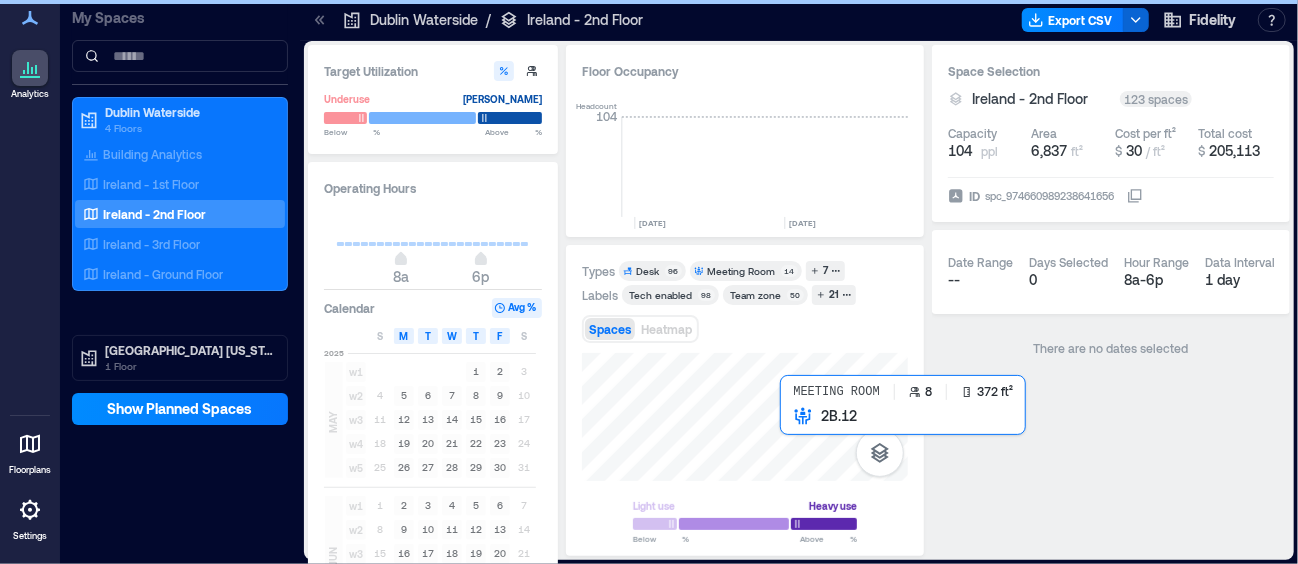 click at bounding box center (745, 417) 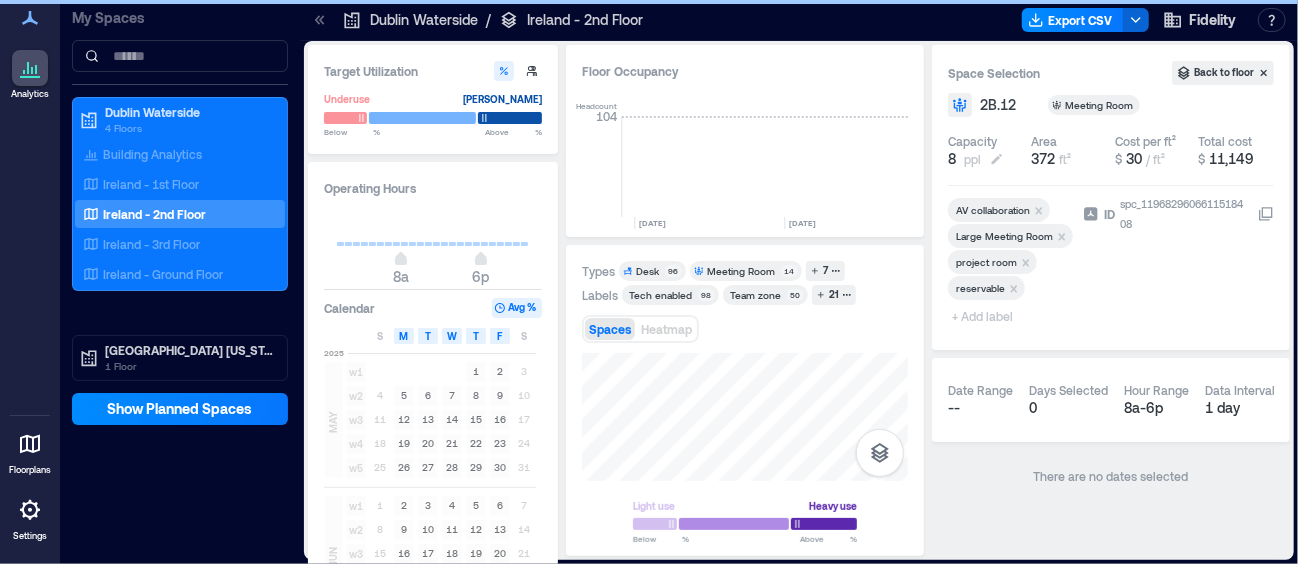 click 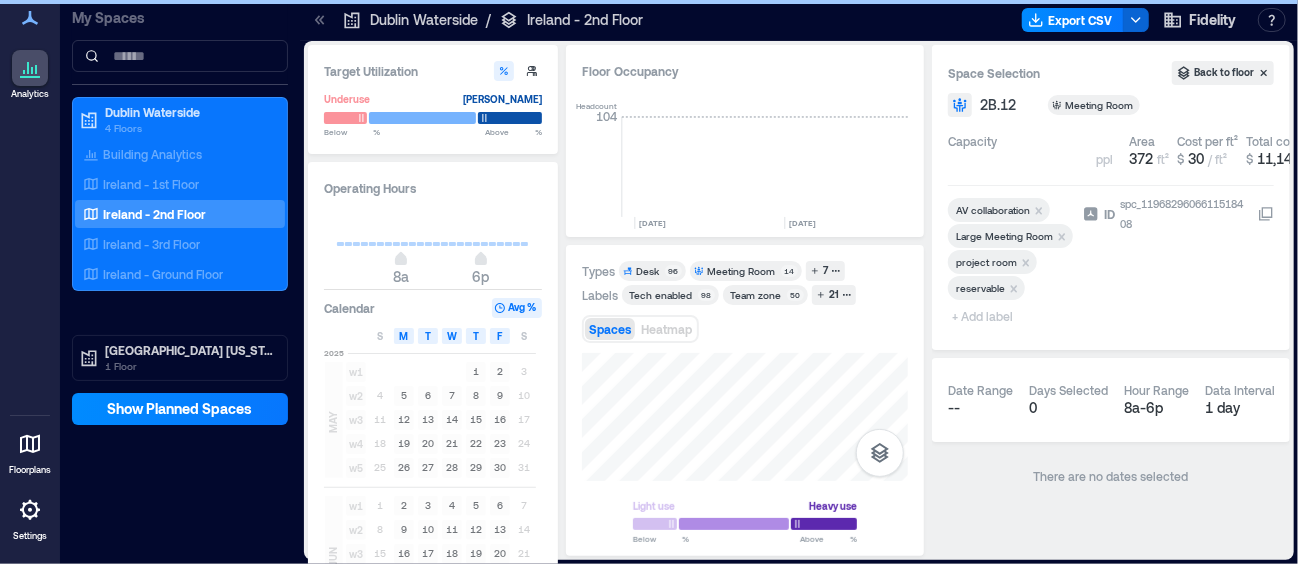 click on "Capacity * ppl Area 372   ft² Cost per ft² $   30   / ft² Total cost $   11,149" at bounding box center [1111, 151] 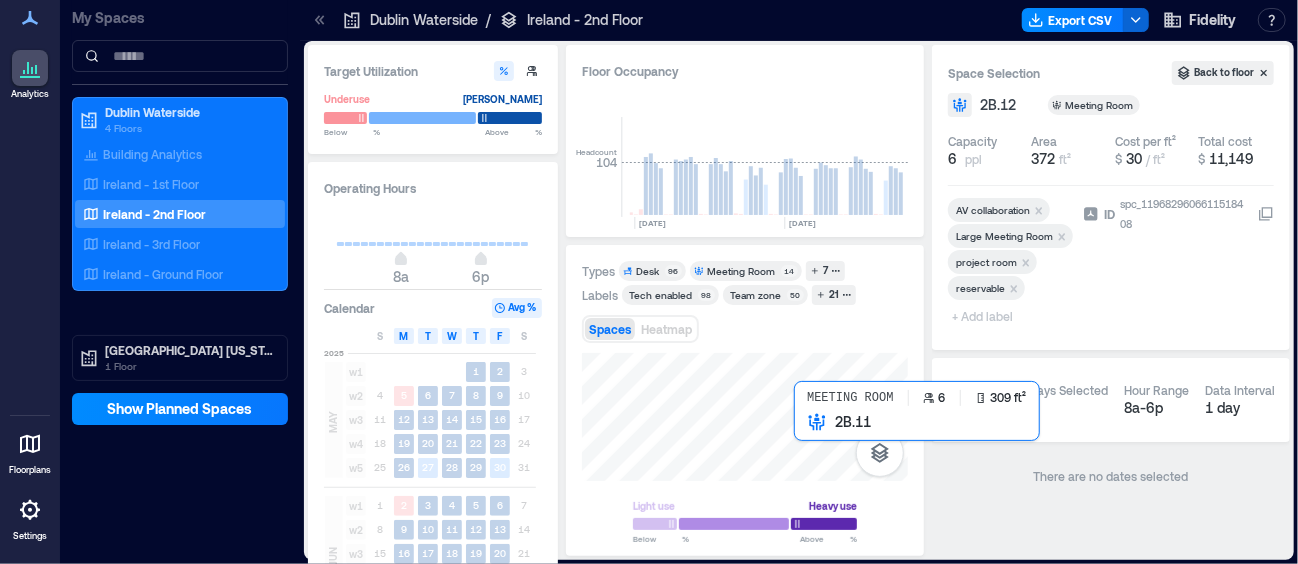 click at bounding box center [745, 417] 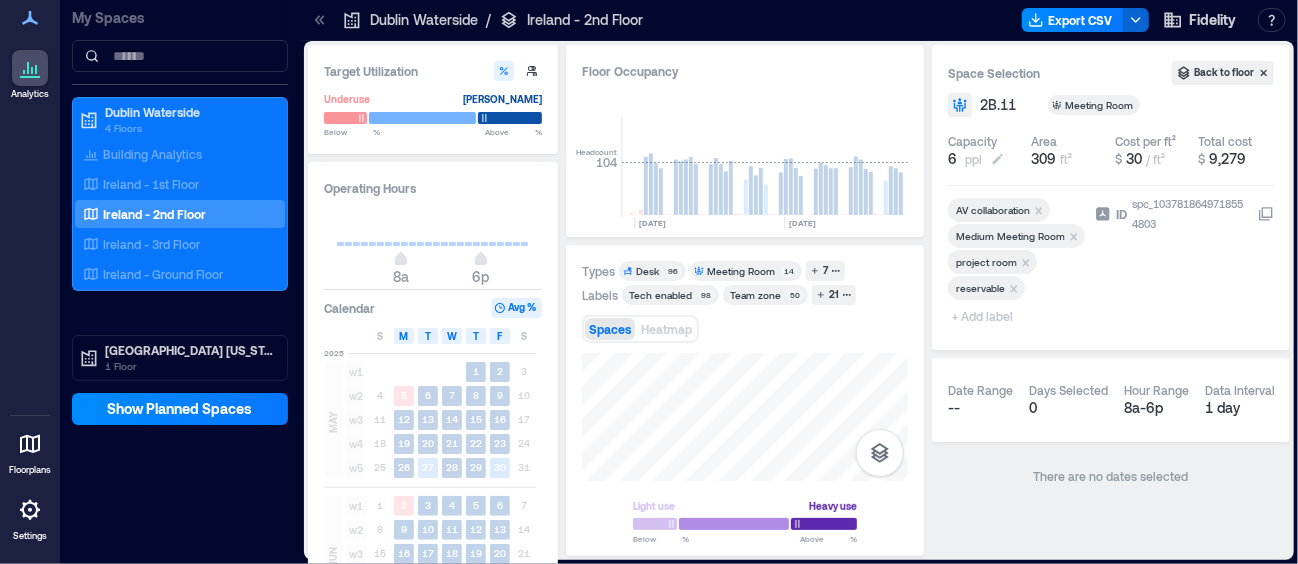 click 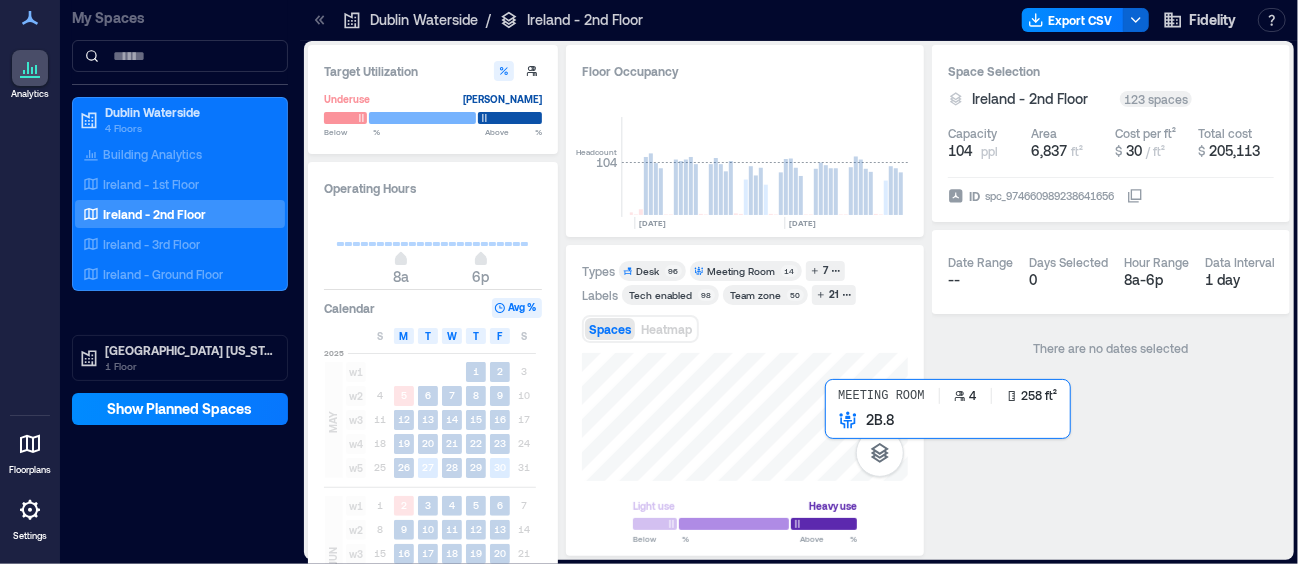 click at bounding box center (745, 417) 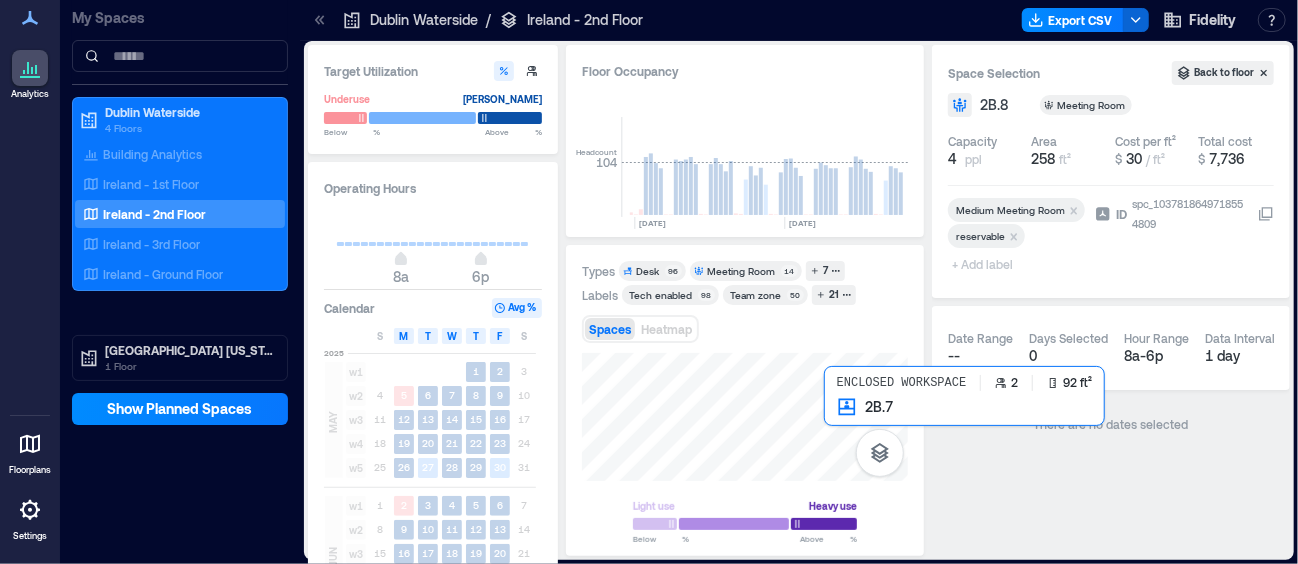 click at bounding box center [745, 417] 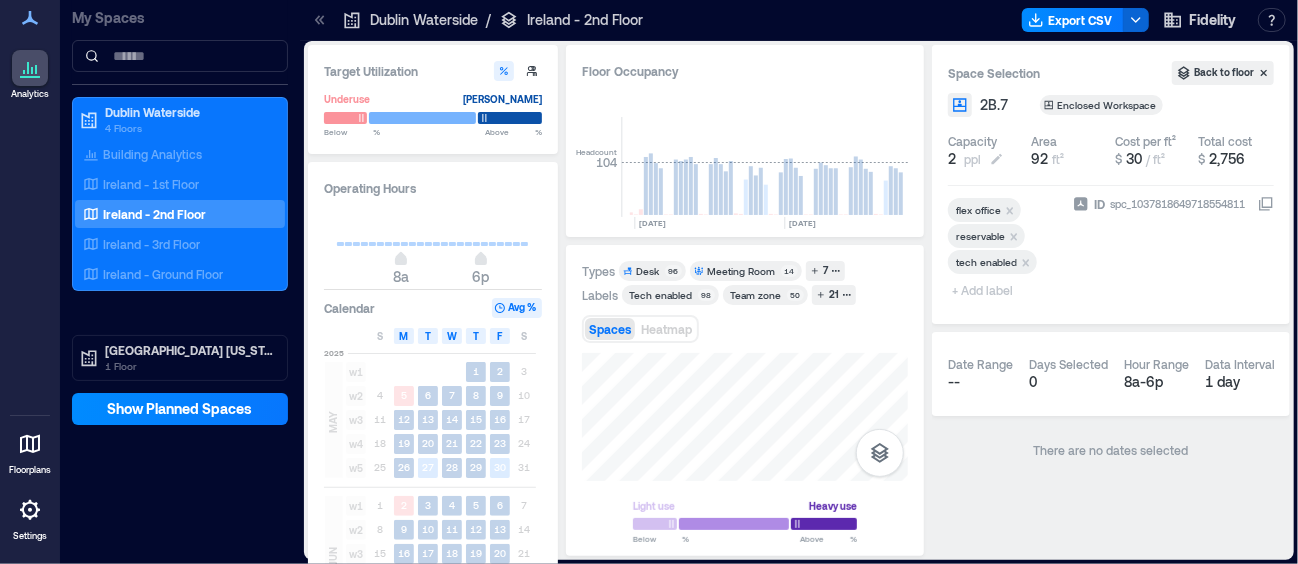 click 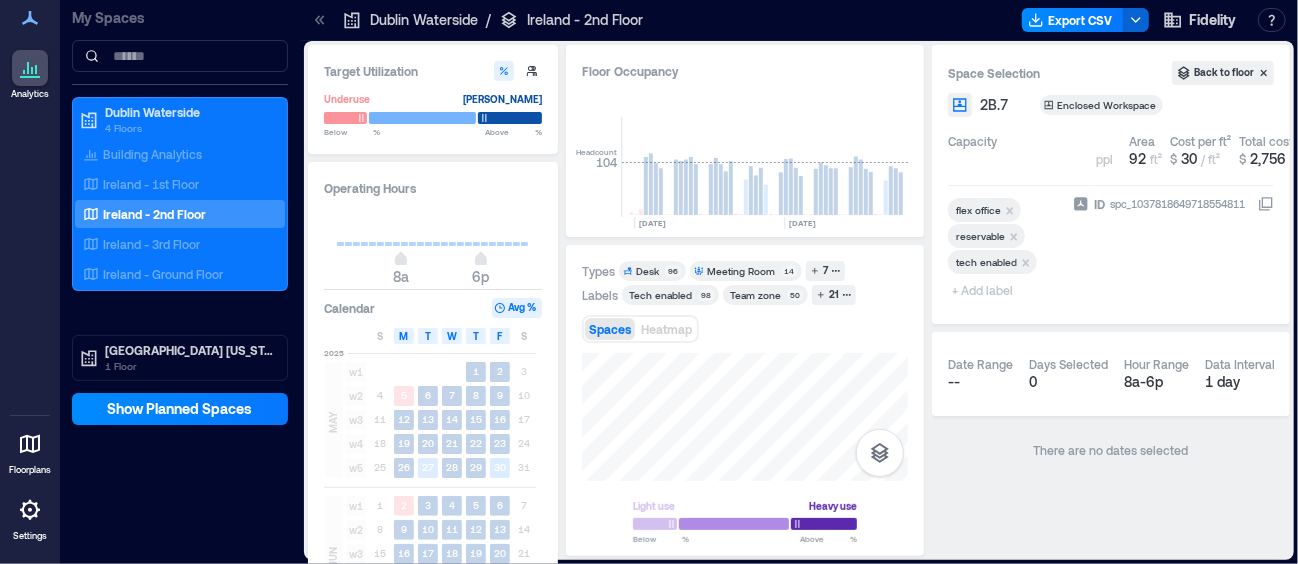 click on "Capacity * ppl" at bounding box center (1034, 151) 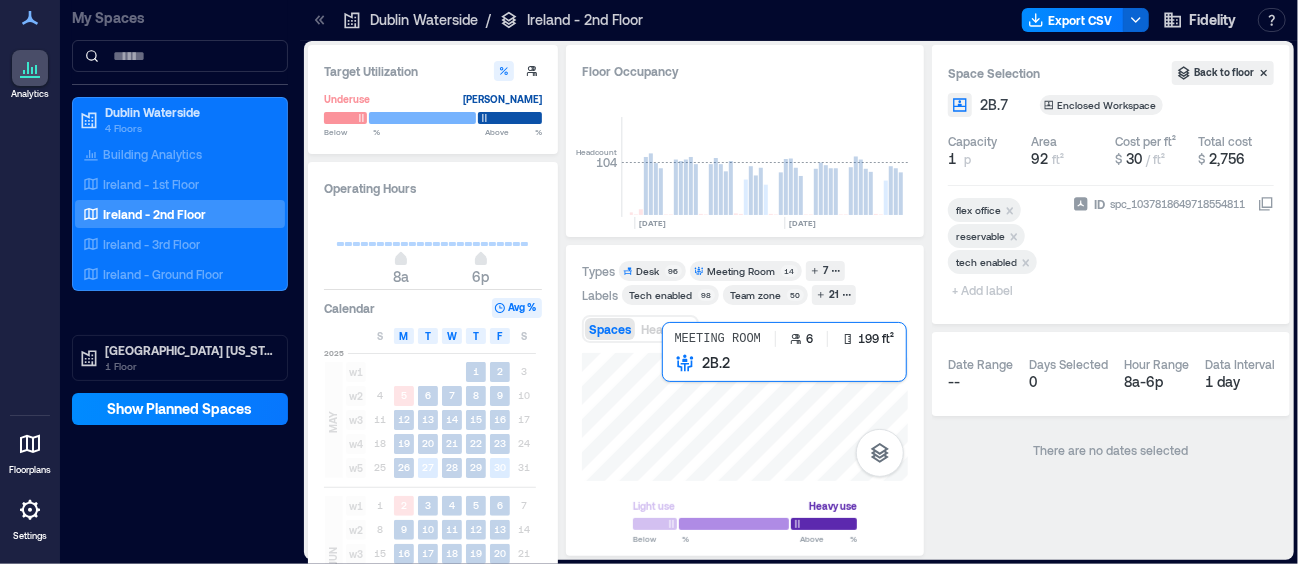 click at bounding box center (745, 417) 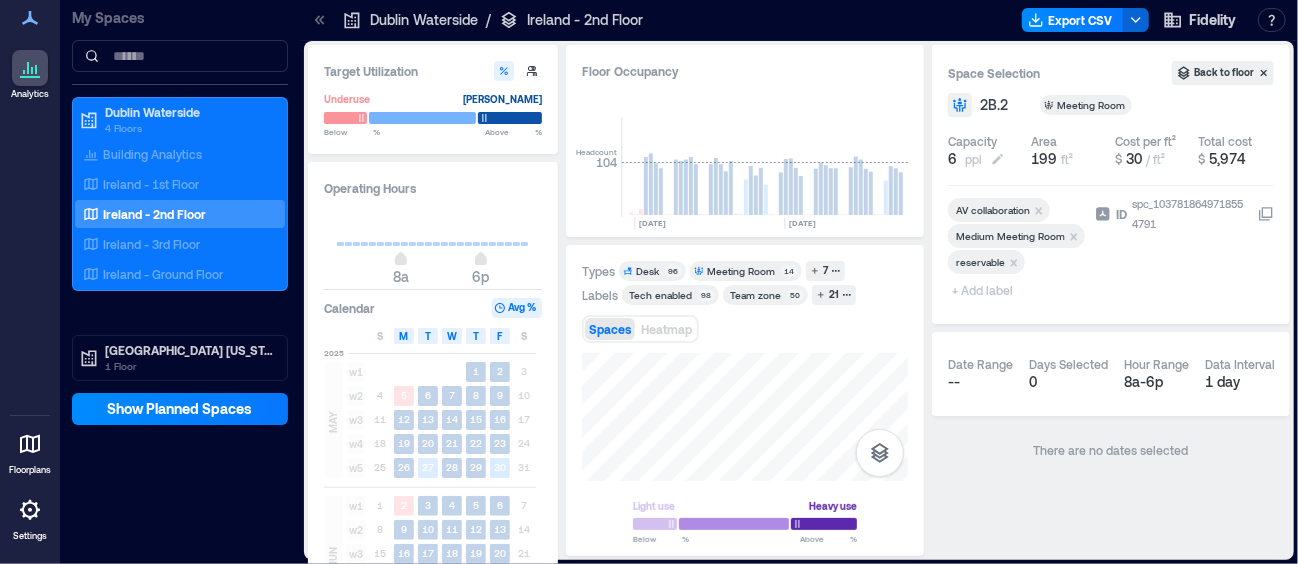 click 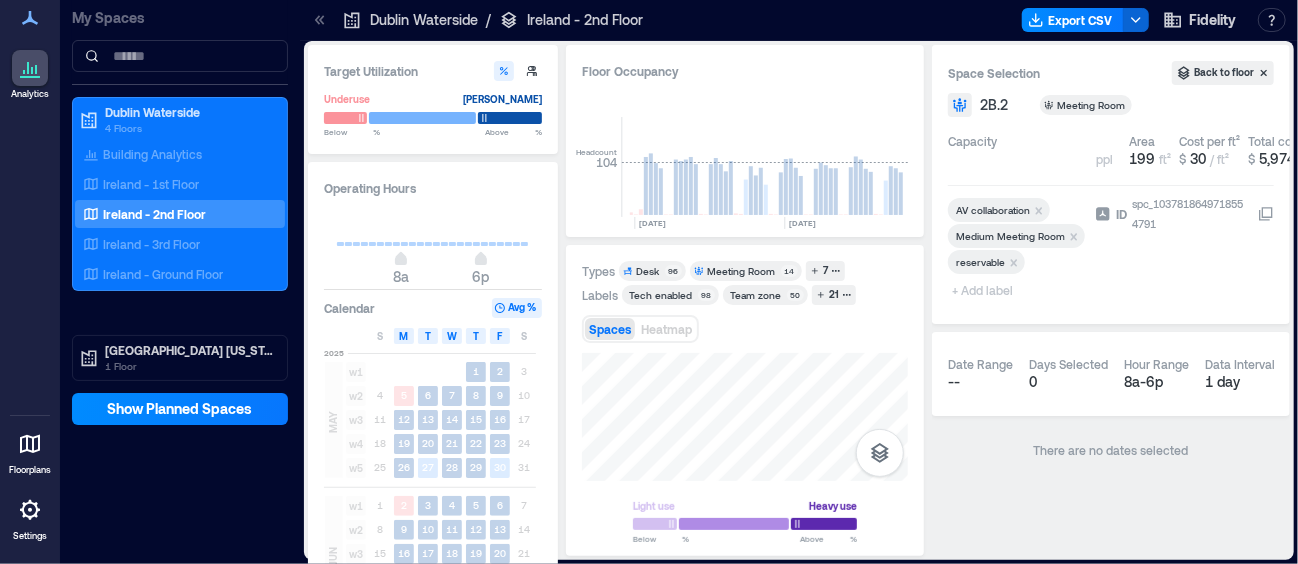 click on "Space Selection Back to floor 2B.2 Meeting Room Capacity * ppl Area 199   ft² Cost per ft² $   30   / ft² Total cost $   5,974 AV collaboration Medium Meeting Room reservable + Add label ID spc_1037818649718554791" at bounding box center (1111, 184) 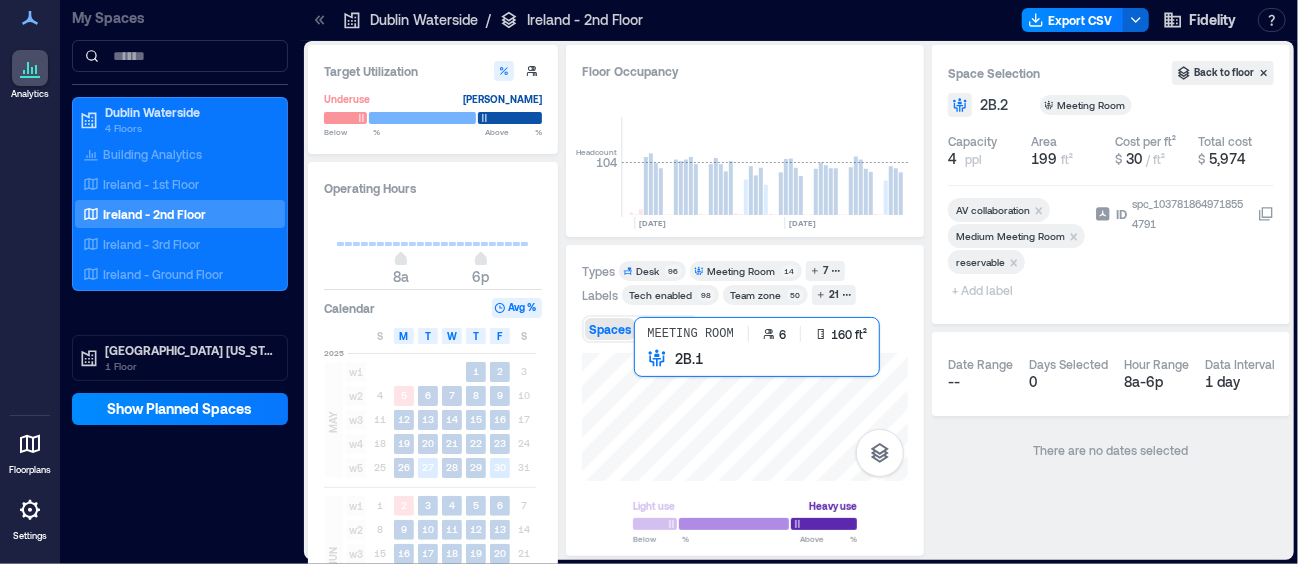click at bounding box center (745, 417) 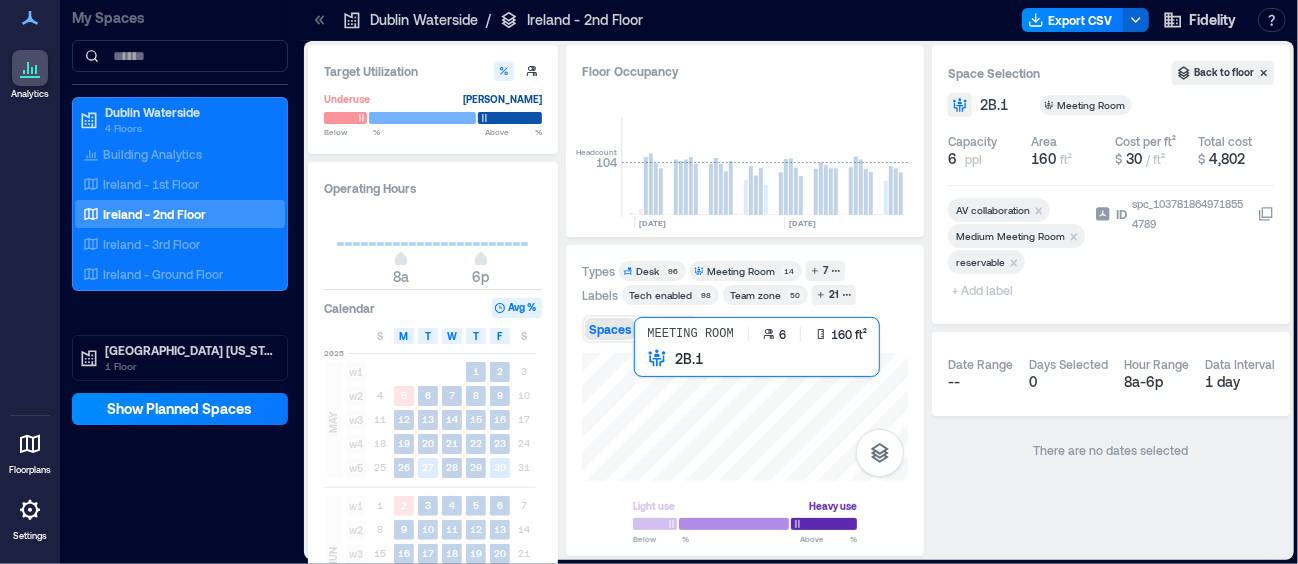 click at bounding box center (745, 417) 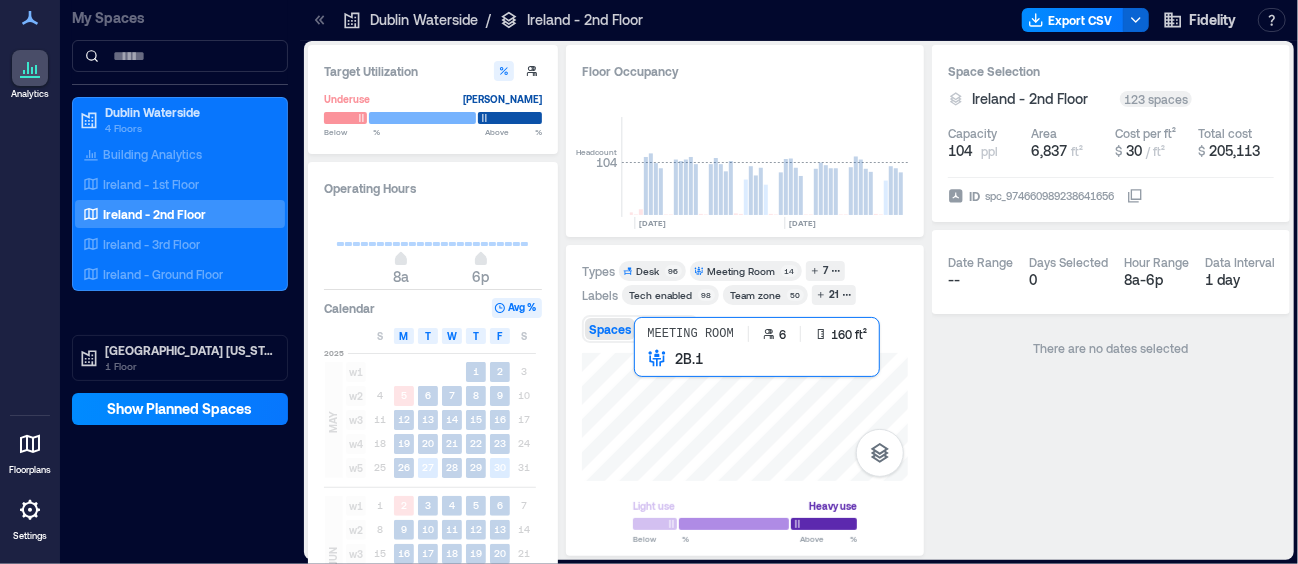 click at bounding box center (745, 417) 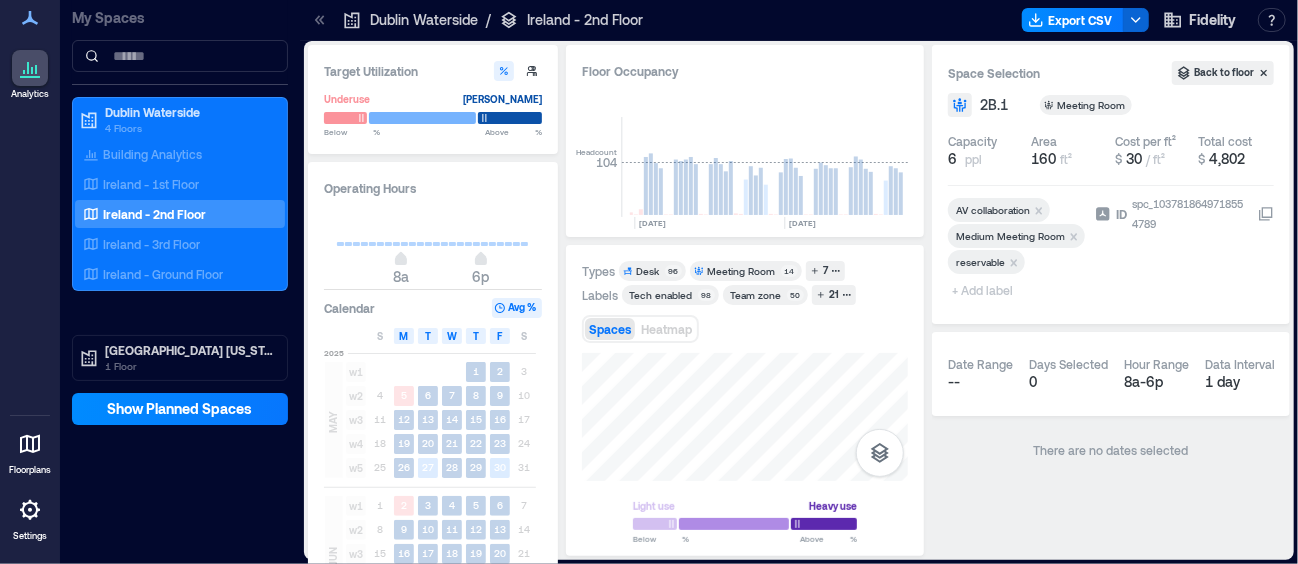click on "Capacity 6   ppl" at bounding box center (986, 151) 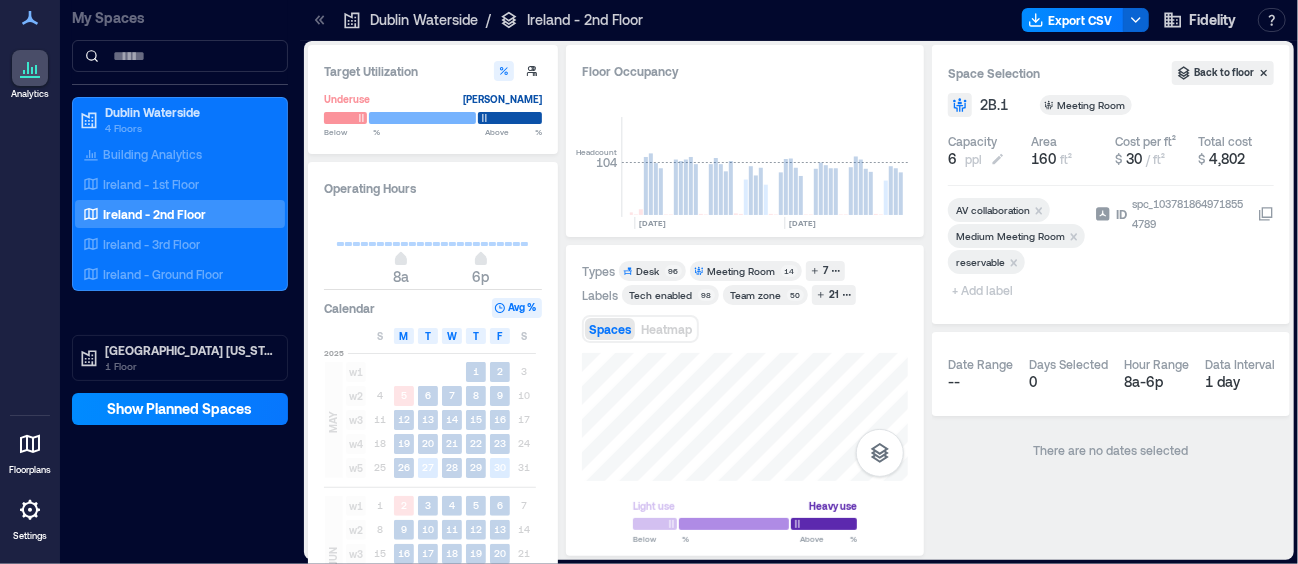 click 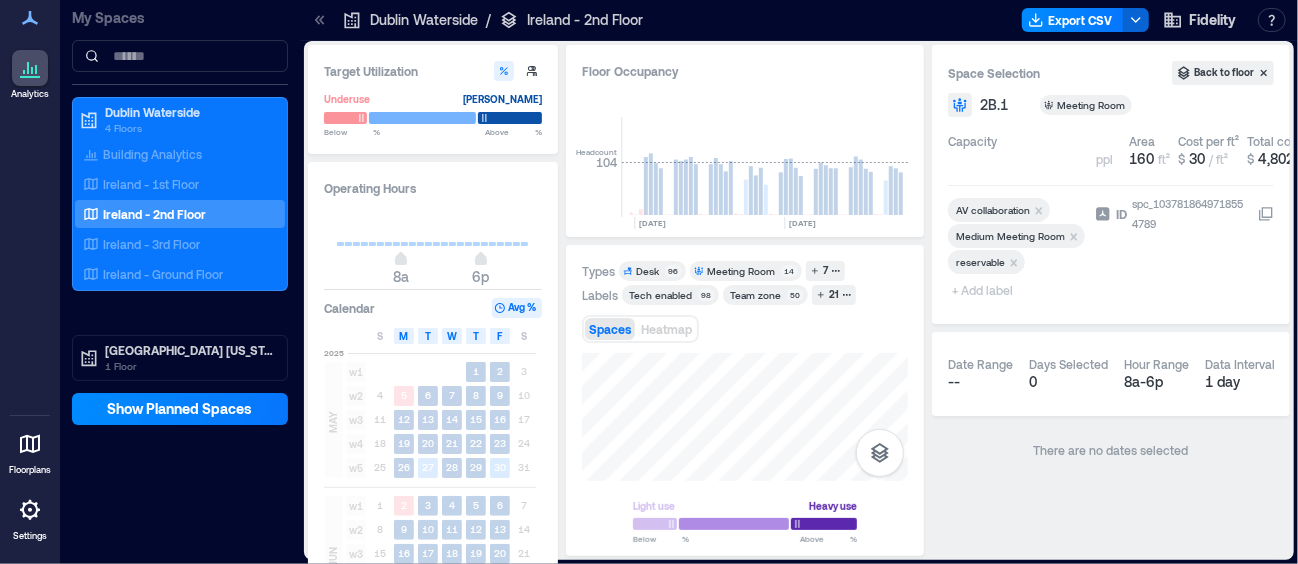 click on "Space Selection Back to floor 2B.1 Meeting Room Capacity * ppl Area 160   ft² Cost per ft² $   30   / ft² Total cost $   4,802 AV collaboration Medium Meeting Room reservable + Add label ID spc_1037818649718554789" at bounding box center [1111, 184] 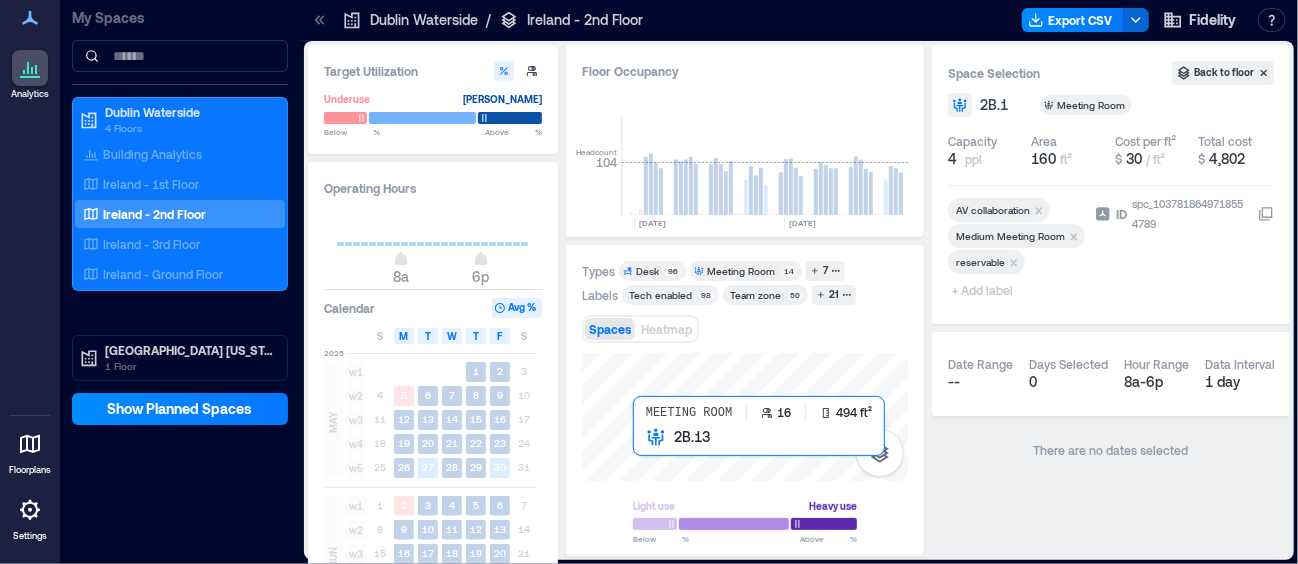 click at bounding box center [745, 417] 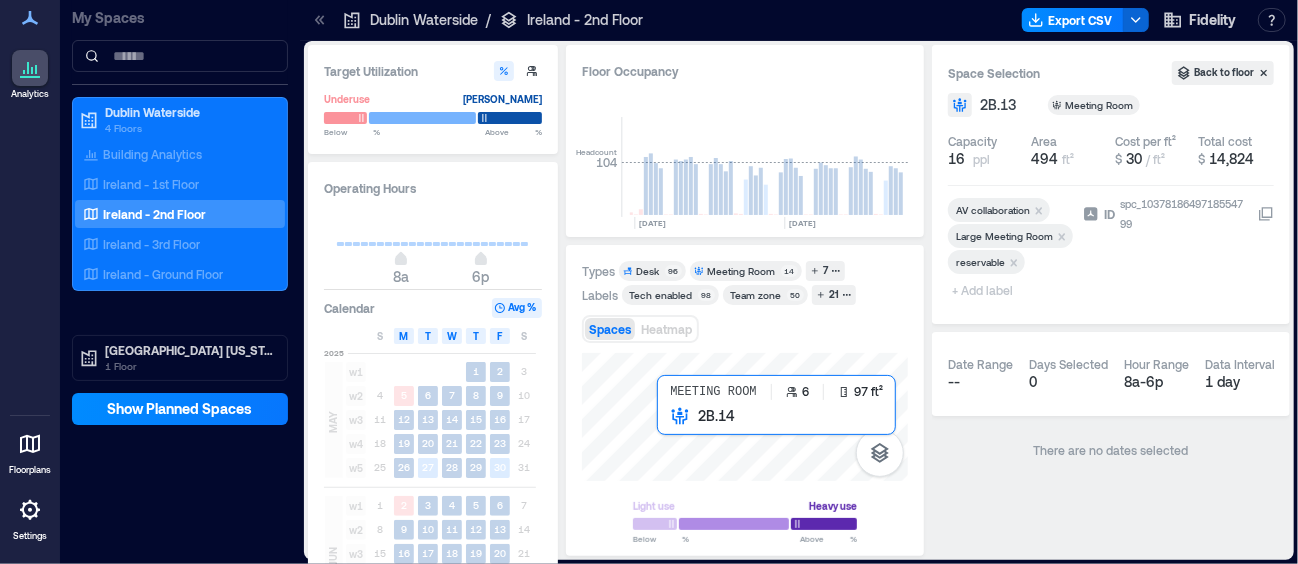 click at bounding box center [745, 417] 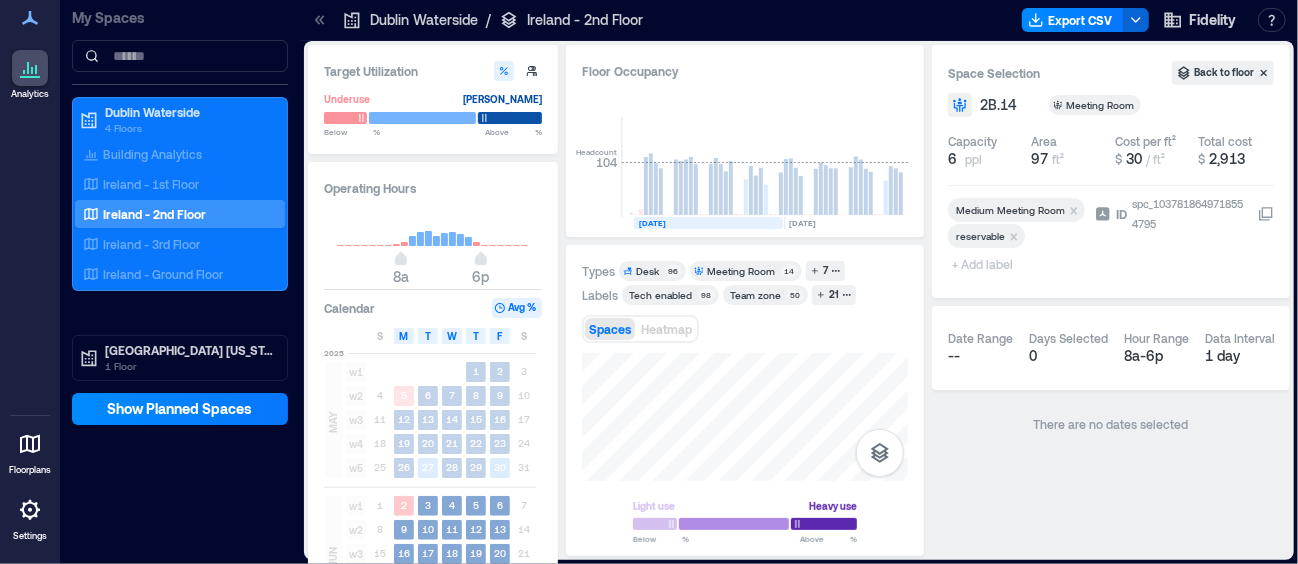 click 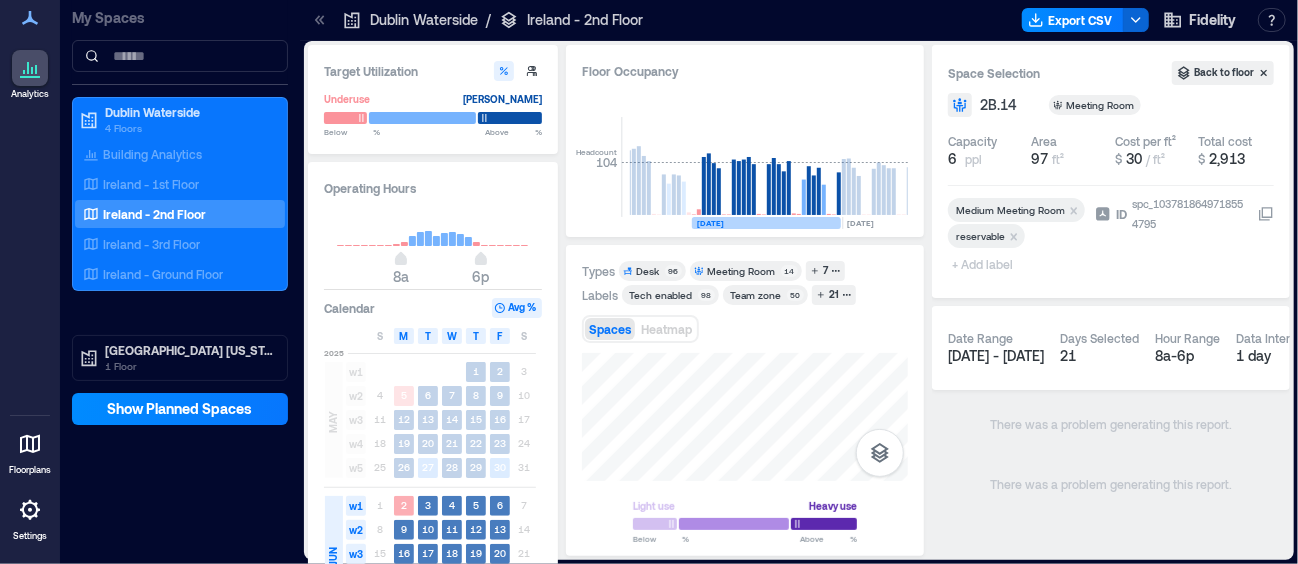 scroll, scrollTop: 0, scrollLeft: 5721, axis: horizontal 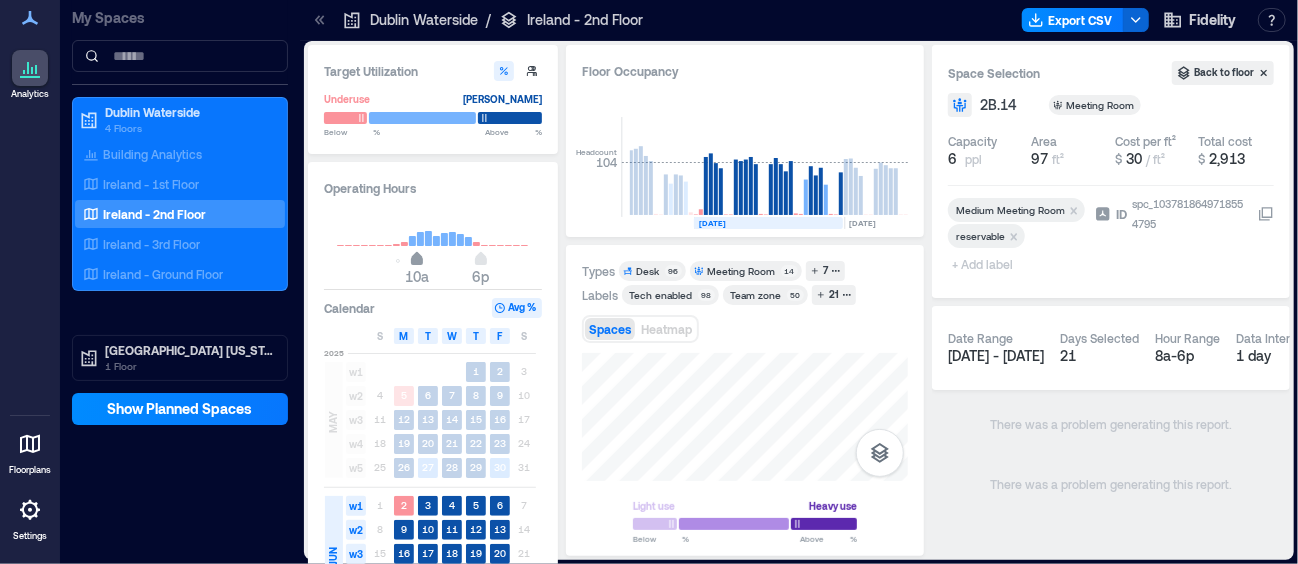 drag, startPoint x: 404, startPoint y: 258, endPoint x: 415, endPoint y: 257, distance: 11.045361 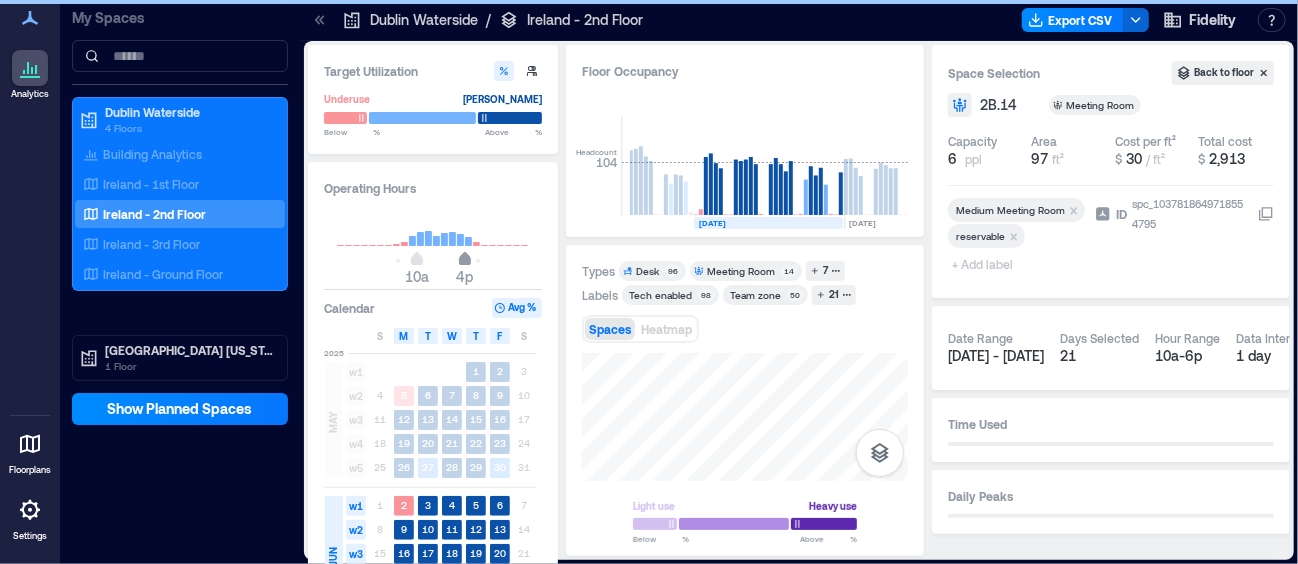 drag, startPoint x: 482, startPoint y: 258, endPoint x: 465, endPoint y: 258, distance: 17 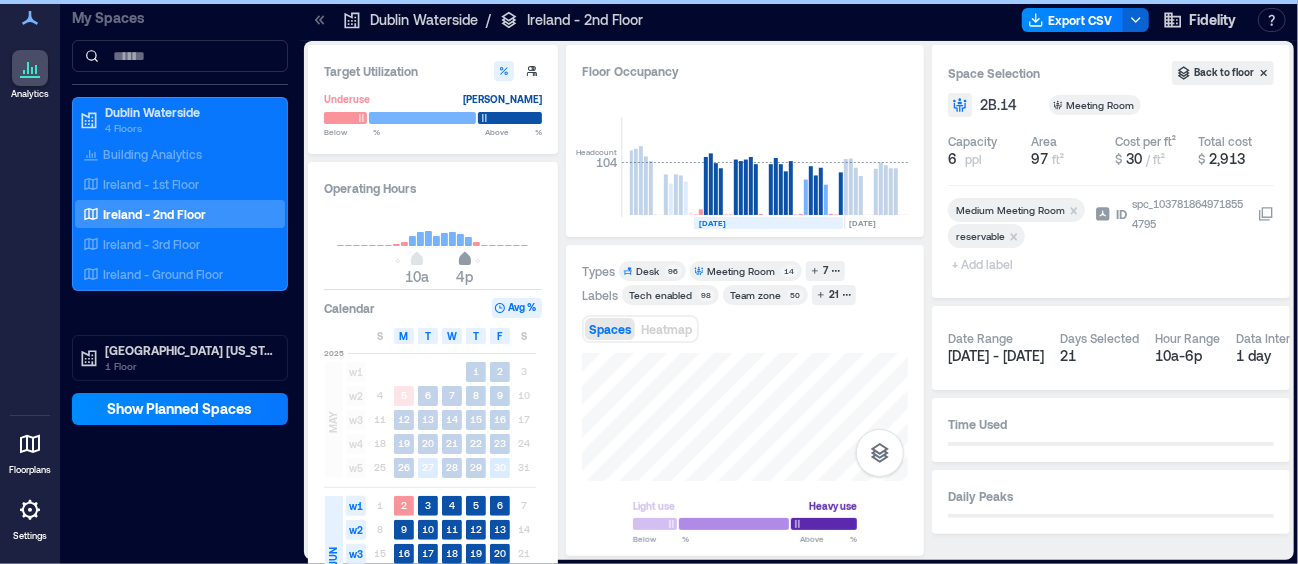 click on "4p" at bounding box center [465, 261] 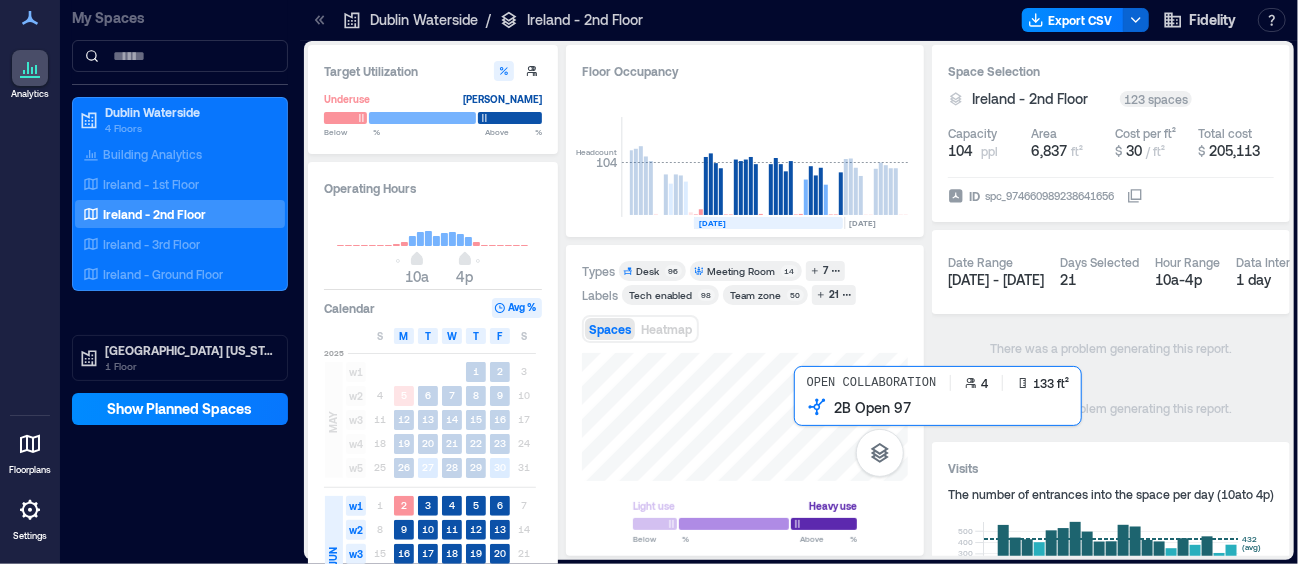 click at bounding box center (745, 417) 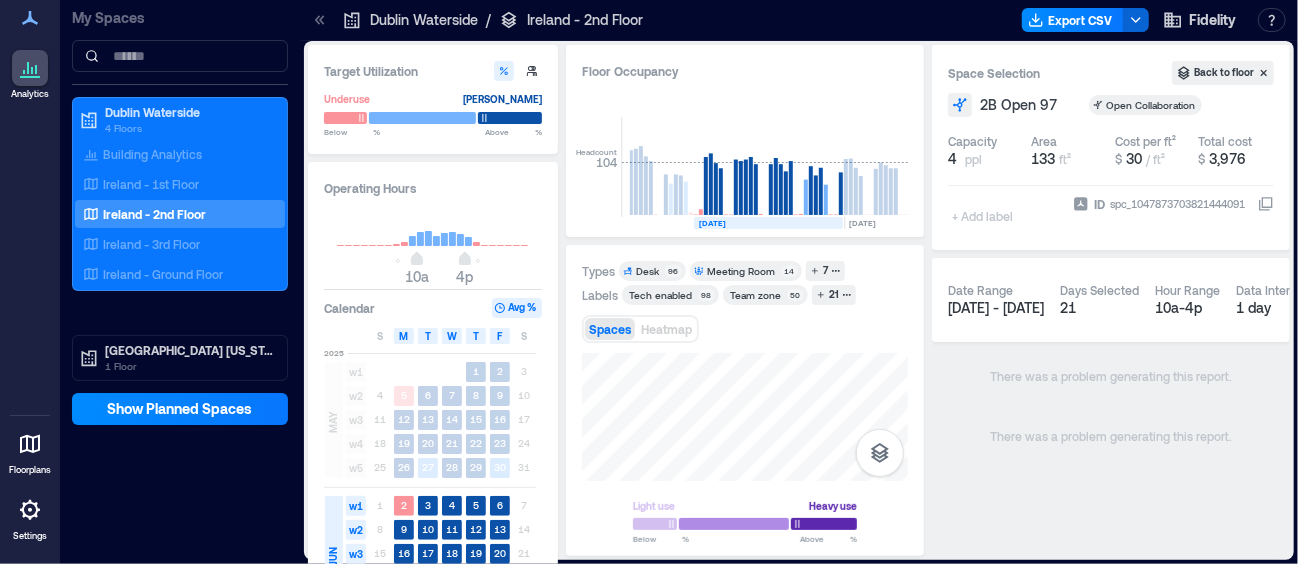 click on "Spaces Heatmap" at bounding box center [745, 329] 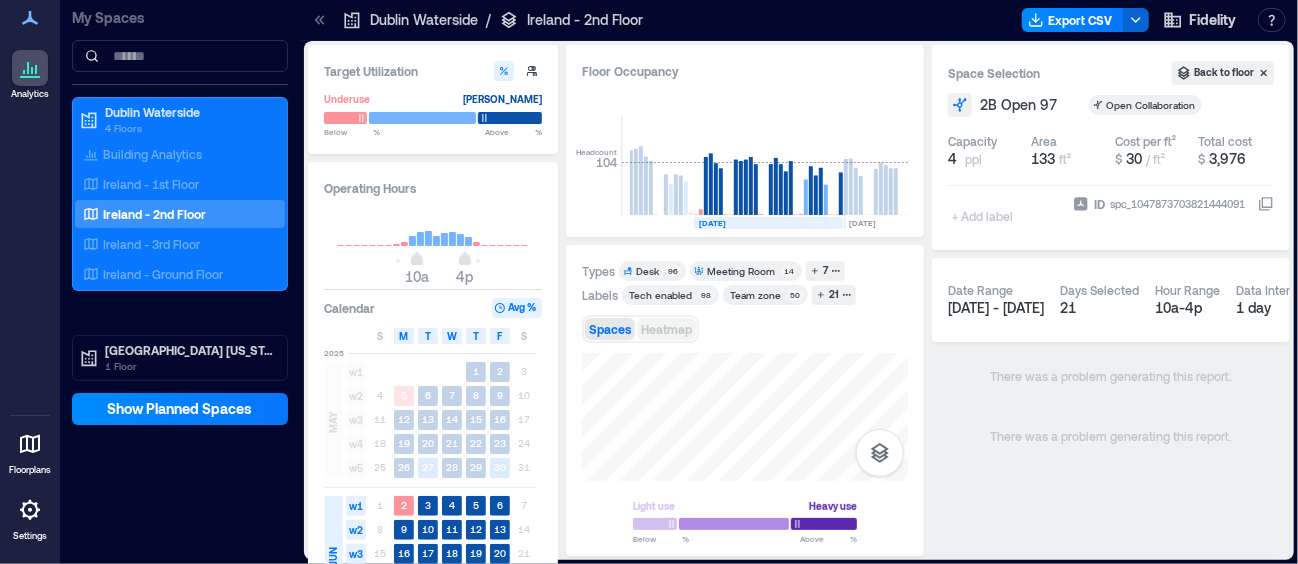 click on "Heatmap" at bounding box center (666, 329) 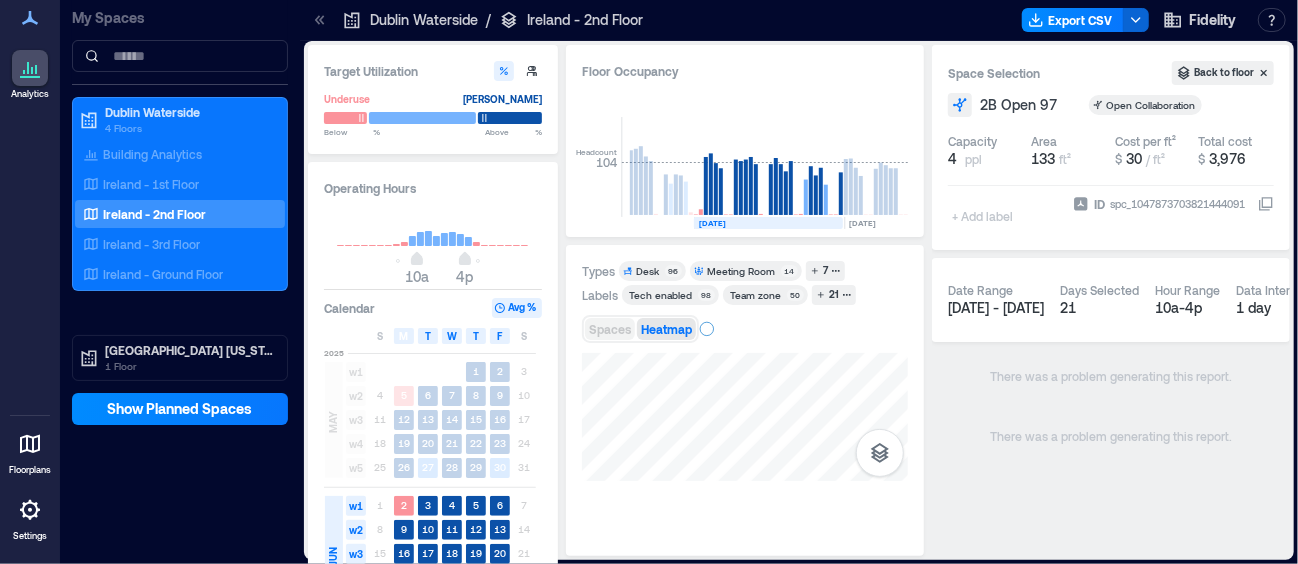 click on "Spaces" at bounding box center (610, 329) 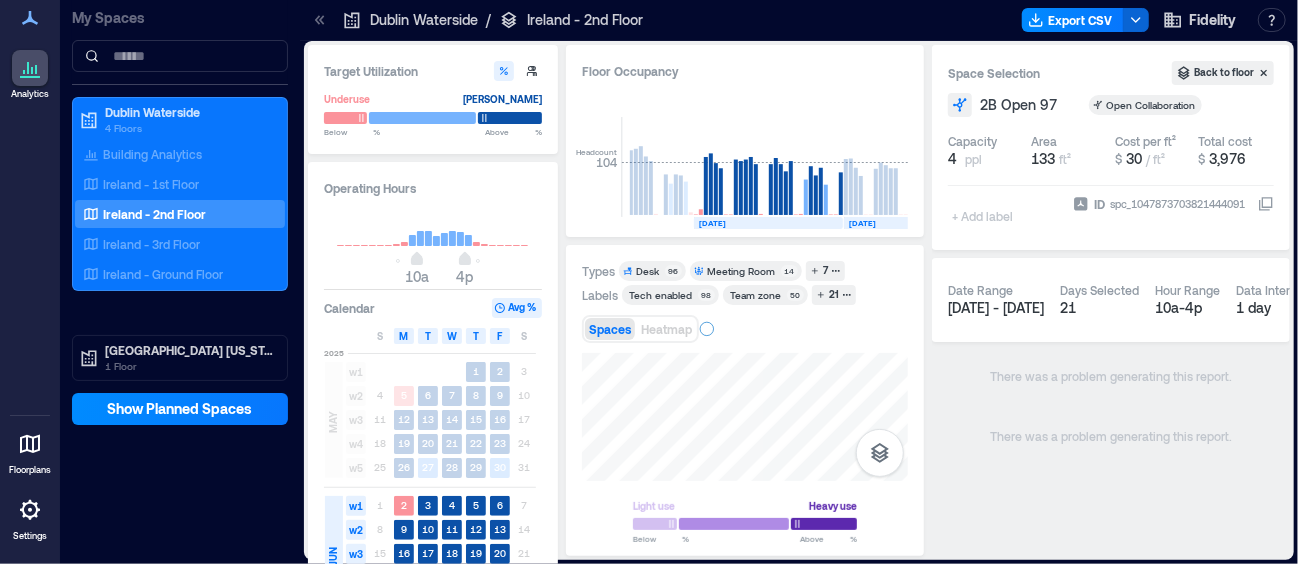 click 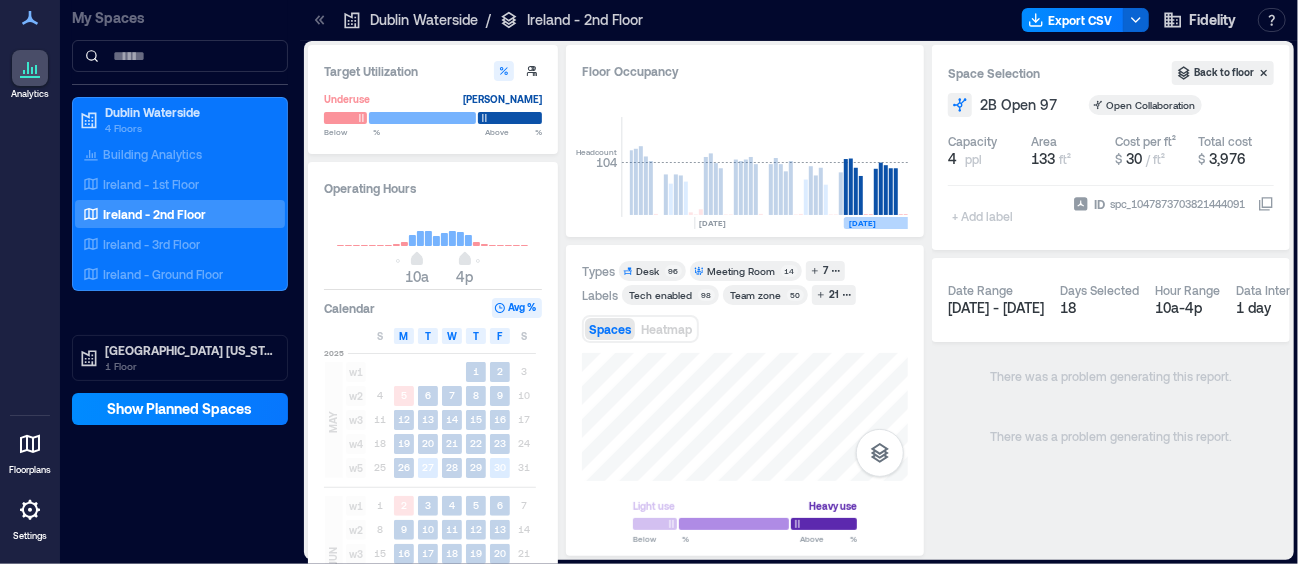 scroll, scrollTop: 0, scrollLeft: 5781, axis: horizontal 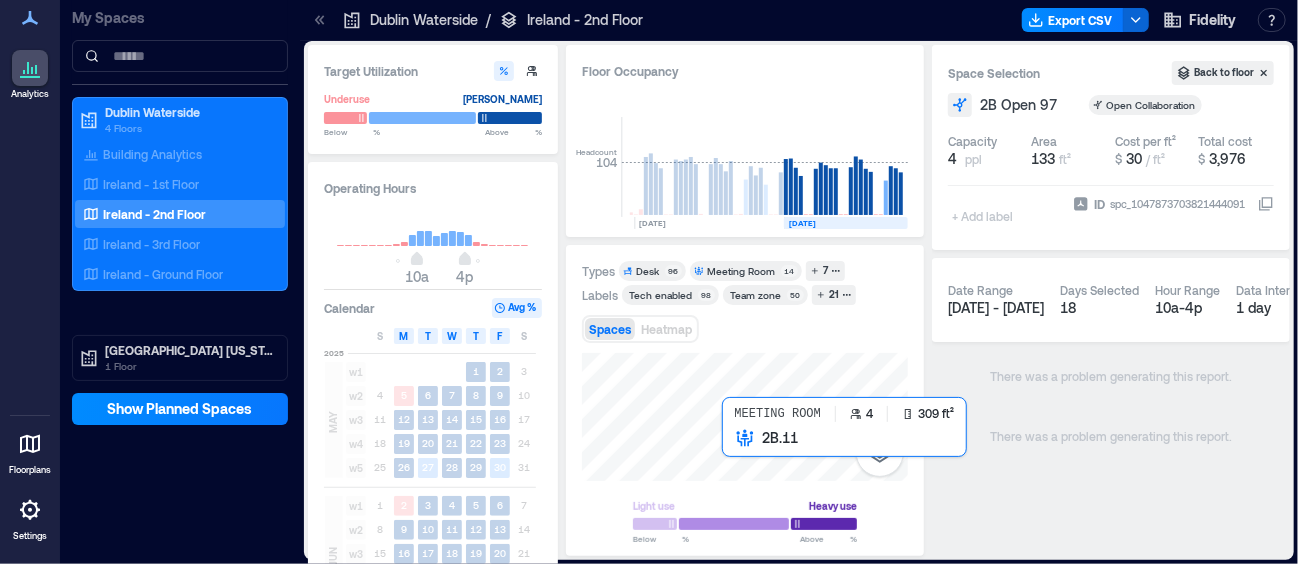 click at bounding box center [745, 417] 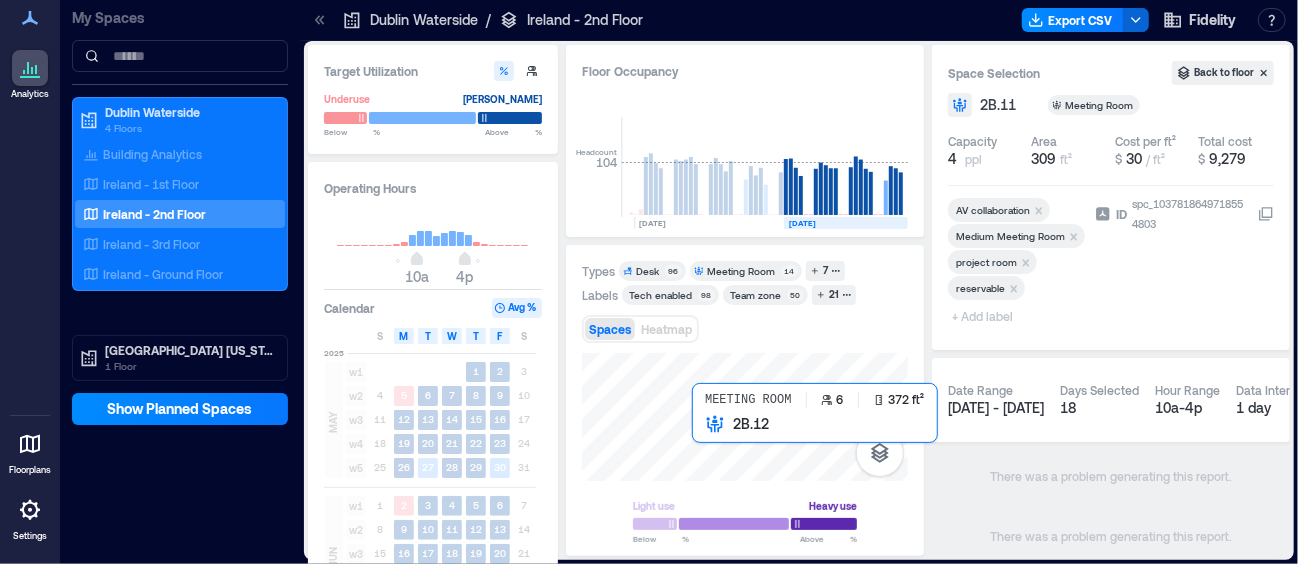 click at bounding box center (745, 417) 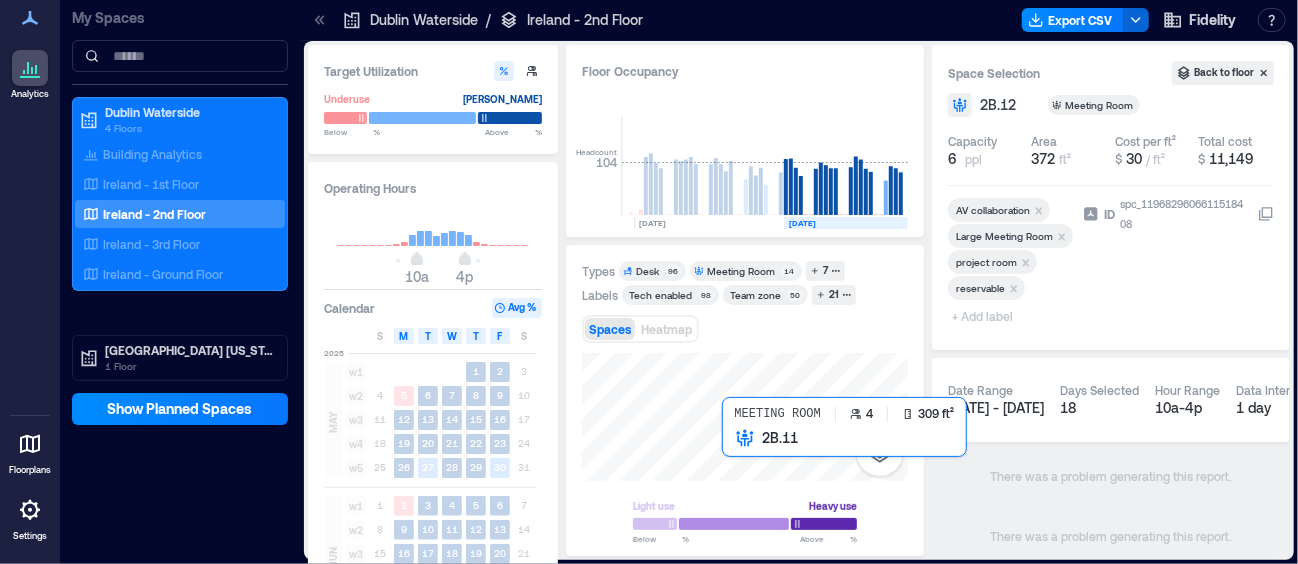 click at bounding box center [745, 417] 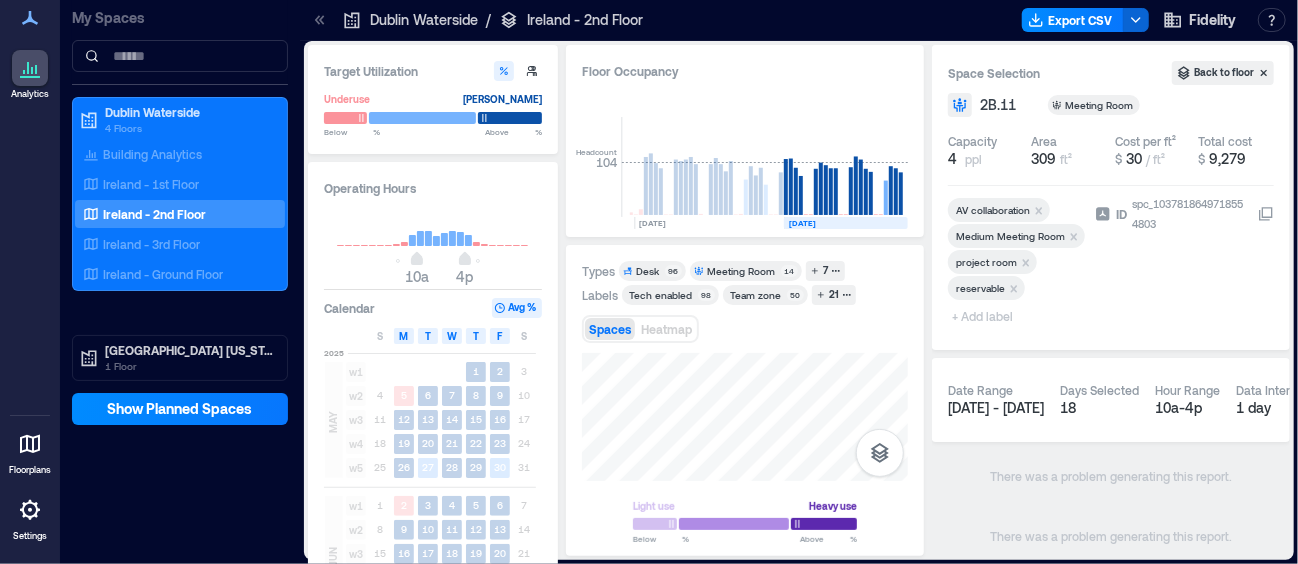 click on "Spaces Heatmap" at bounding box center (745, 329) 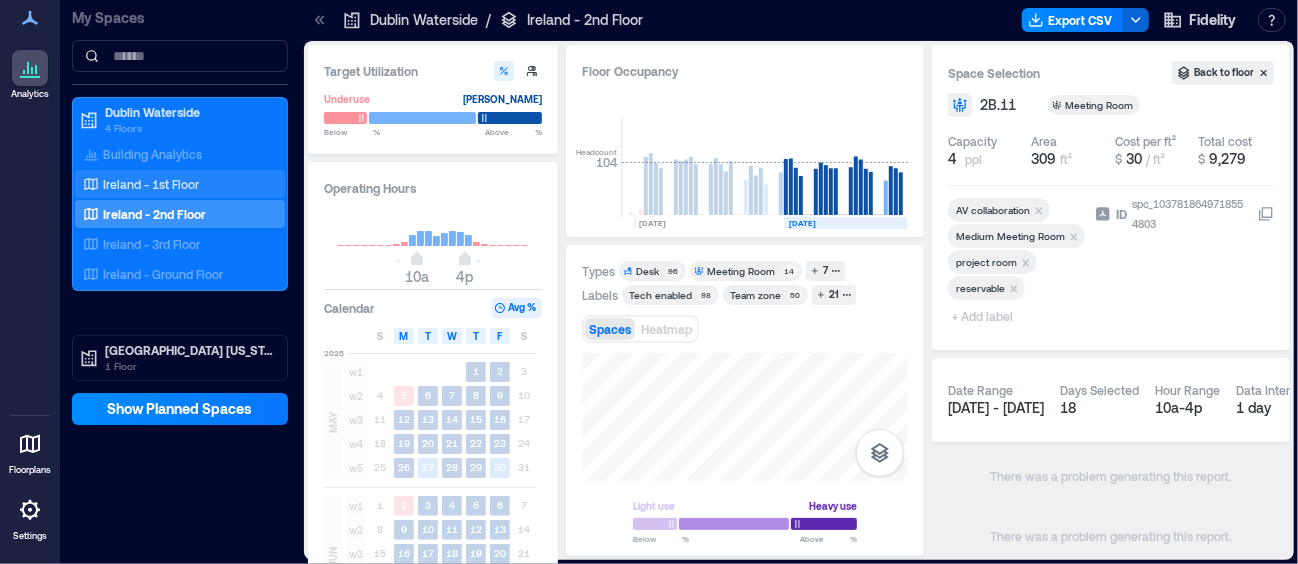 click on "Ireland - 1st Floor" at bounding box center [151, 184] 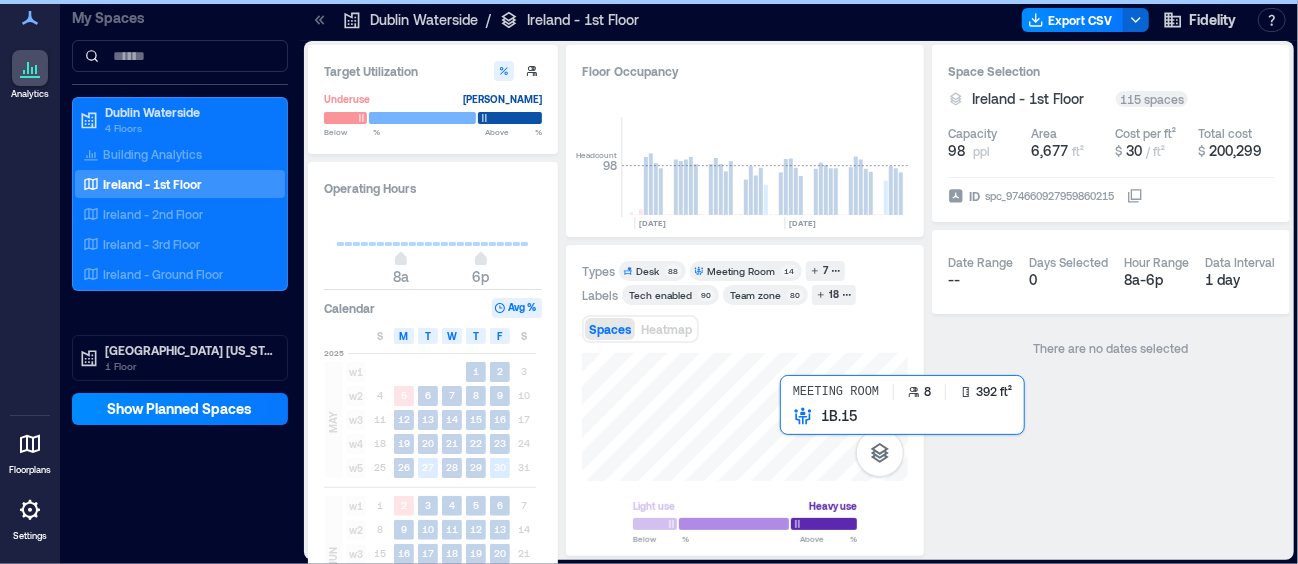 click at bounding box center [745, 417] 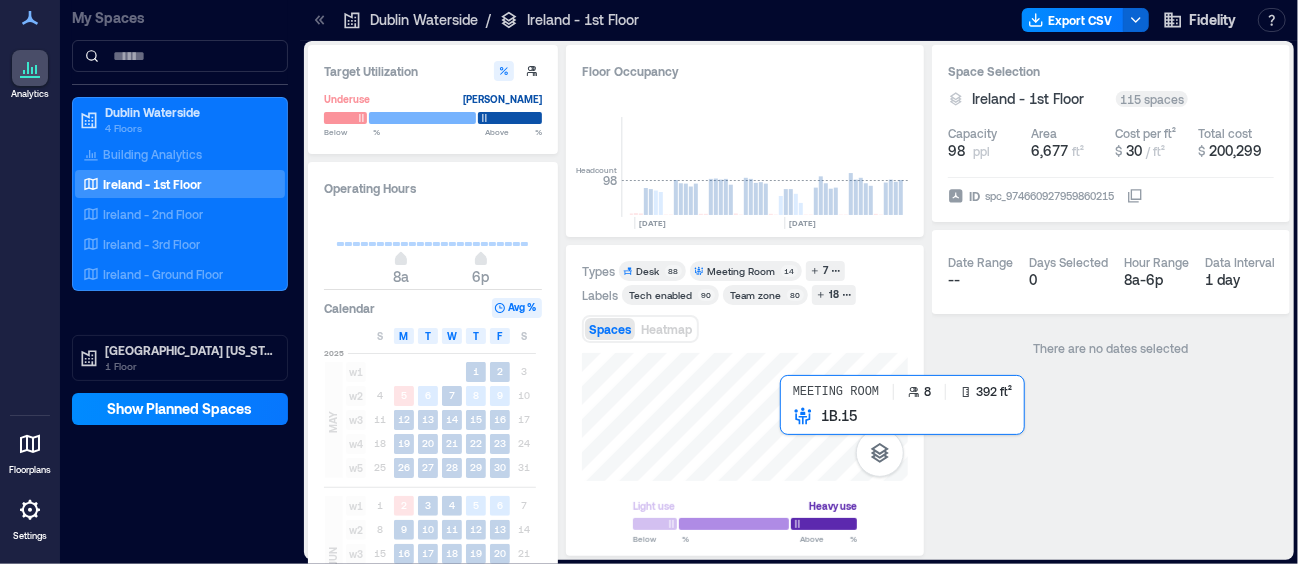 click at bounding box center (745, 417) 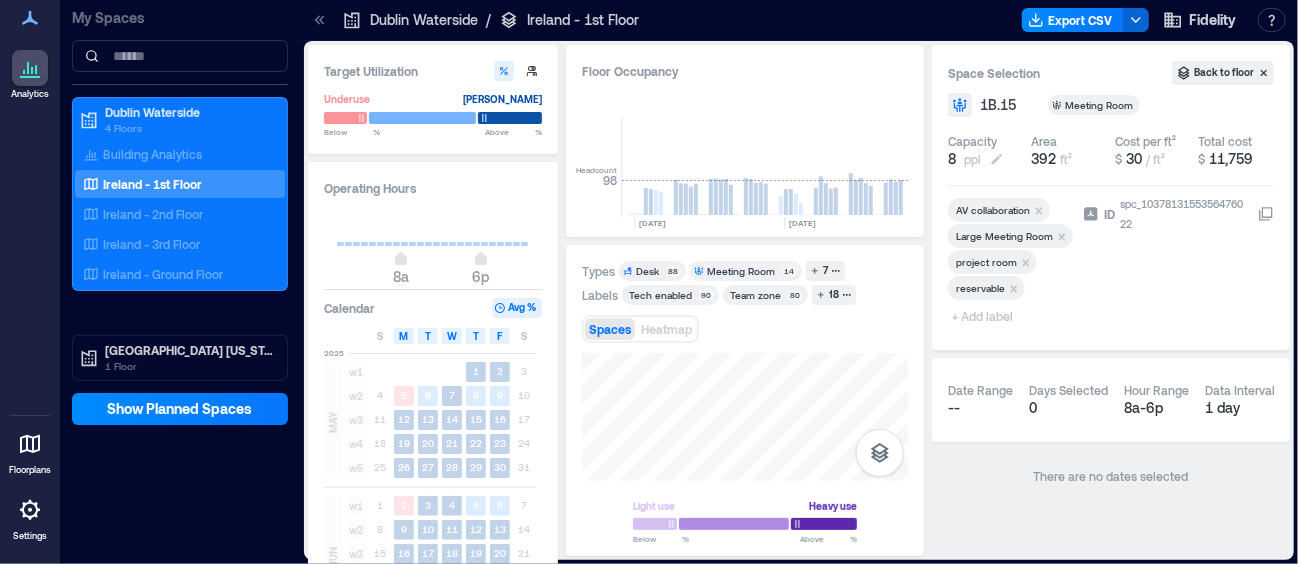 click on "ppl" at bounding box center [972, 159] 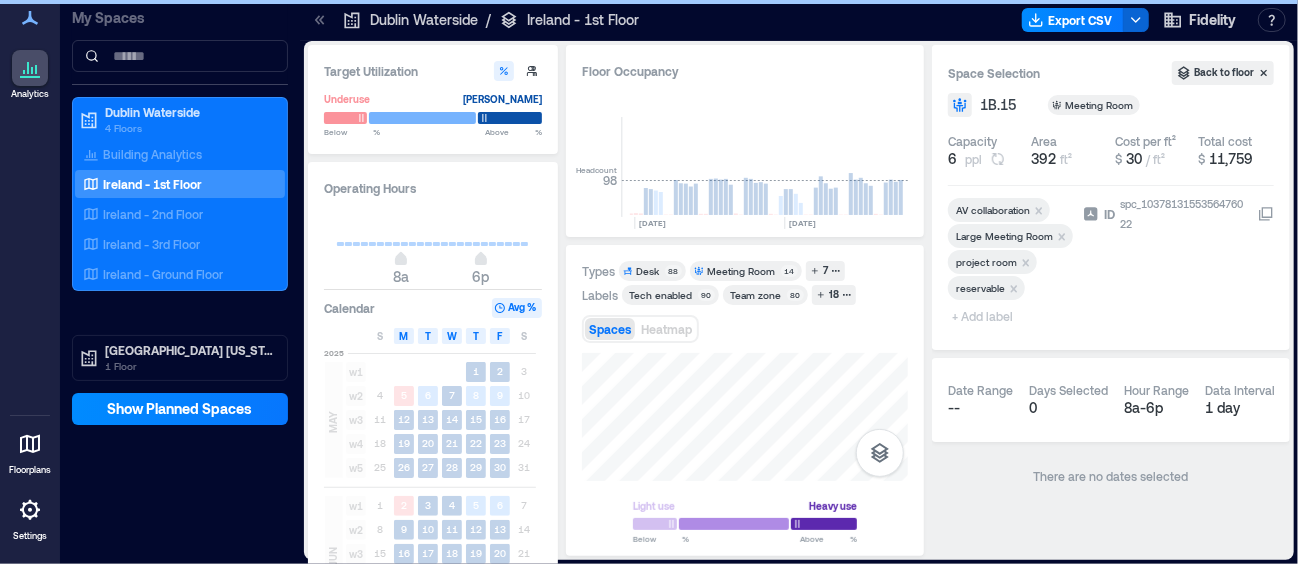 click on "Space Selection Back to floor 1B.15 Meeting Room Capacity 6   ppl Area 392   ft² Cost per ft² $   30   / ft² Total cost $   11,759 AV collaboration Large Meeting Room project room reservable + Add label ID spc_1037813155356476022" at bounding box center [1111, 197] 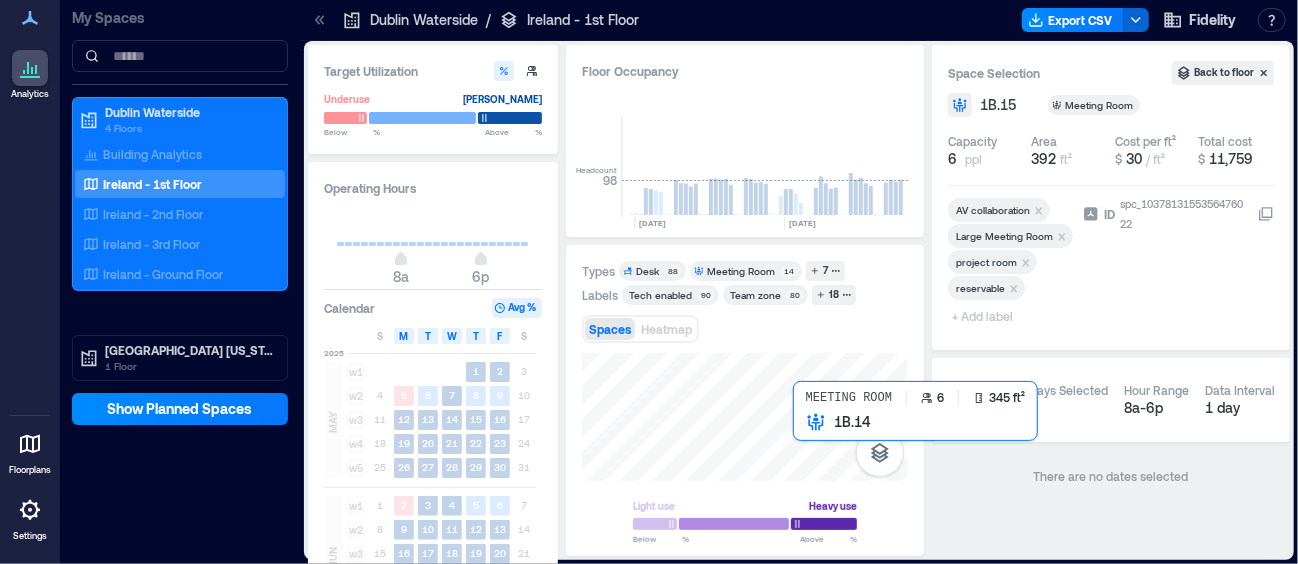 click at bounding box center [745, 417] 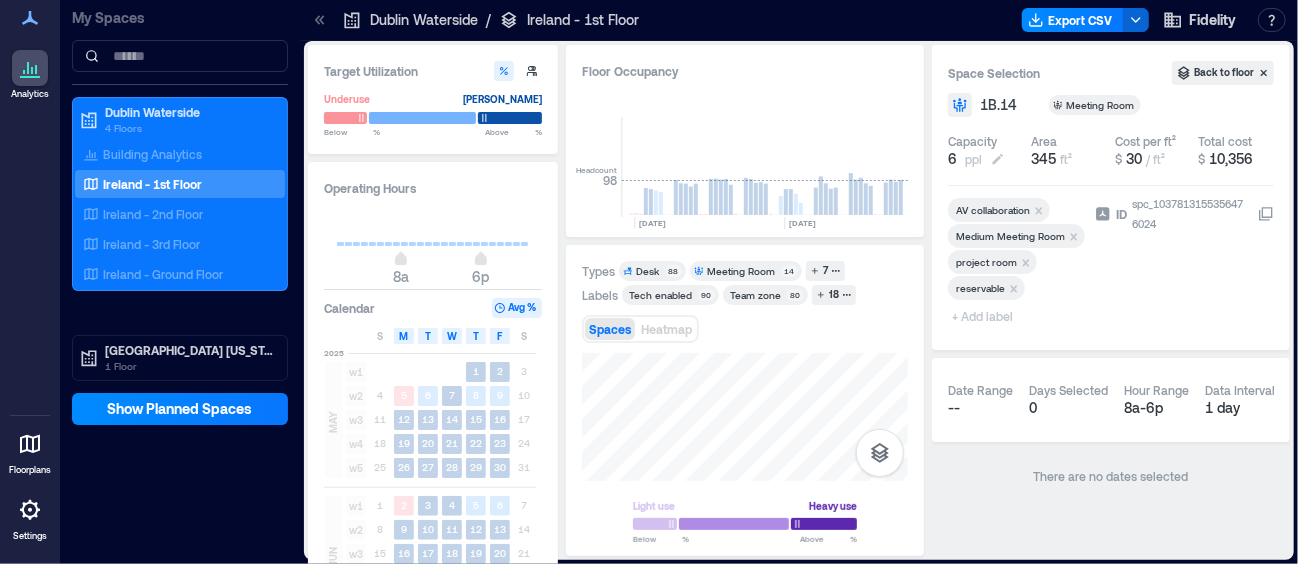 click 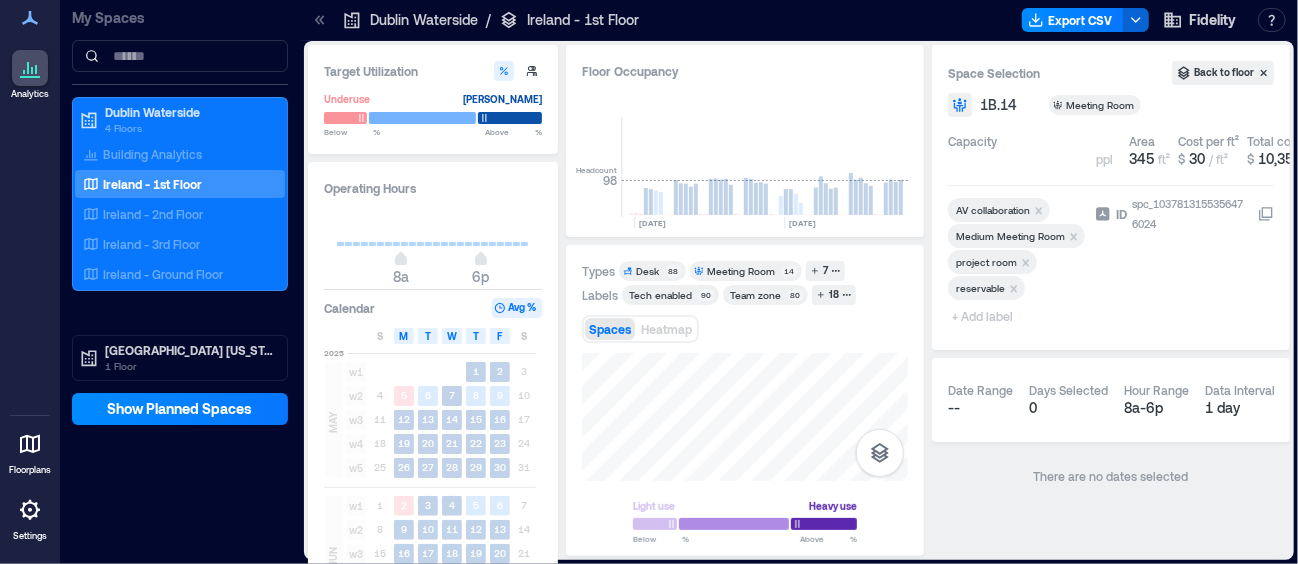 click on "Space Selection Back to floor 1B.14 Meeting Room Capacity * ppl Area 345   ft² Cost per ft² $   30   / ft² Total cost $   10,356 AV collaboration Medium Meeting Room project room reservable + Add label ID spc_1037813155356476024" at bounding box center (1111, 197) 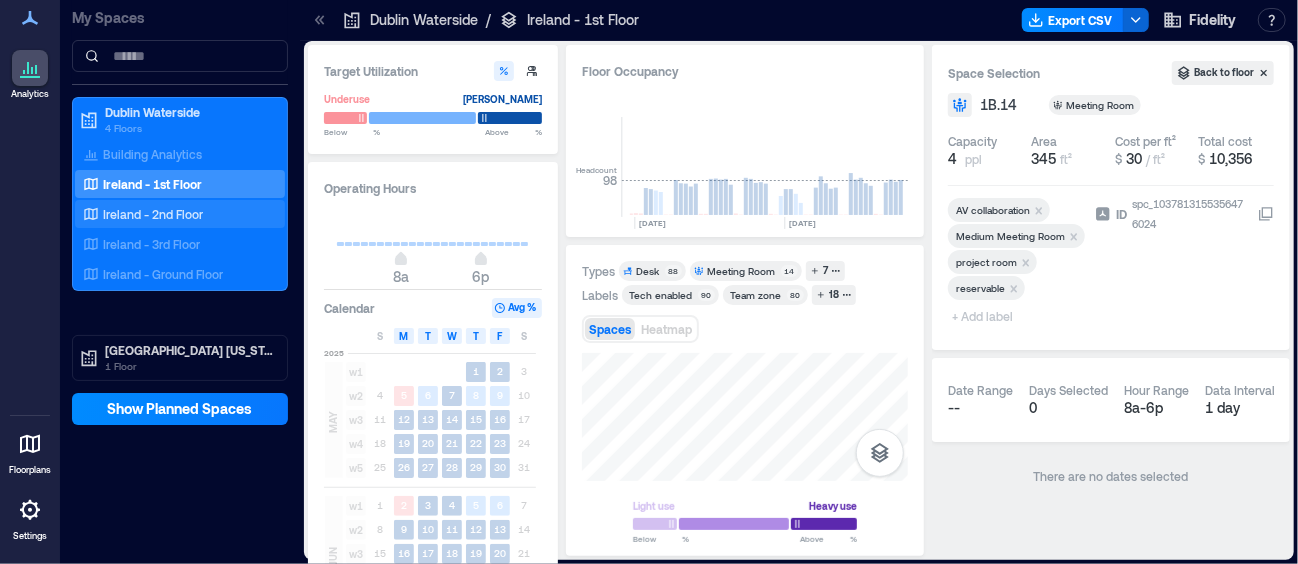 click on "Ireland - 2nd Floor" at bounding box center (153, 214) 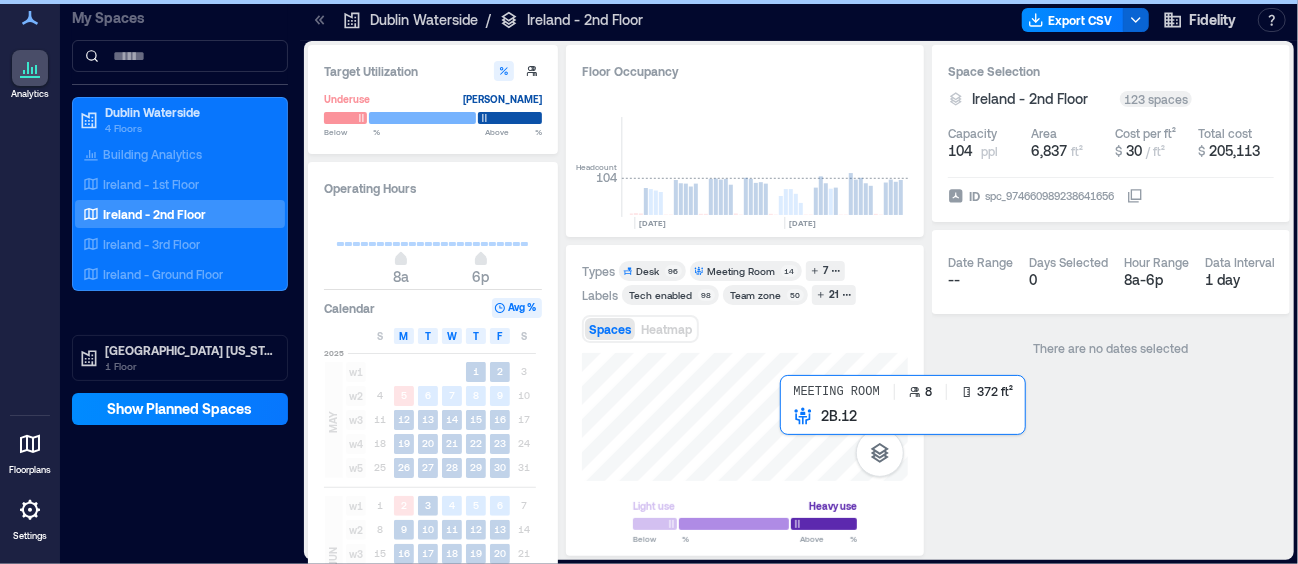 click at bounding box center (745, 417) 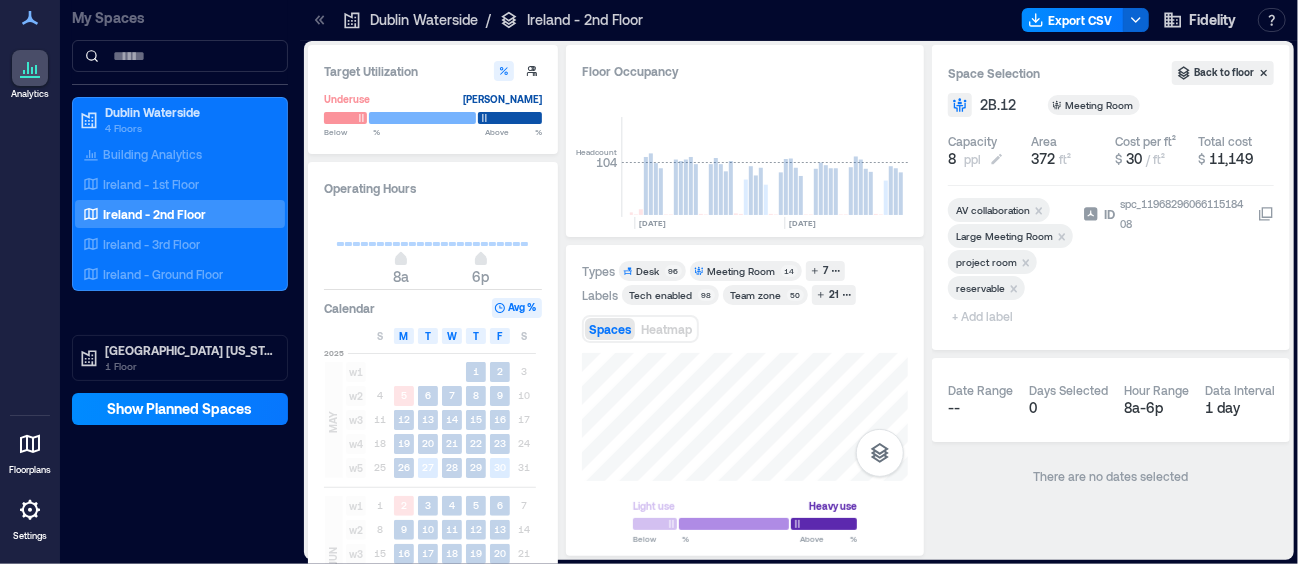 click 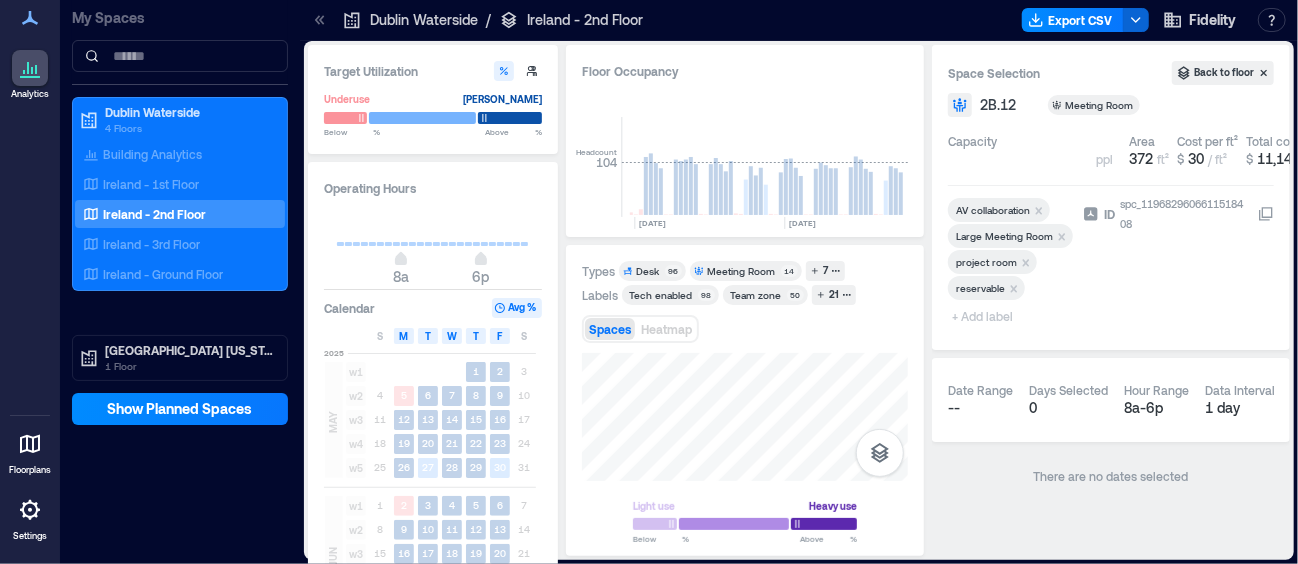 click on "Capacity * ppl Area 372   ft² Cost per ft² $   30   / ft² Total cost $   11,149" at bounding box center [1111, 151] 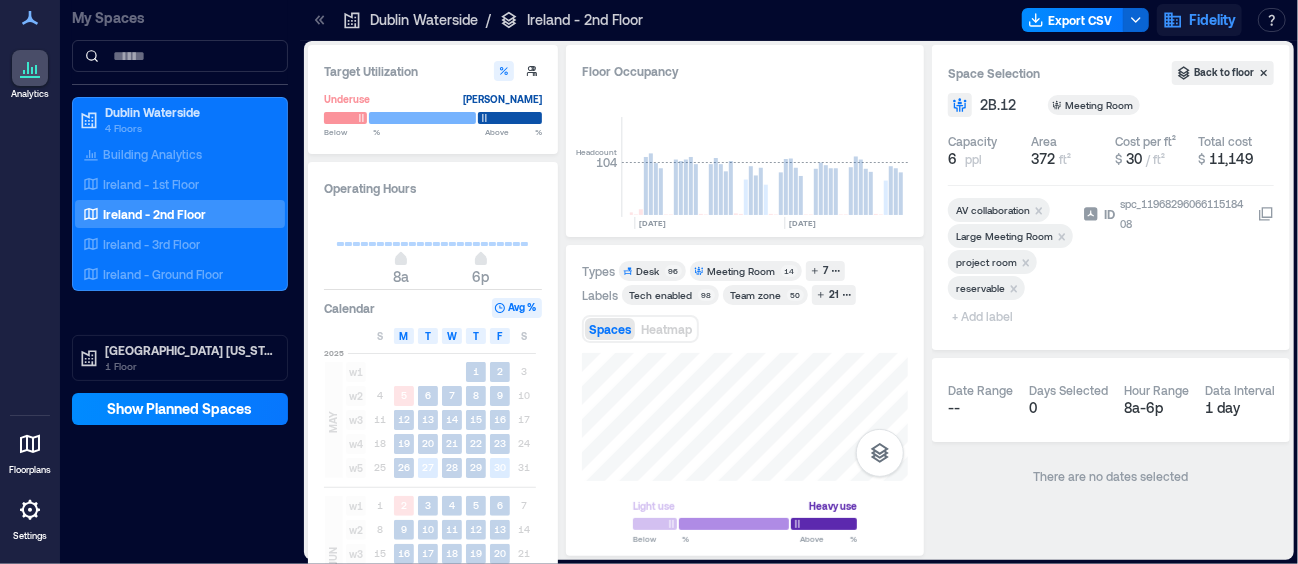 click on "Fidelity" at bounding box center [1212, 20] 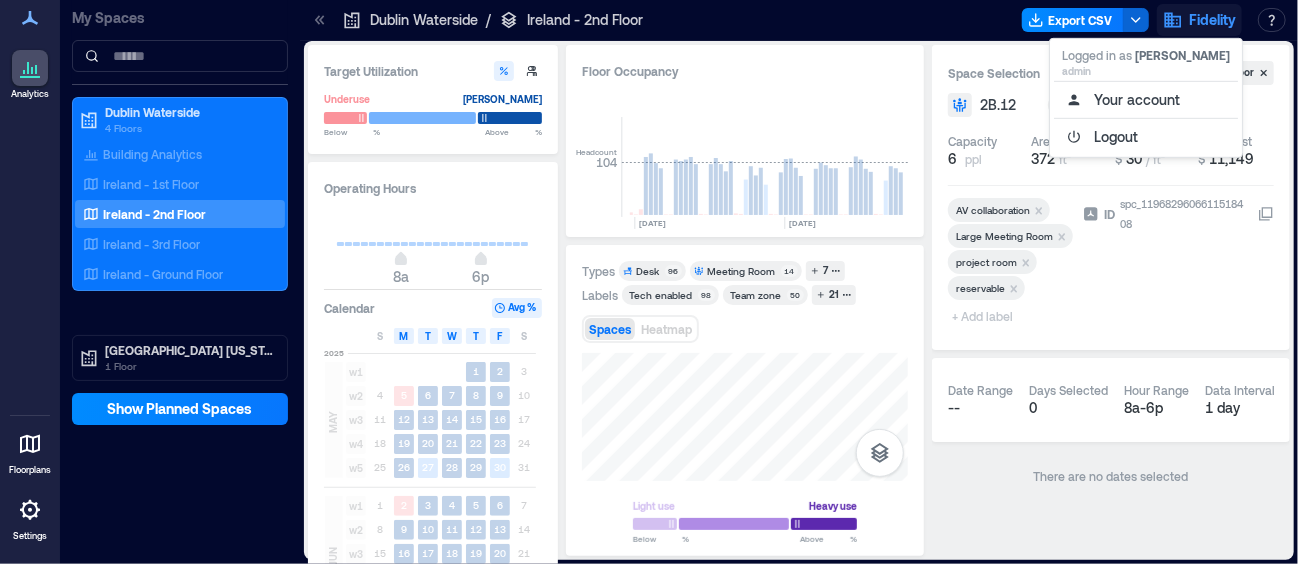 click on "Fidelity" at bounding box center (1212, 20) 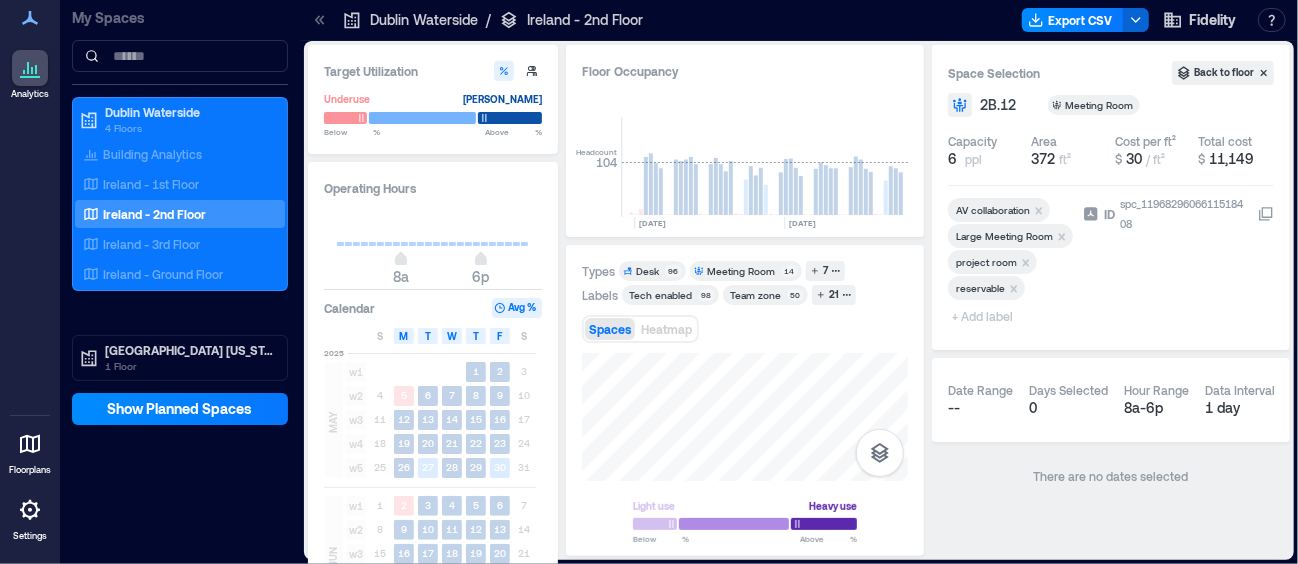 click on "Ireland - 2nd Floor" at bounding box center (585, 20) 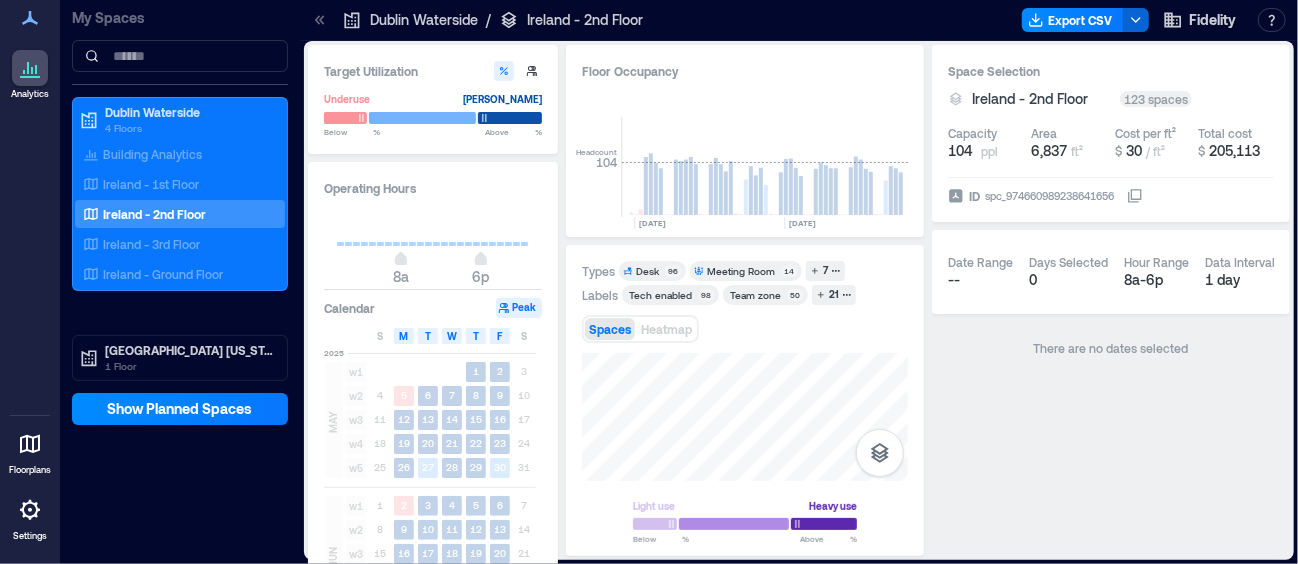 click on "Dublin Waterside" at bounding box center (424, 20) 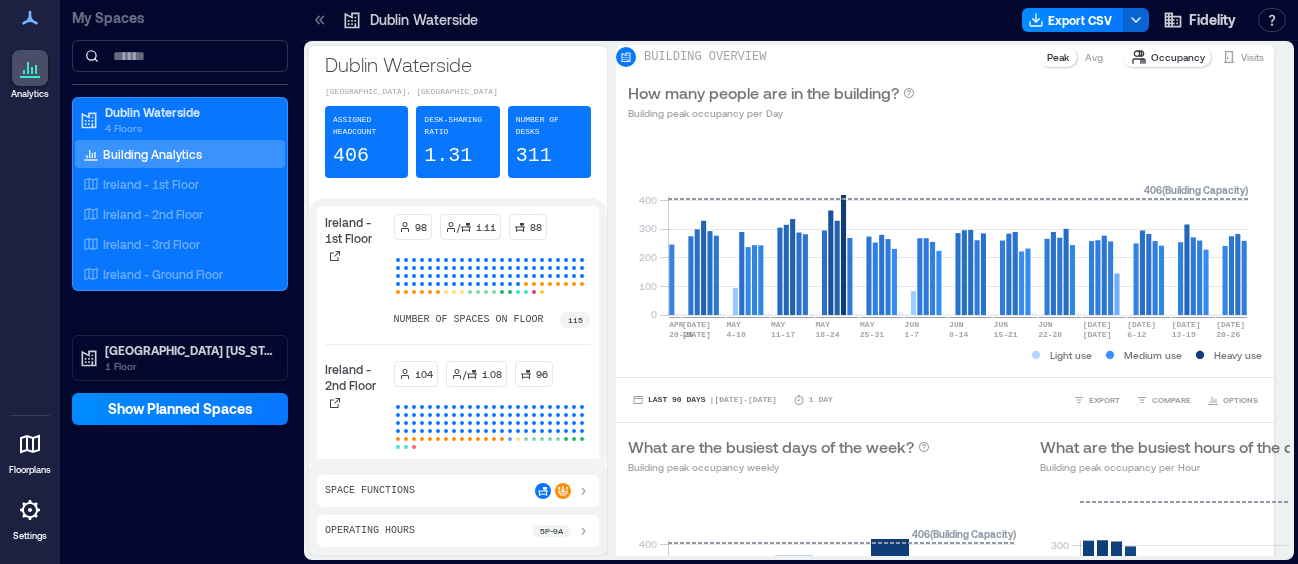 scroll, scrollTop: 0, scrollLeft: 0, axis: both 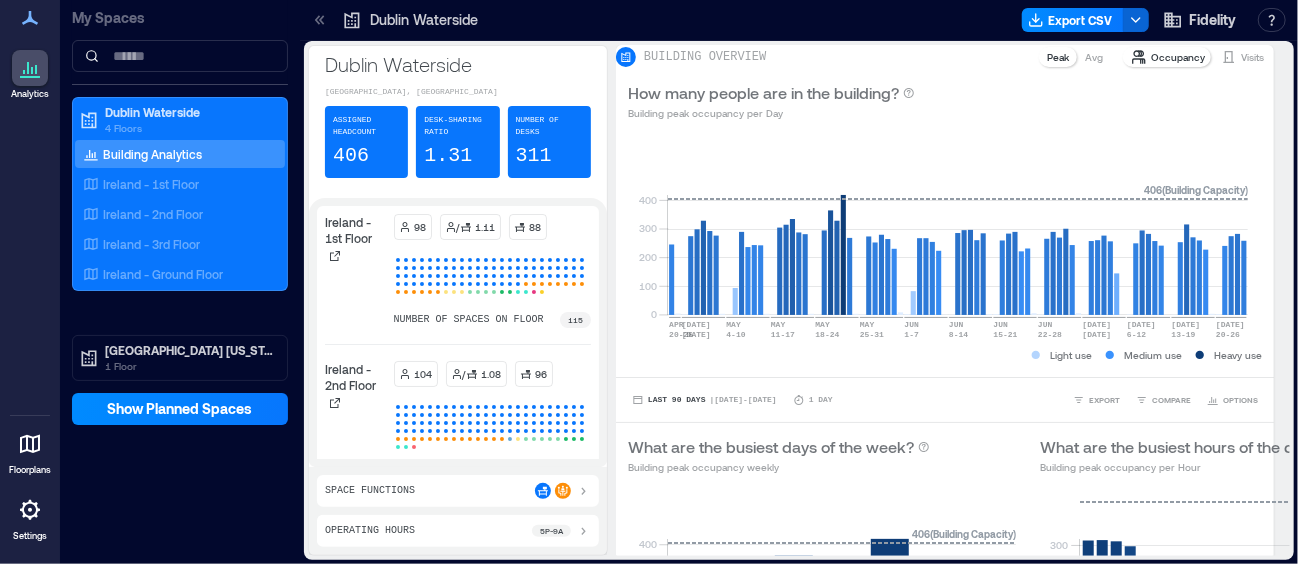 click on "Space Functions" at bounding box center (458, 491) 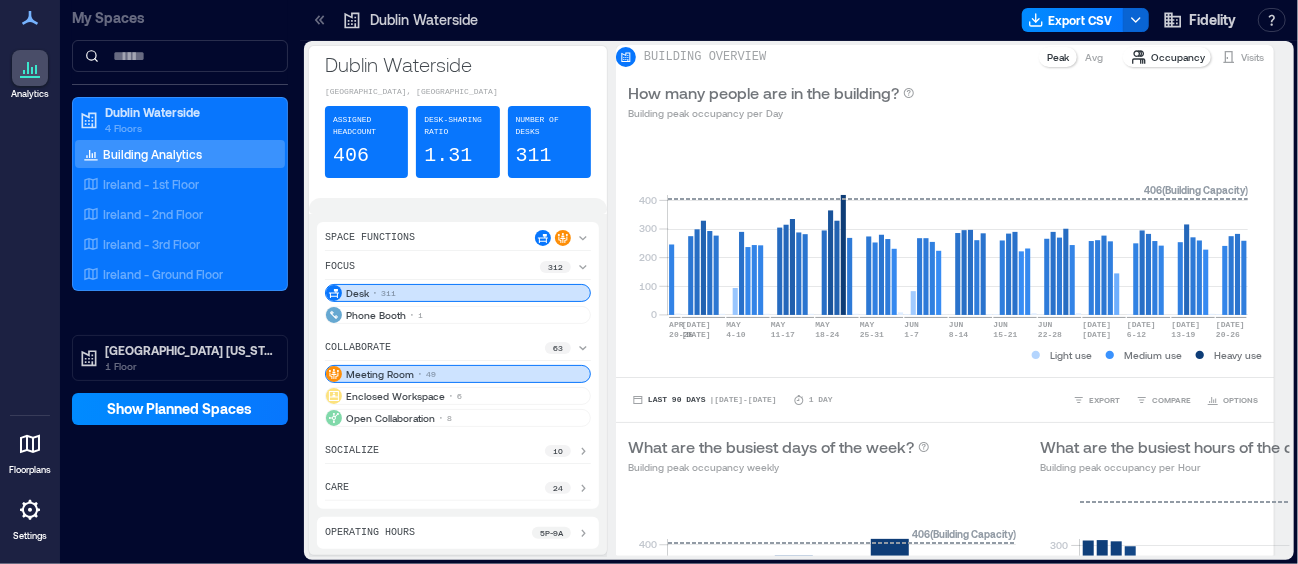 click on "Meeting Room" at bounding box center [380, 374] 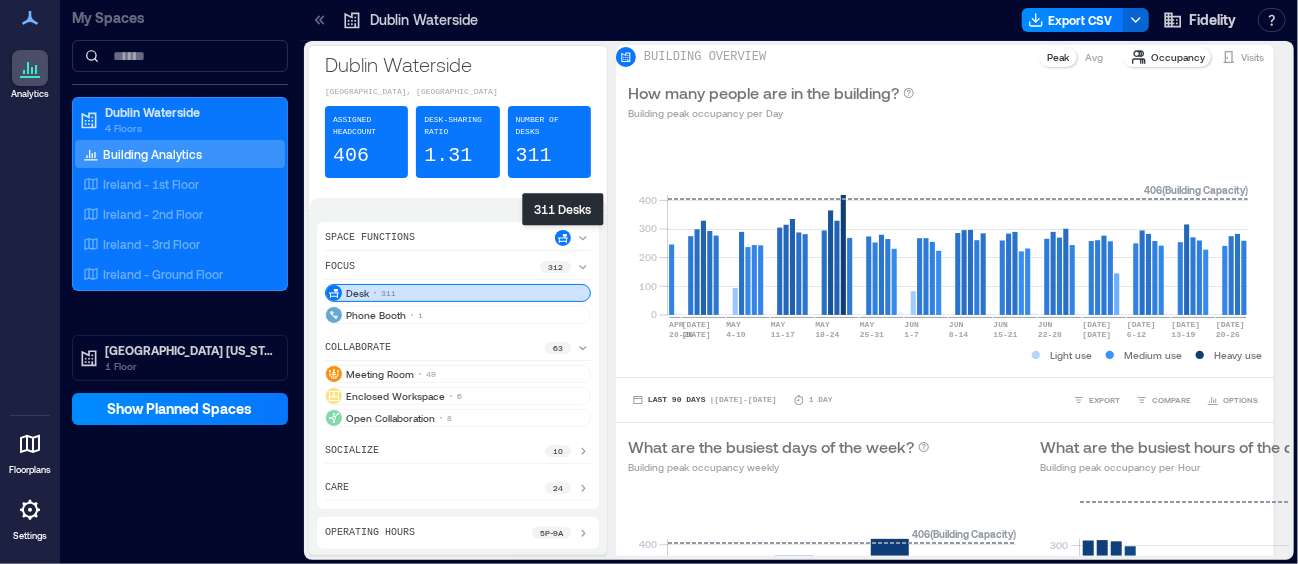 click 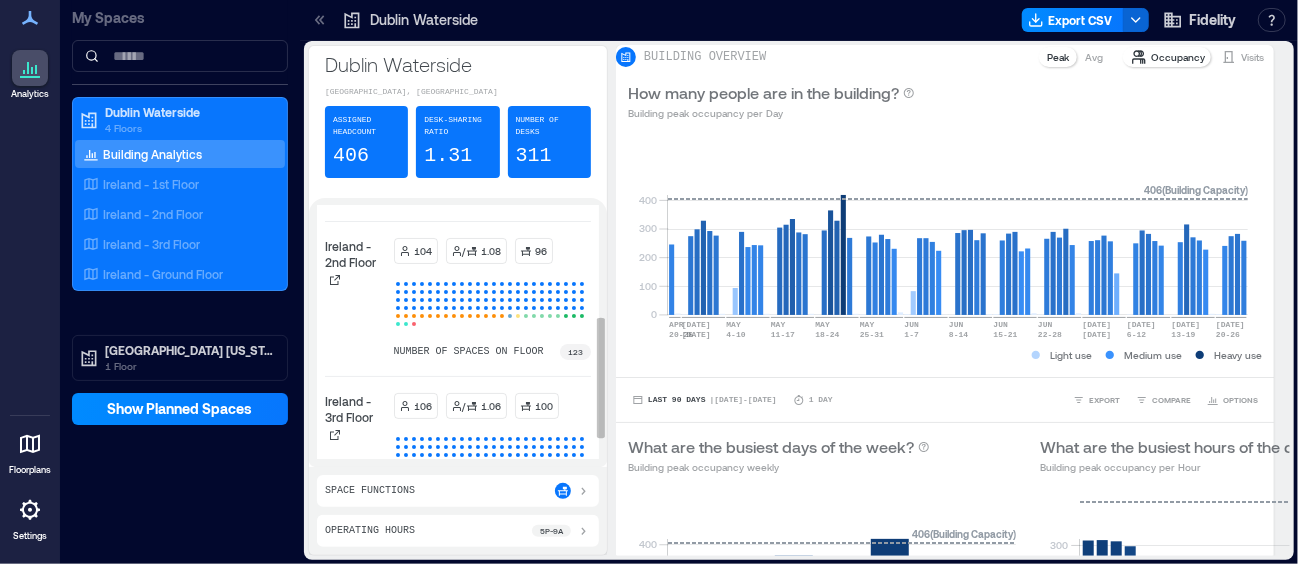 scroll, scrollTop: 0, scrollLeft: 0, axis: both 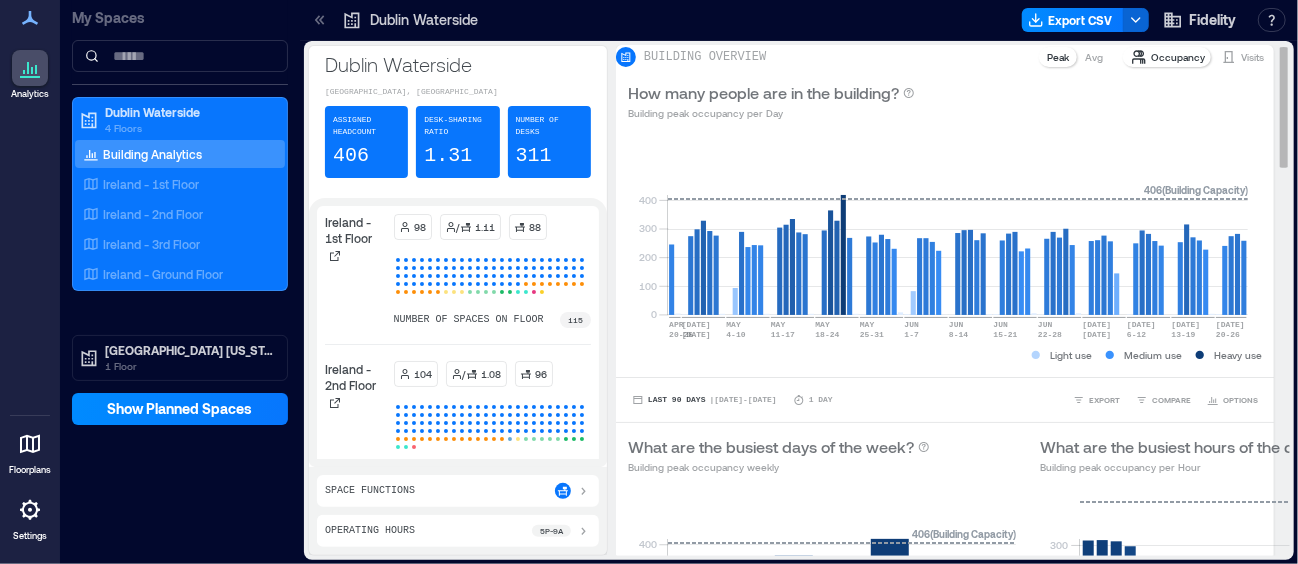 click on "How many people are in the building? Building peak occupancy per Day" at bounding box center [945, 101] 